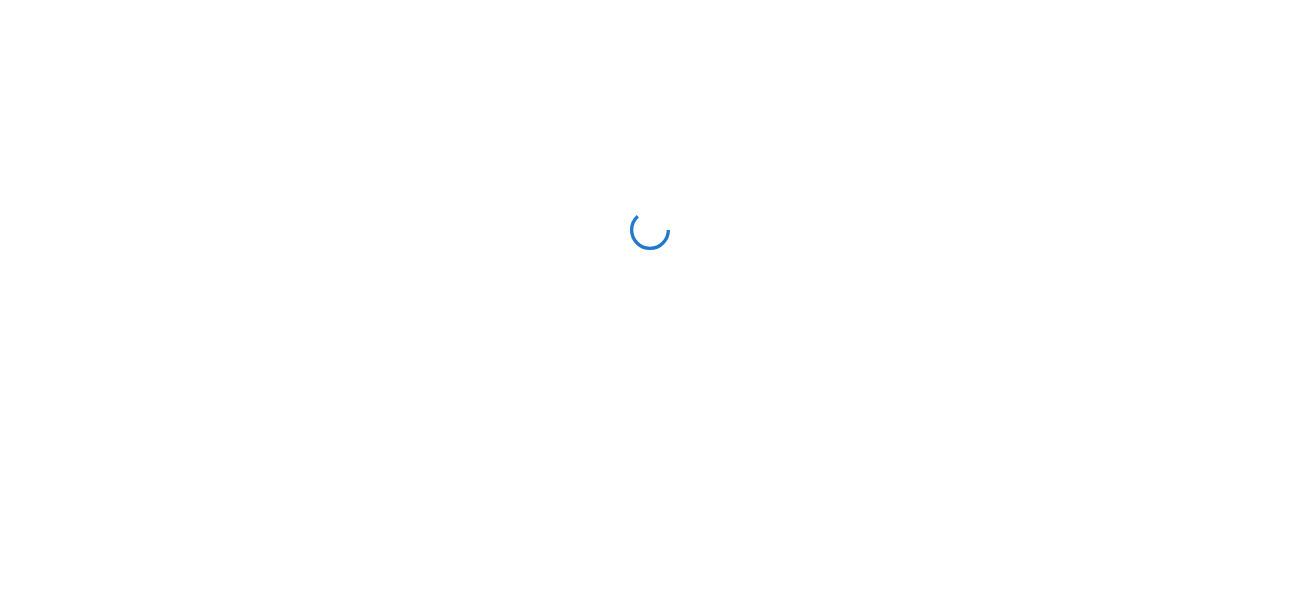 scroll, scrollTop: 0, scrollLeft: 0, axis: both 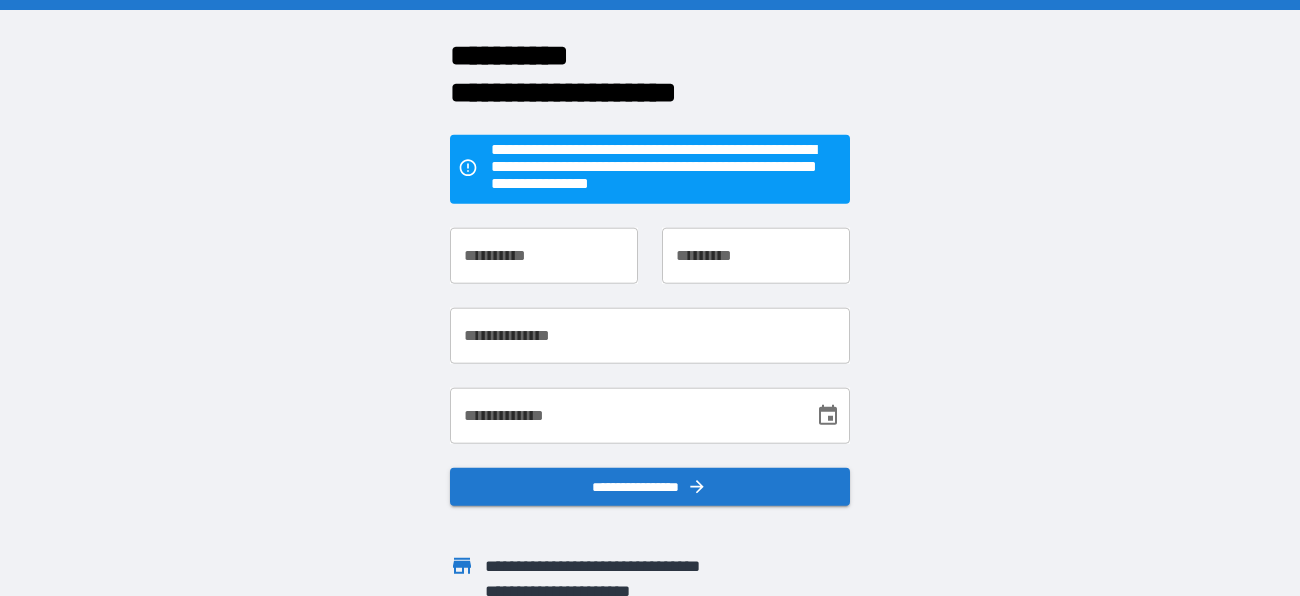 click on "**********" at bounding box center [544, 256] 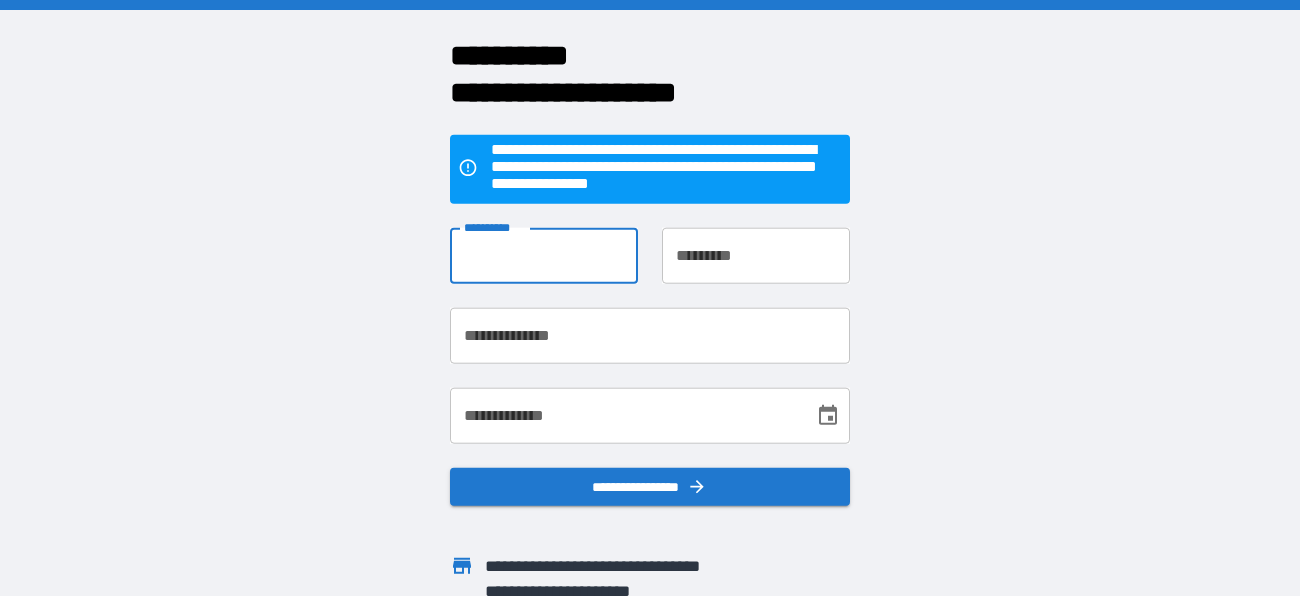 type on "*" 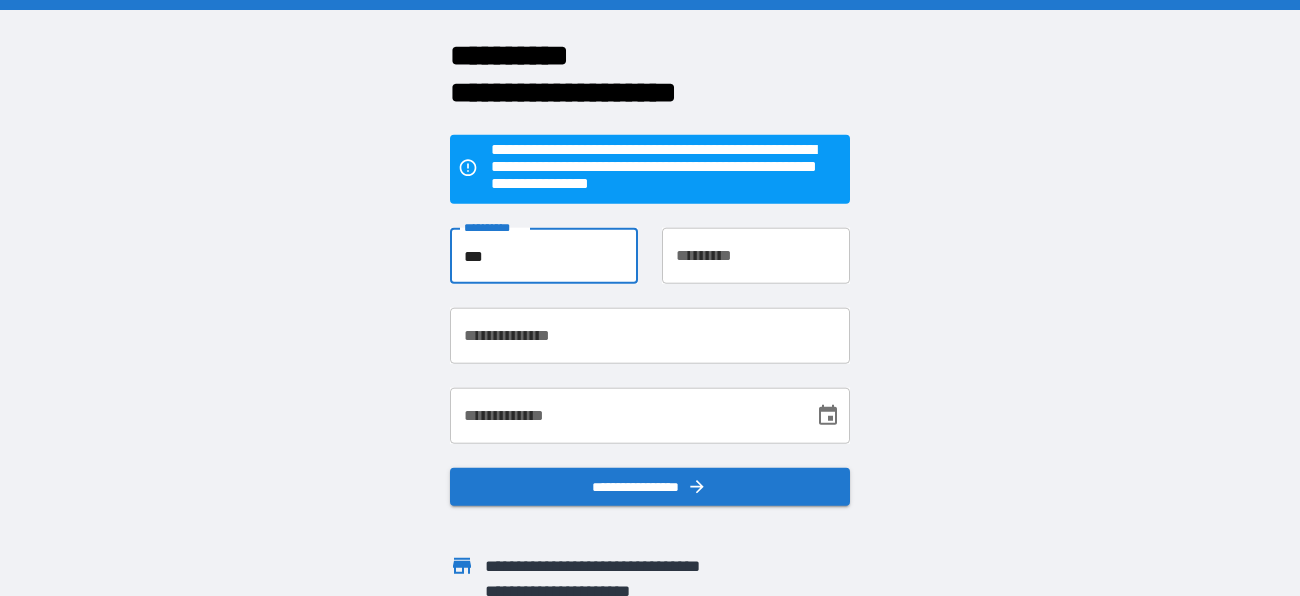 type on "******" 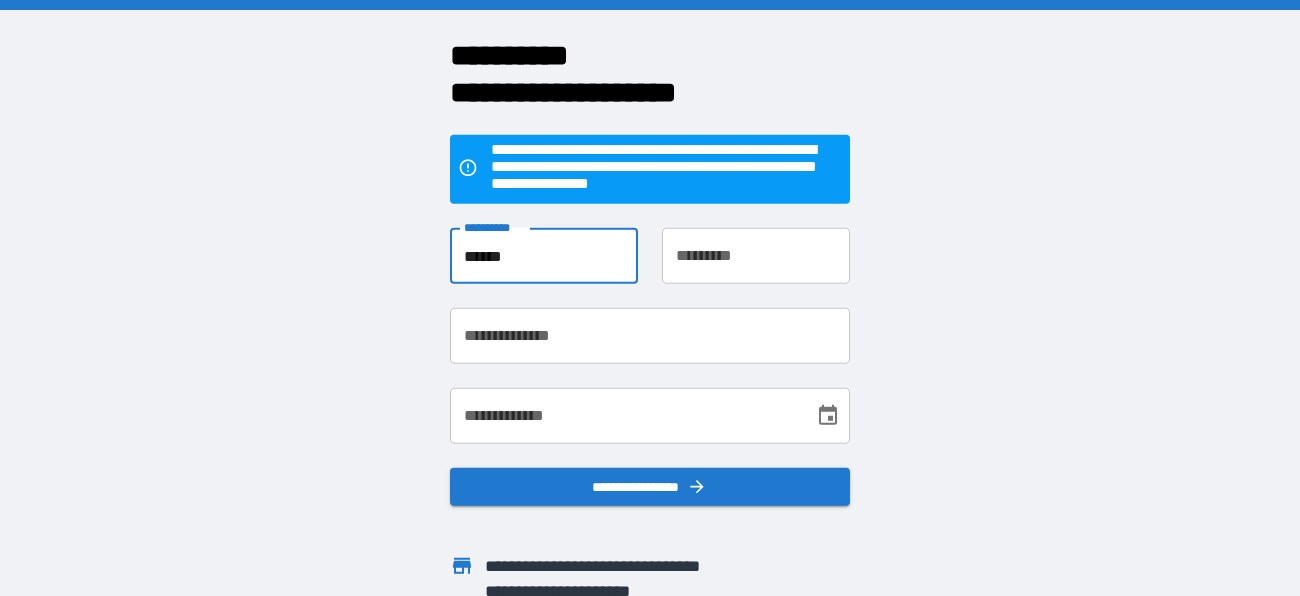 type on "*******" 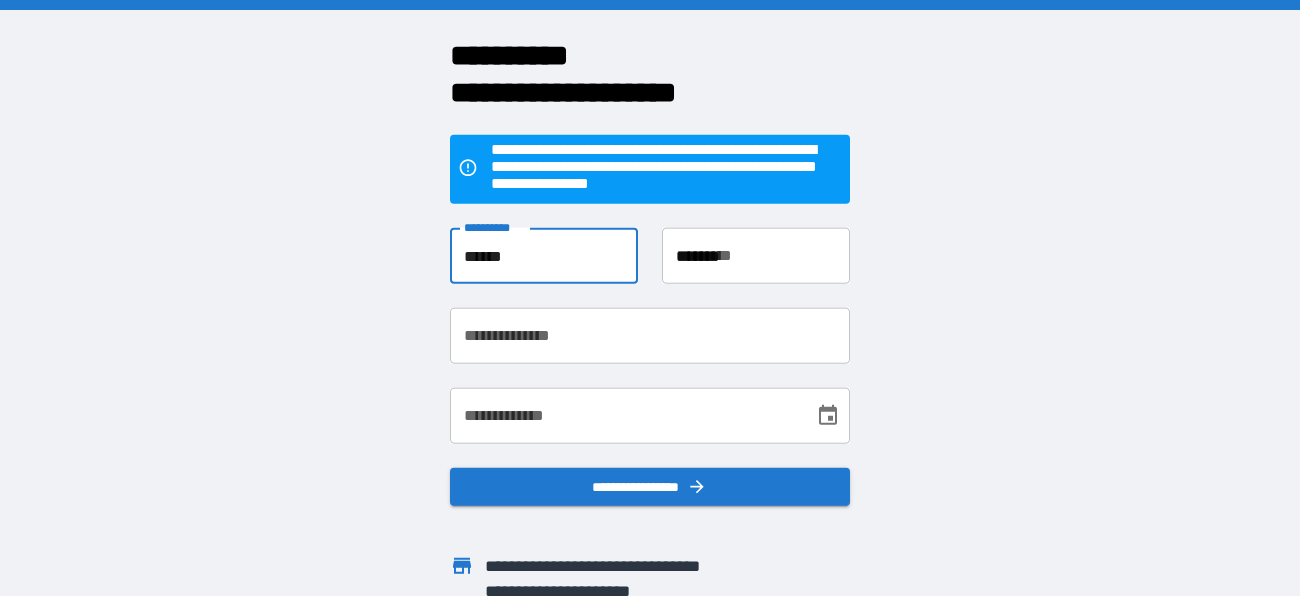 type on "**********" 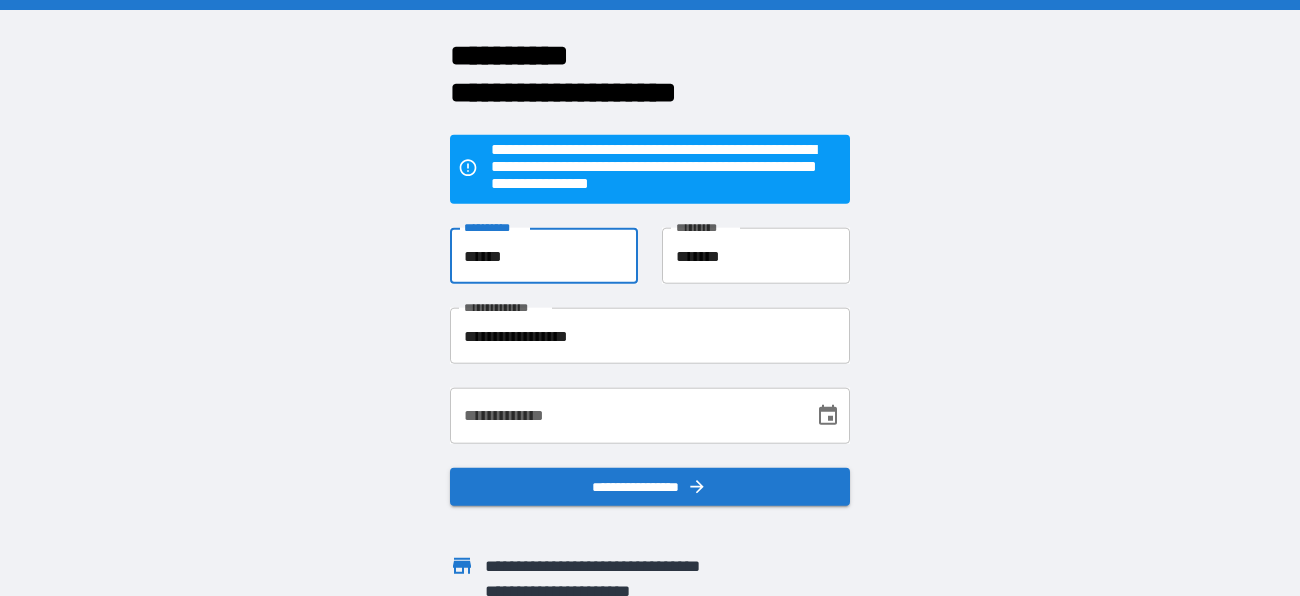 click on "**********" at bounding box center [625, 416] 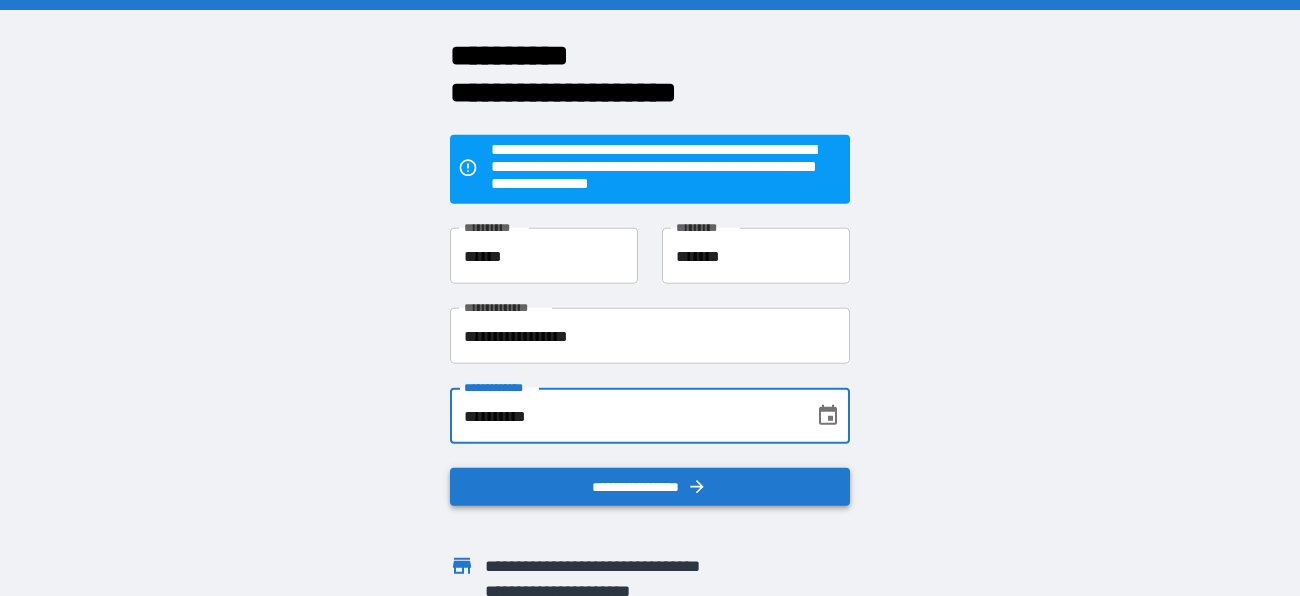 type on "**********" 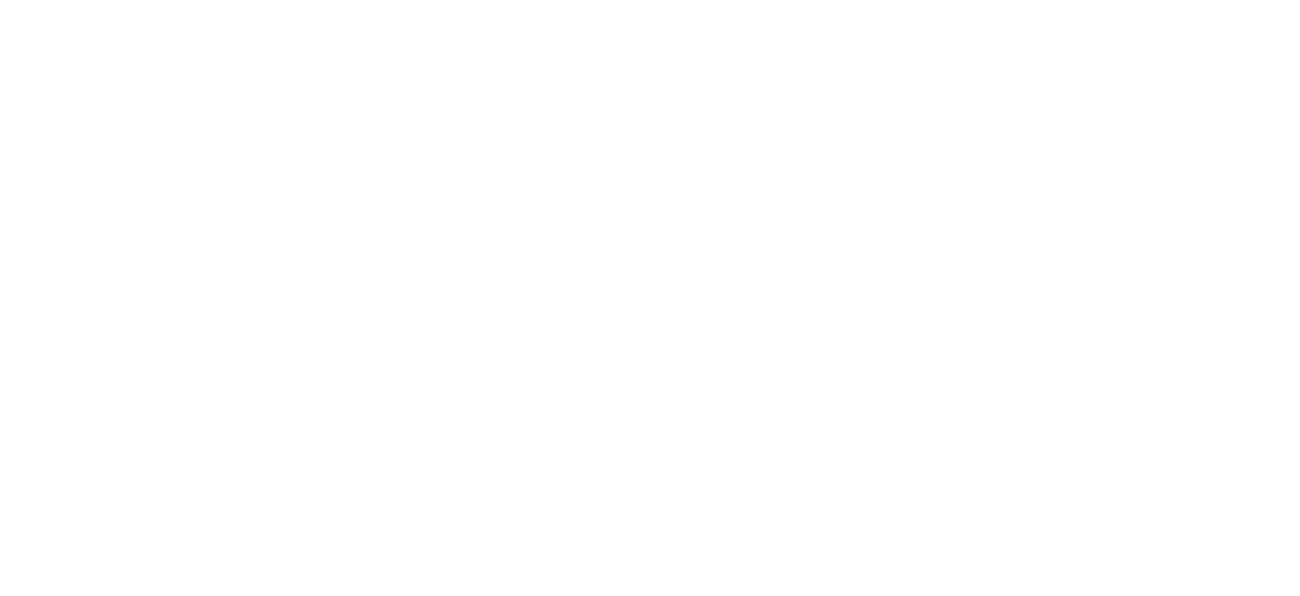 scroll, scrollTop: 0, scrollLeft: 0, axis: both 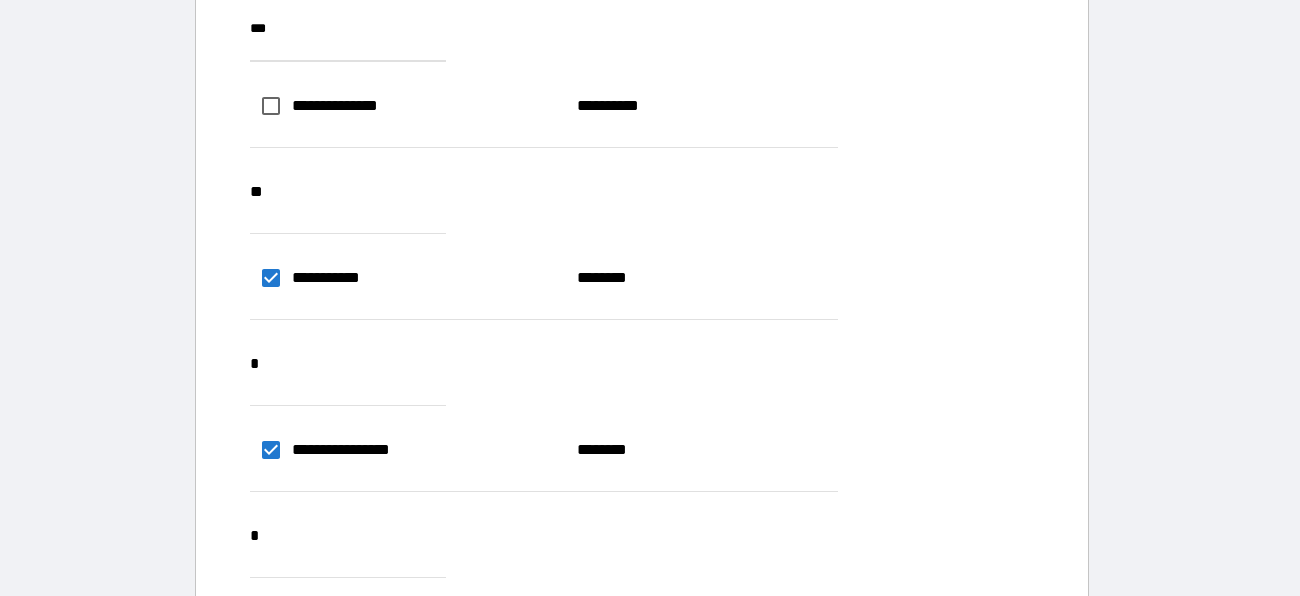 click on "**********" at bounding box center (1005, 1165) 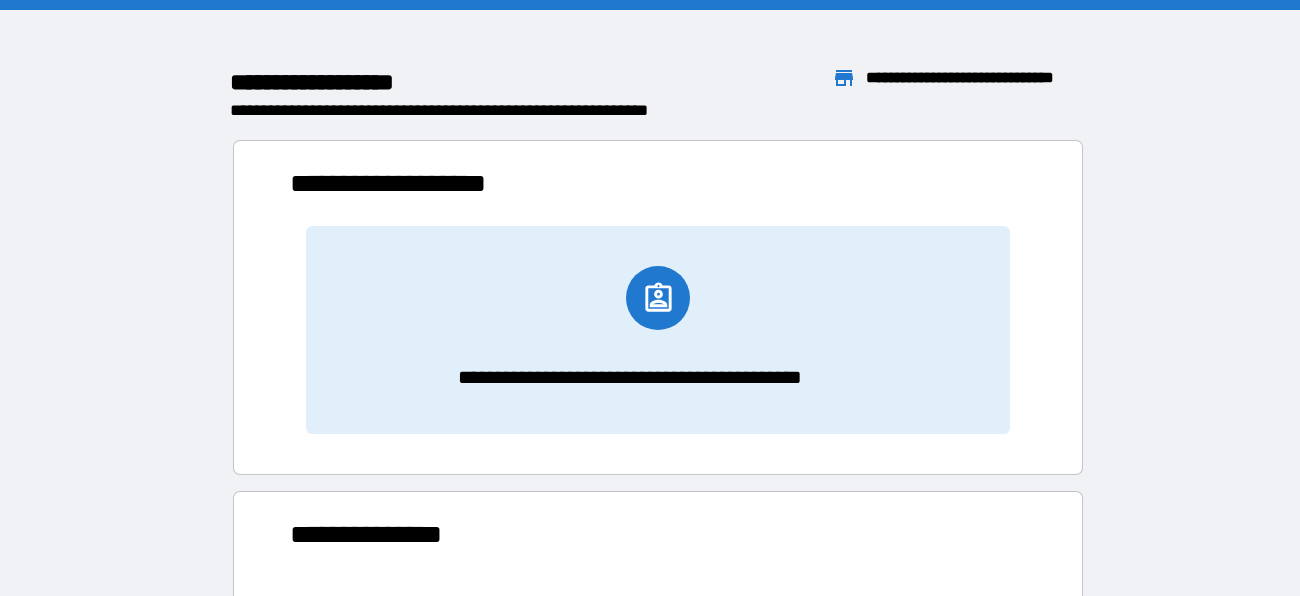 scroll, scrollTop: 0, scrollLeft: 0, axis: both 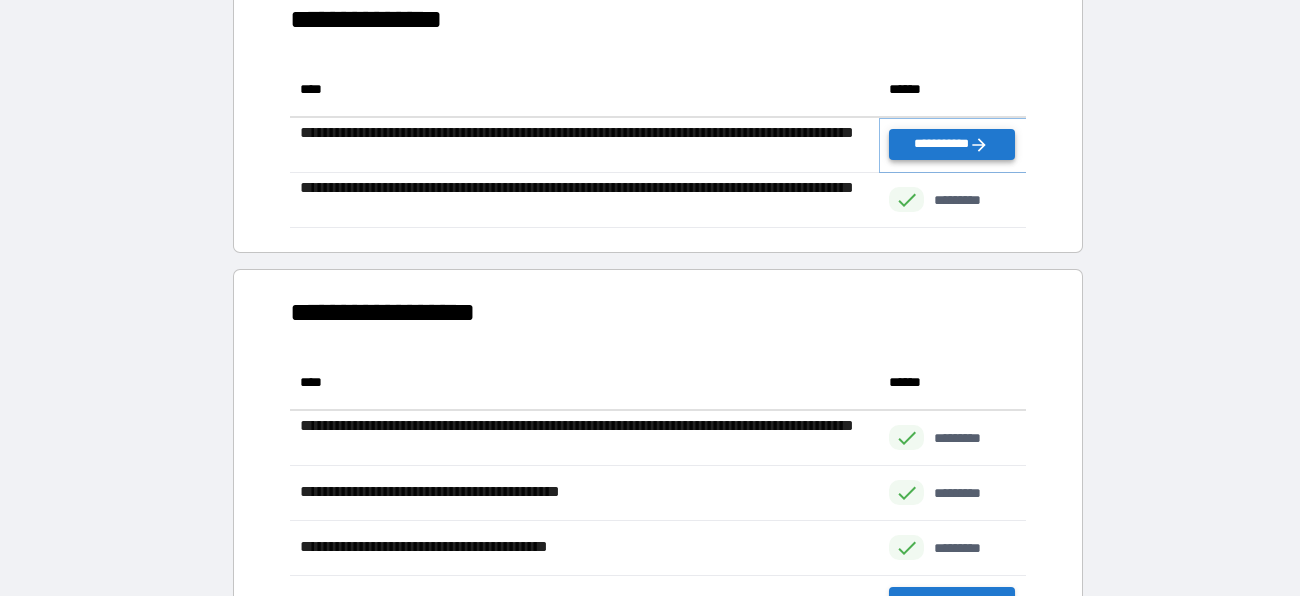 click on "**********" at bounding box center [951, 144] 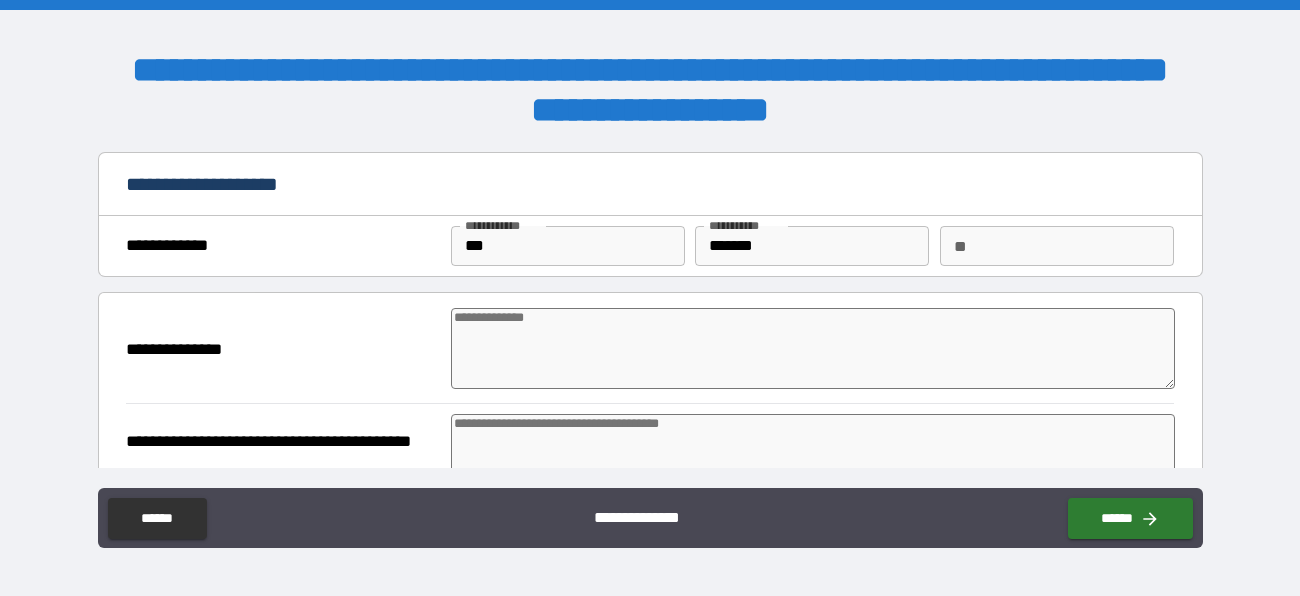 type on "*" 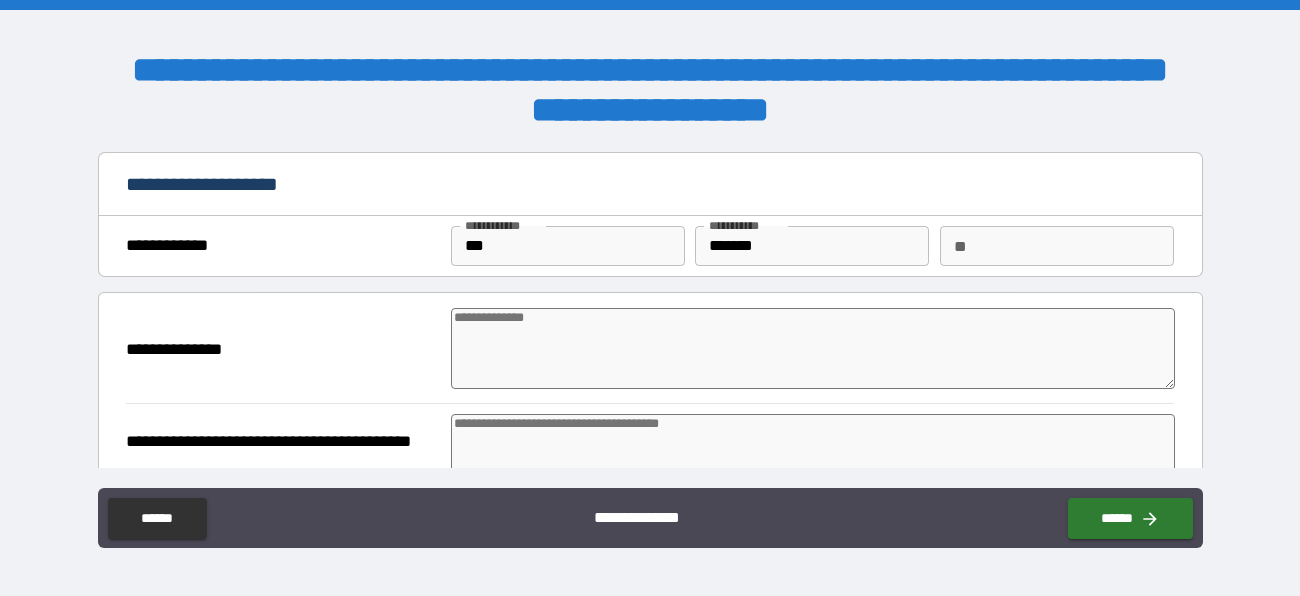 type on "*" 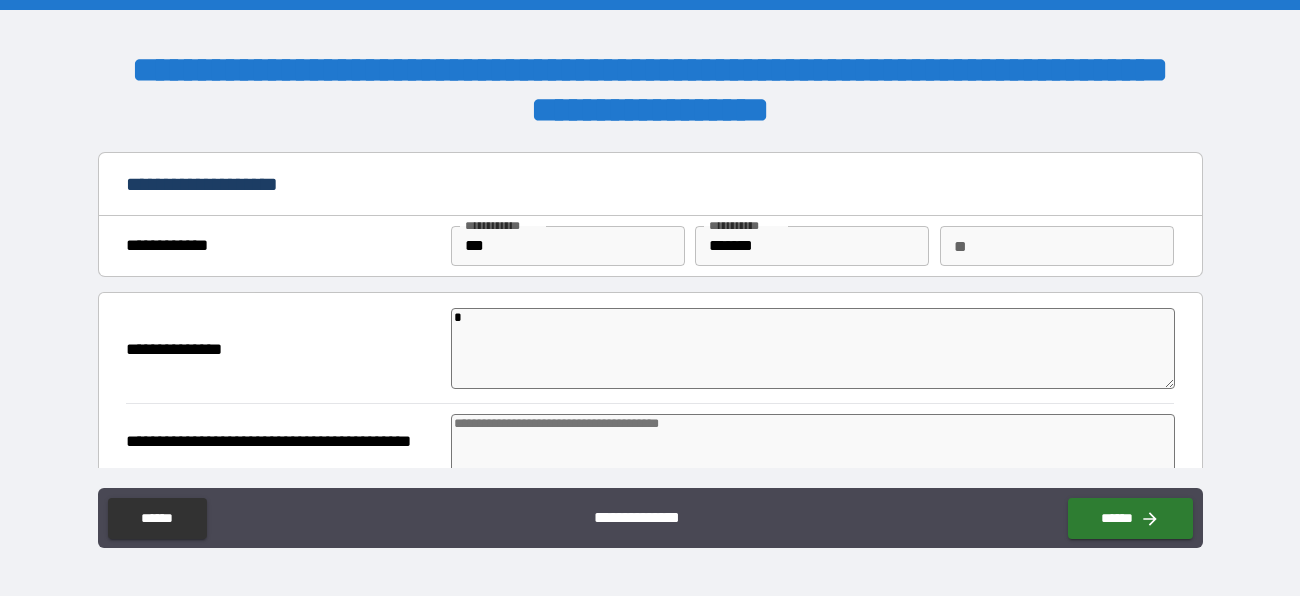 type on "*" 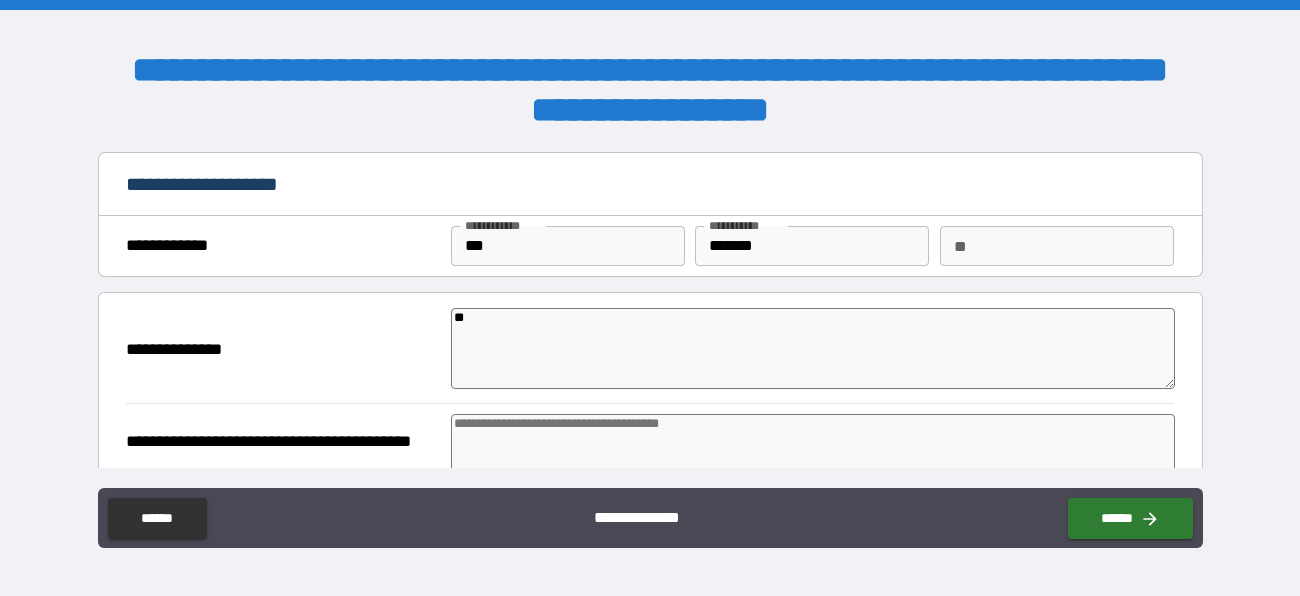 type on "*" 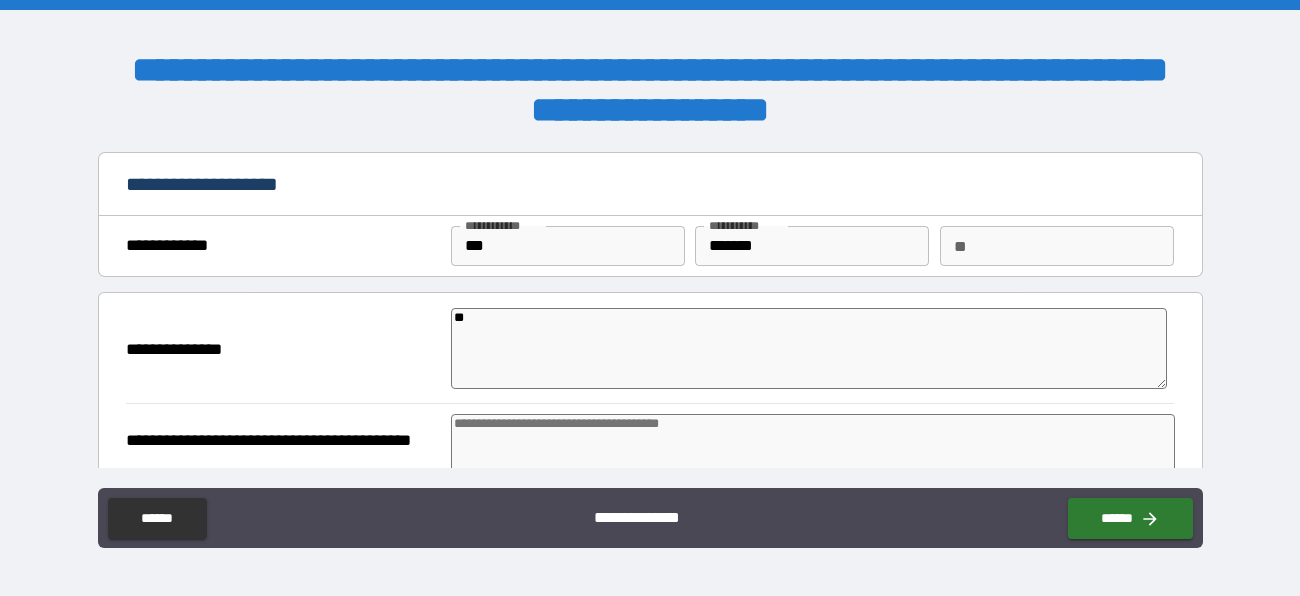 type on "***" 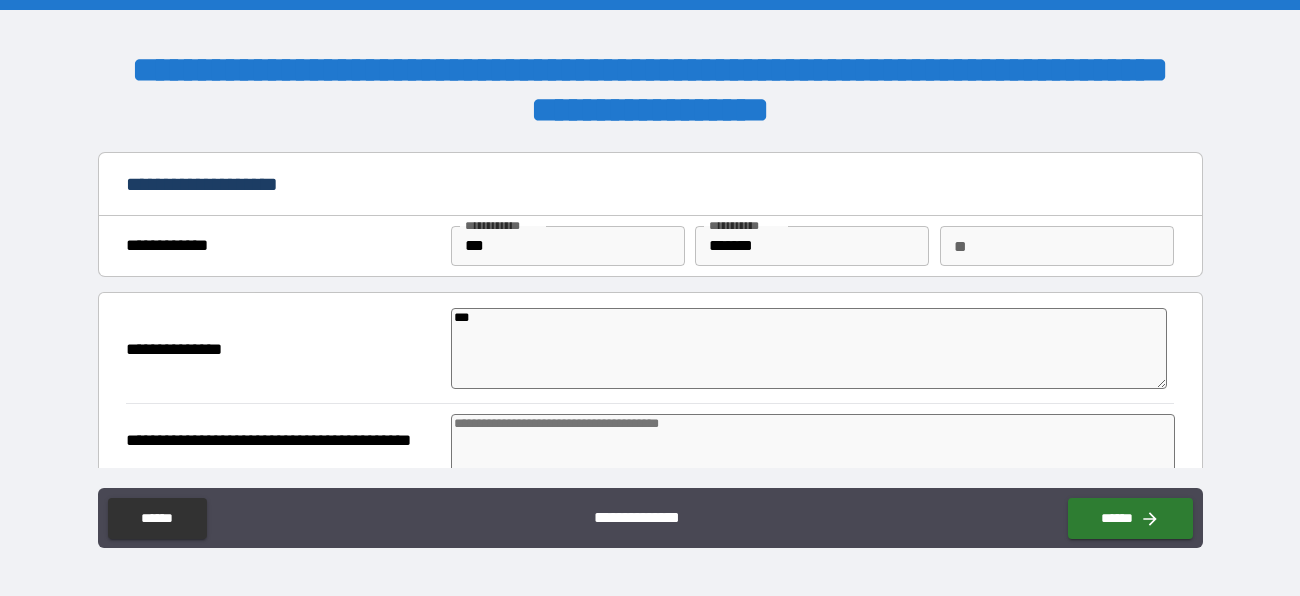 type on "*" 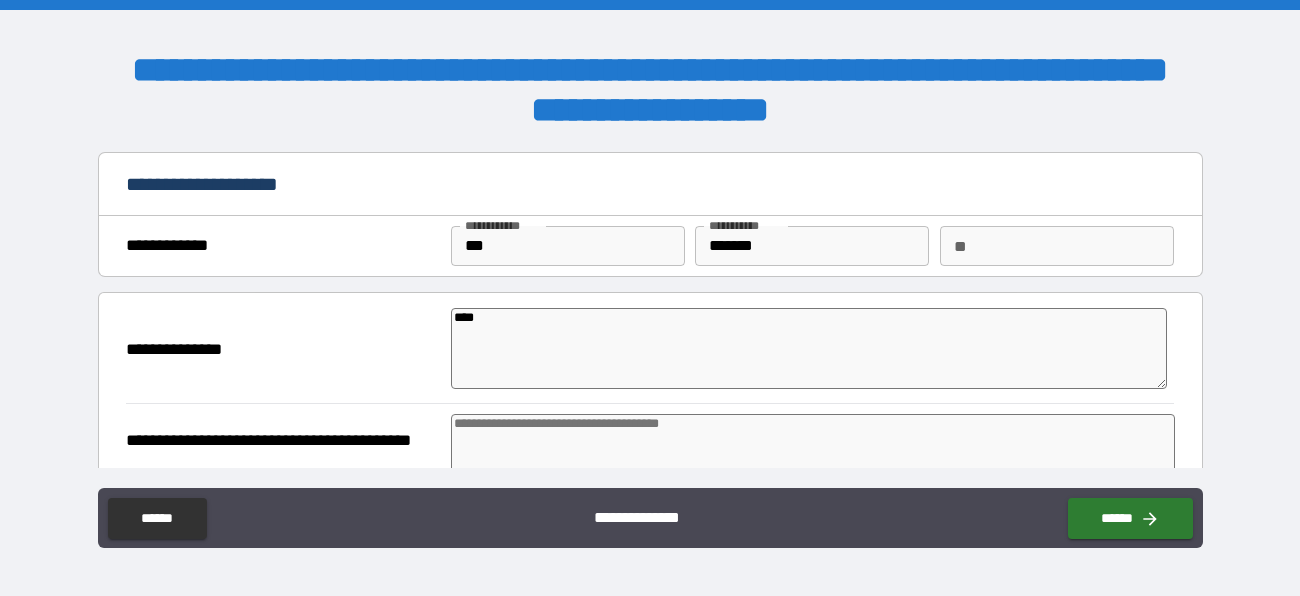 type on "*****" 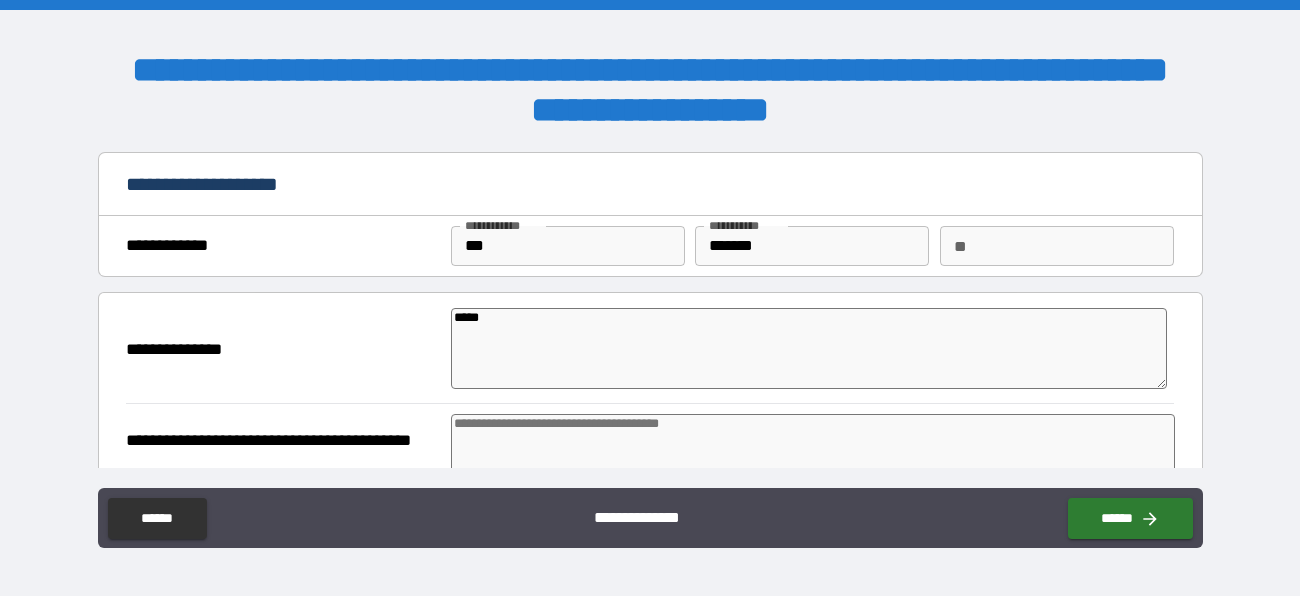 type on "*" 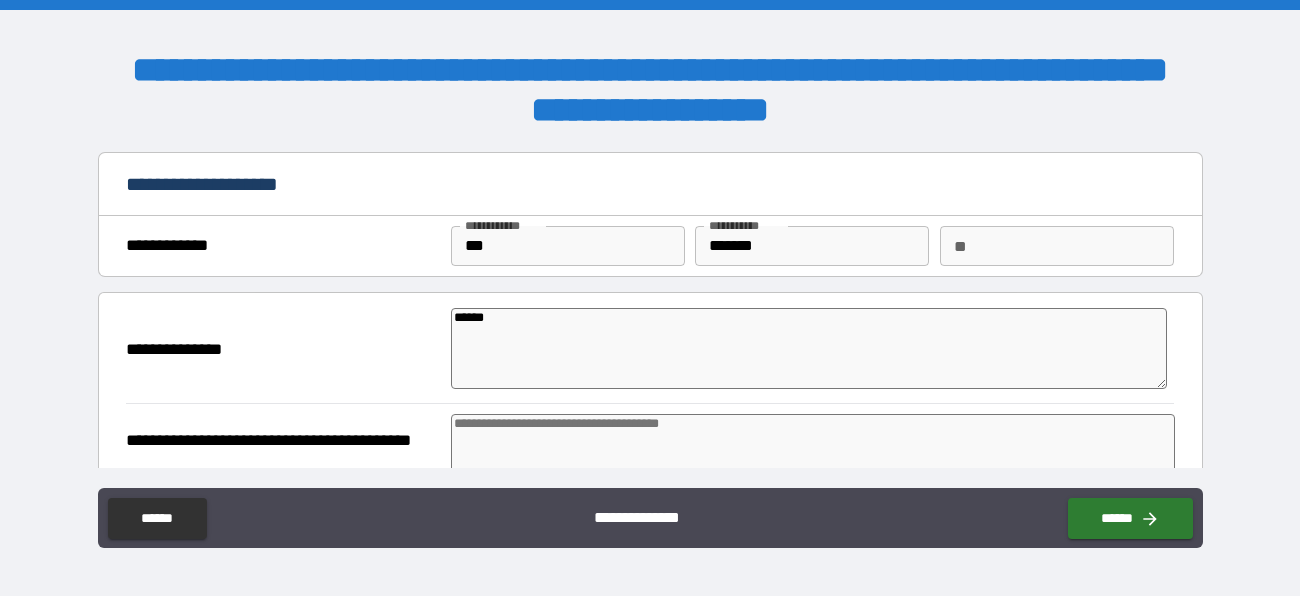 type on "*" 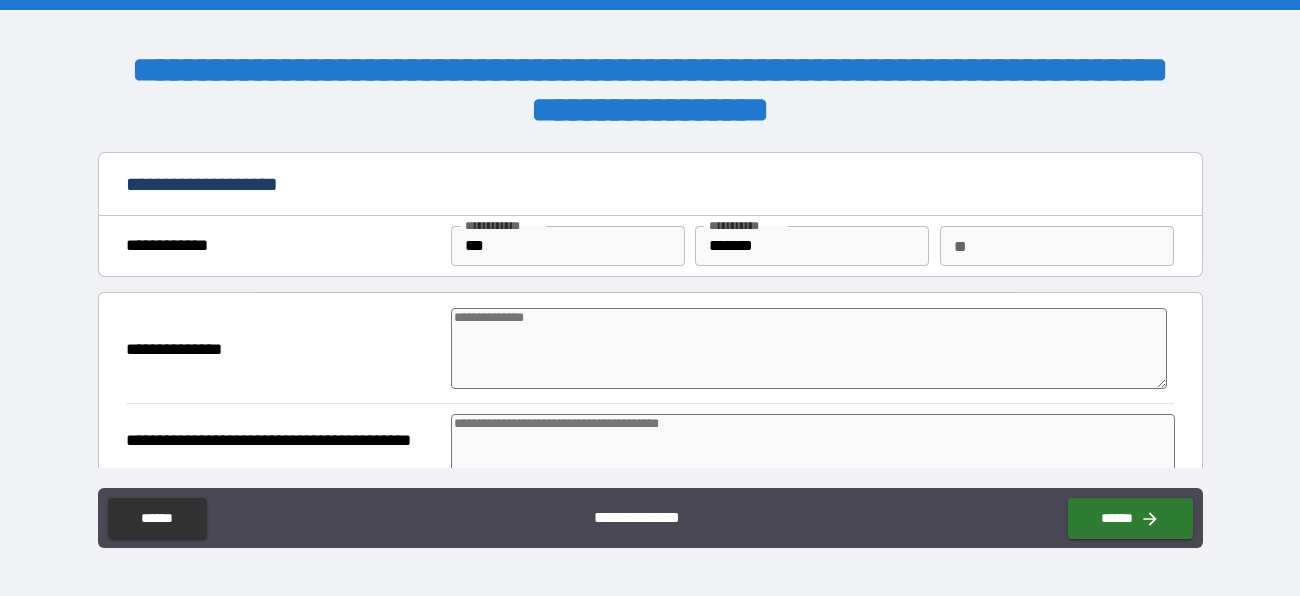 type on "******" 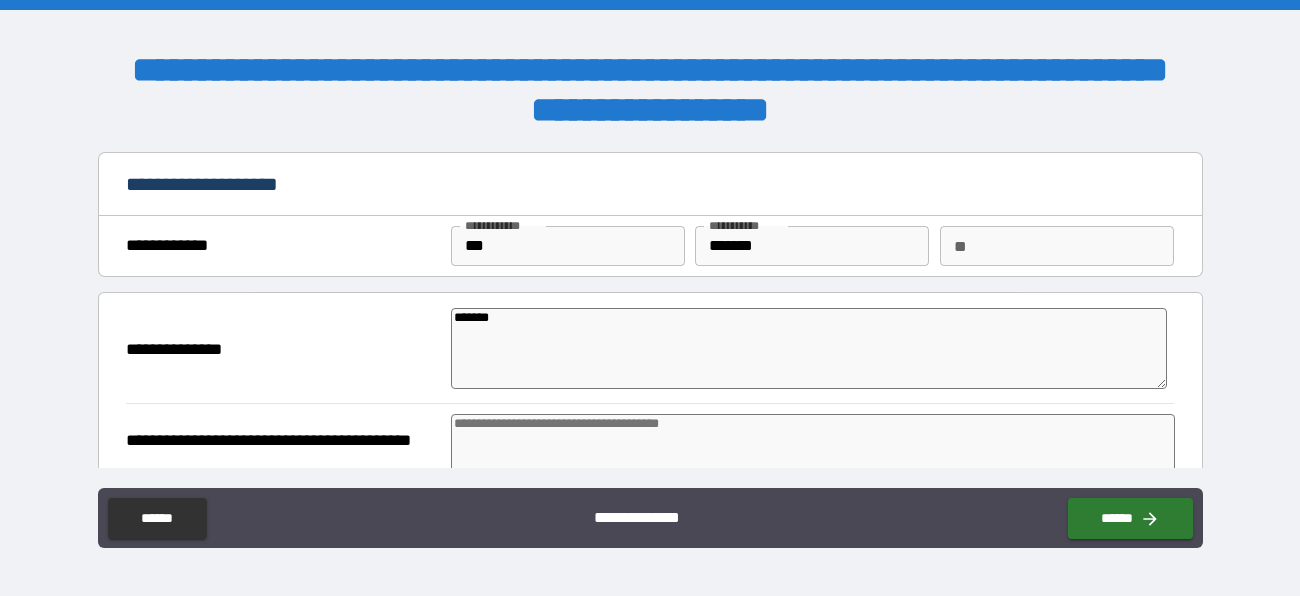 type on "*" 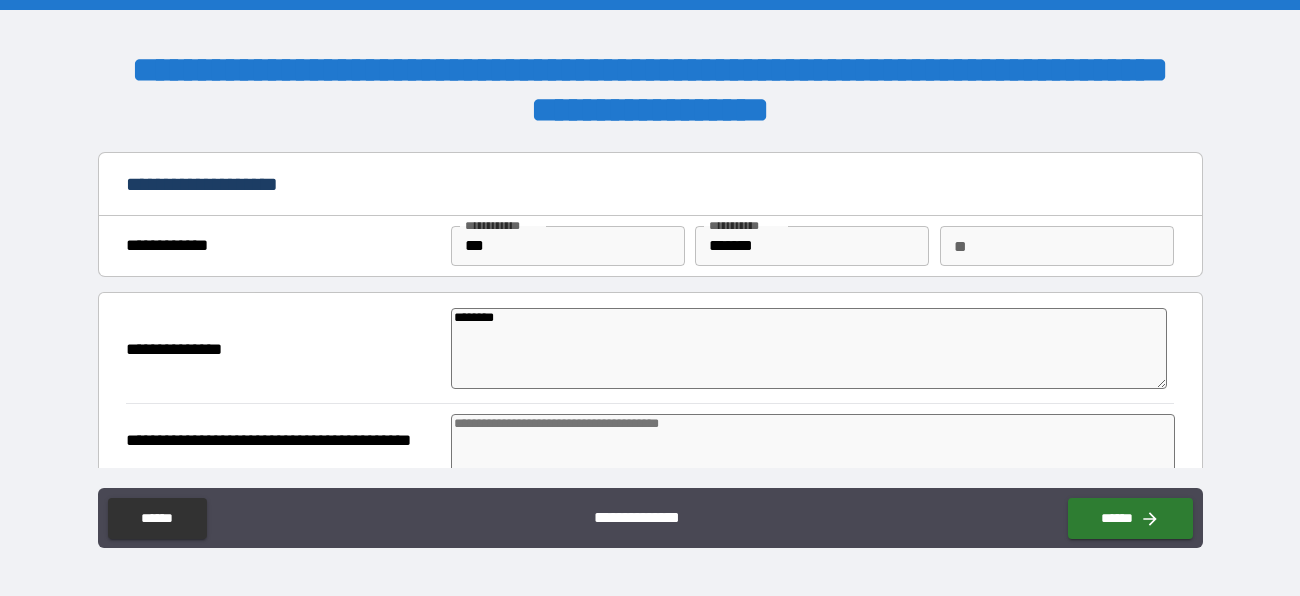 type on "*" 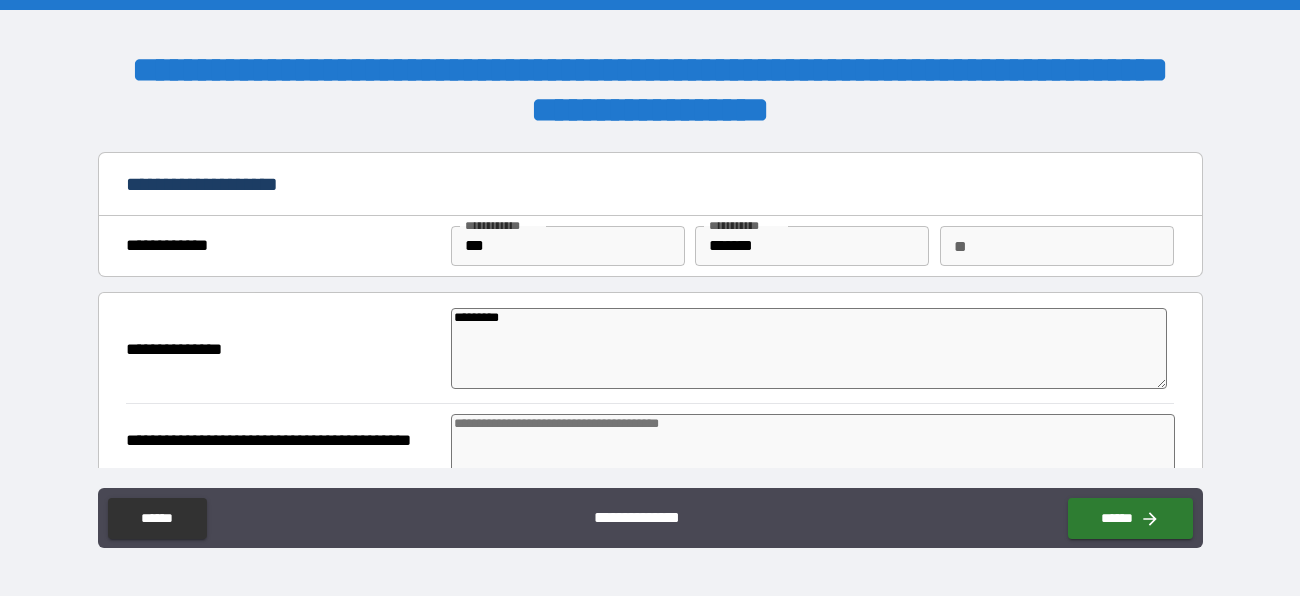 type on "*" 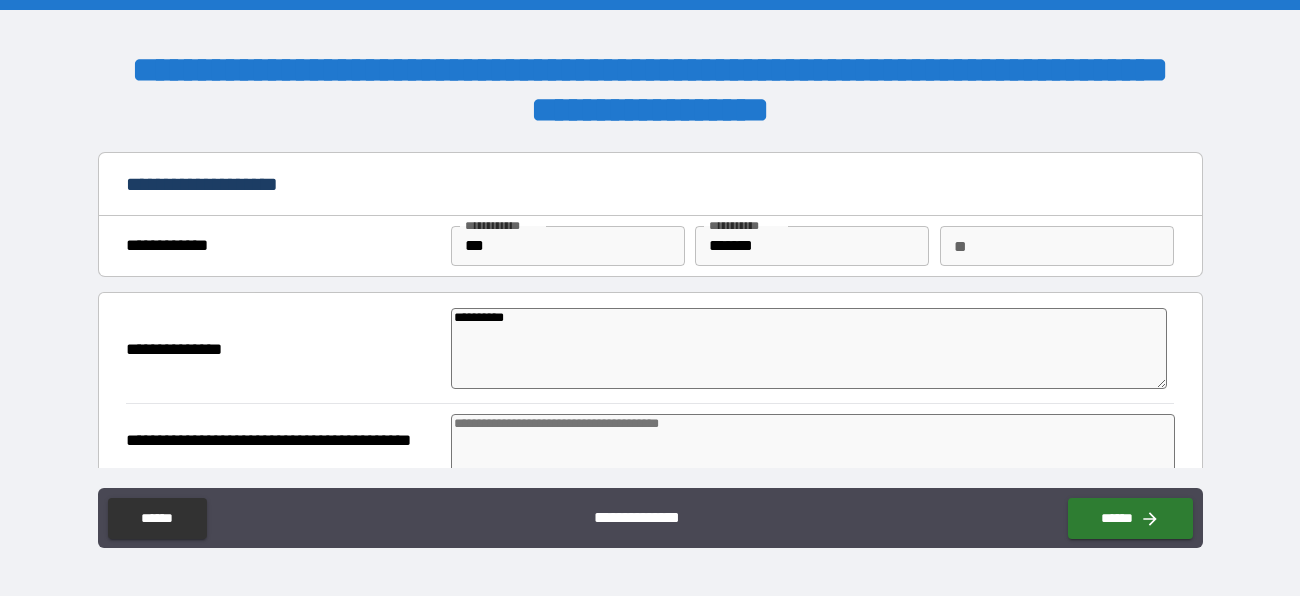 type on "*" 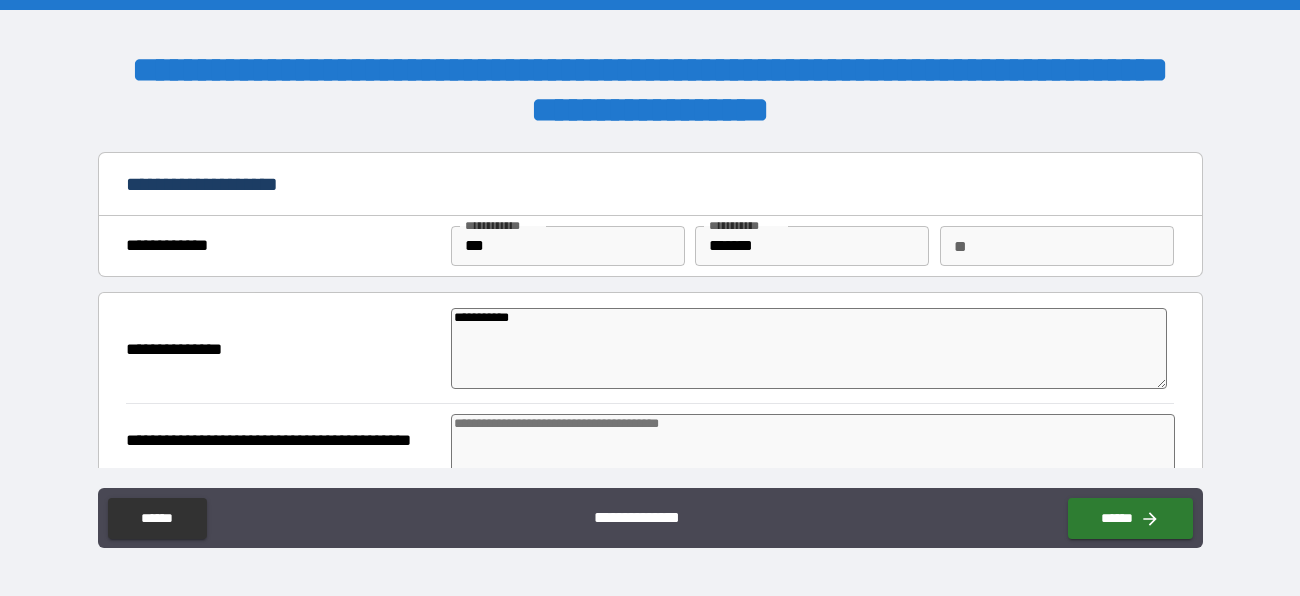 type on "**********" 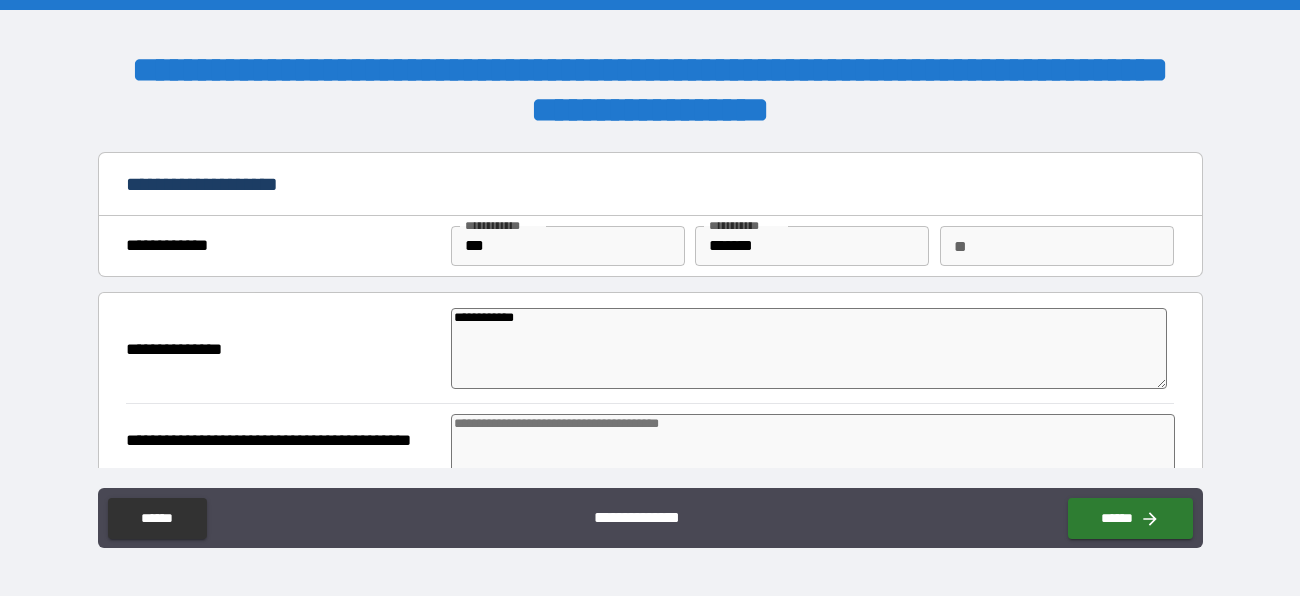 type on "*" 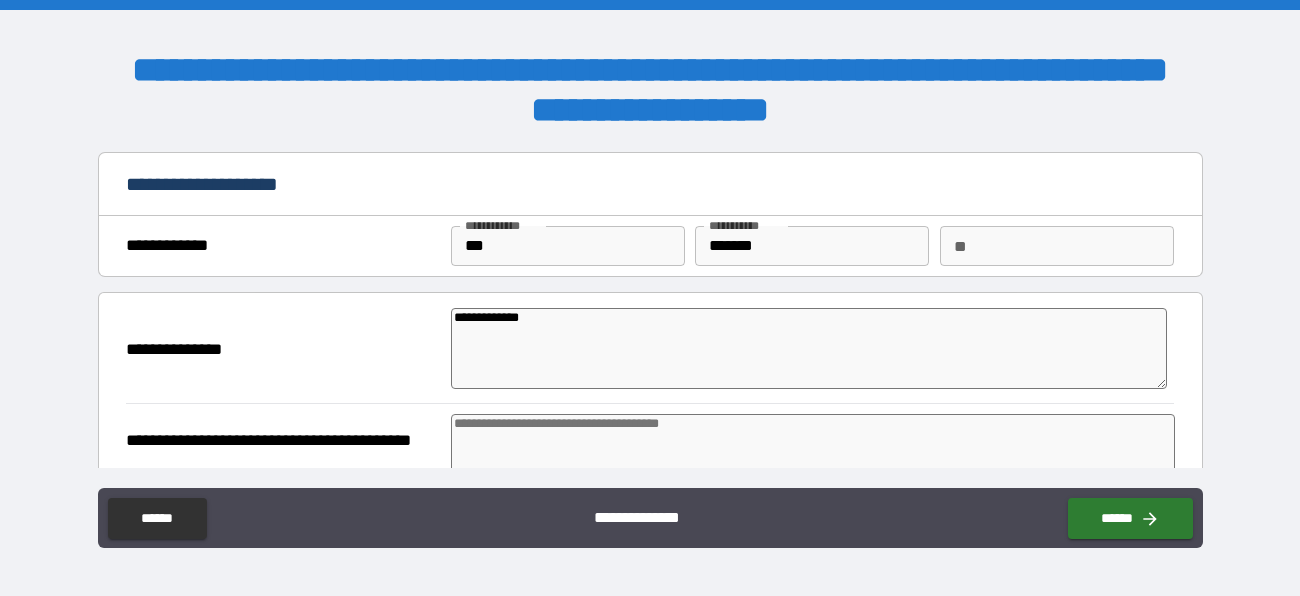 type on "**********" 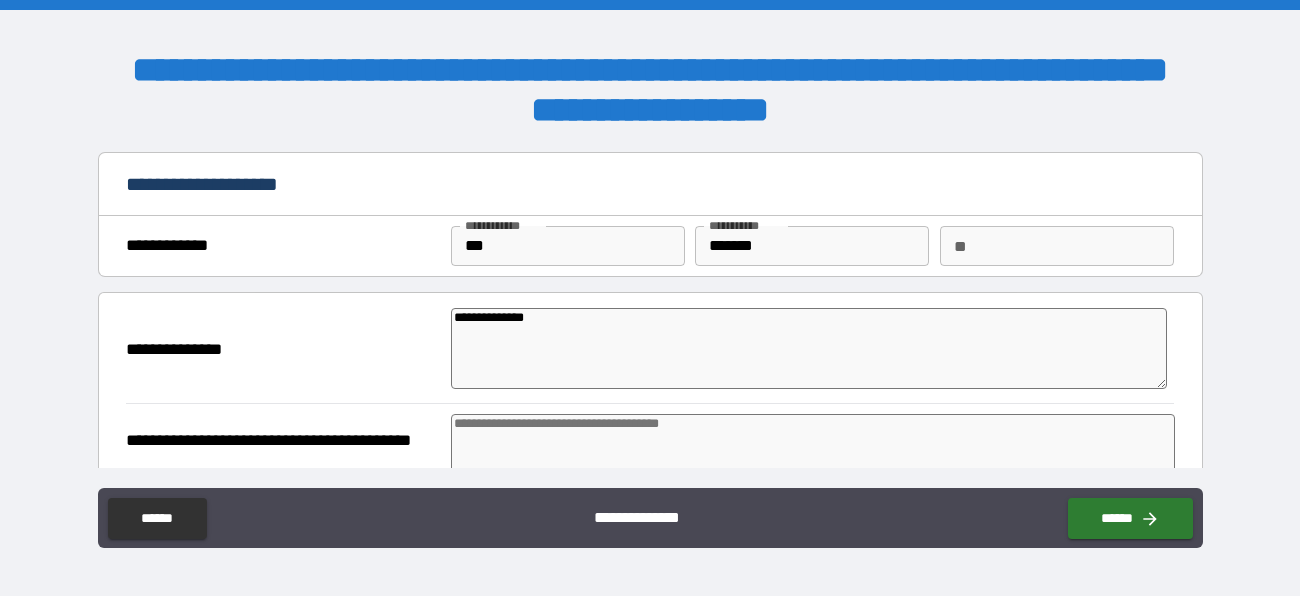 type on "*" 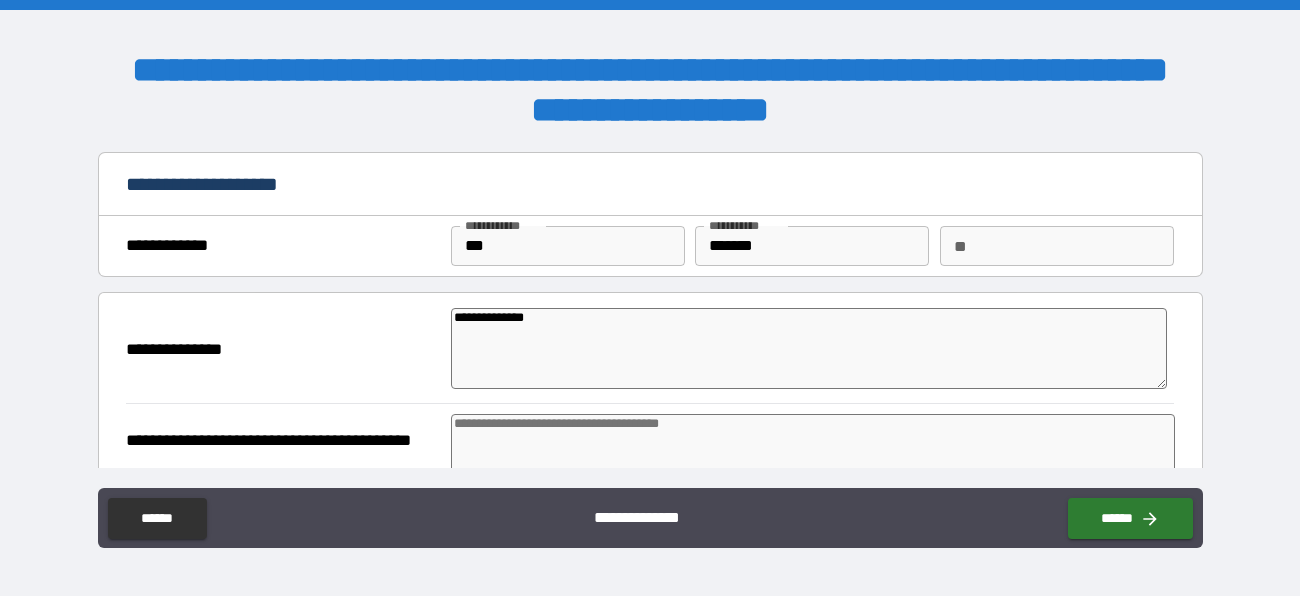 type on "**********" 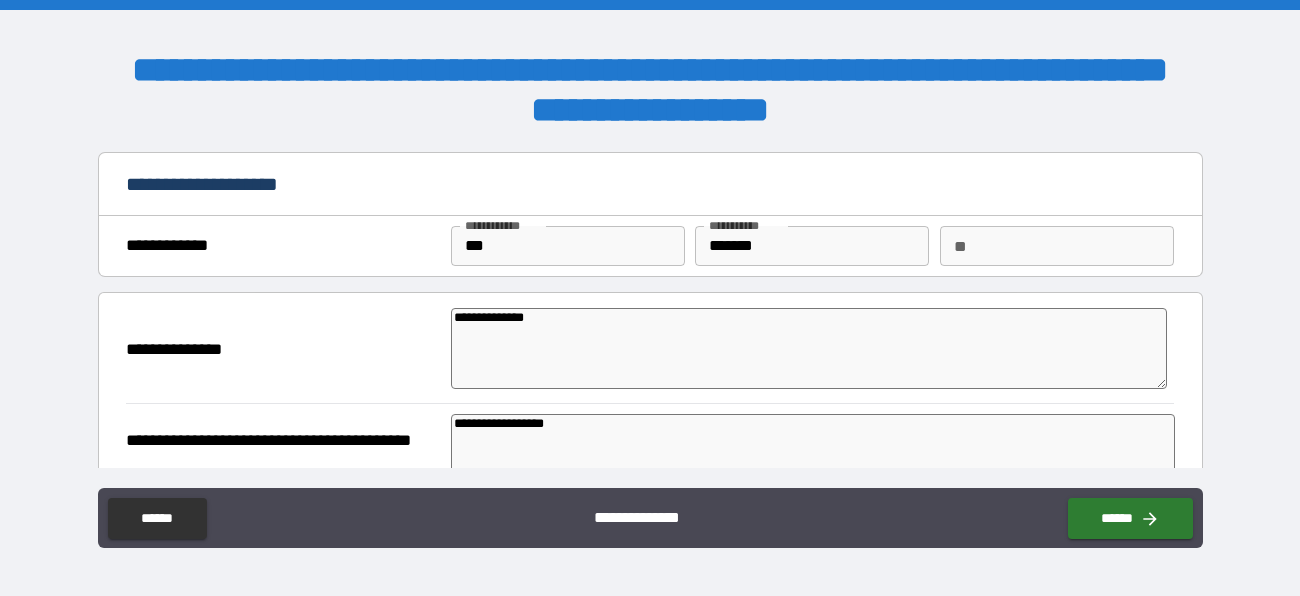 type on "*" 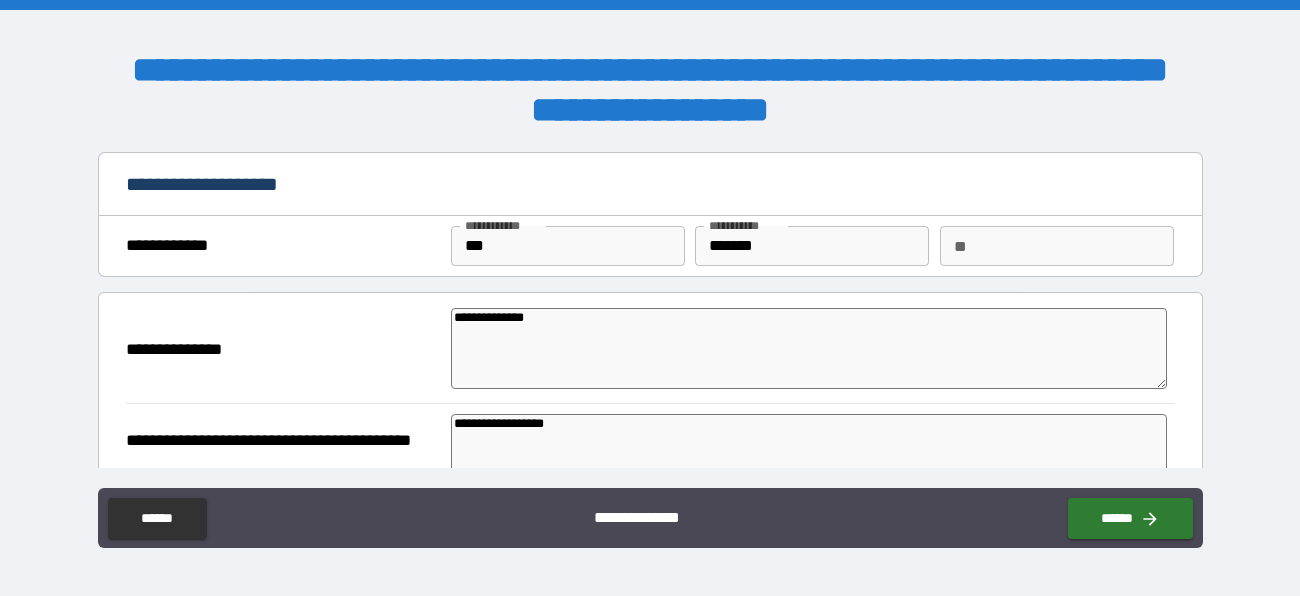 type on "*" 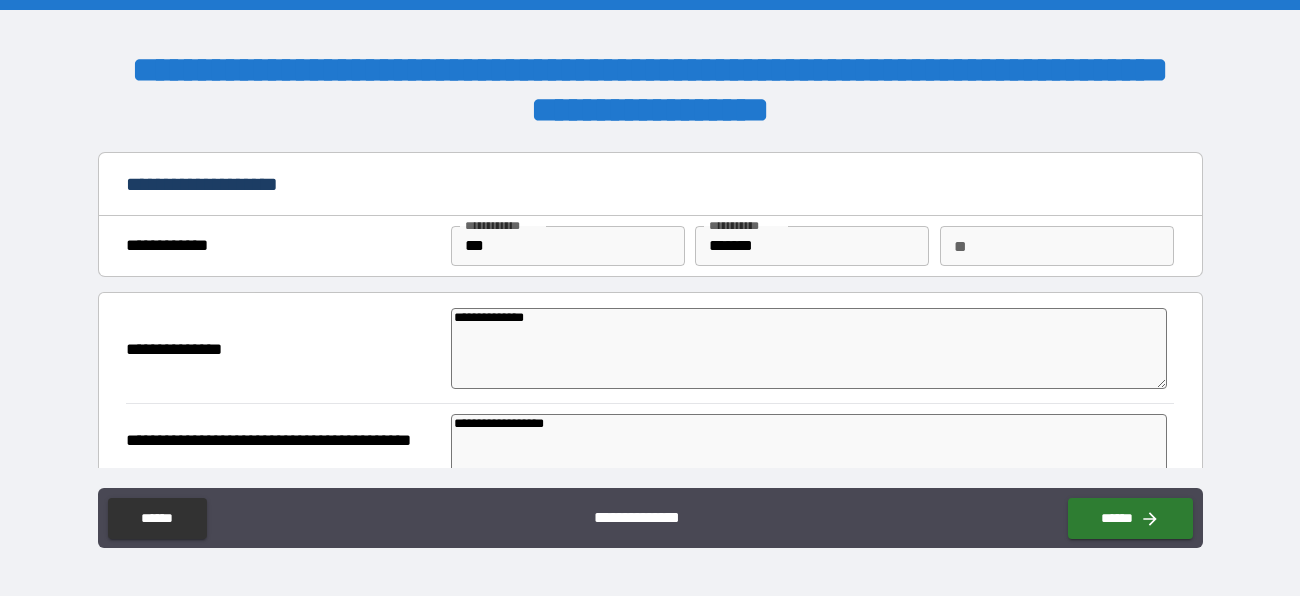 type on "*" 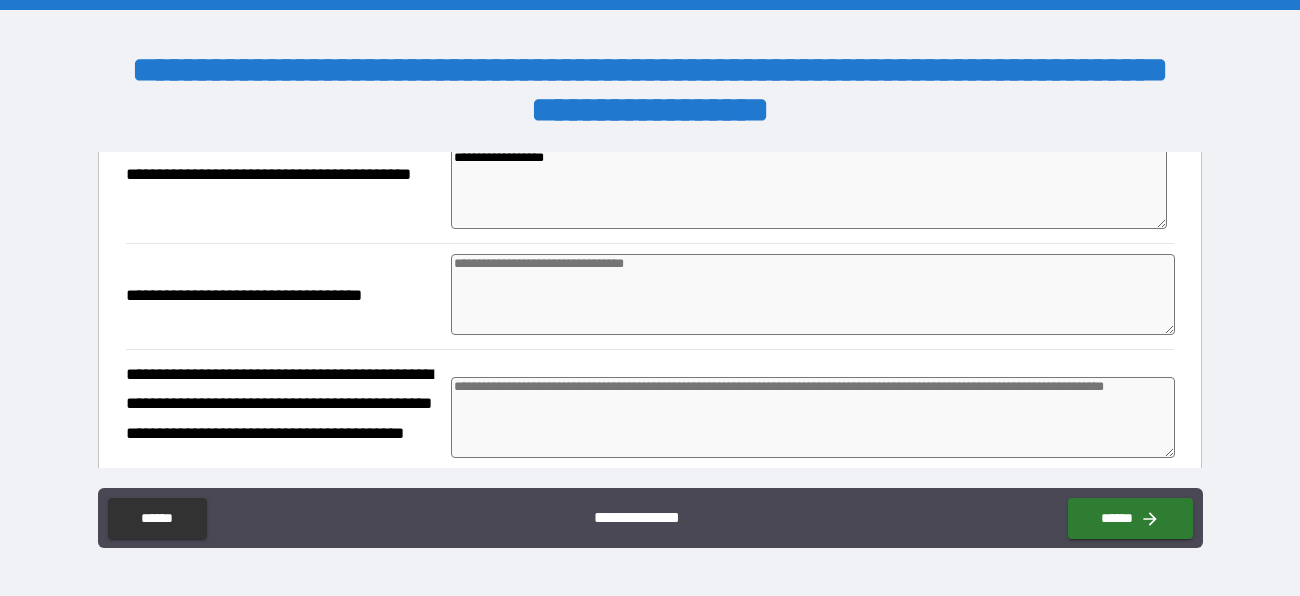scroll, scrollTop: 268, scrollLeft: 0, axis: vertical 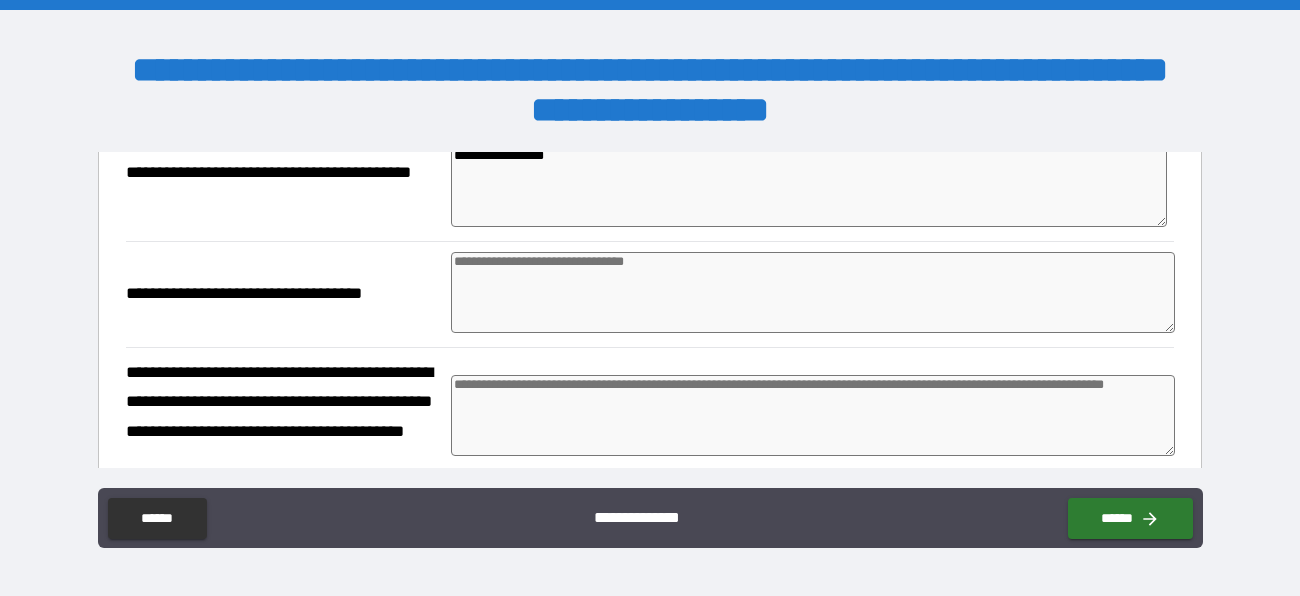 click at bounding box center (813, 292) 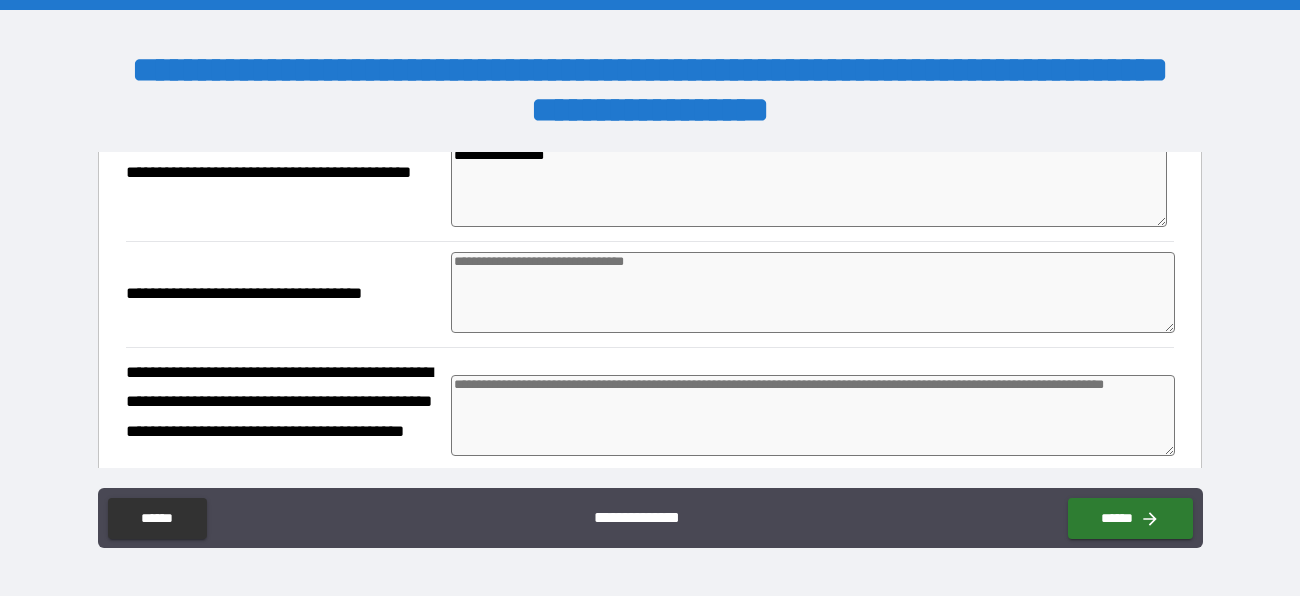 type on "*" 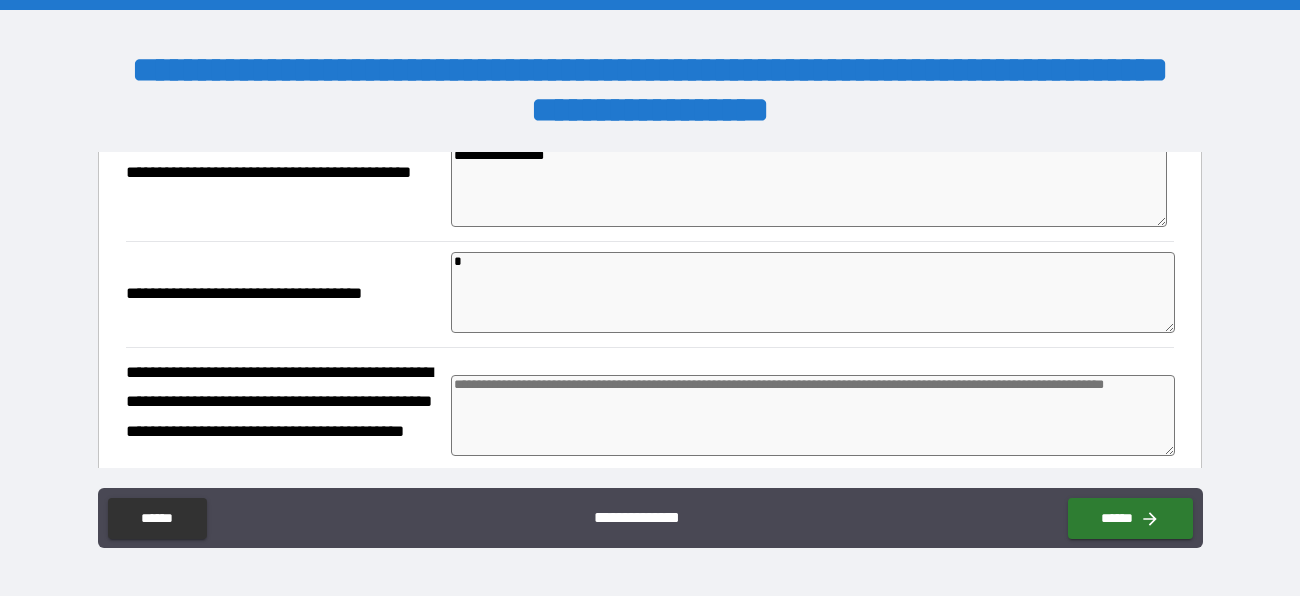 type on "*" 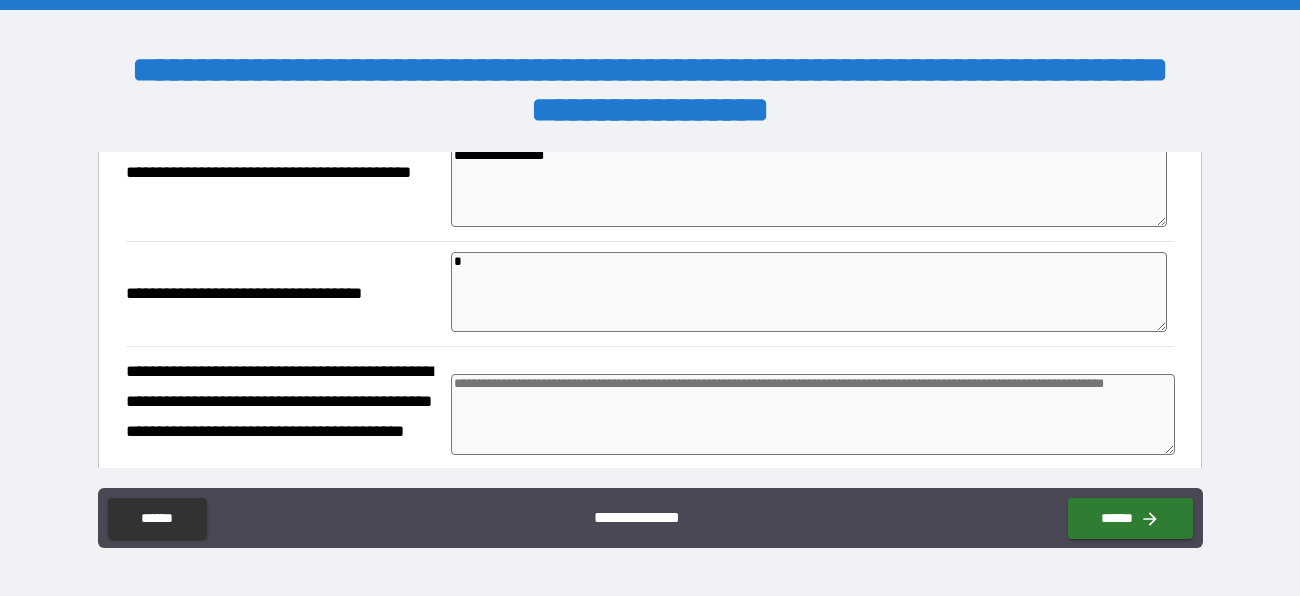 type on "**" 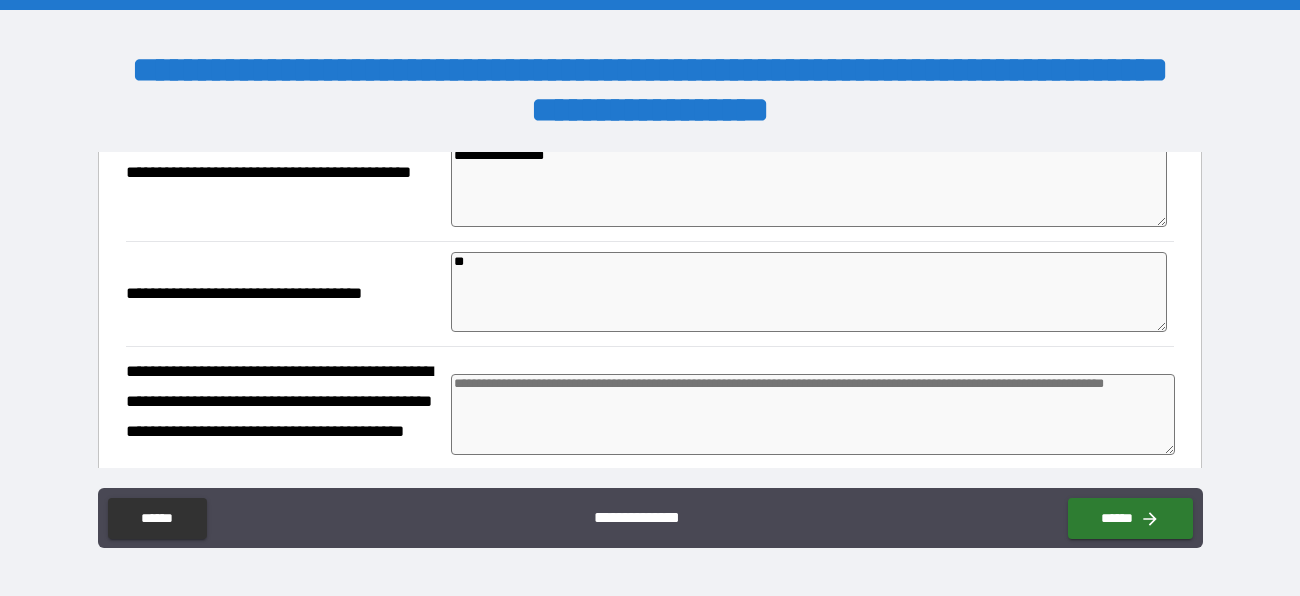 type on "*" 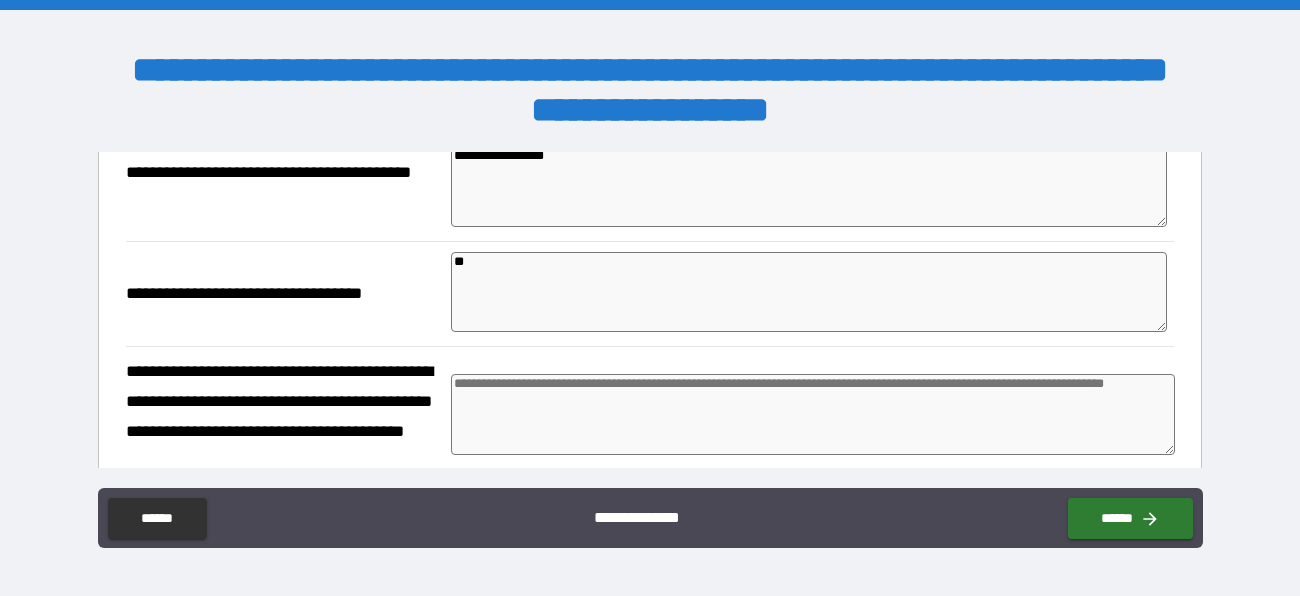 type on "*" 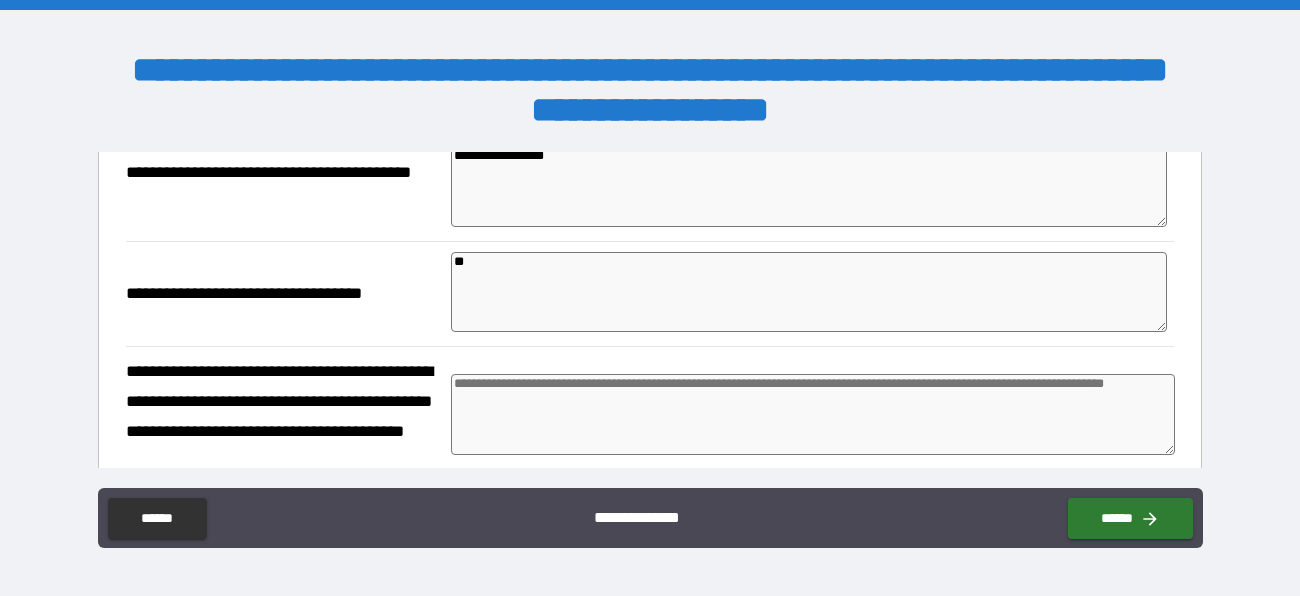 type on "*" 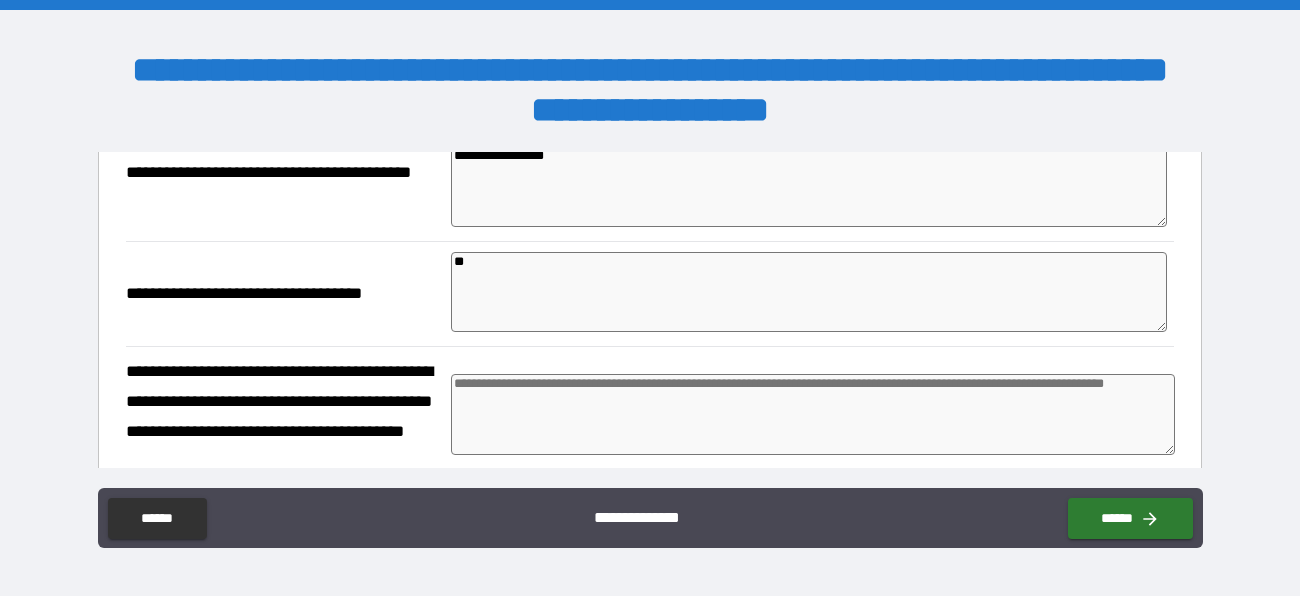 type on "***" 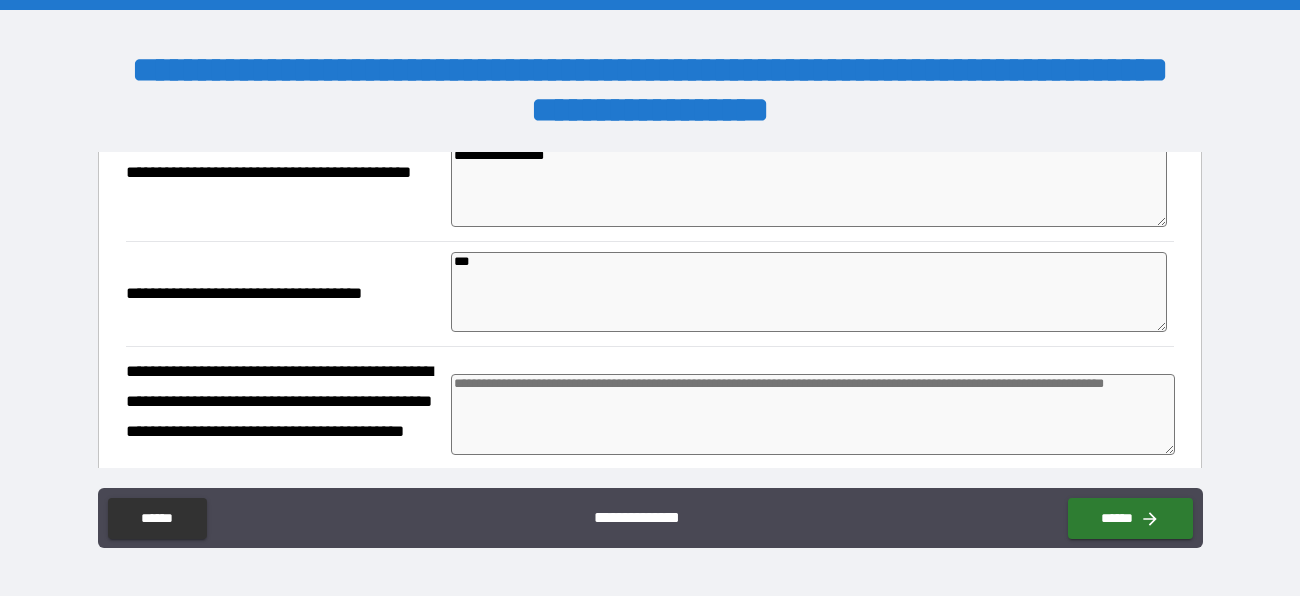 type on "*" 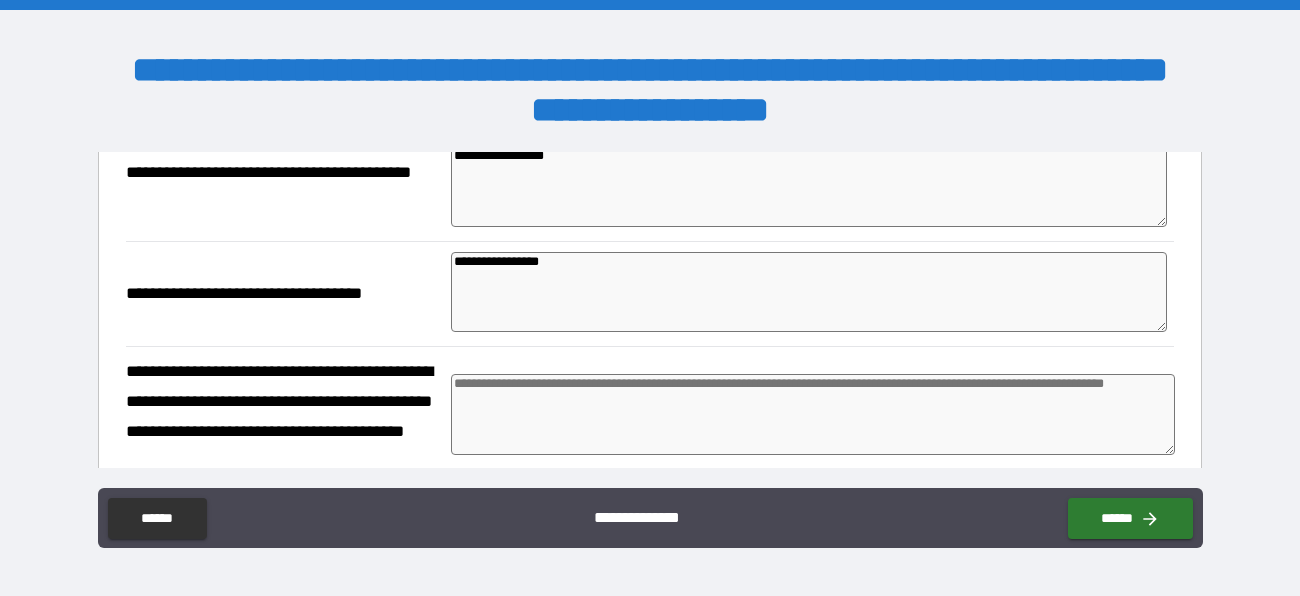click at bounding box center [813, 414] 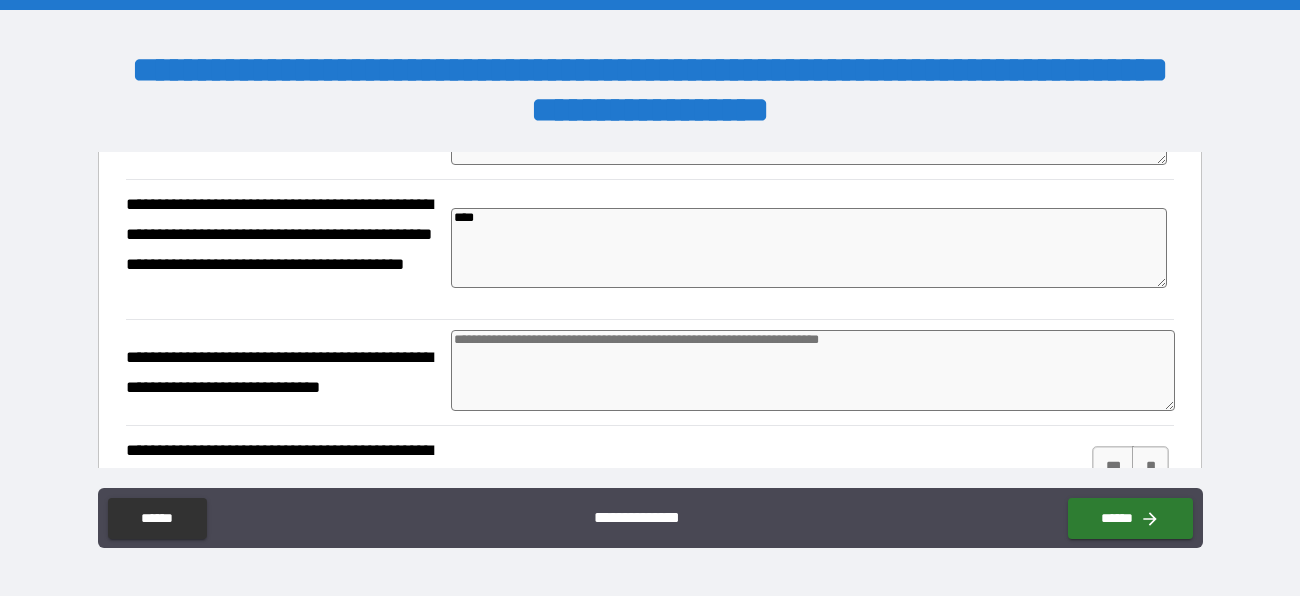 scroll, scrollTop: 434, scrollLeft: 0, axis: vertical 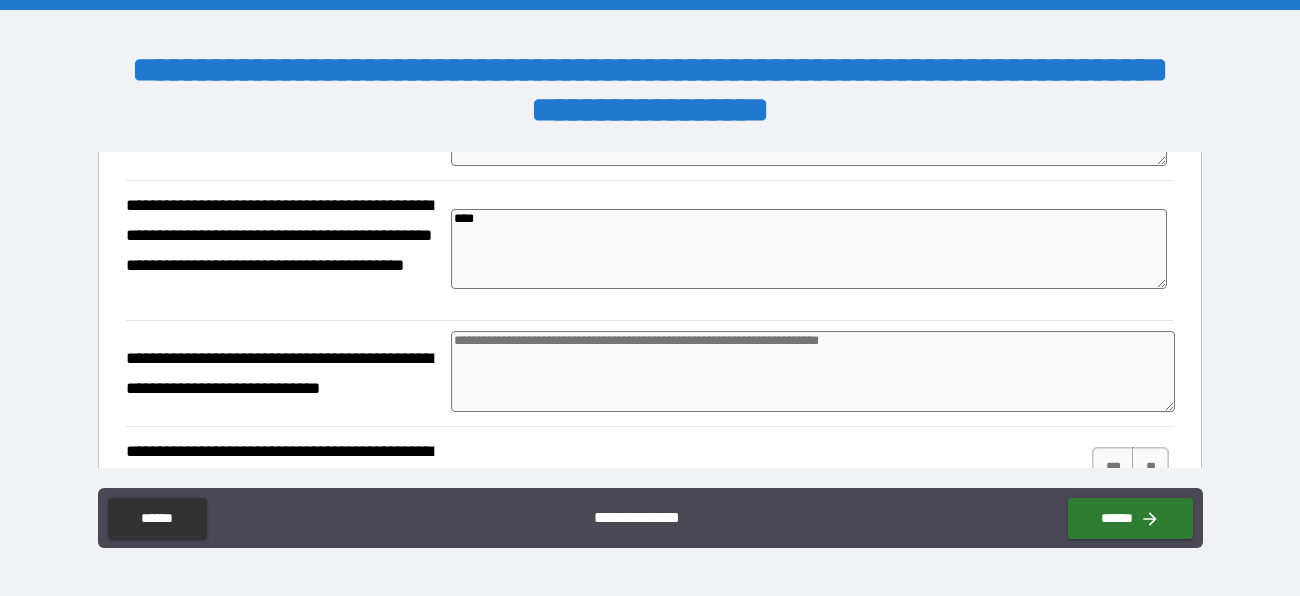 click at bounding box center (813, 371) 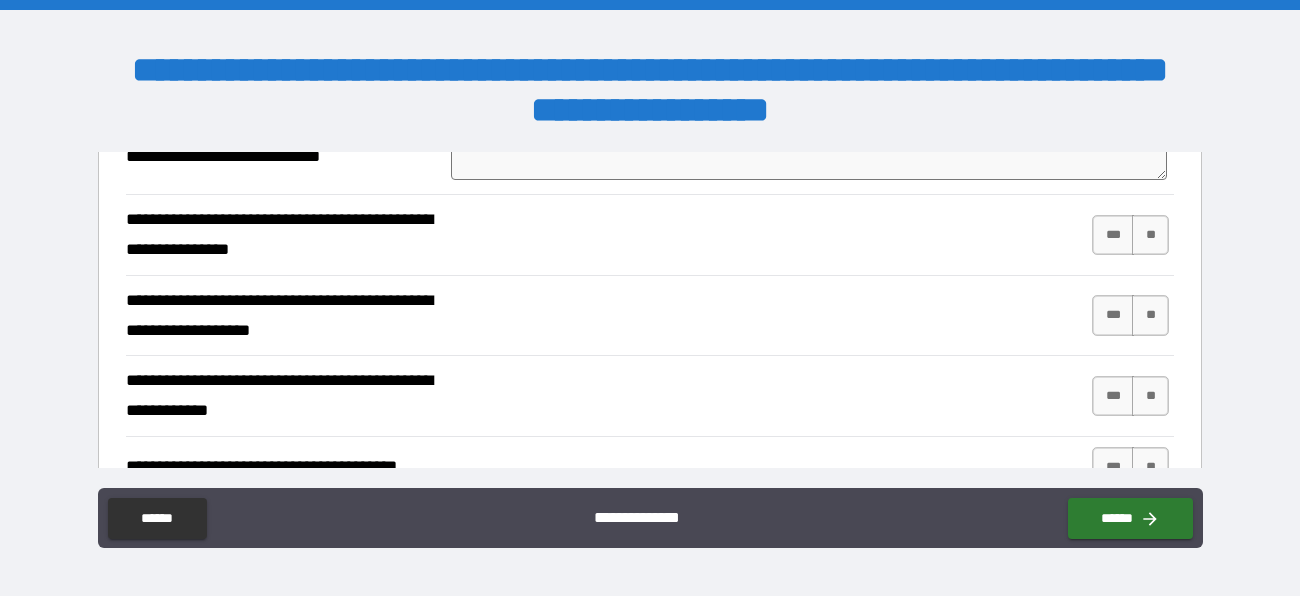 scroll, scrollTop: 667, scrollLeft: 0, axis: vertical 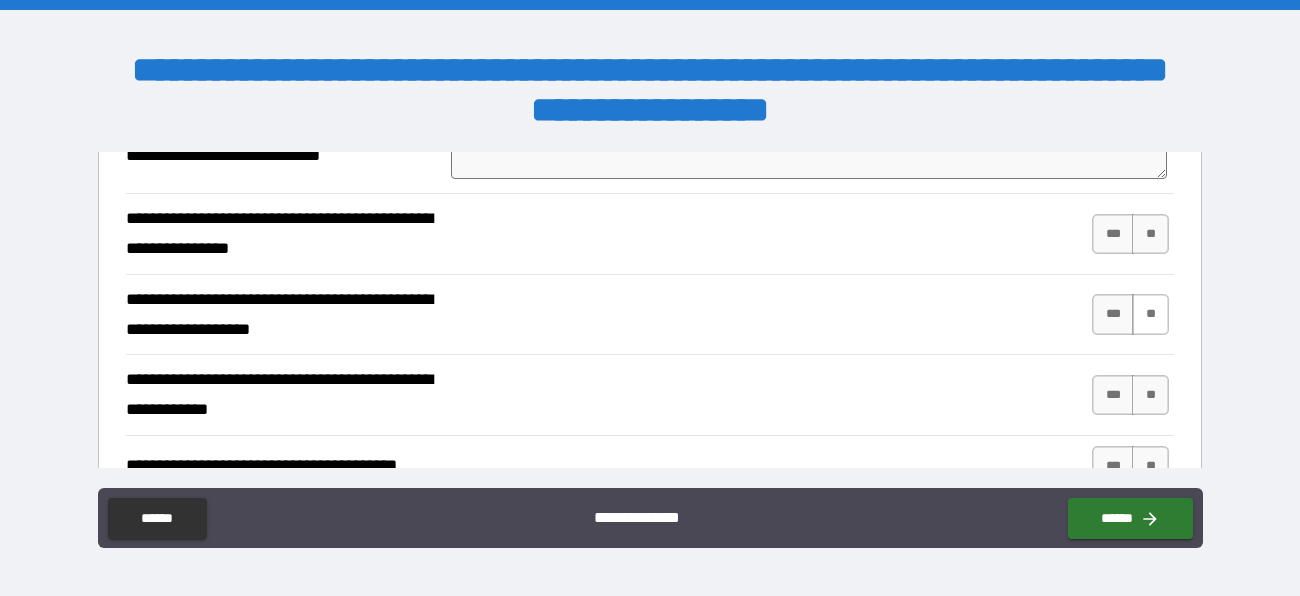 click on "**" at bounding box center [1150, 314] 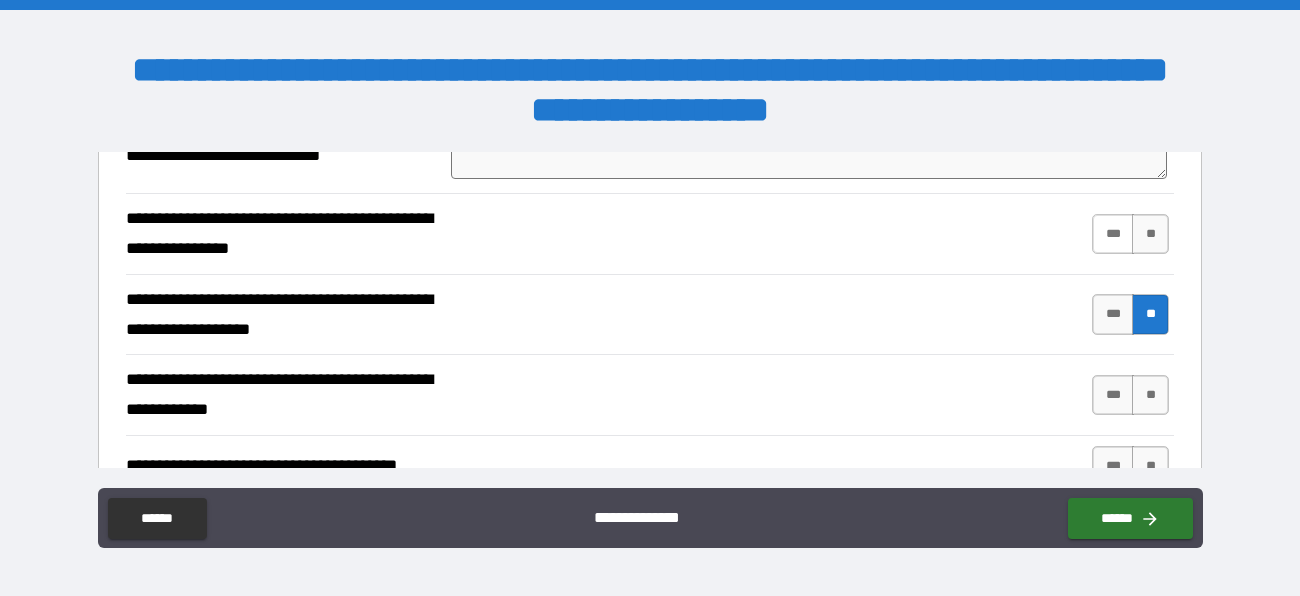 click on "***" at bounding box center [1113, 234] 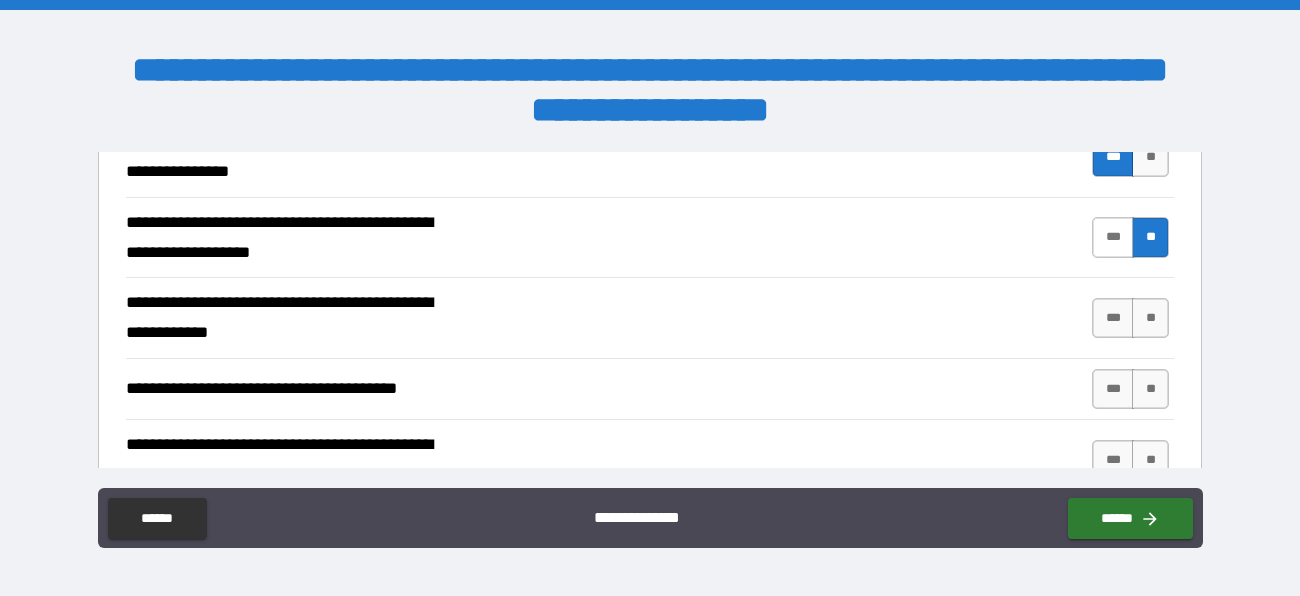 scroll, scrollTop: 754, scrollLeft: 0, axis: vertical 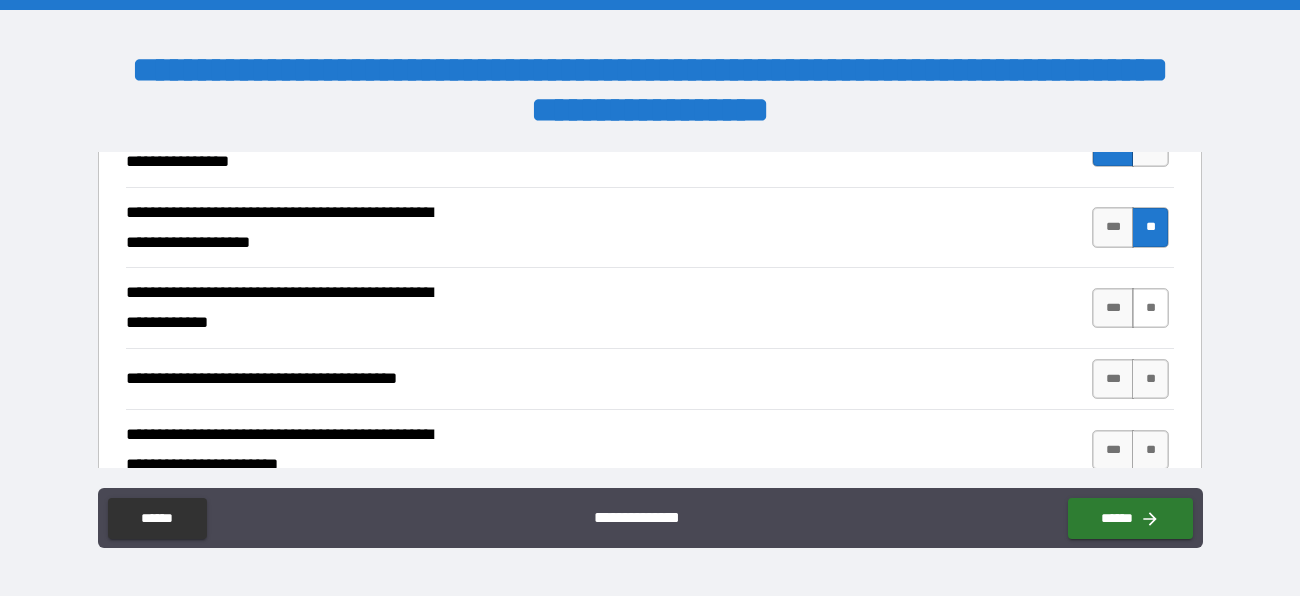 click on "**" at bounding box center [1150, 308] 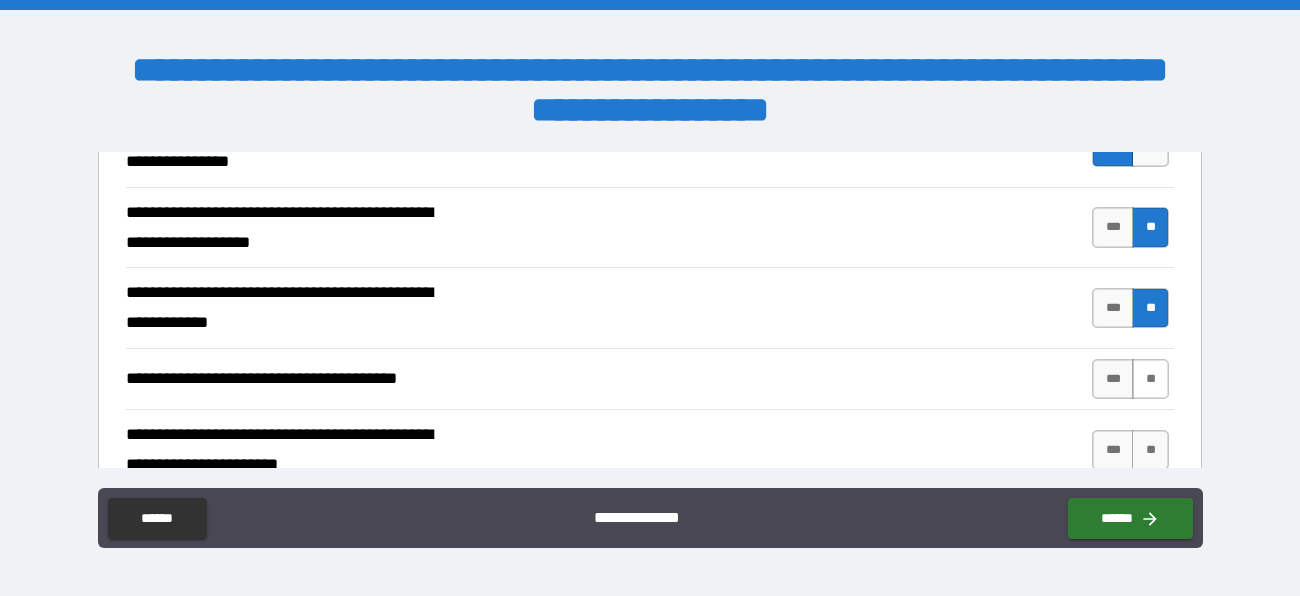 click on "**" at bounding box center (1150, 379) 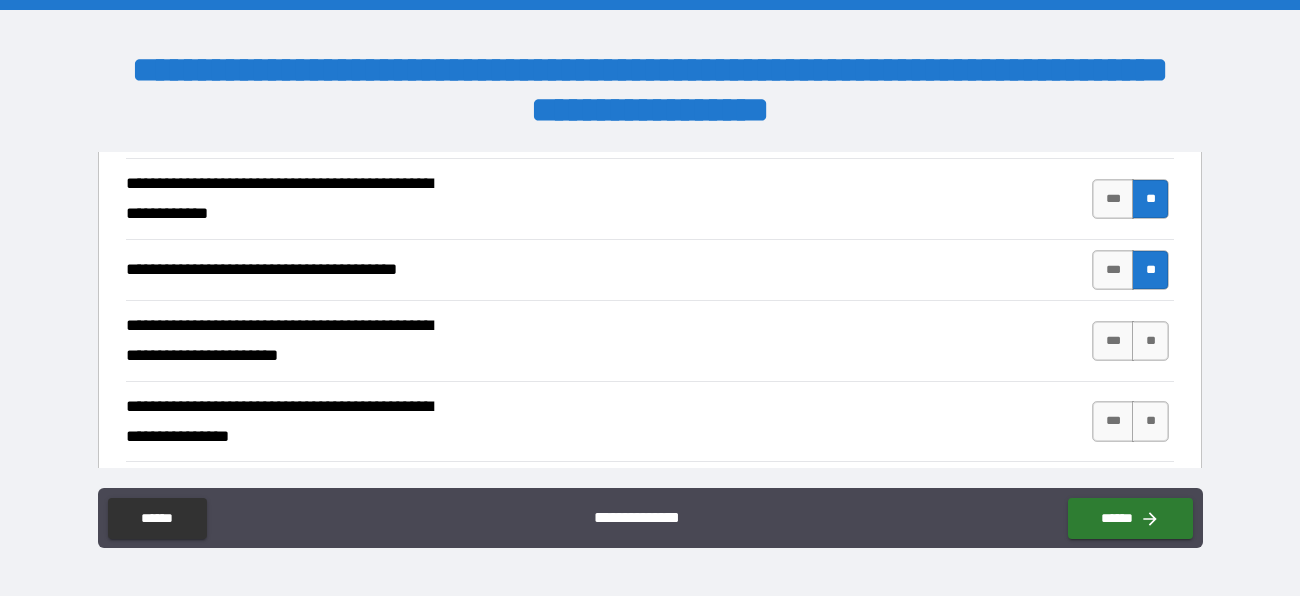 scroll, scrollTop: 866, scrollLeft: 0, axis: vertical 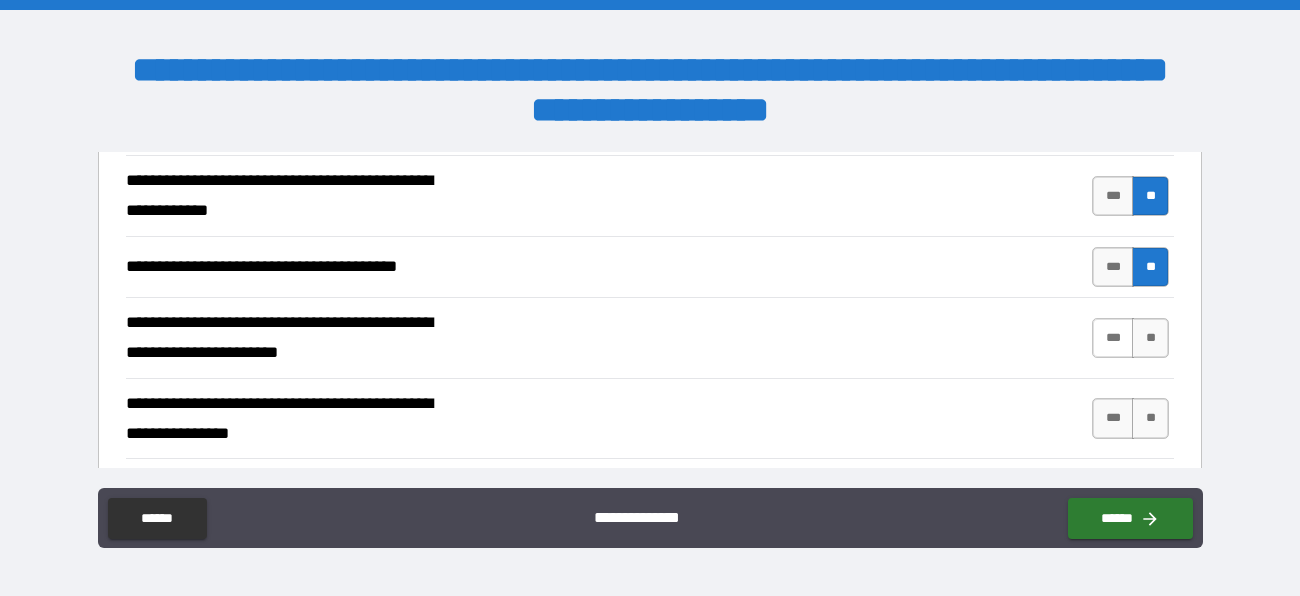click on "***" at bounding box center [1113, 338] 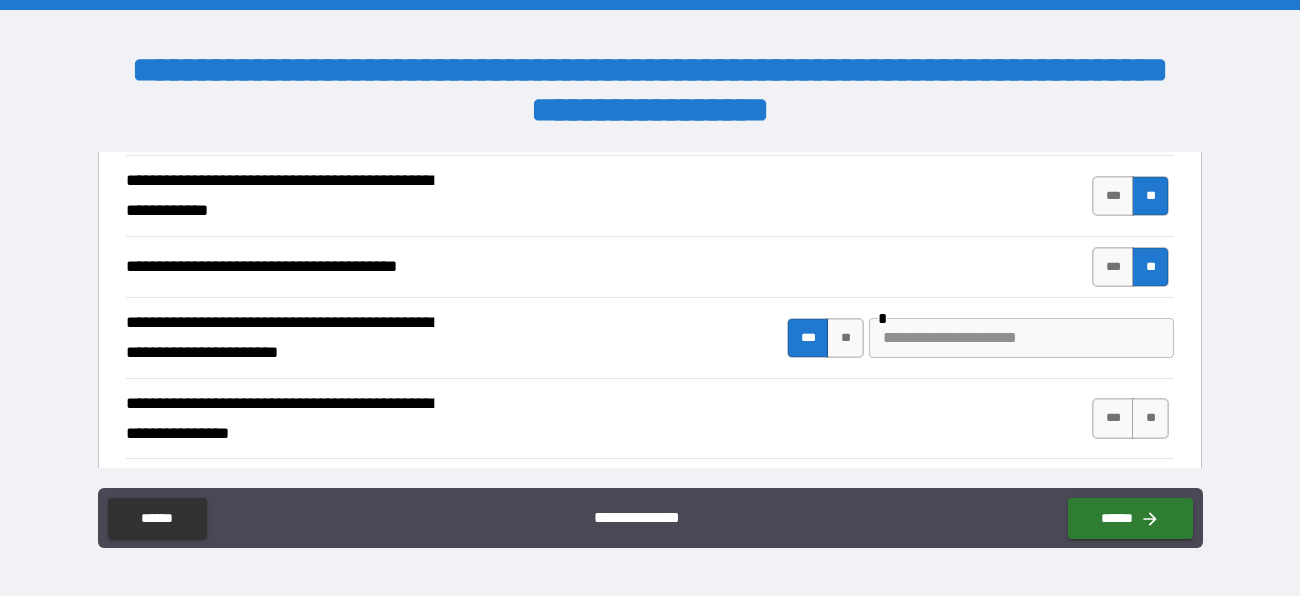 click at bounding box center (1021, 338) 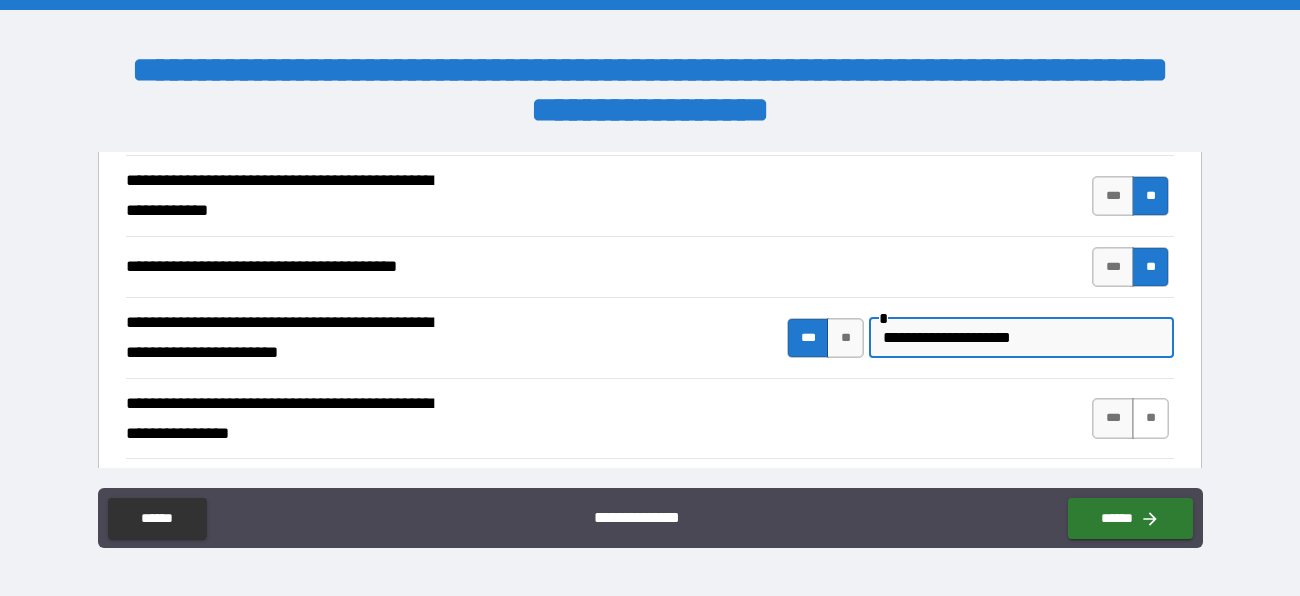 click on "**" at bounding box center [1150, 418] 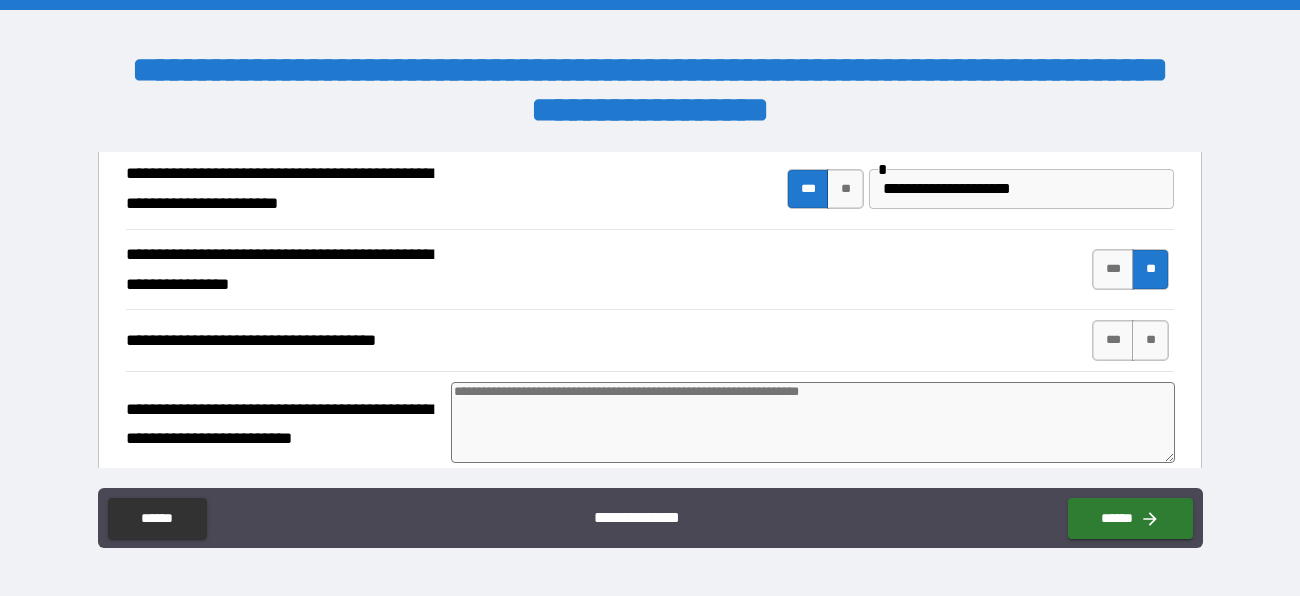 scroll, scrollTop: 1024, scrollLeft: 0, axis: vertical 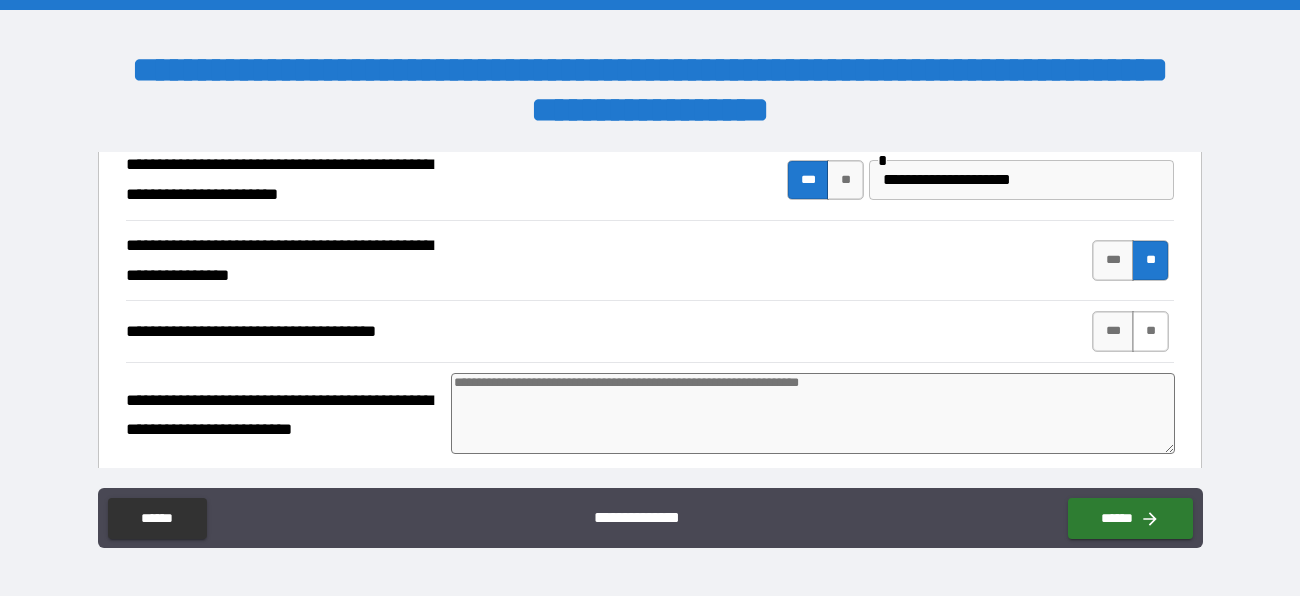 click on "**" at bounding box center (1150, 331) 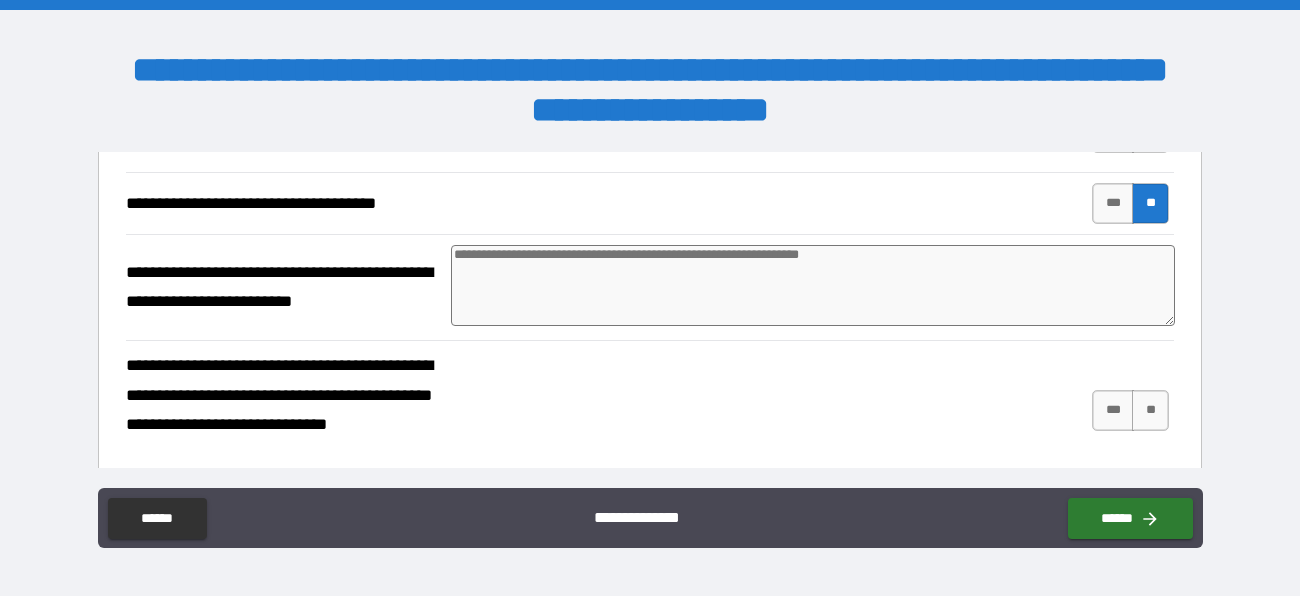 scroll, scrollTop: 1173, scrollLeft: 0, axis: vertical 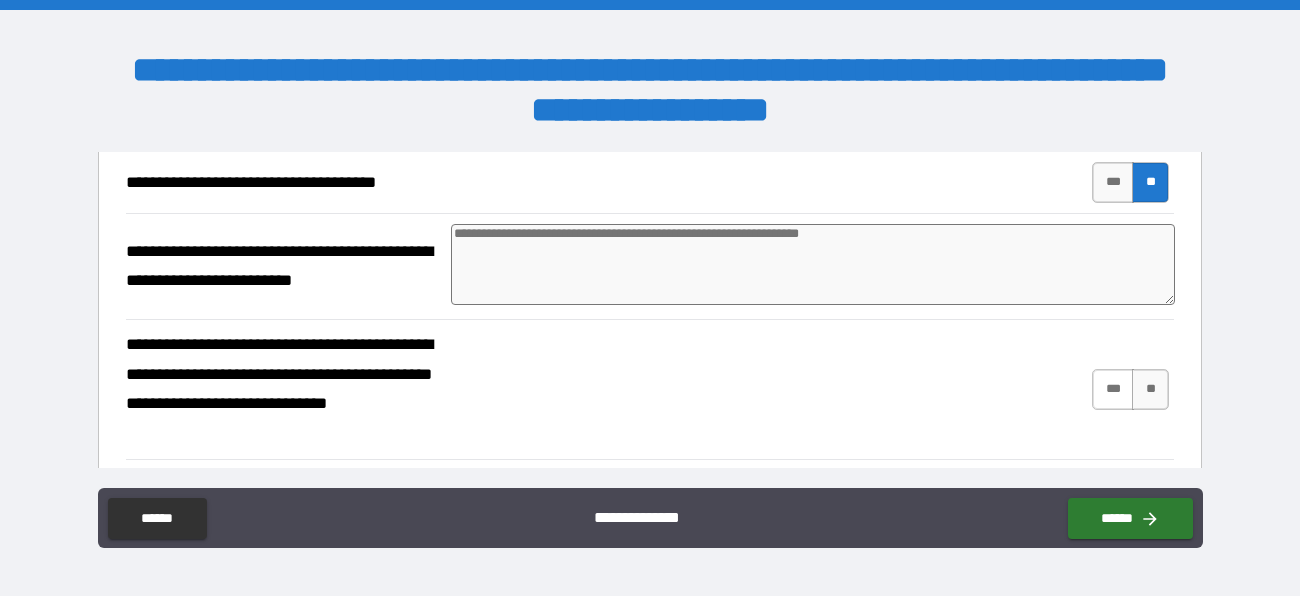 click on "***" at bounding box center (1113, 389) 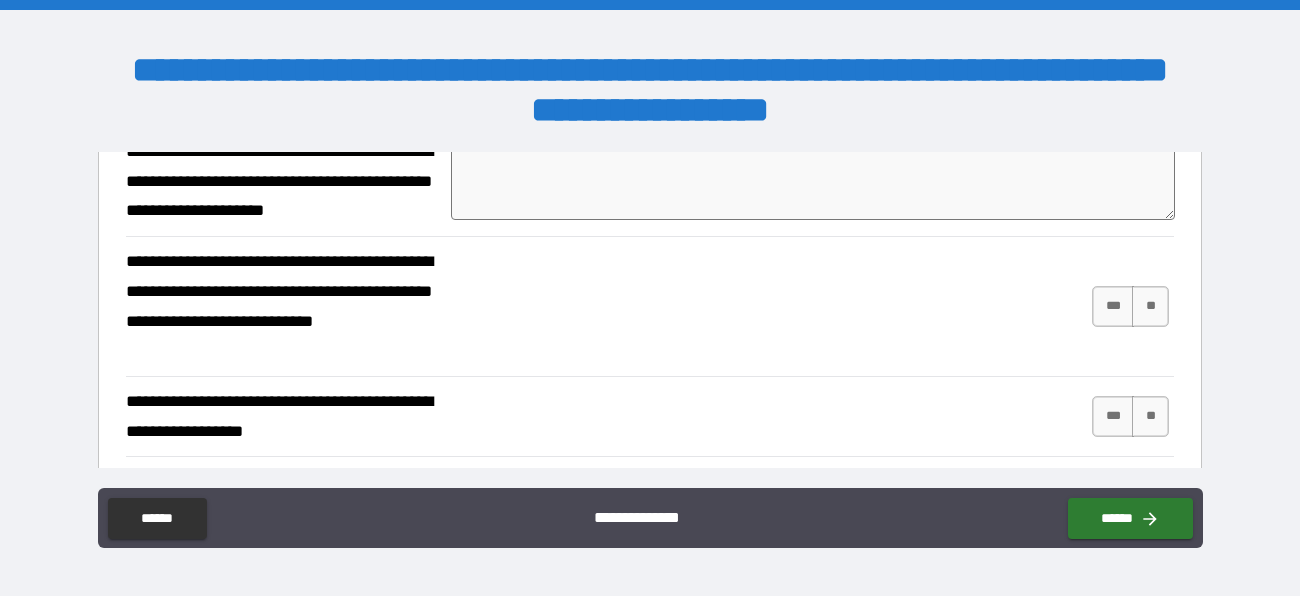 scroll, scrollTop: 1507, scrollLeft: 0, axis: vertical 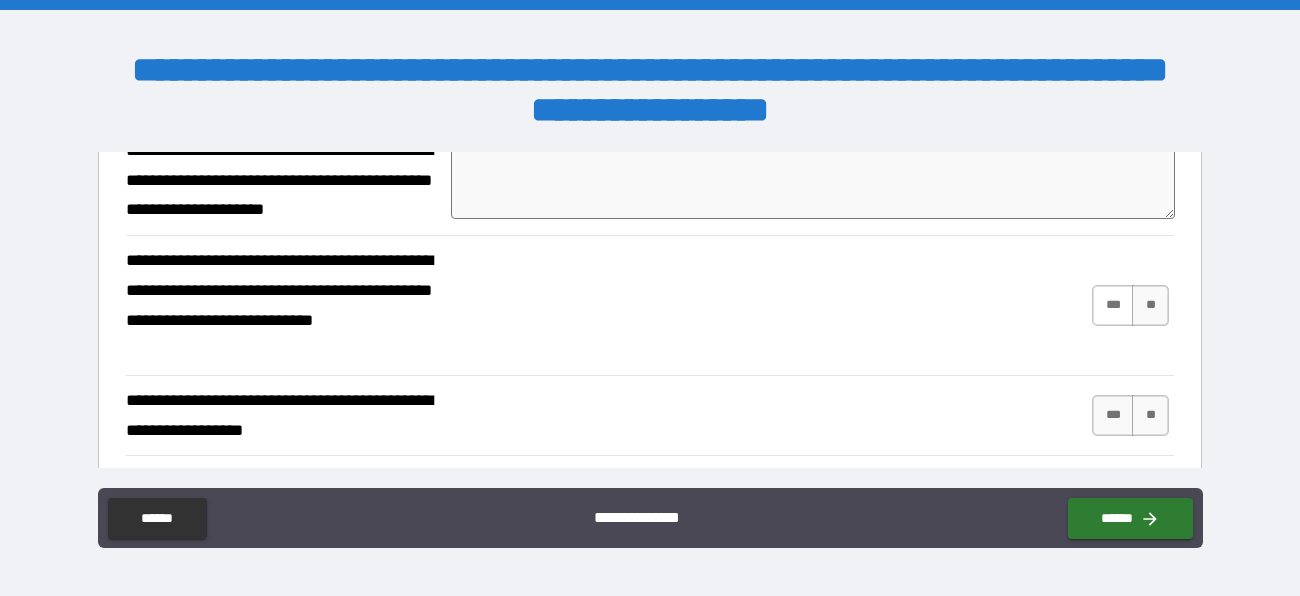 click on "***" at bounding box center [1113, 305] 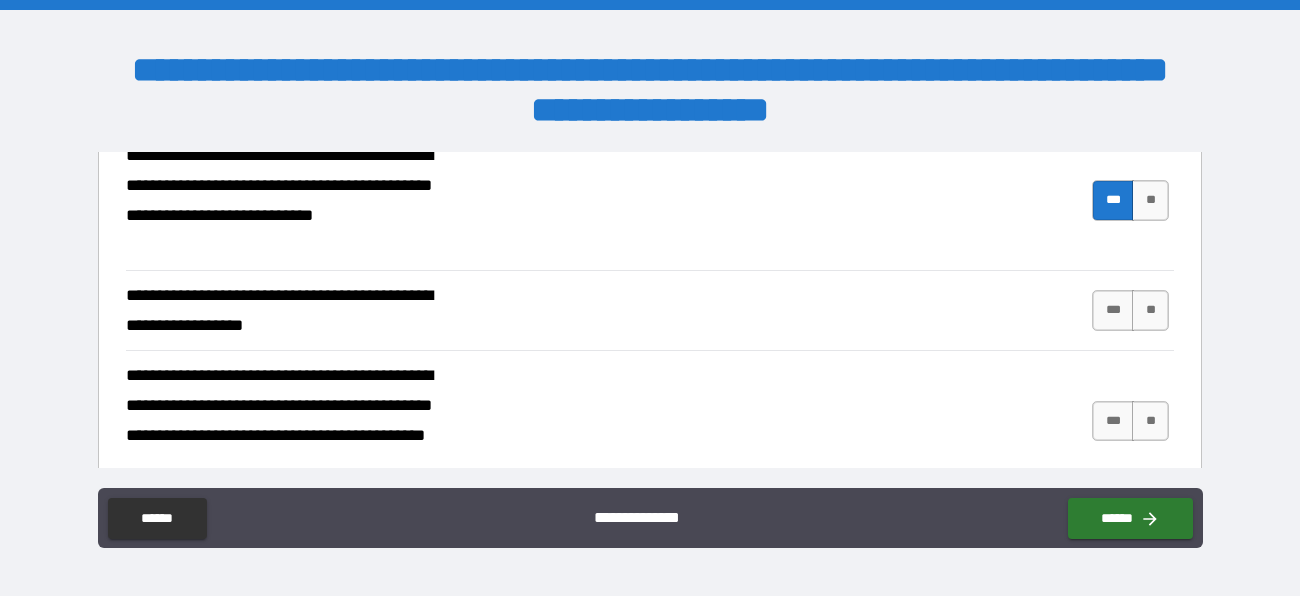 scroll, scrollTop: 1614, scrollLeft: 0, axis: vertical 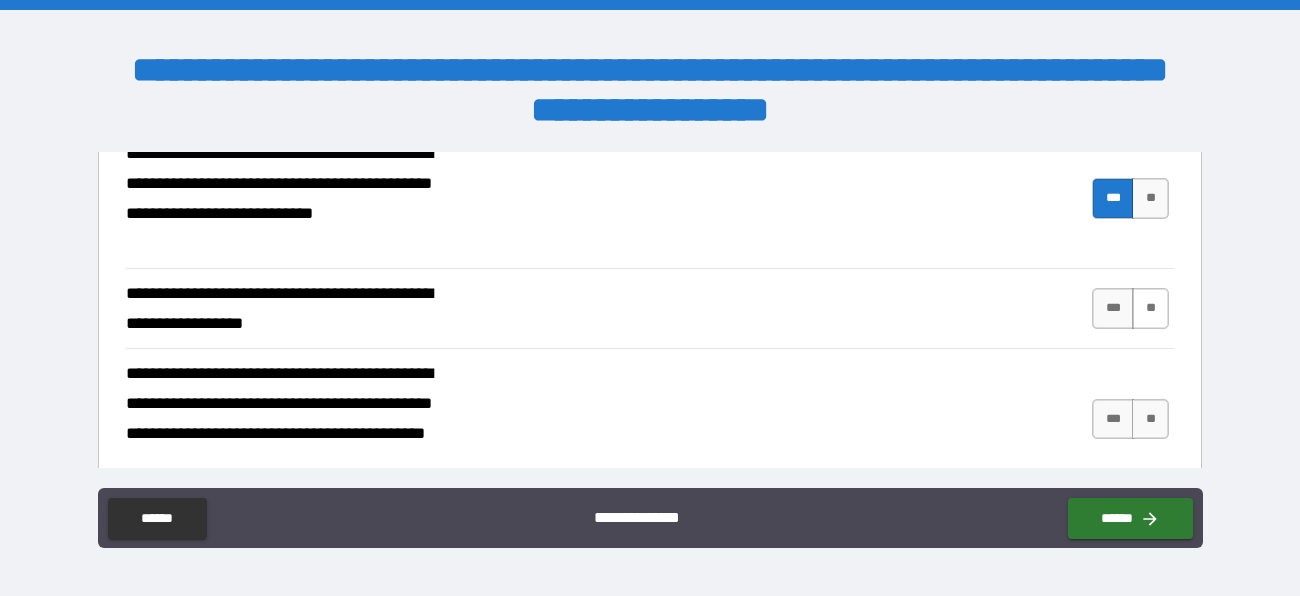 click on "**" at bounding box center (1150, 308) 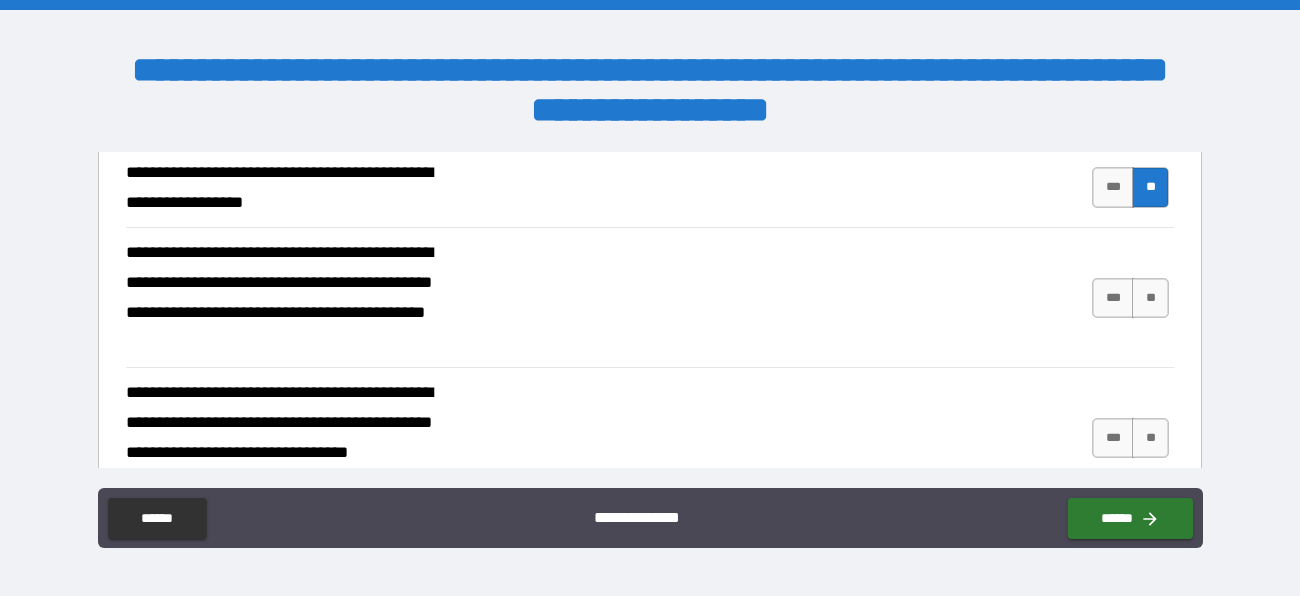 click on "**" at bounding box center [1150, 298] 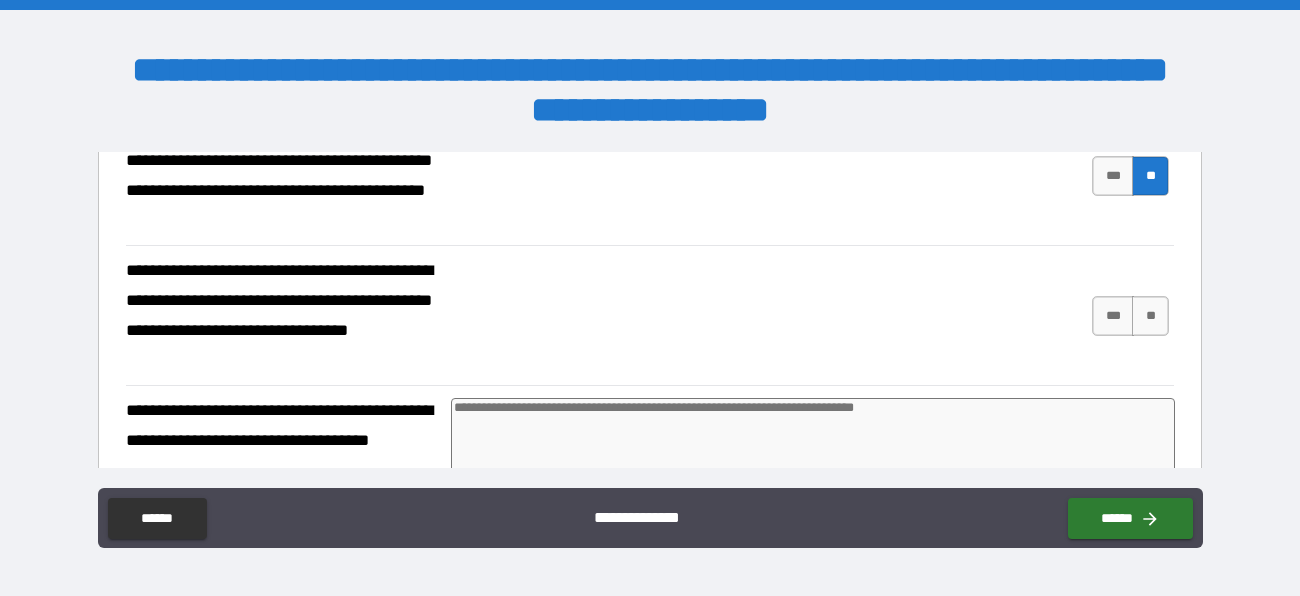 scroll, scrollTop: 1864, scrollLeft: 0, axis: vertical 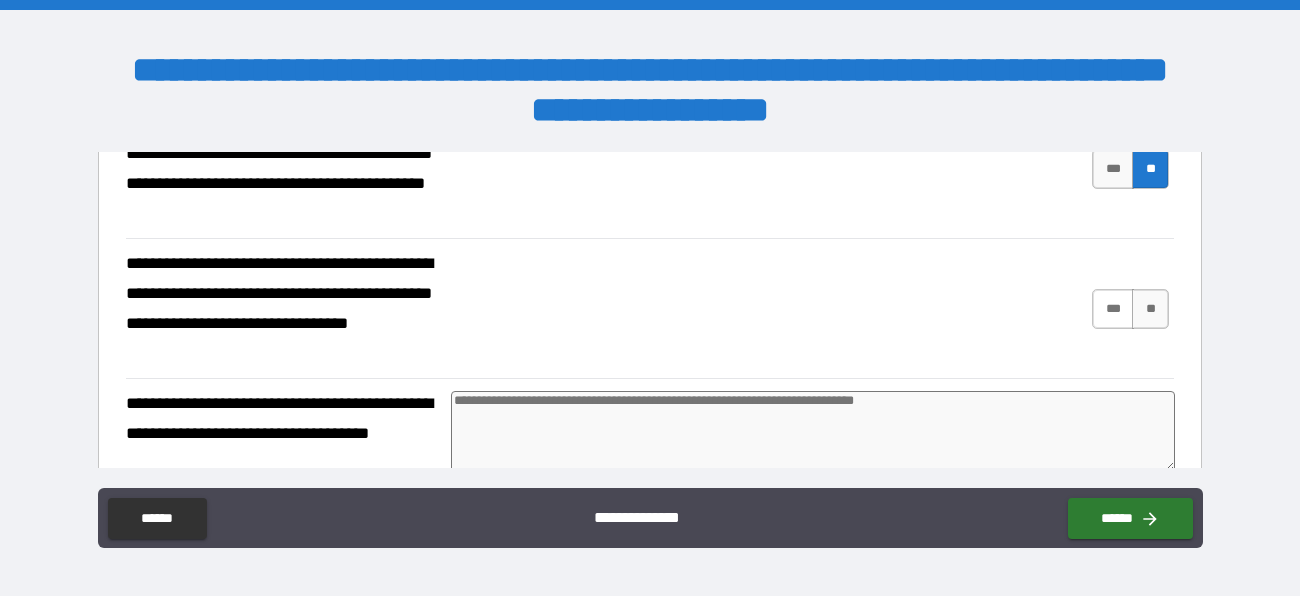 click on "***" at bounding box center [1113, 309] 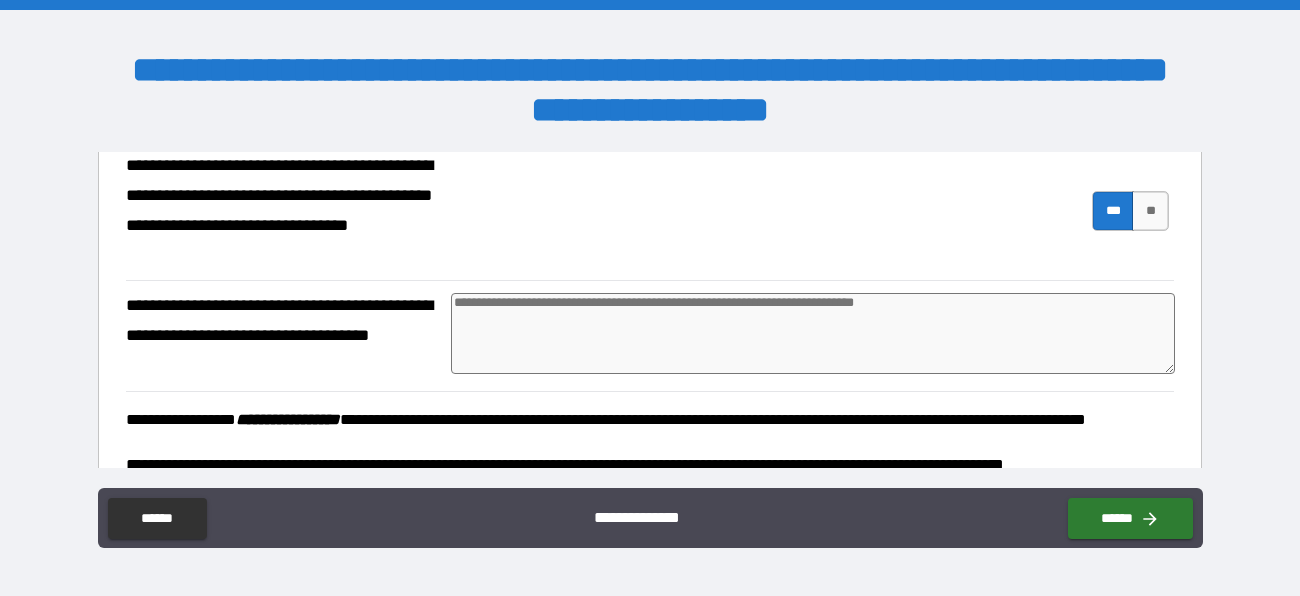 scroll, scrollTop: 1977, scrollLeft: 0, axis: vertical 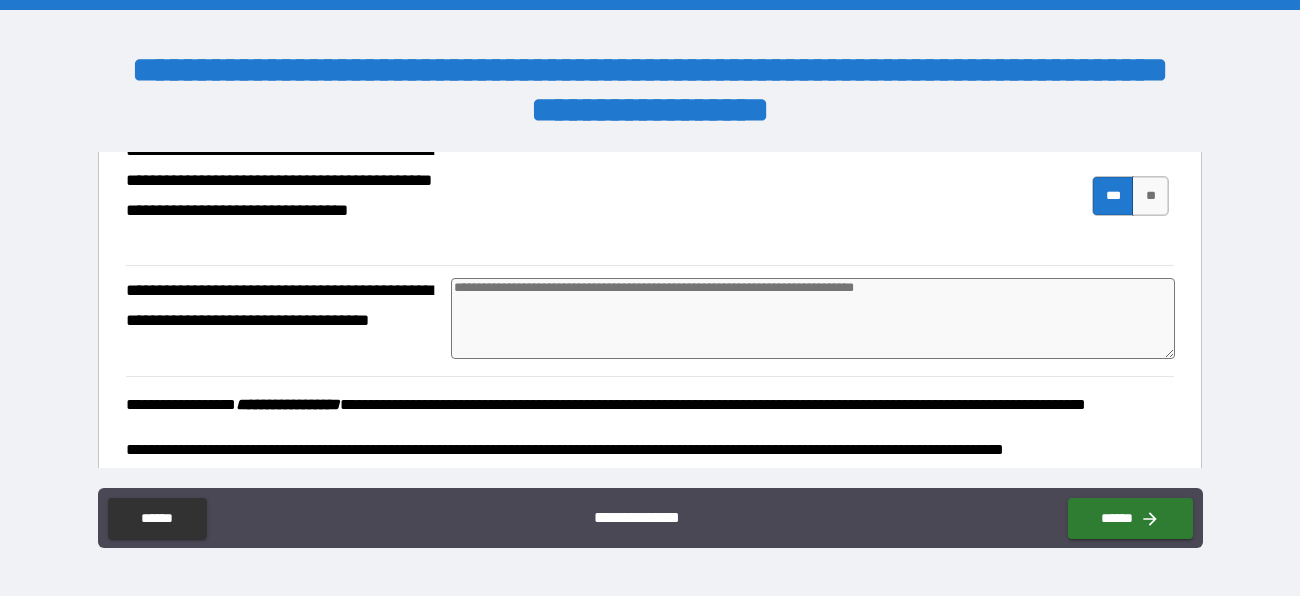 click at bounding box center (813, 318) 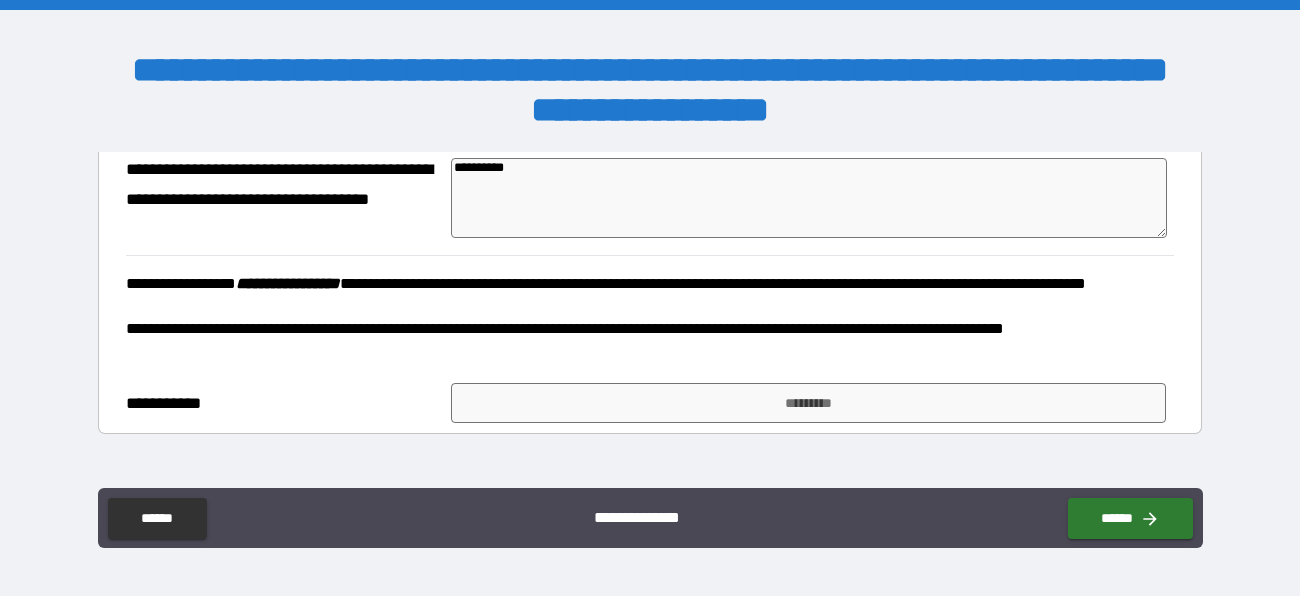 scroll, scrollTop: 2099, scrollLeft: 0, axis: vertical 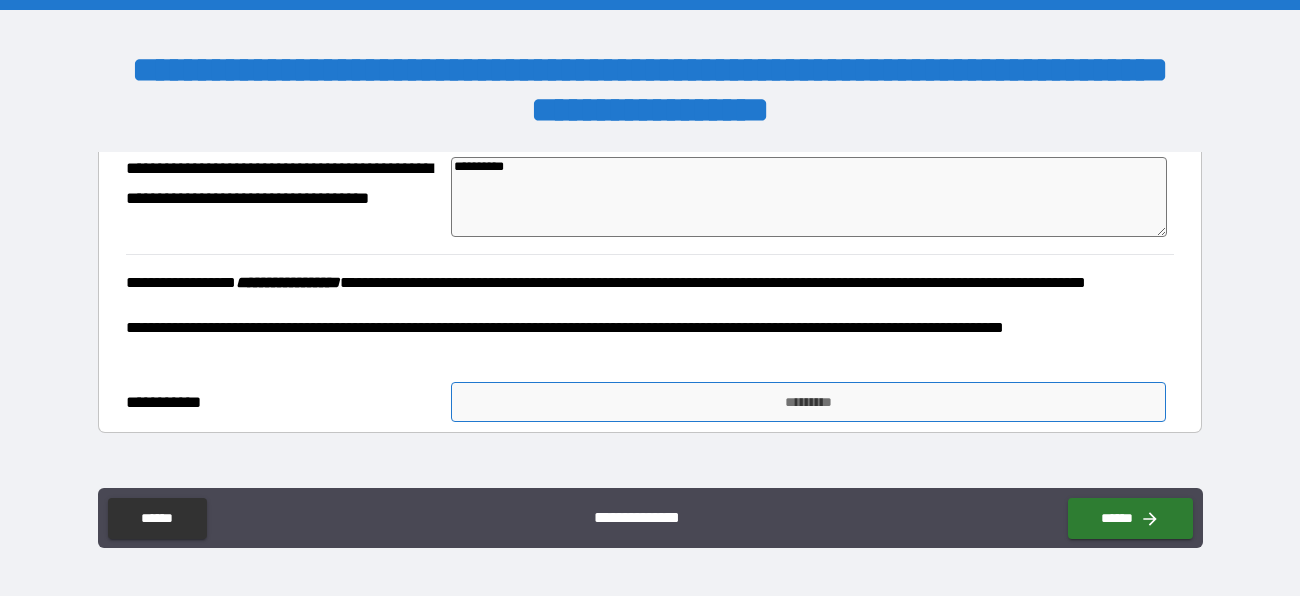 click on "*********" at bounding box center [808, 402] 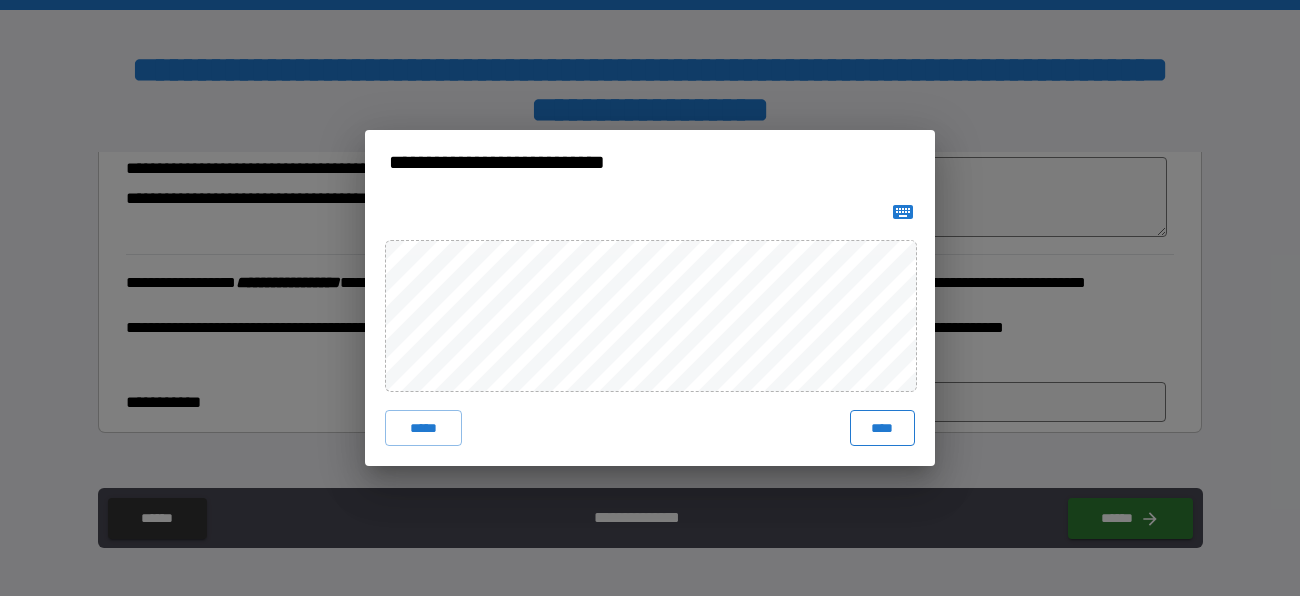 click on "****" at bounding box center (882, 428) 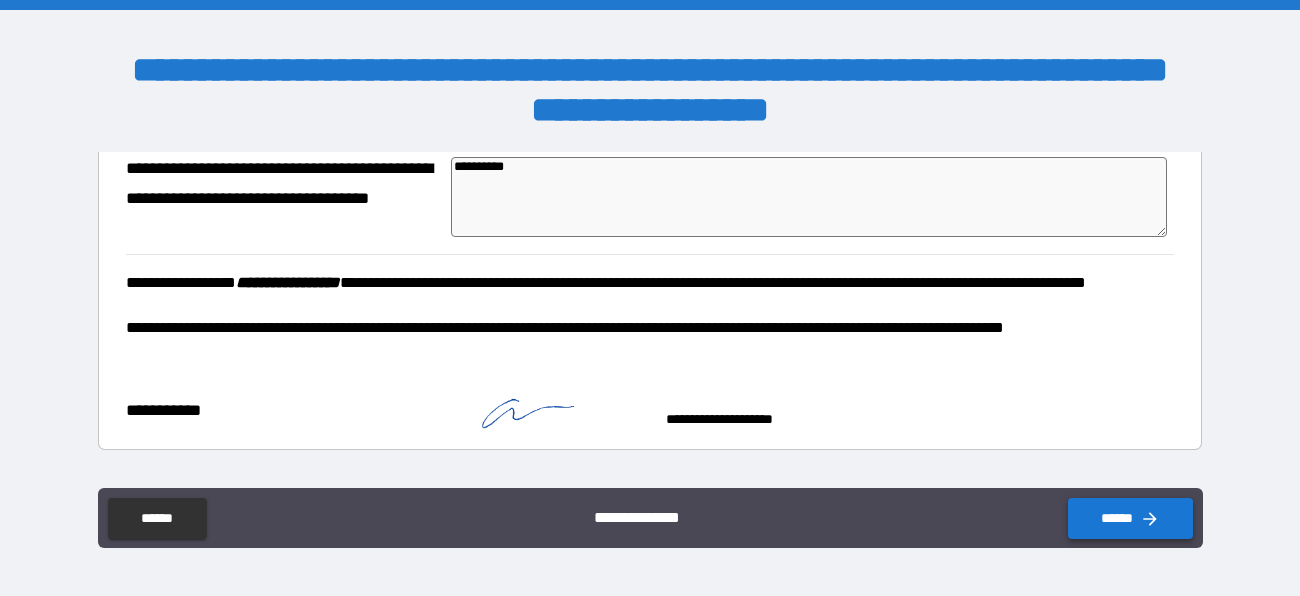 click on "******" at bounding box center (1130, 518) 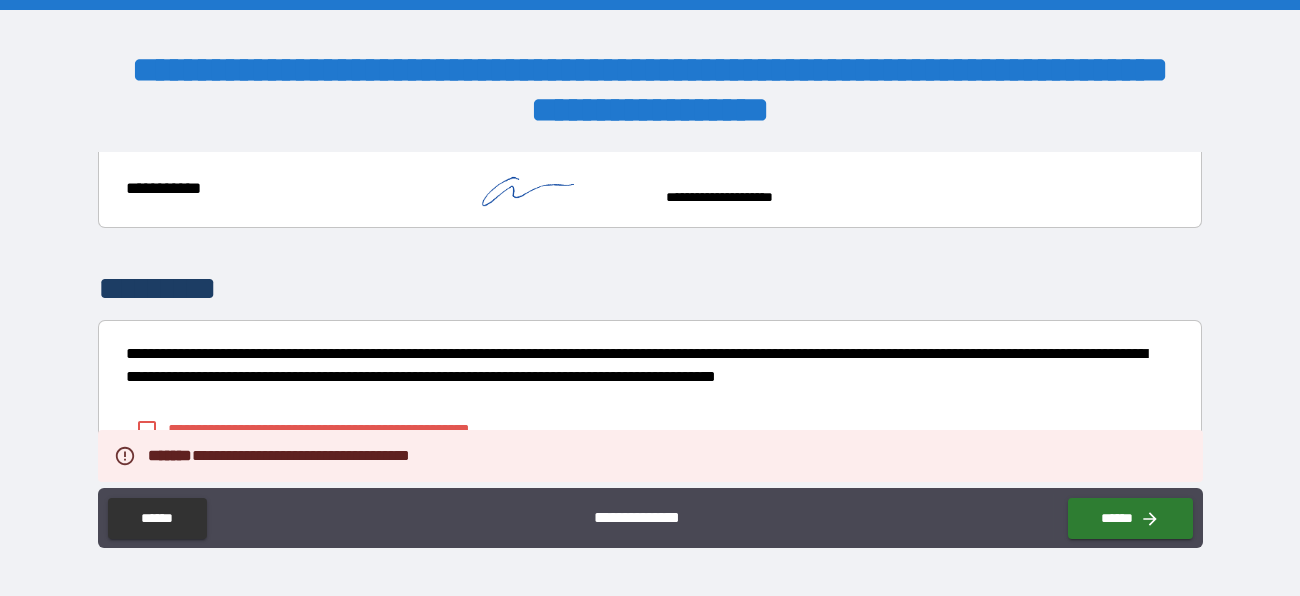 scroll, scrollTop: 2437, scrollLeft: 0, axis: vertical 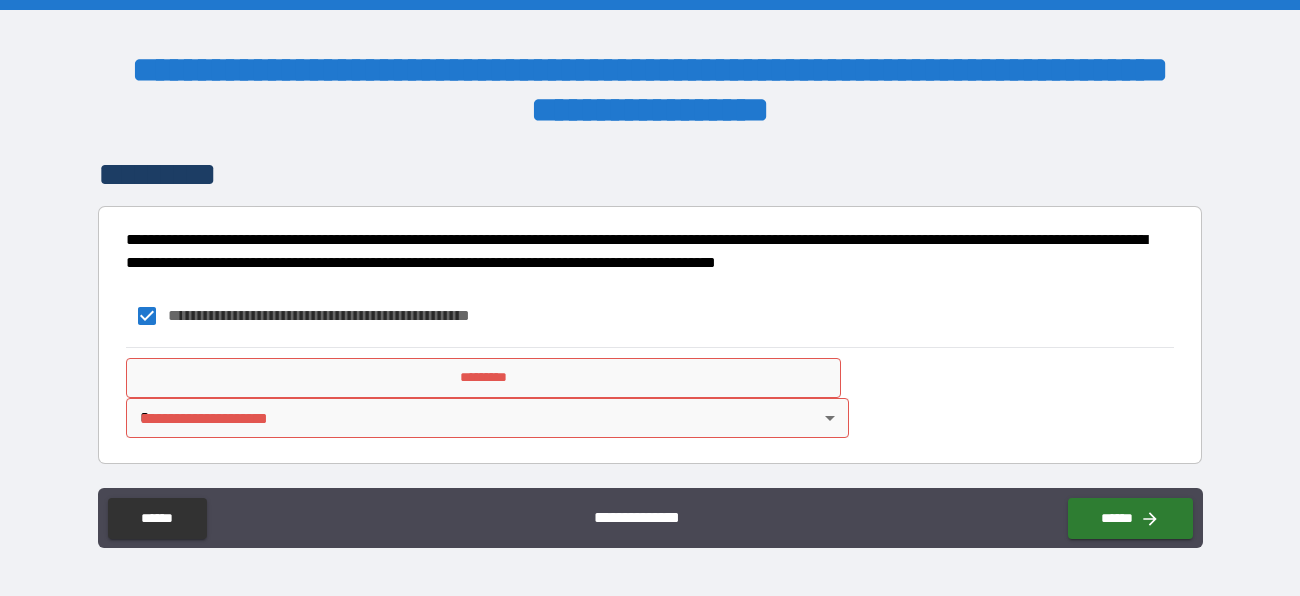 click on "*********" at bounding box center [483, 378] 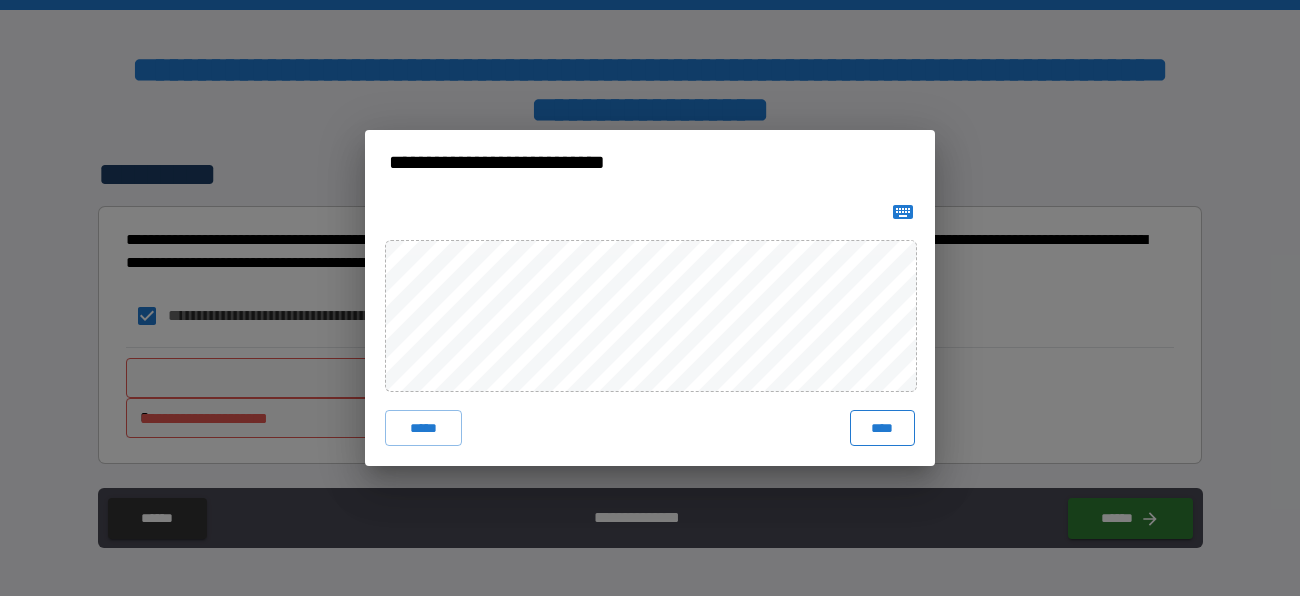 click on "****" at bounding box center [882, 428] 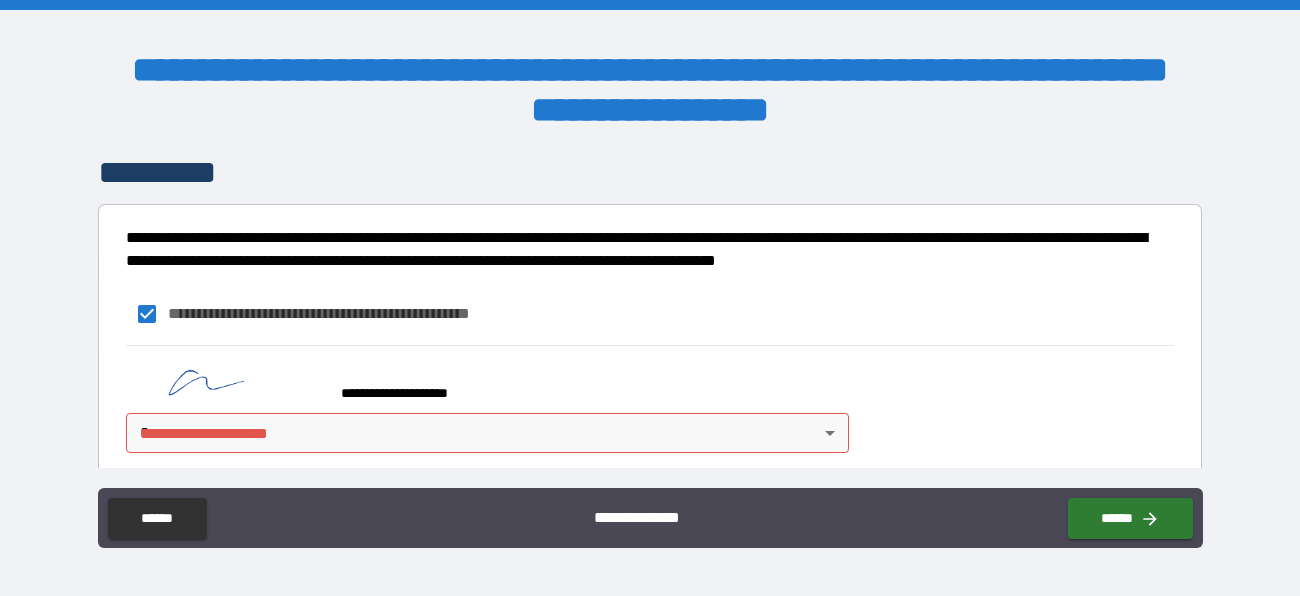 click on "**********" at bounding box center [650, 298] 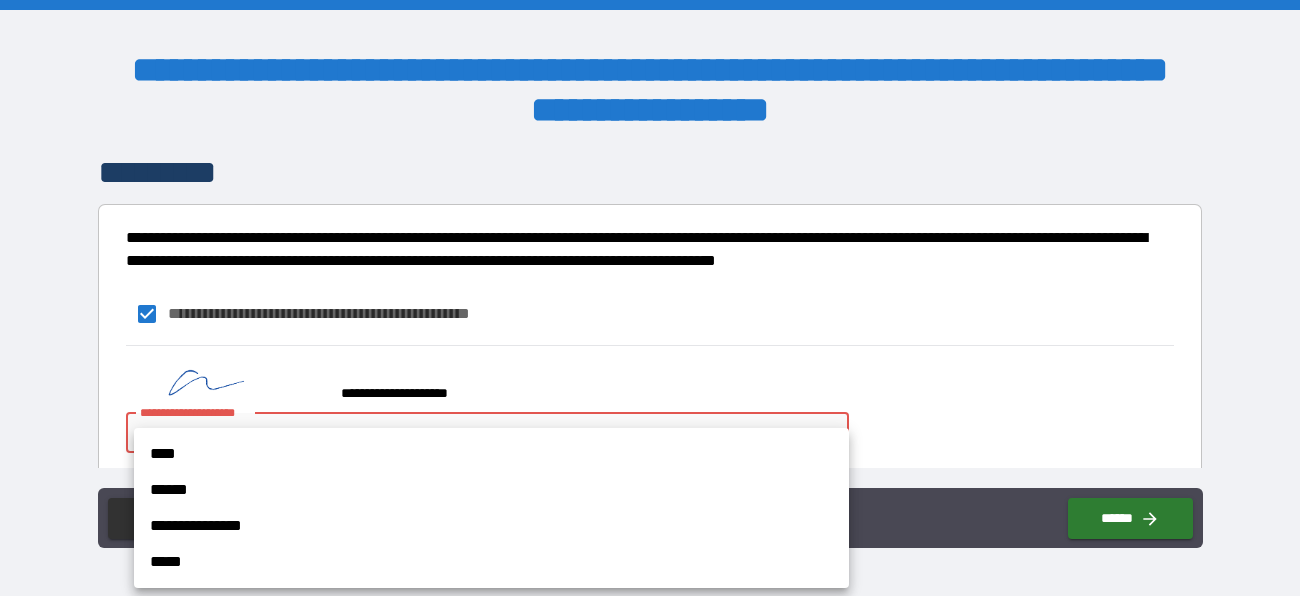 click on "**********" at bounding box center (491, 526) 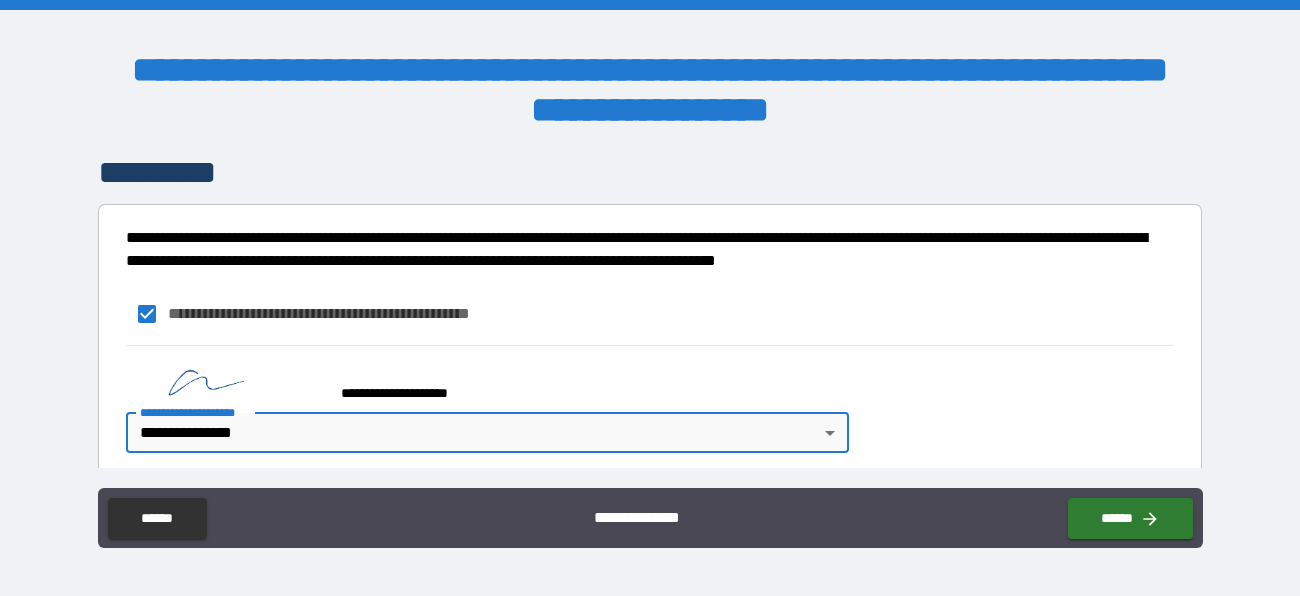 scroll, scrollTop: 2453, scrollLeft: 0, axis: vertical 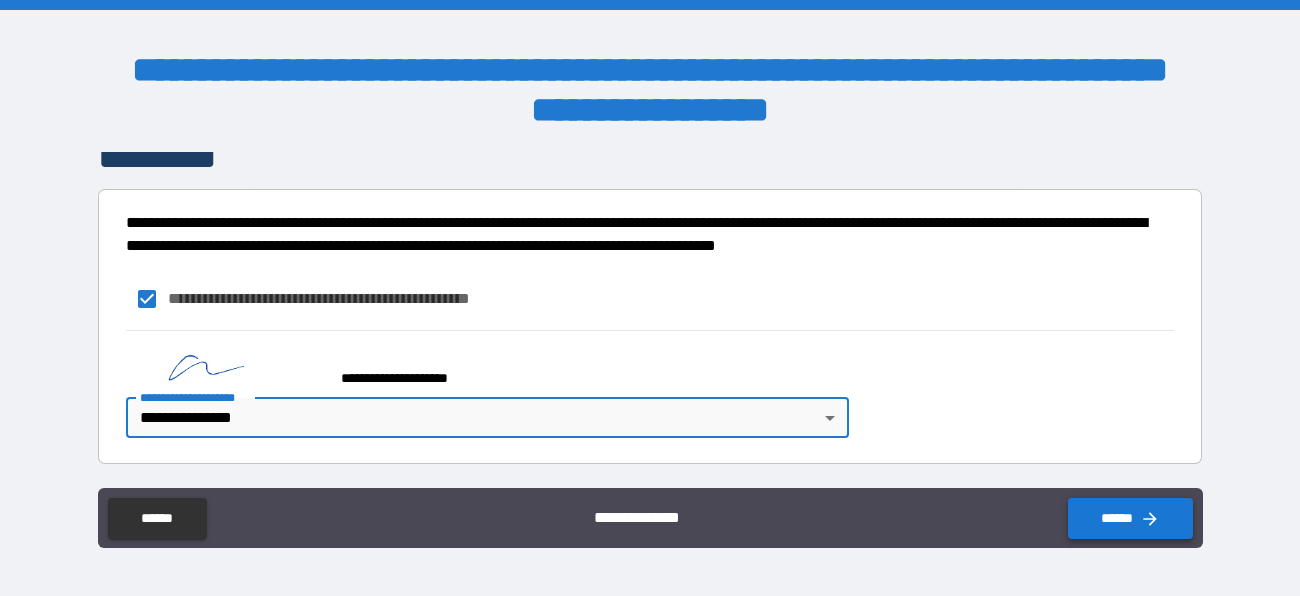 click on "******" at bounding box center [1130, 518] 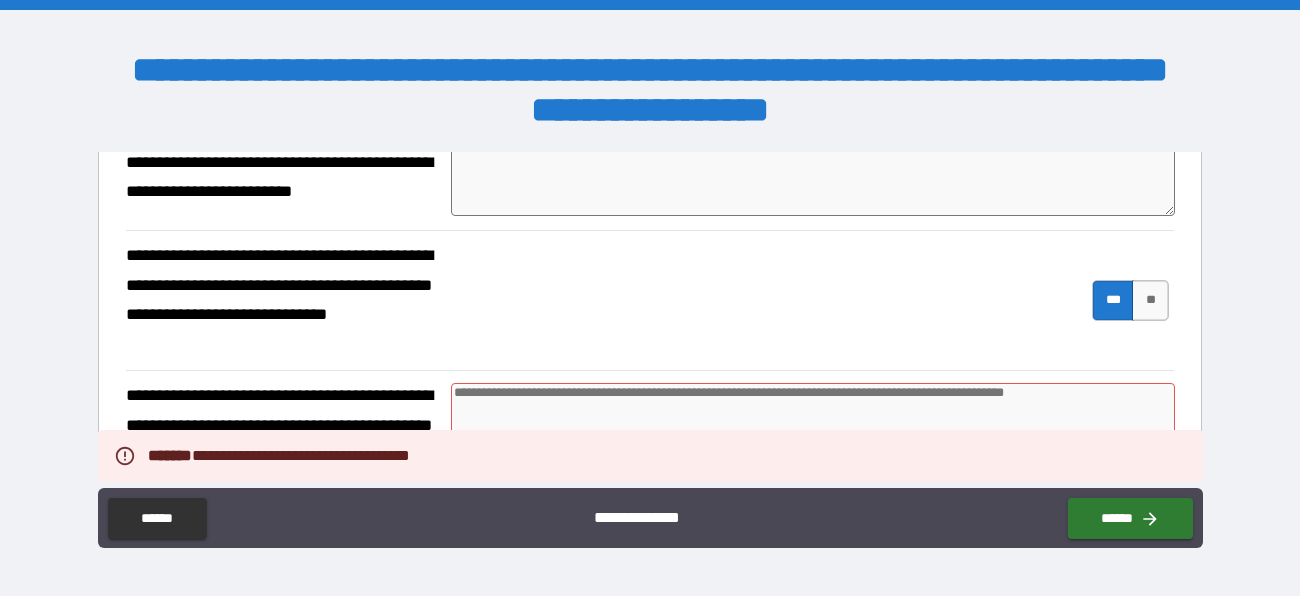 scroll, scrollTop: 1306, scrollLeft: 0, axis: vertical 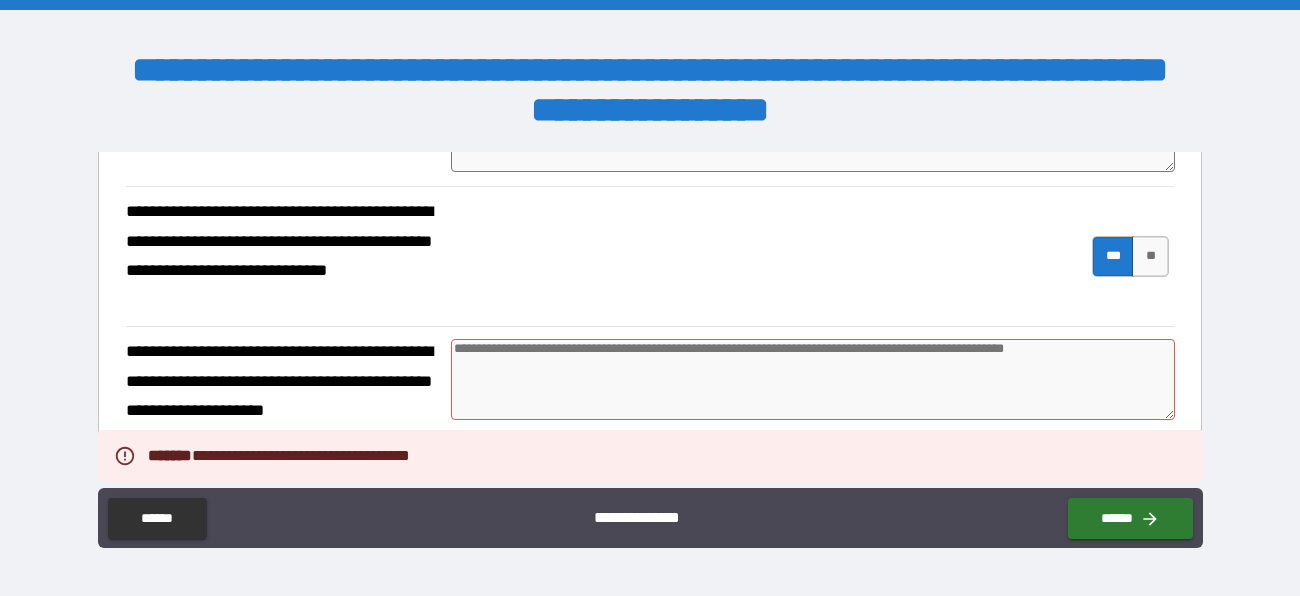 click at bounding box center (813, 379) 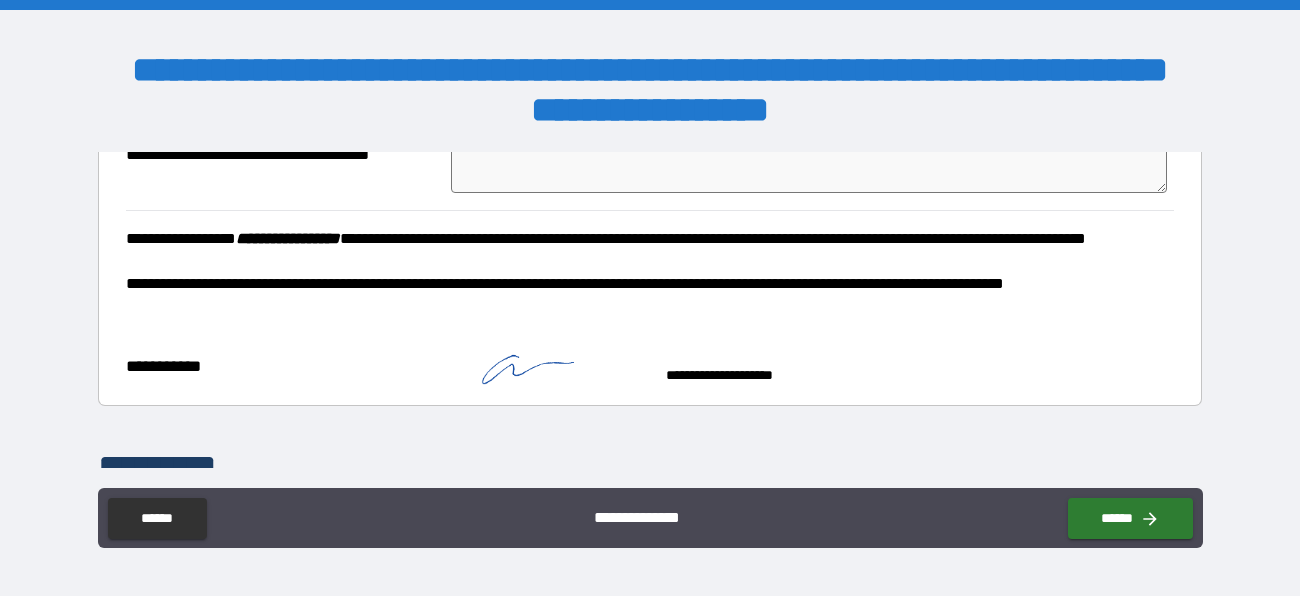scroll, scrollTop: 2453, scrollLeft: 0, axis: vertical 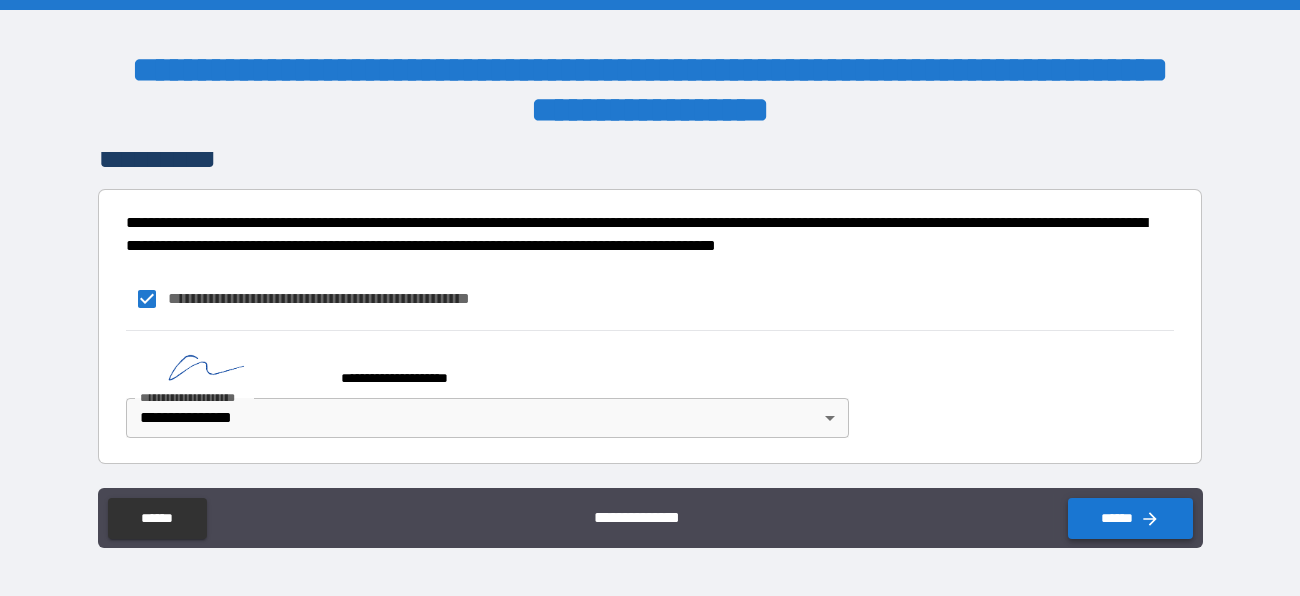 click on "******" at bounding box center (1130, 518) 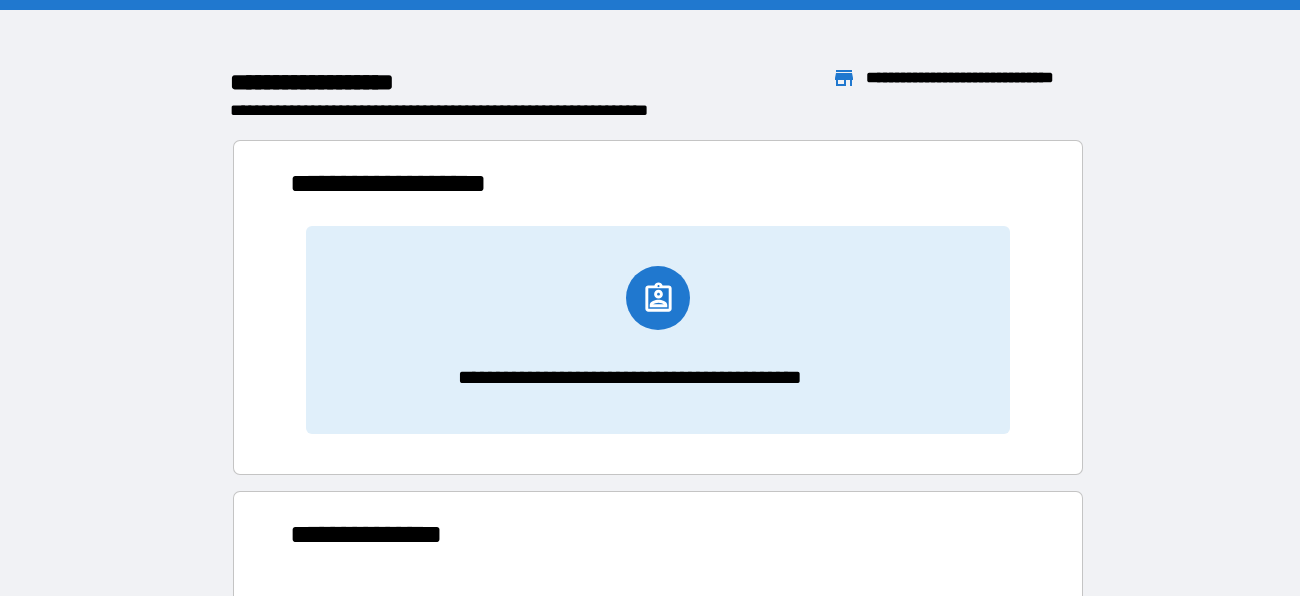 scroll, scrollTop: 0, scrollLeft: 0, axis: both 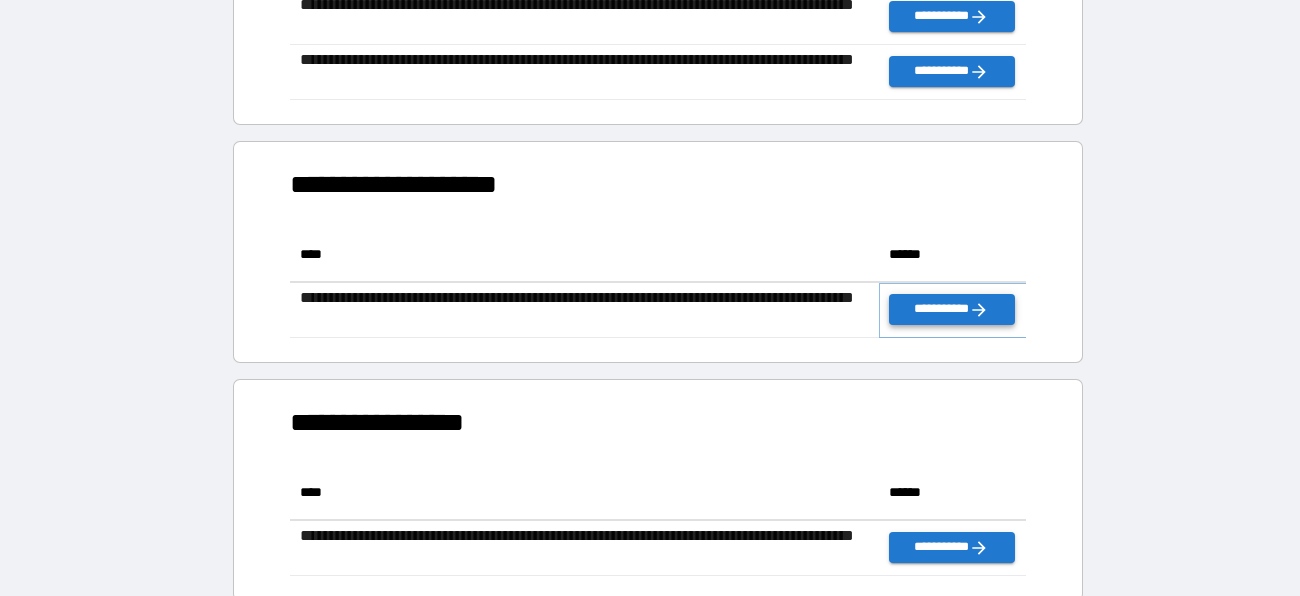 click 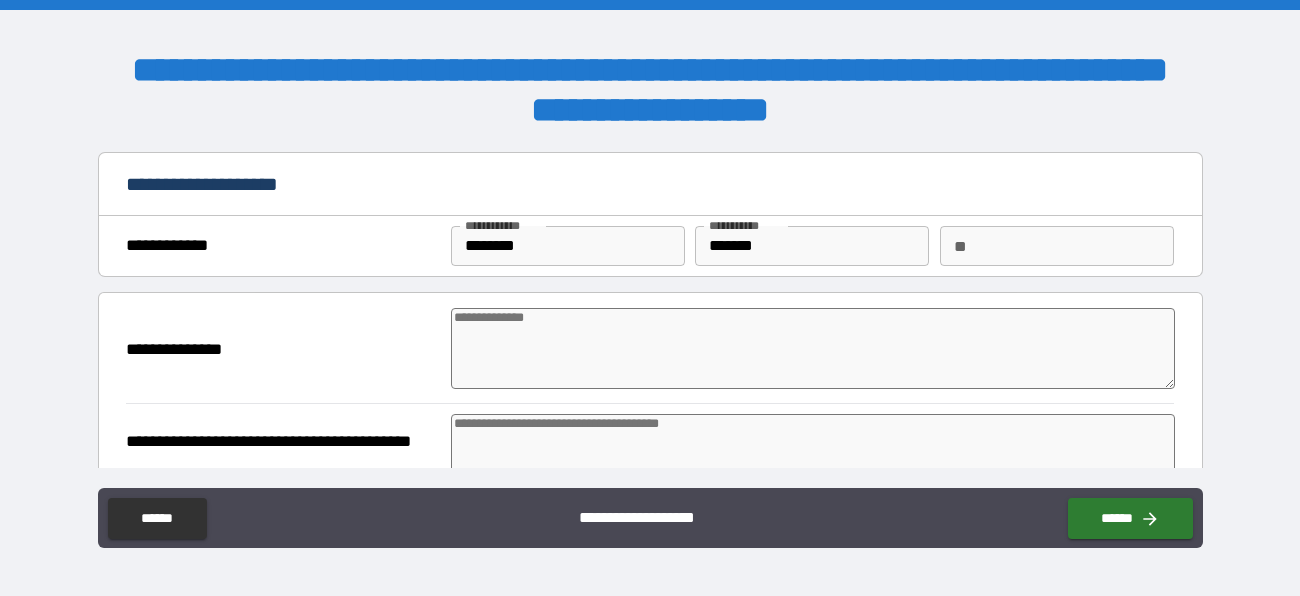 click at bounding box center [813, 348] 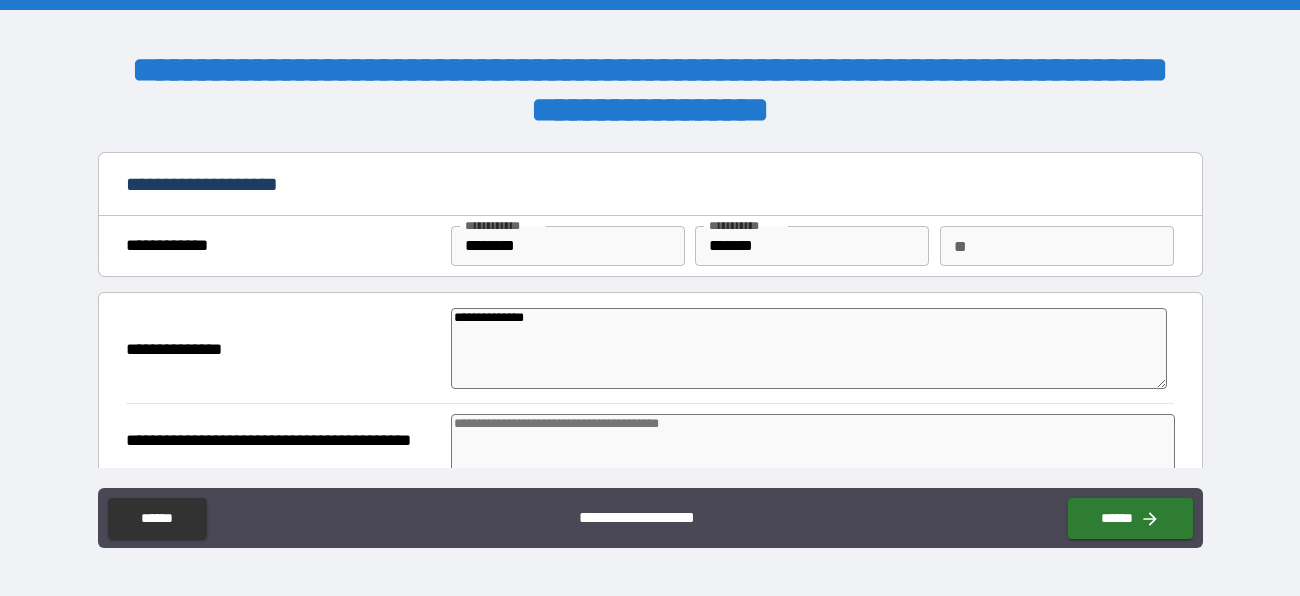 click at bounding box center (813, 454) 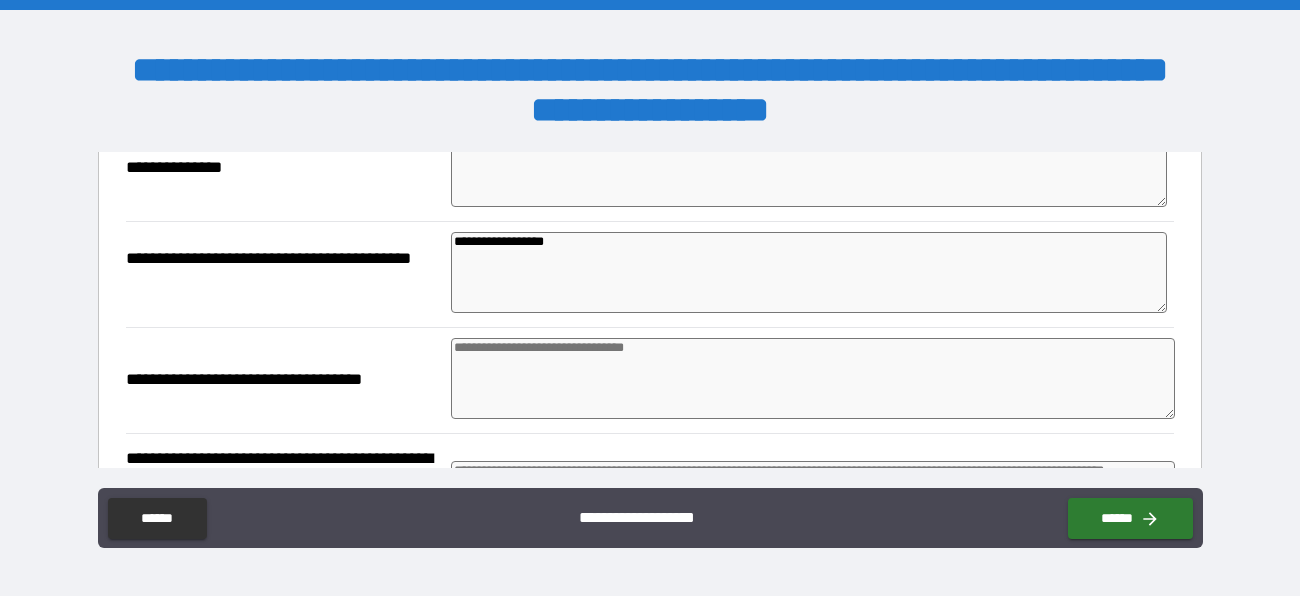 scroll, scrollTop: 192, scrollLeft: 0, axis: vertical 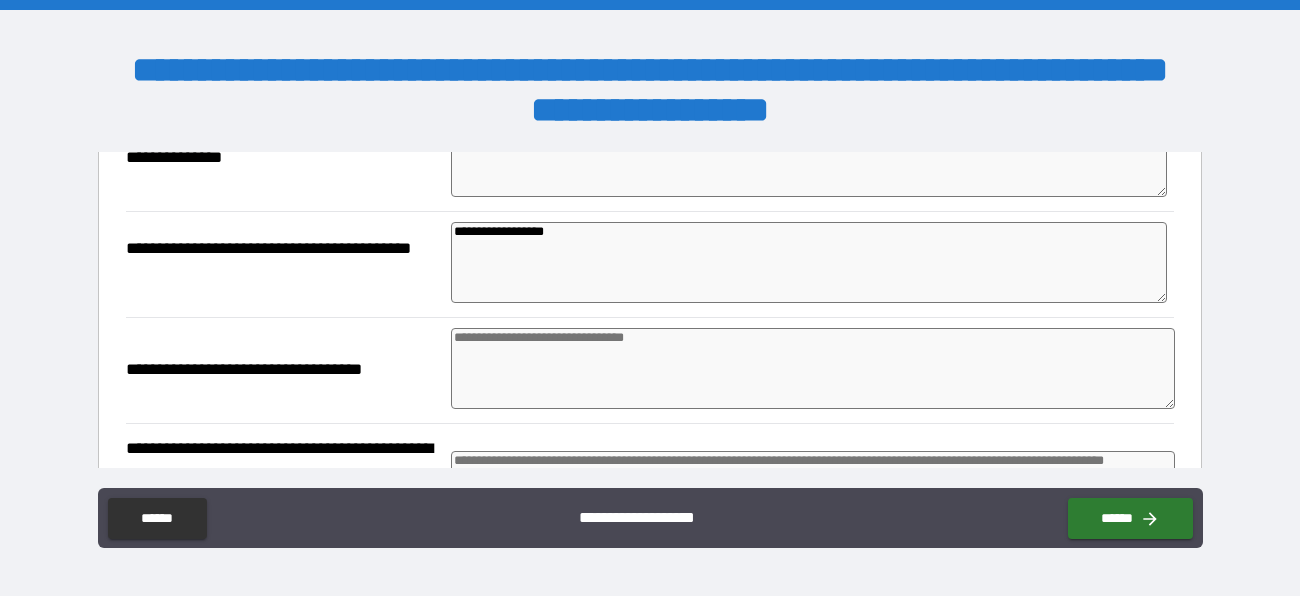 click at bounding box center [813, 368] 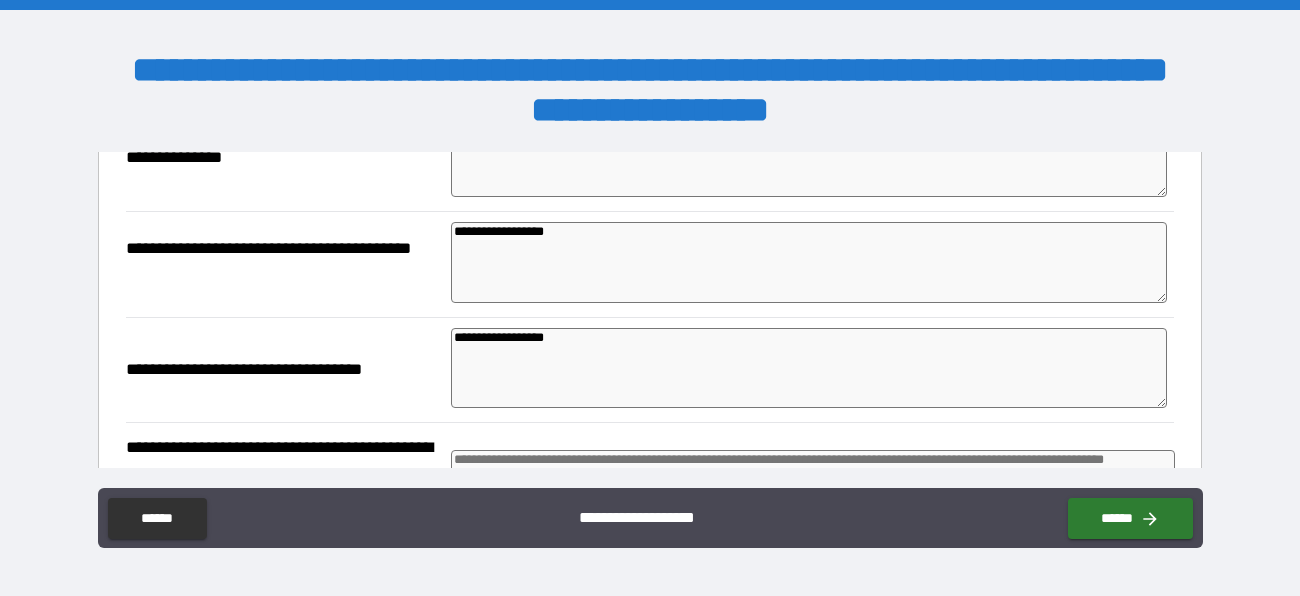 scroll, scrollTop: 194, scrollLeft: 0, axis: vertical 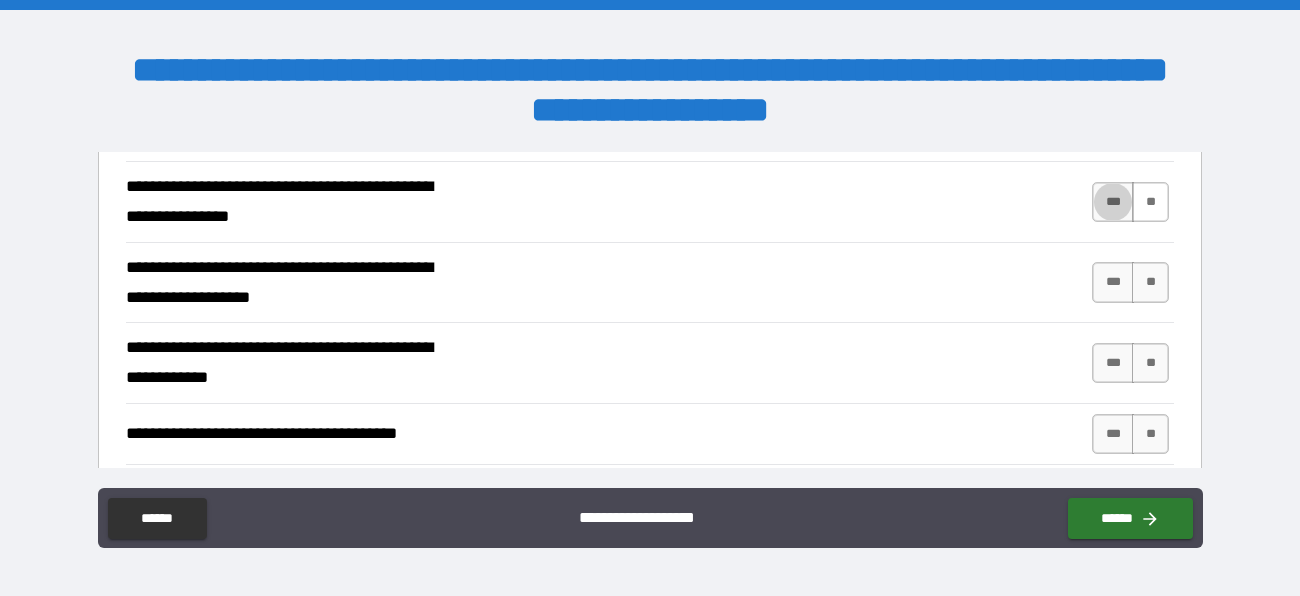 click on "**" at bounding box center (1150, 202) 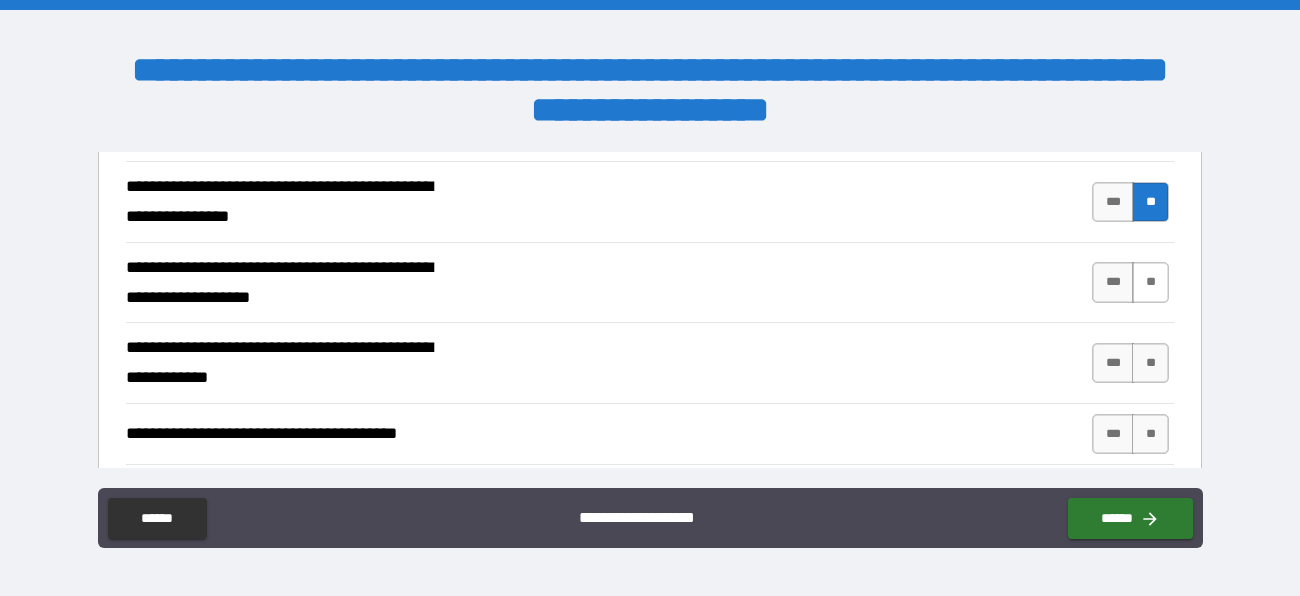 click on "**" at bounding box center [1150, 282] 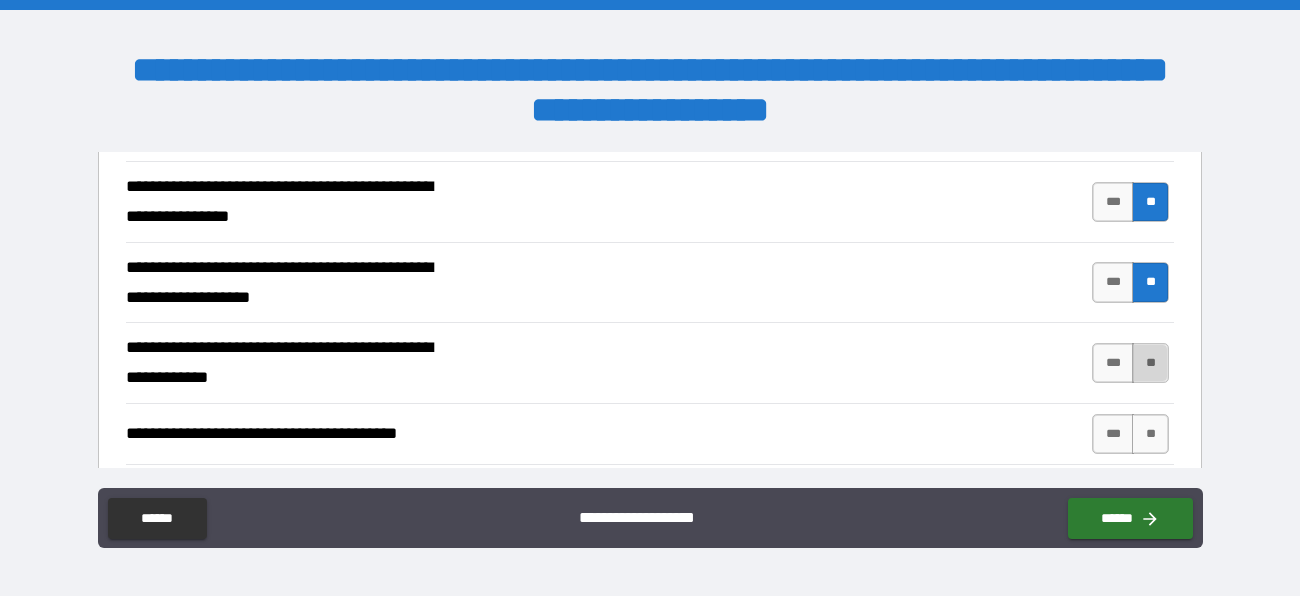 click on "**" at bounding box center (1150, 363) 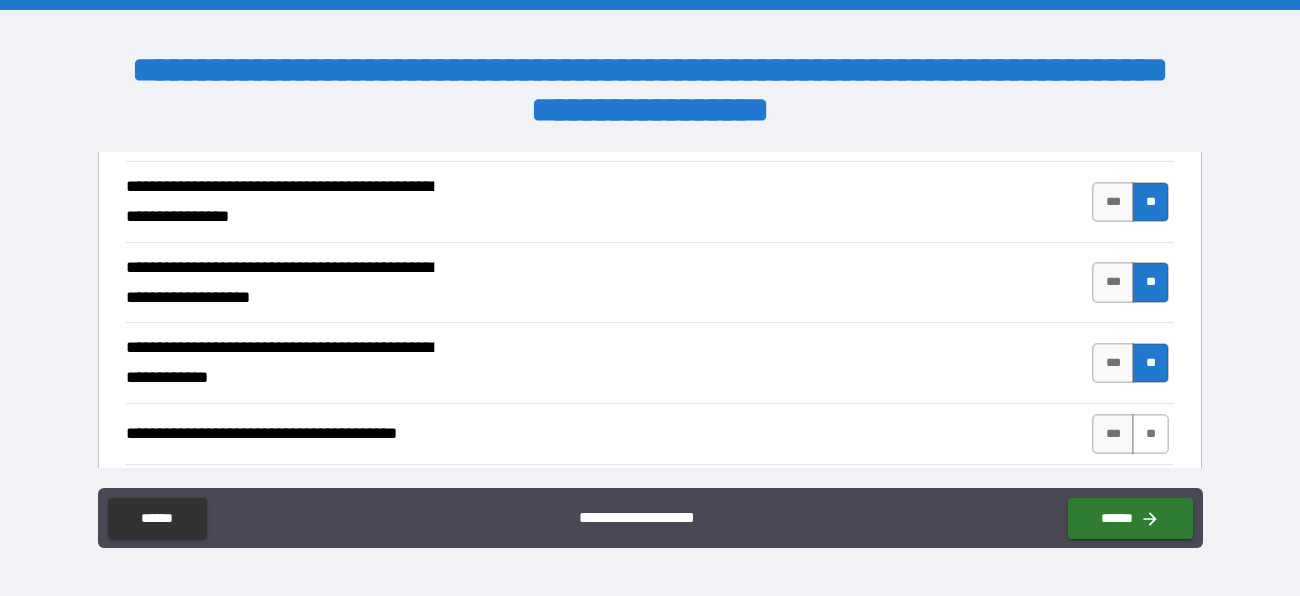 click on "**" at bounding box center (1150, 434) 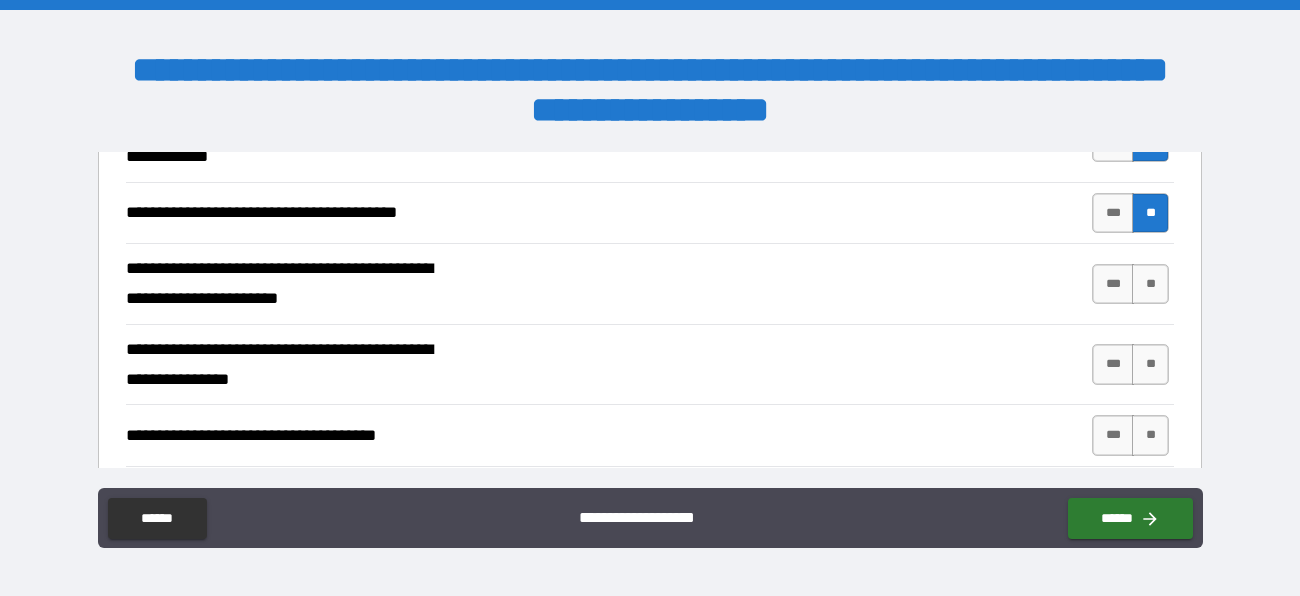 scroll, scrollTop: 923, scrollLeft: 0, axis: vertical 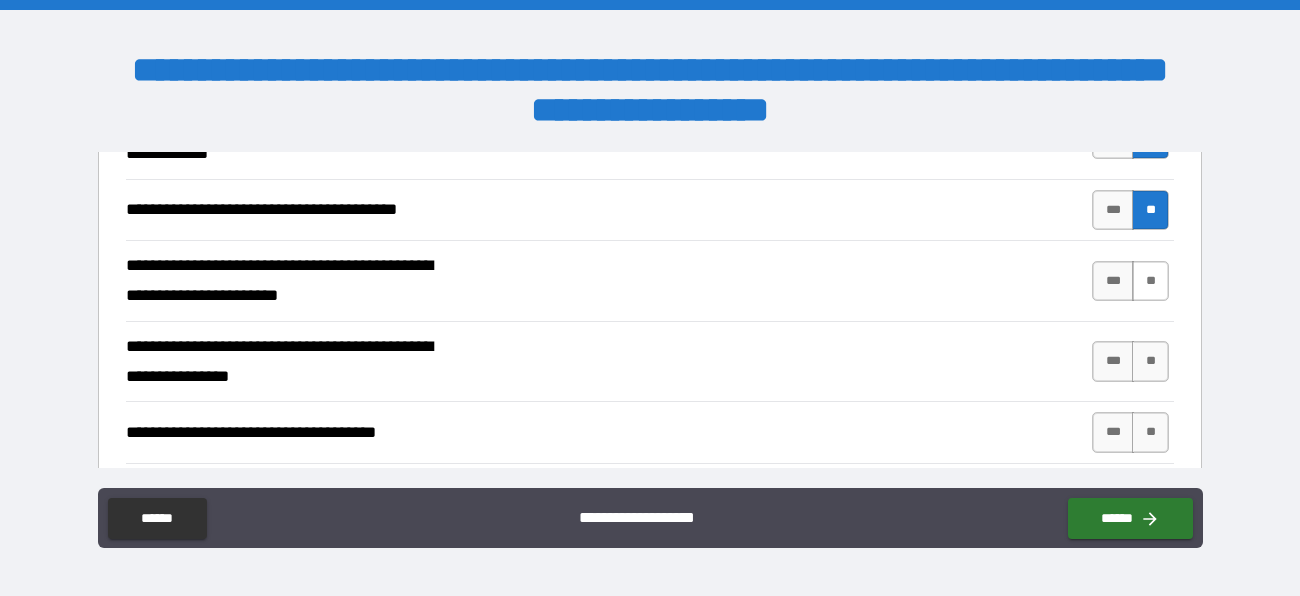 click on "**" at bounding box center [1150, 281] 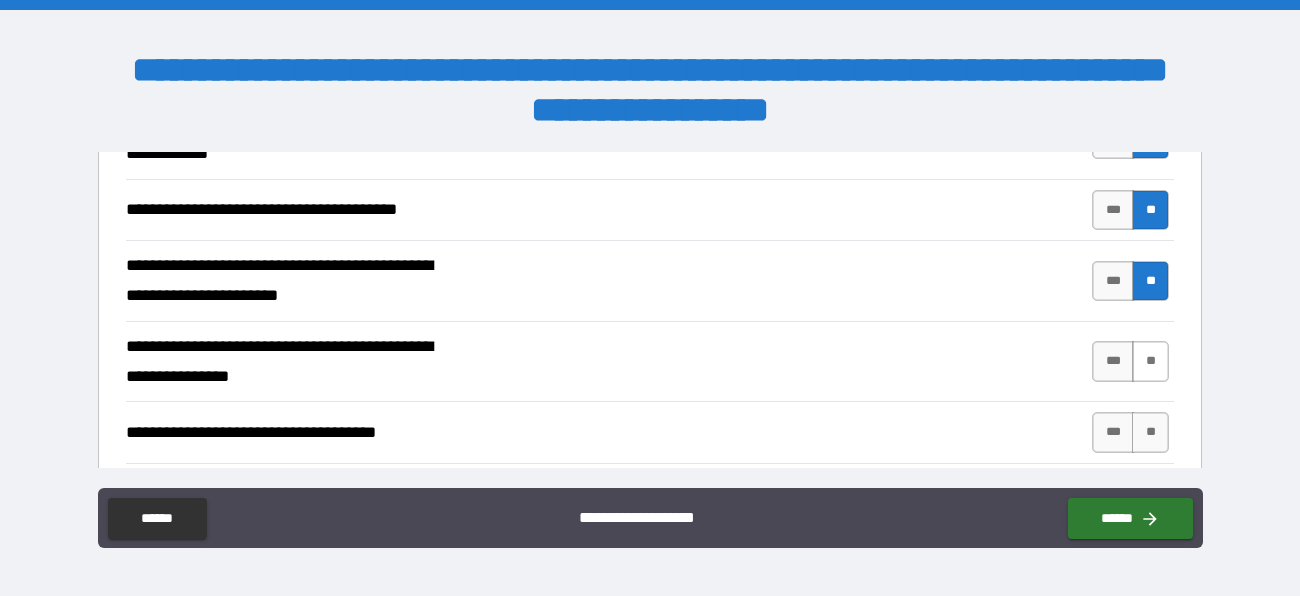 click on "**" at bounding box center [1150, 361] 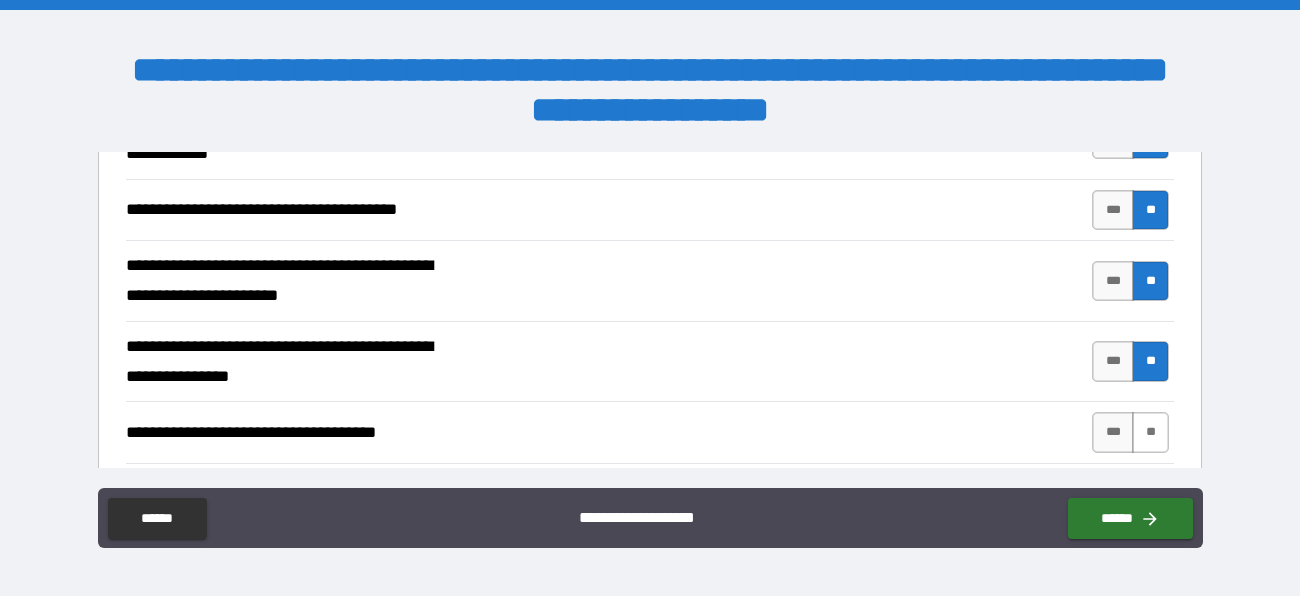 click on "**" at bounding box center [1150, 432] 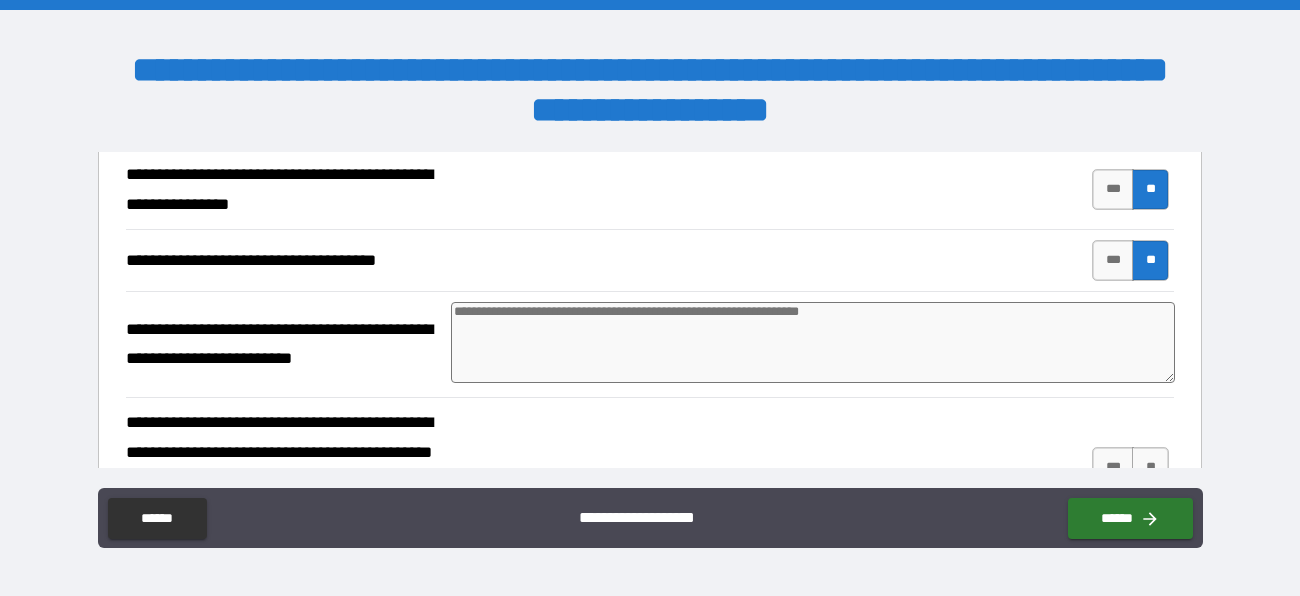 scroll, scrollTop: 1107, scrollLeft: 0, axis: vertical 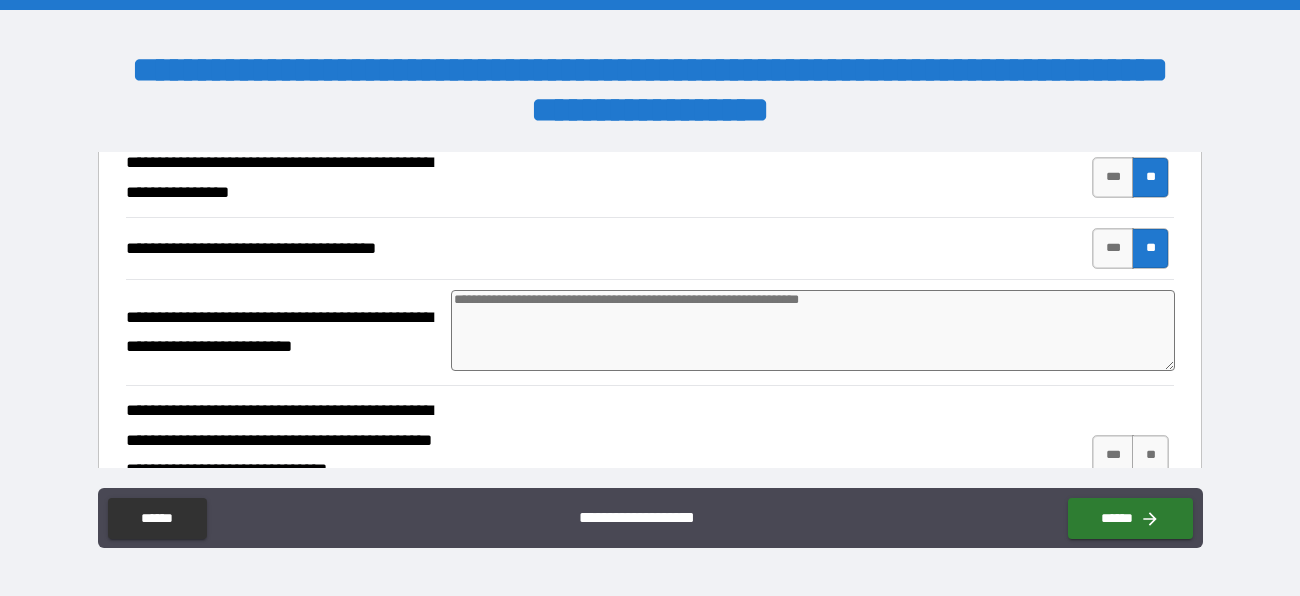 click at bounding box center (813, 330) 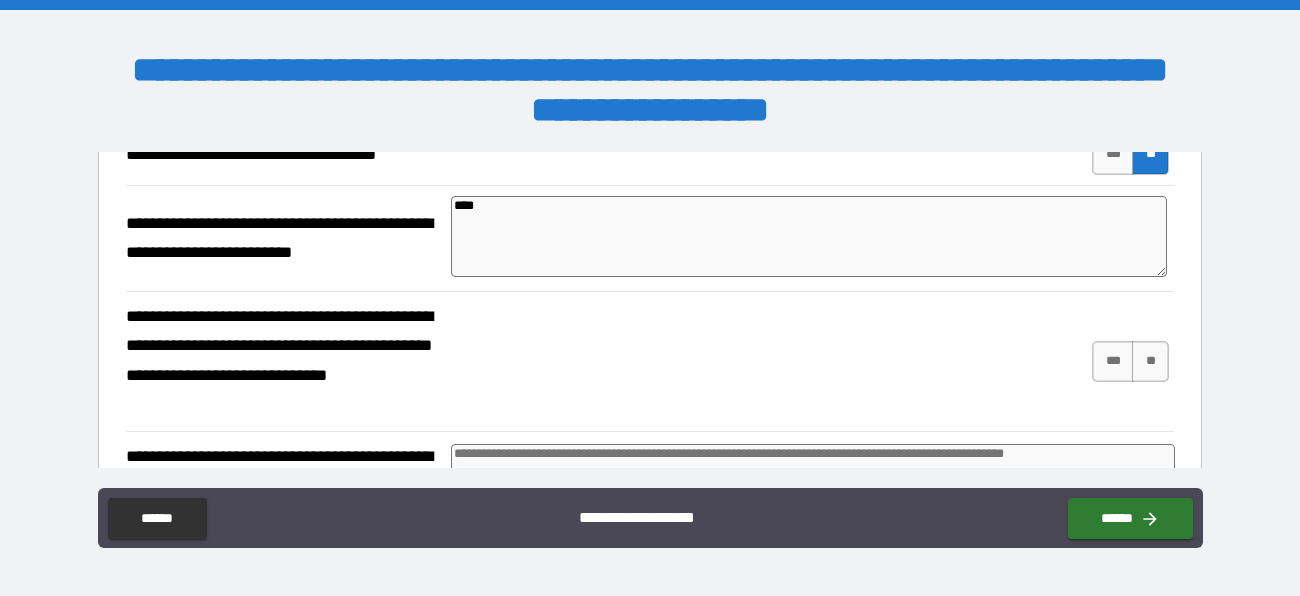 scroll, scrollTop: 1197, scrollLeft: 0, axis: vertical 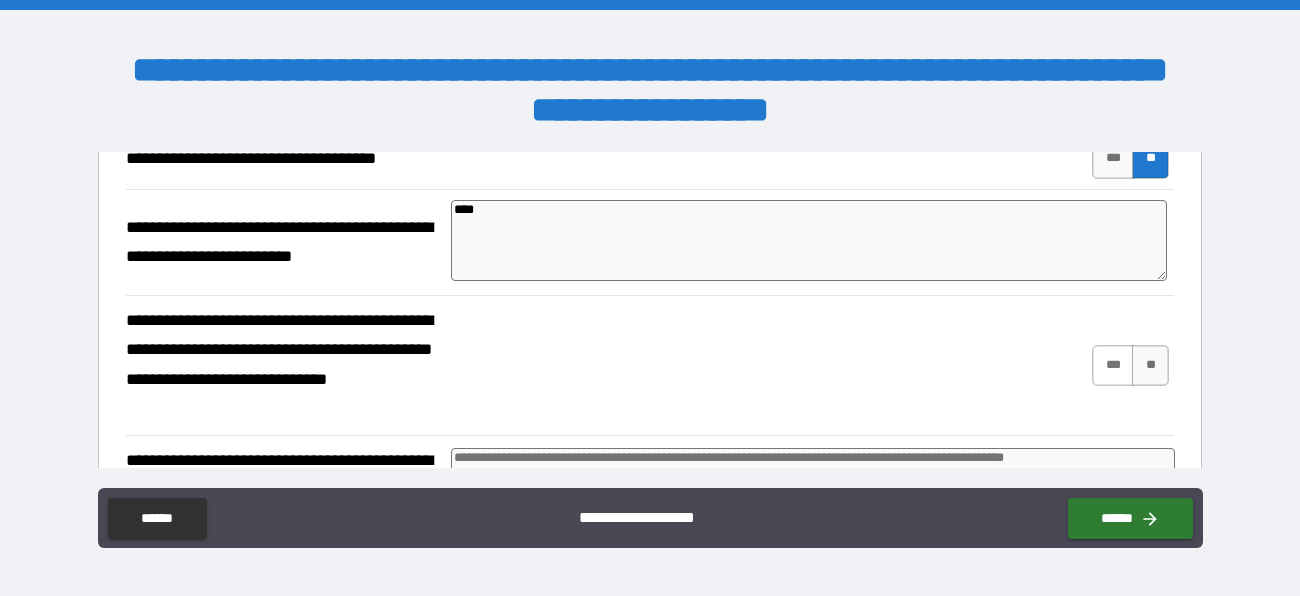 click on "***" at bounding box center (1113, 365) 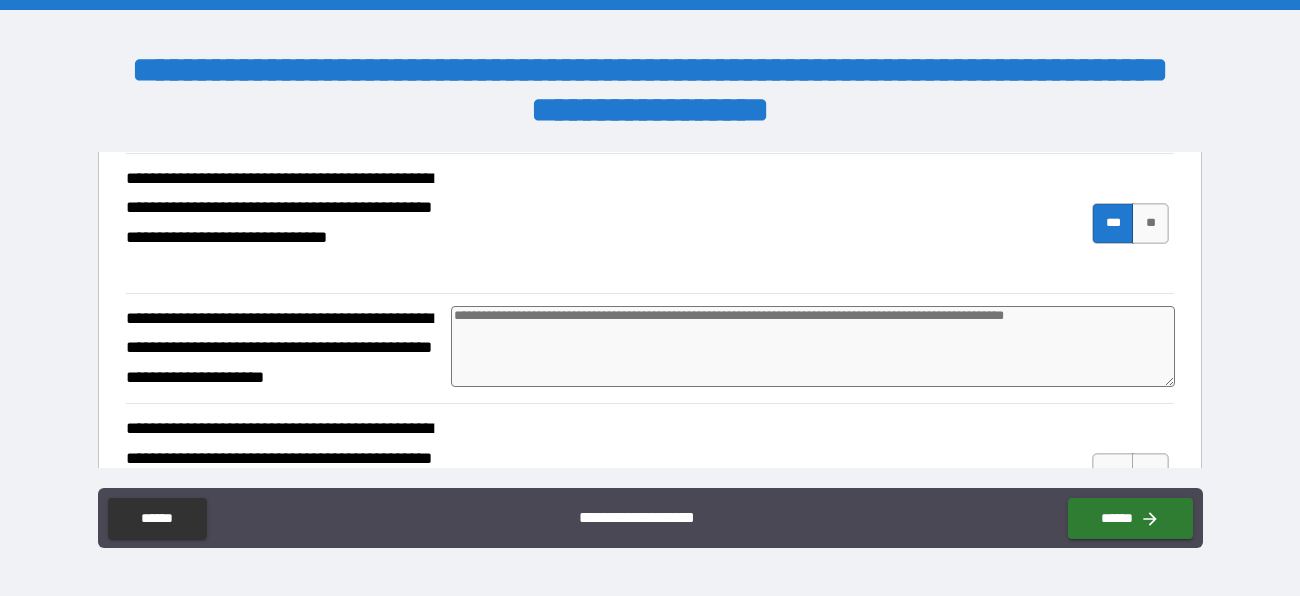 scroll, scrollTop: 1343, scrollLeft: 0, axis: vertical 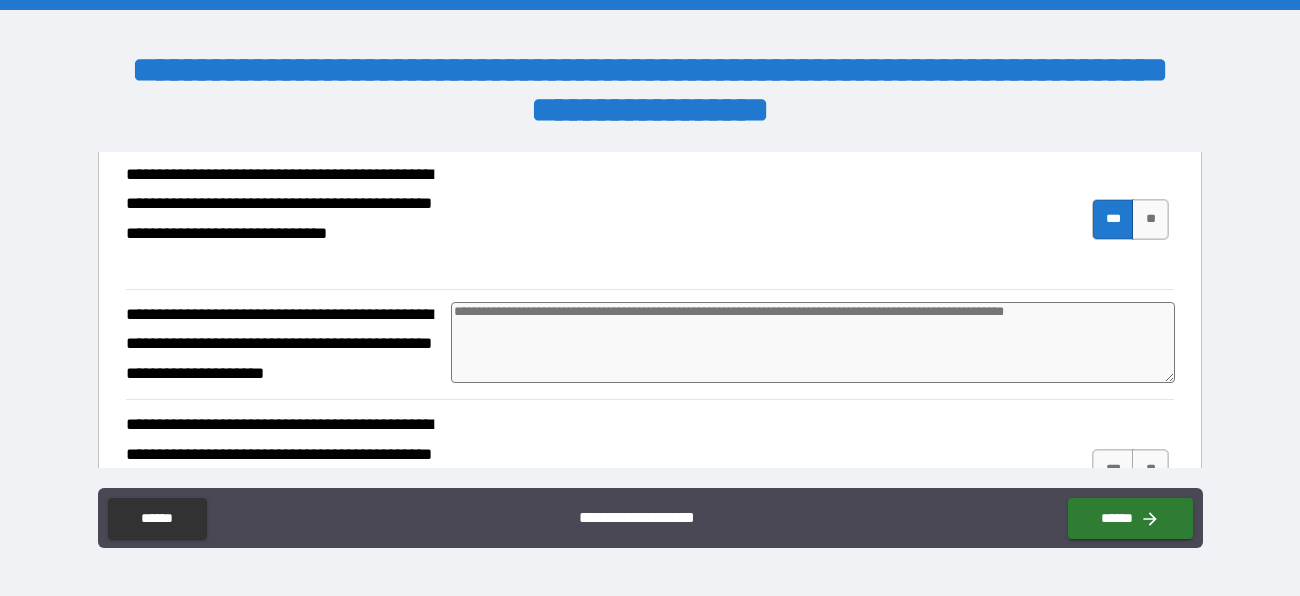 click at bounding box center (813, 342) 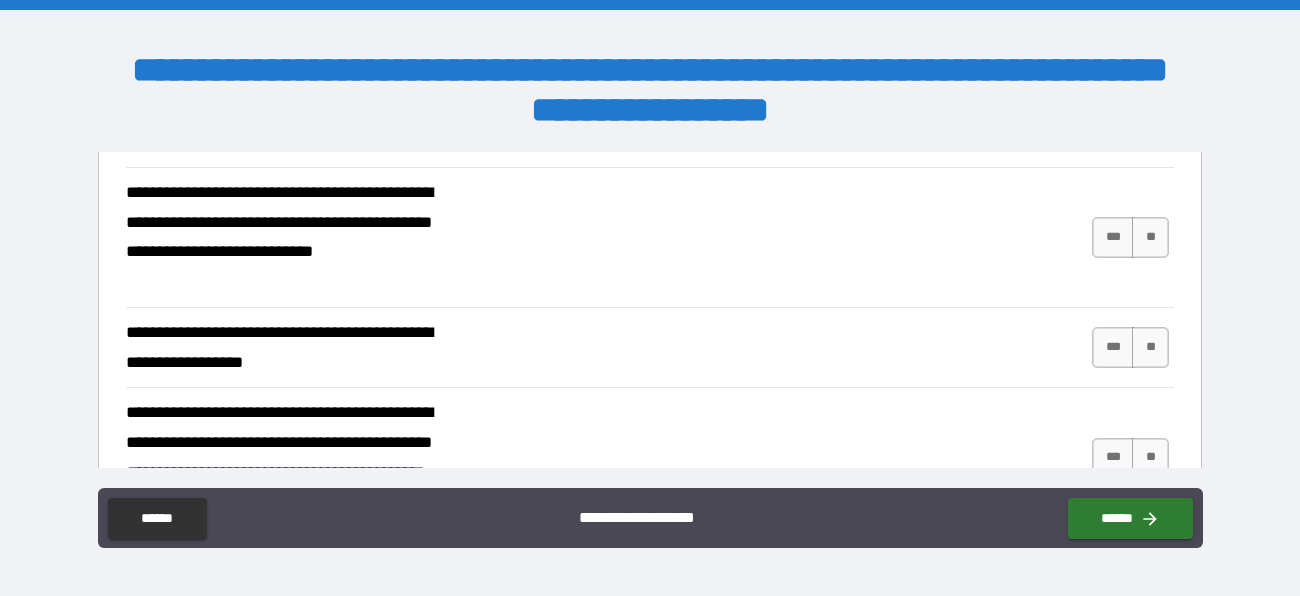 scroll, scrollTop: 1579, scrollLeft: 0, axis: vertical 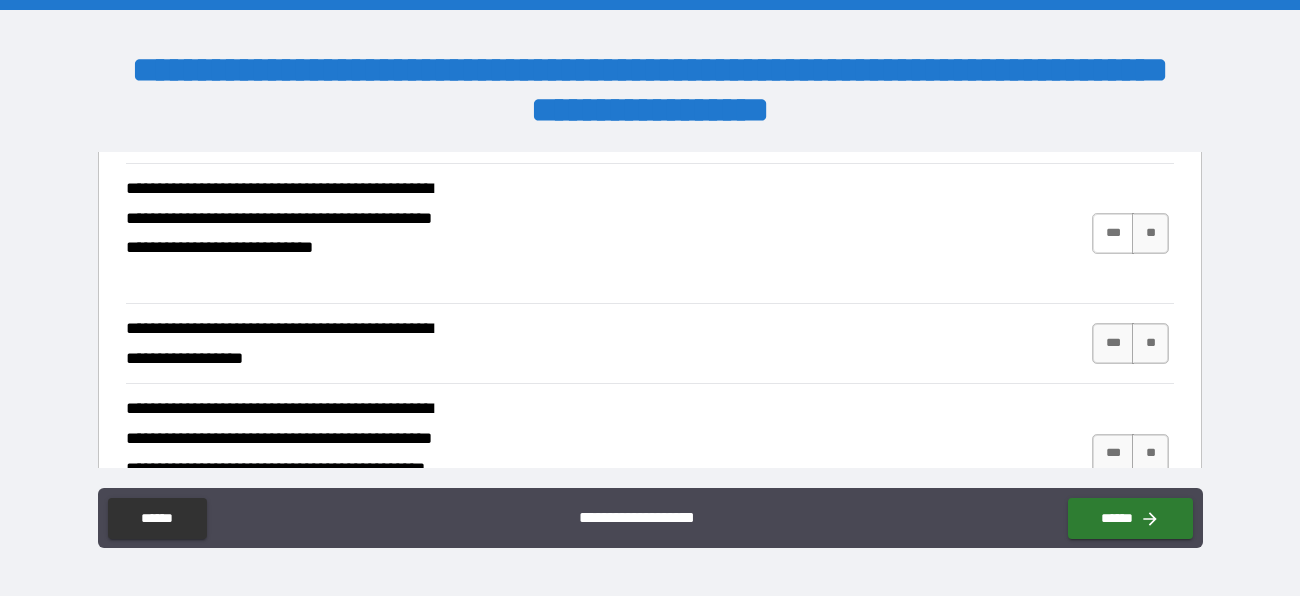 click on "***" at bounding box center [1113, 233] 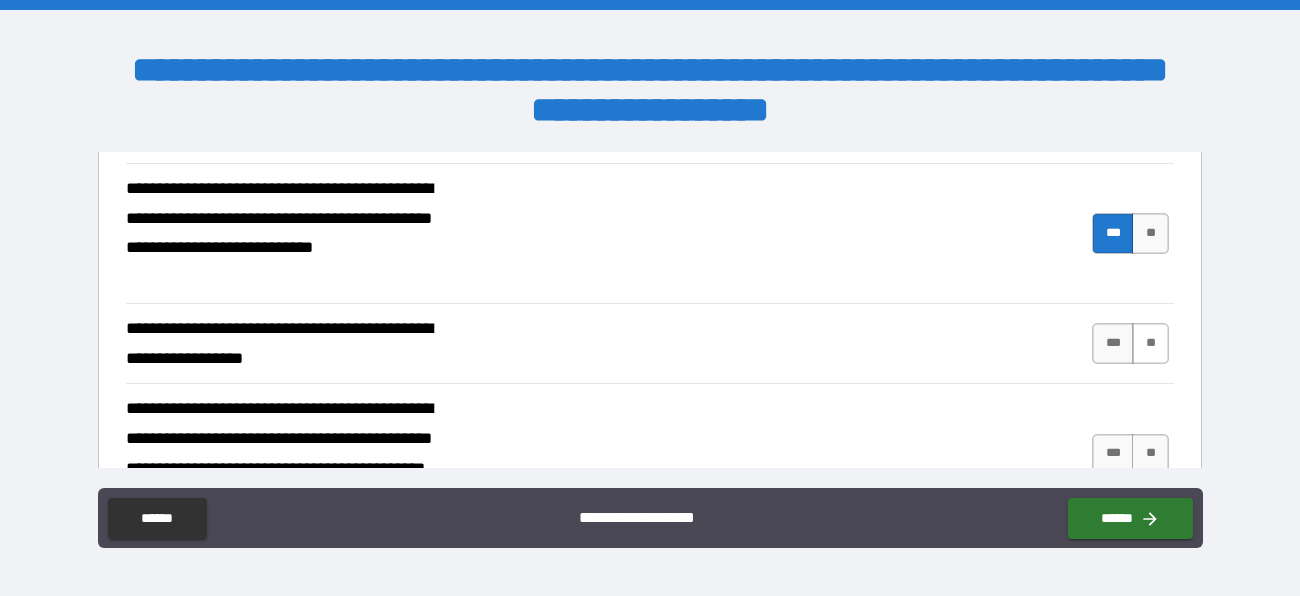 click on "**" at bounding box center (1150, 343) 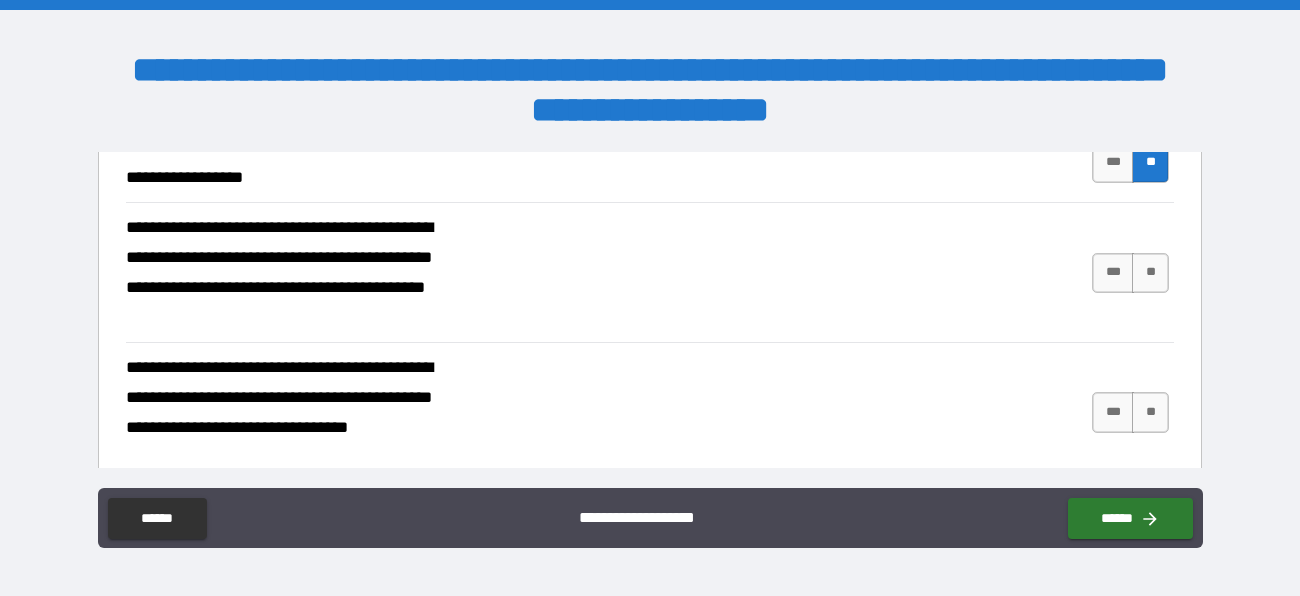 scroll, scrollTop: 1768, scrollLeft: 0, axis: vertical 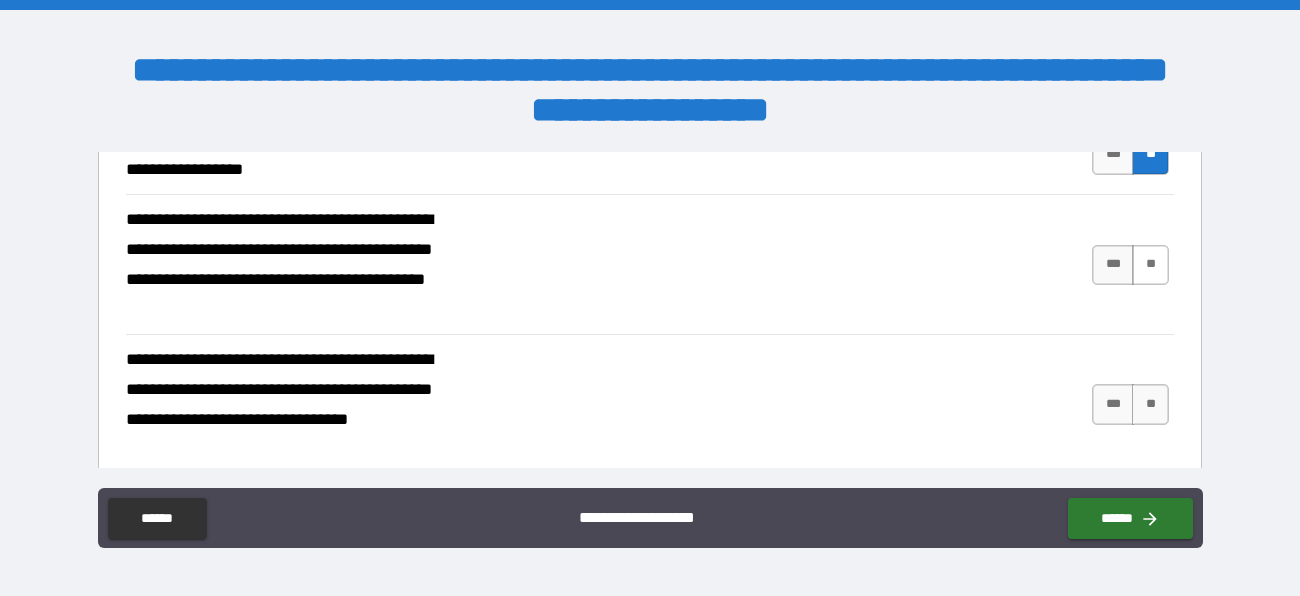click on "**" at bounding box center (1150, 265) 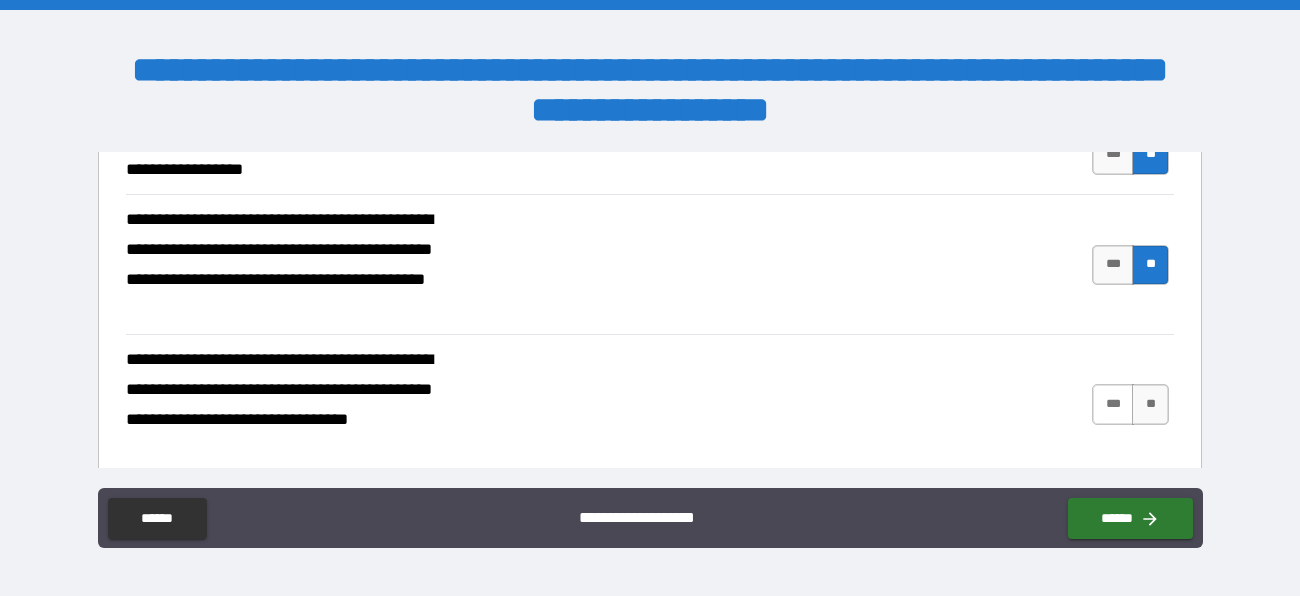 click on "***" at bounding box center [1113, 404] 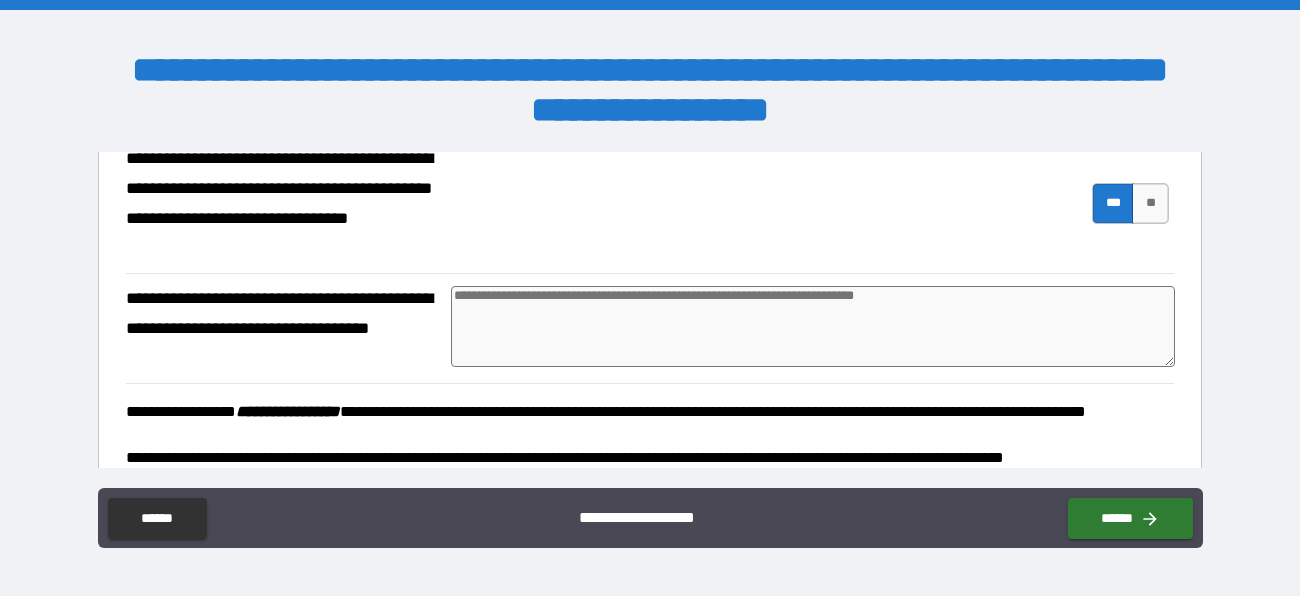 scroll, scrollTop: 1974, scrollLeft: 0, axis: vertical 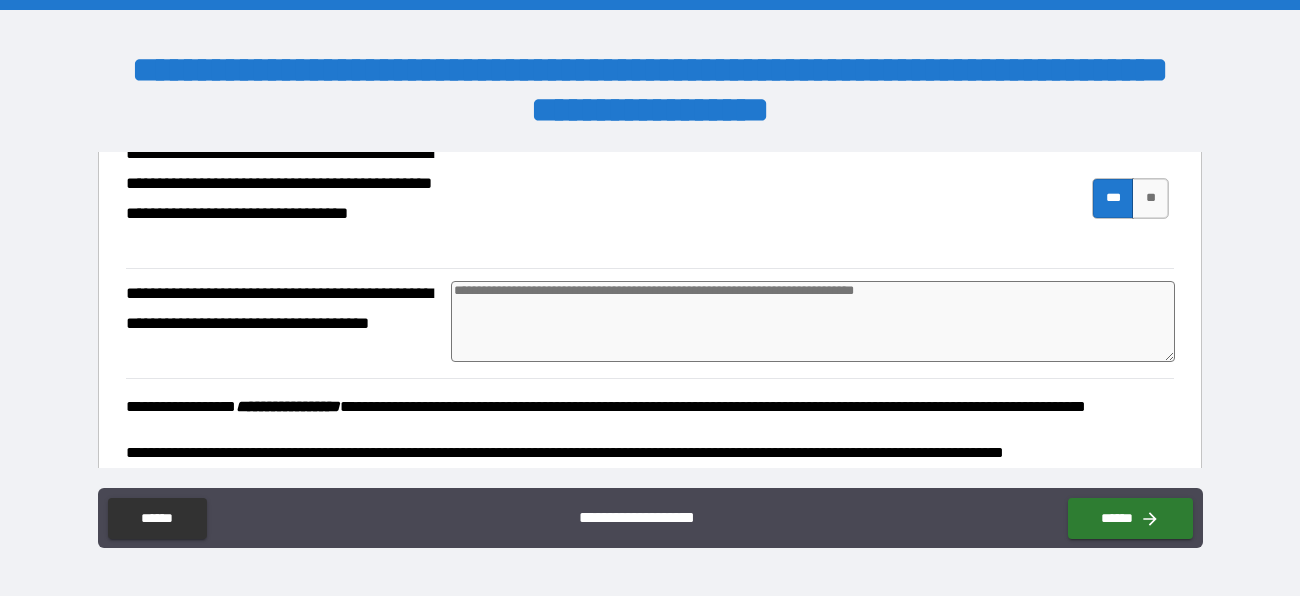 click at bounding box center [813, 321] 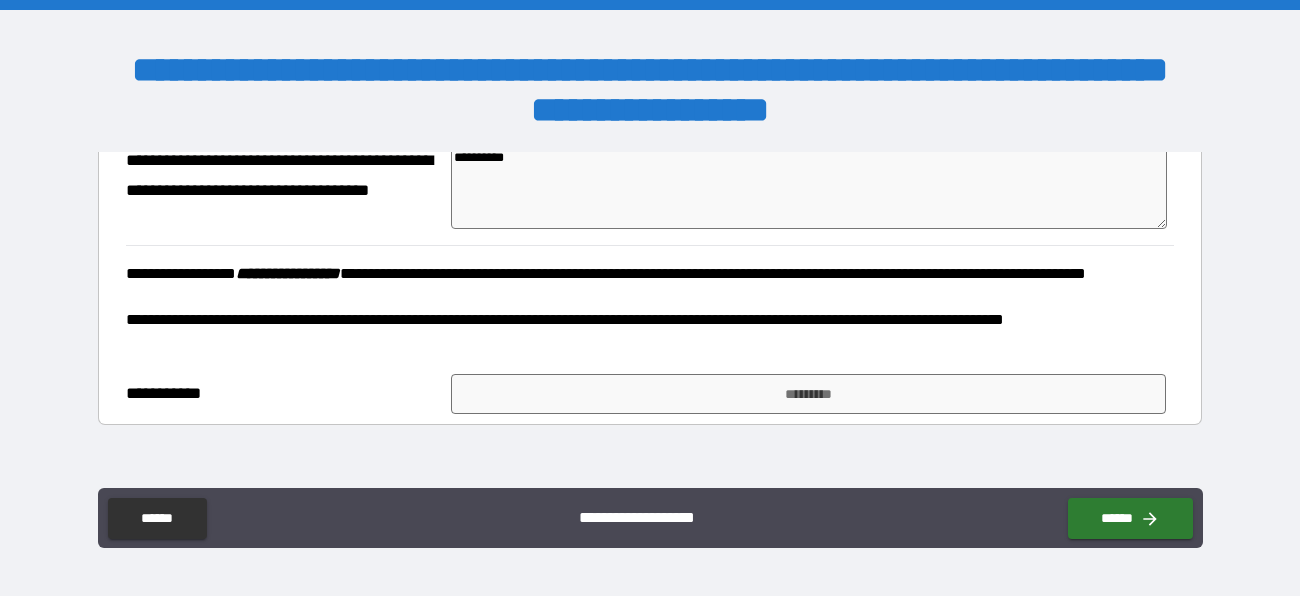 scroll, scrollTop: 2121, scrollLeft: 0, axis: vertical 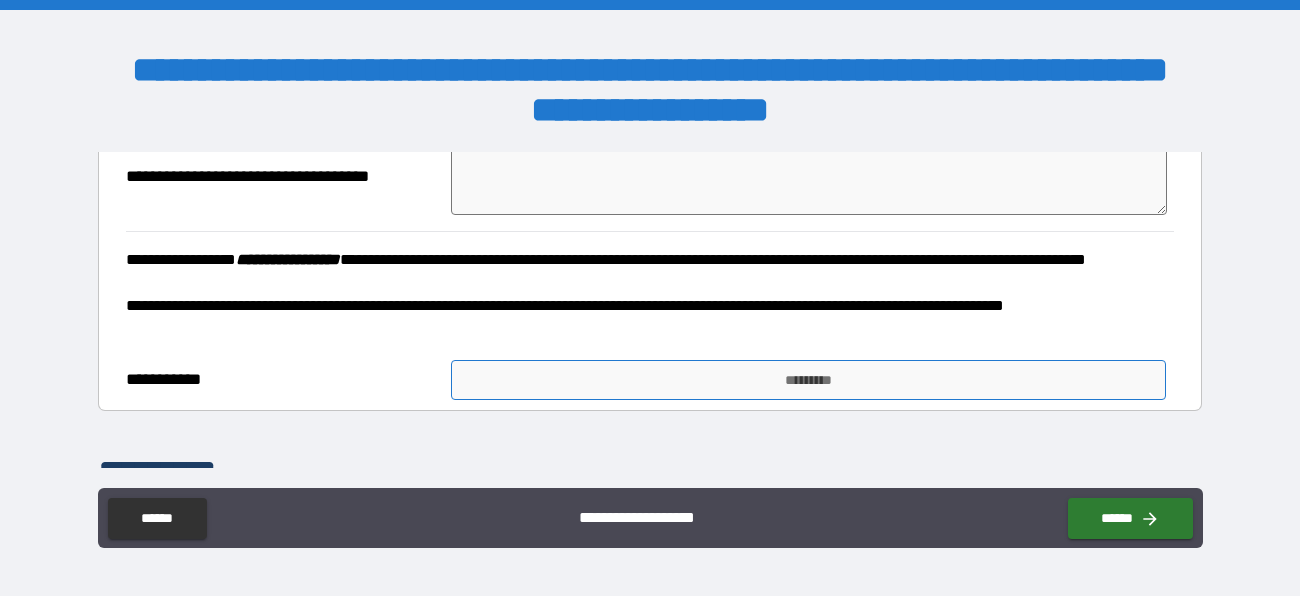 click on "*********" at bounding box center (808, 380) 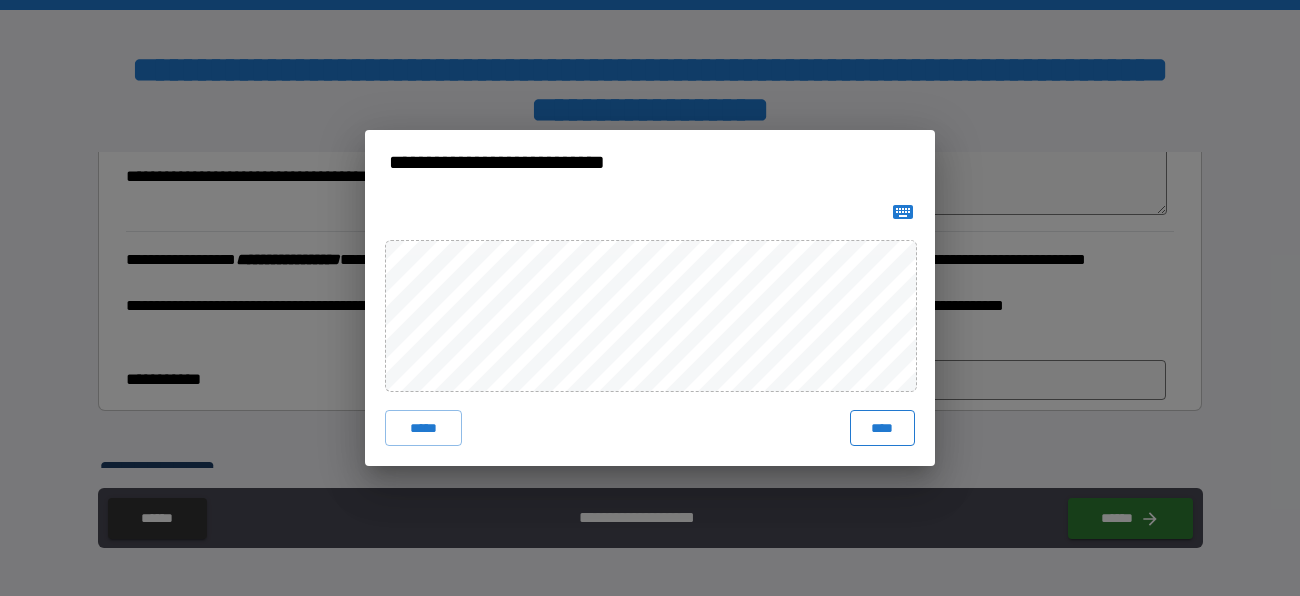 click on "****" at bounding box center [882, 428] 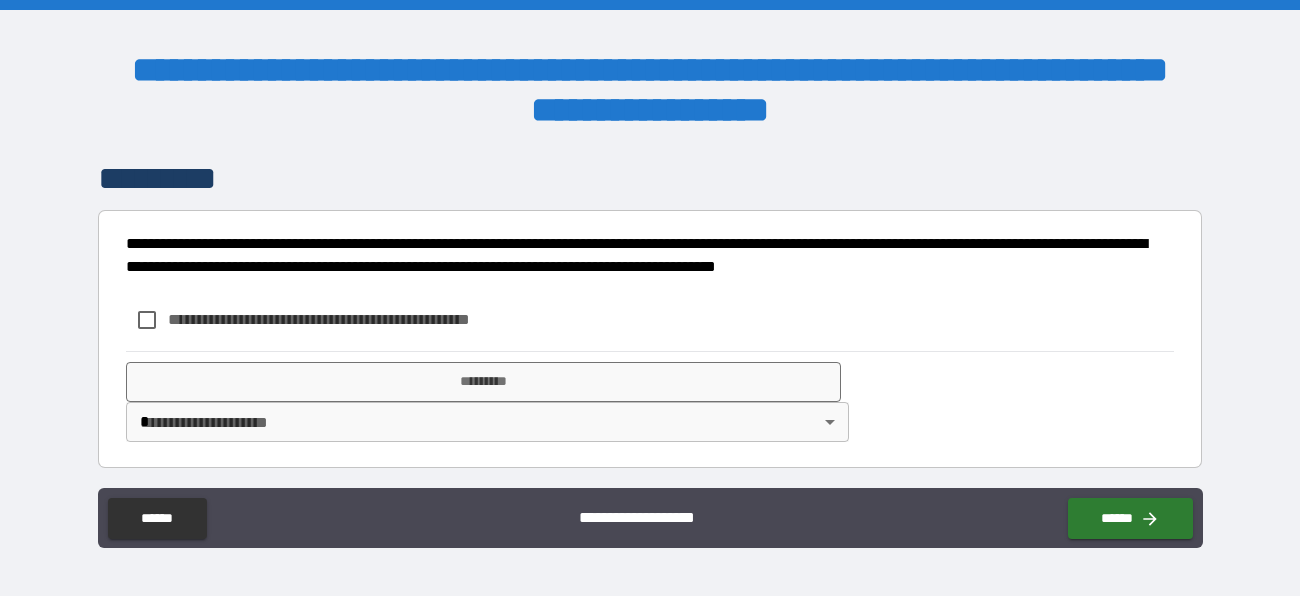 scroll, scrollTop: 2437, scrollLeft: 0, axis: vertical 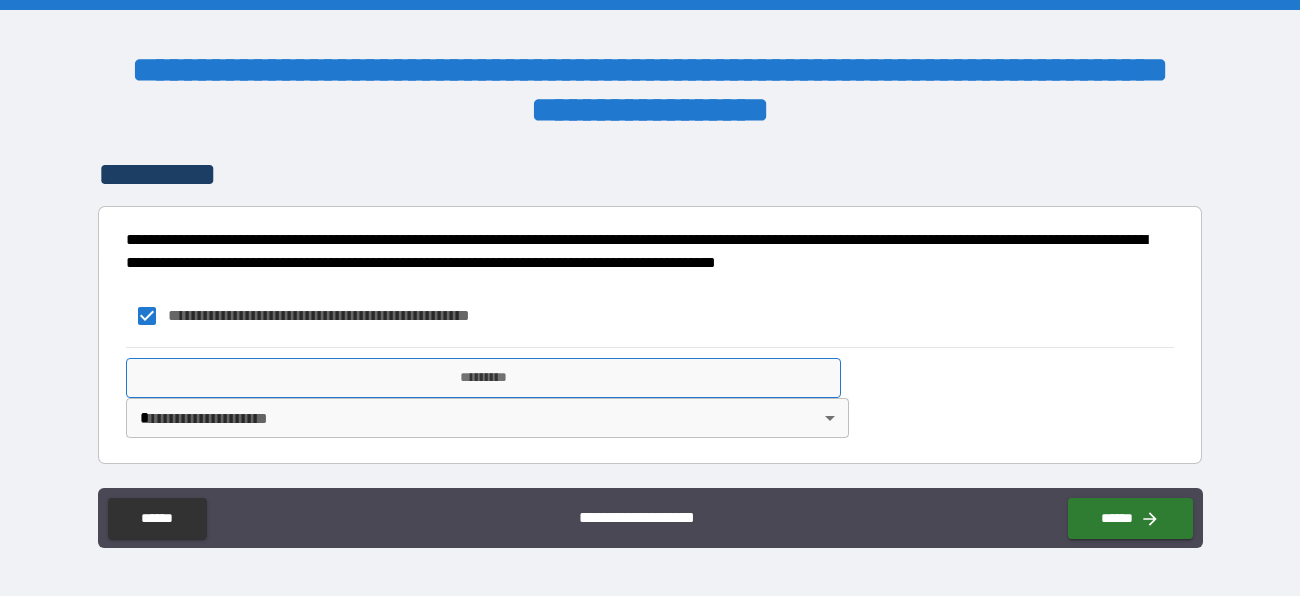 click on "*********" at bounding box center (483, 378) 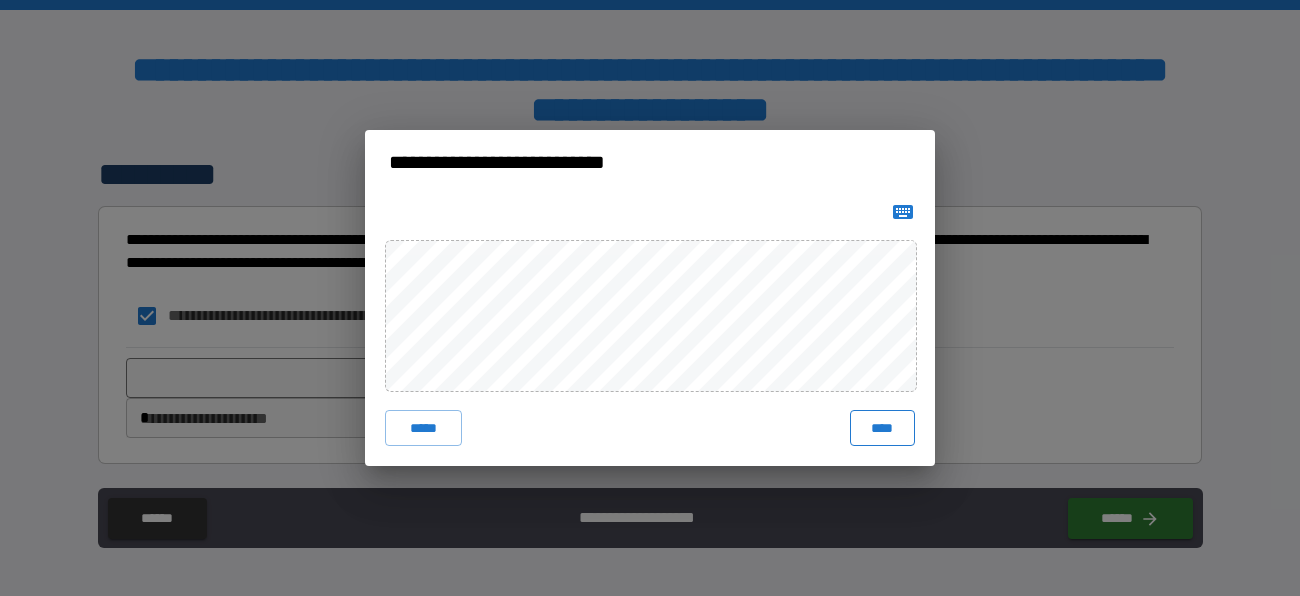 click on "****" at bounding box center [882, 428] 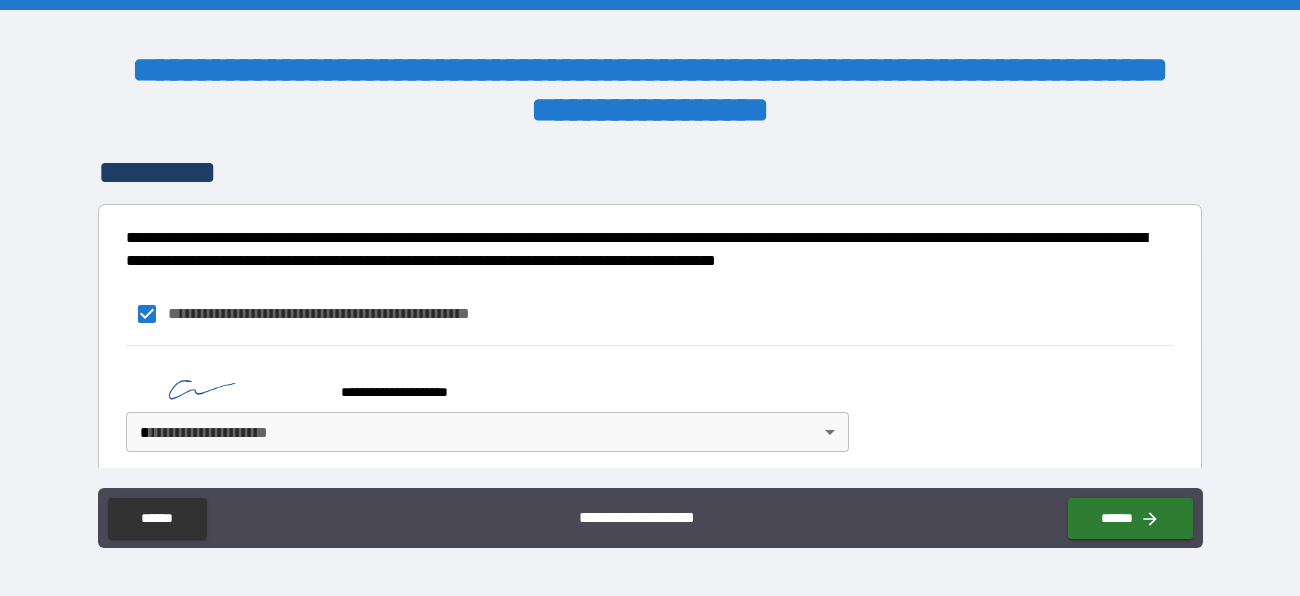 click on "**********" at bounding box center (650, 298) 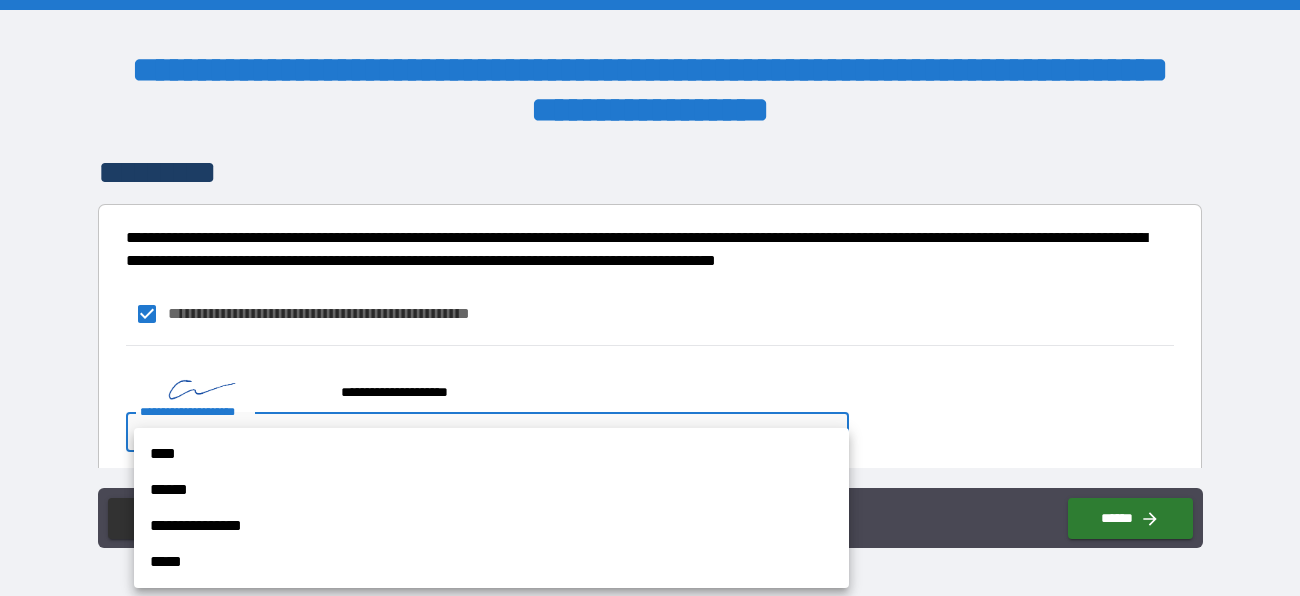 click on "**********" at bounding box center (491, 526) 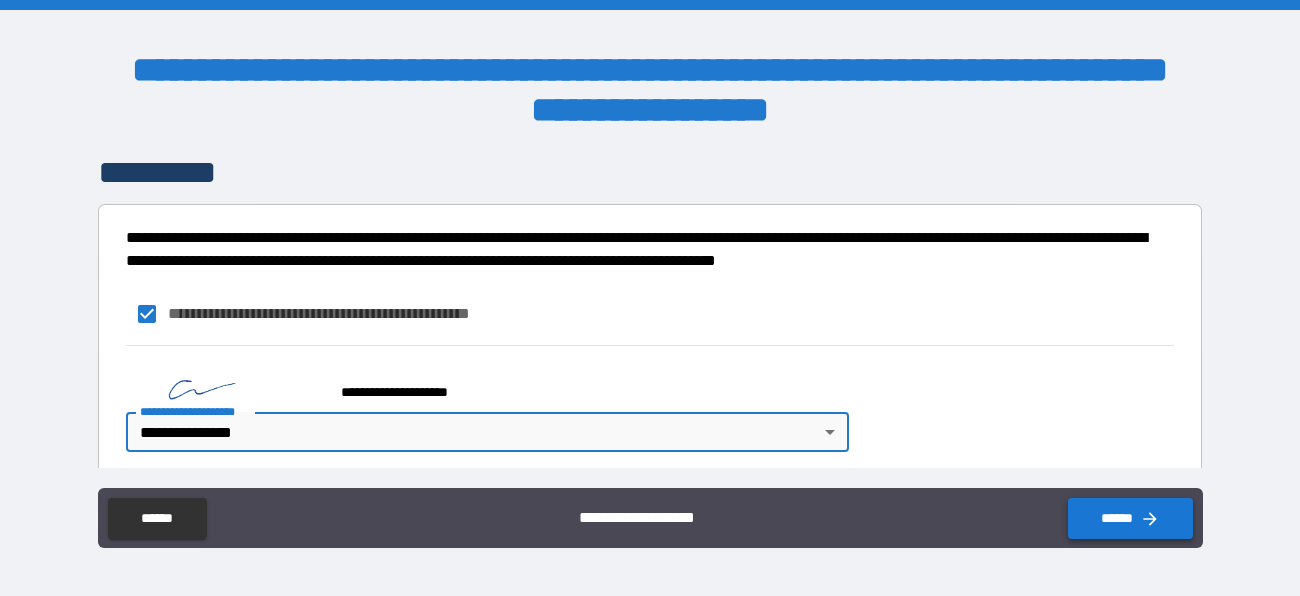 click 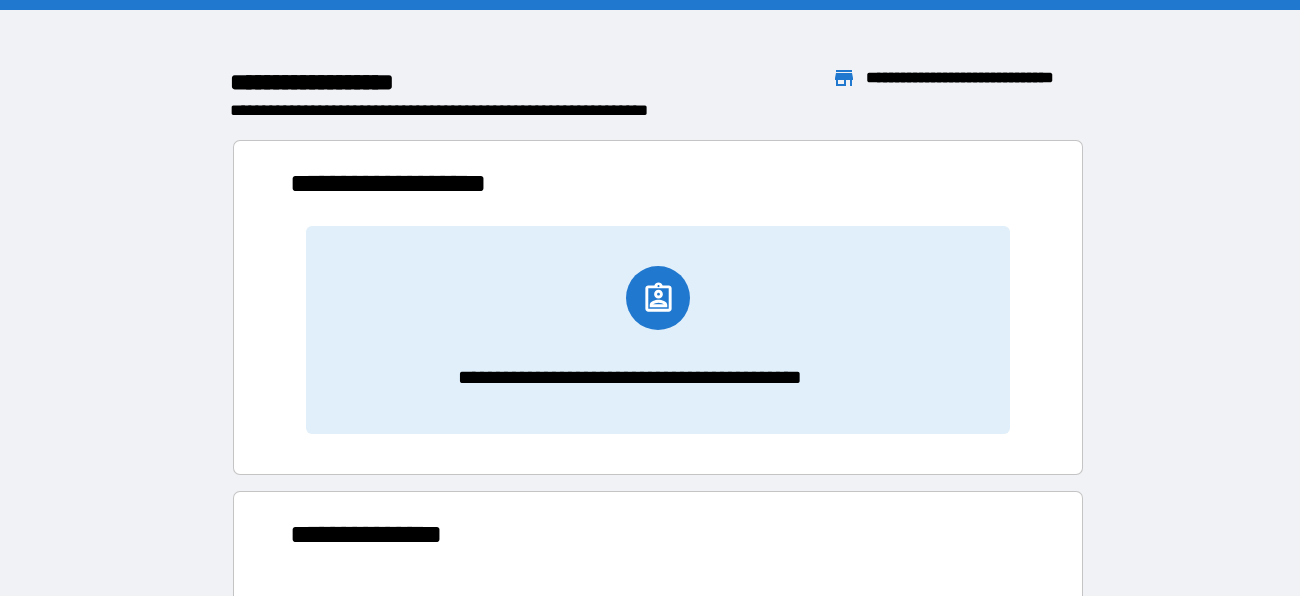 scroll, scrollTop: 0, scrollLeft: 0, axis: both 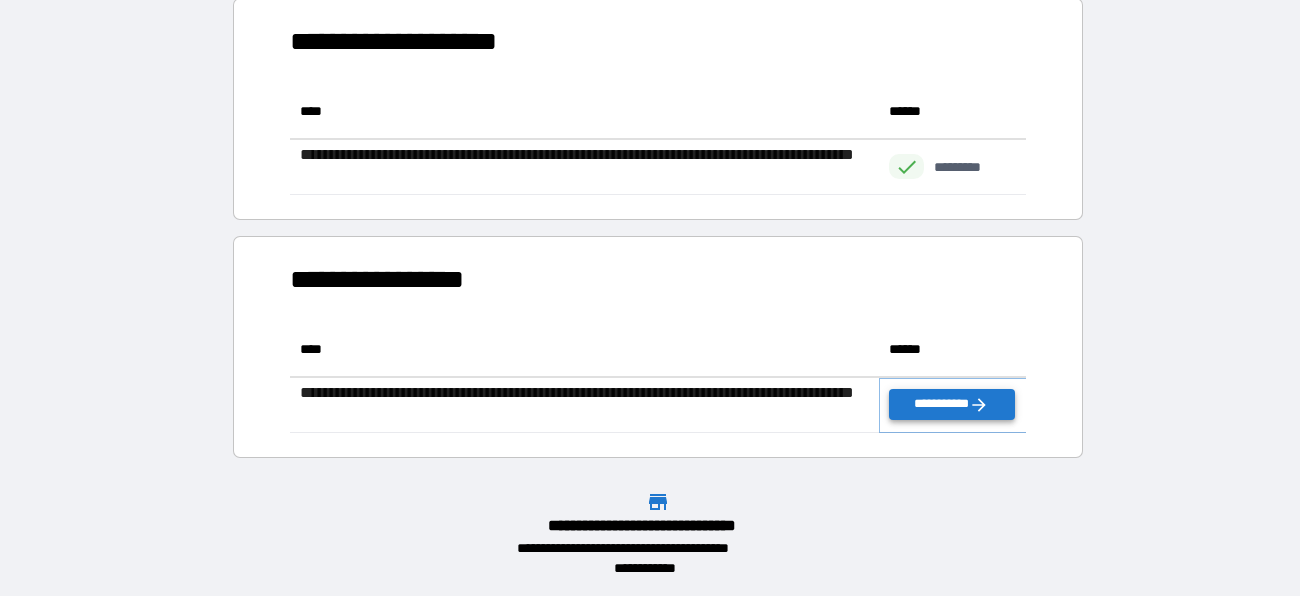 click on "**********" at bounding box center [951, 404] 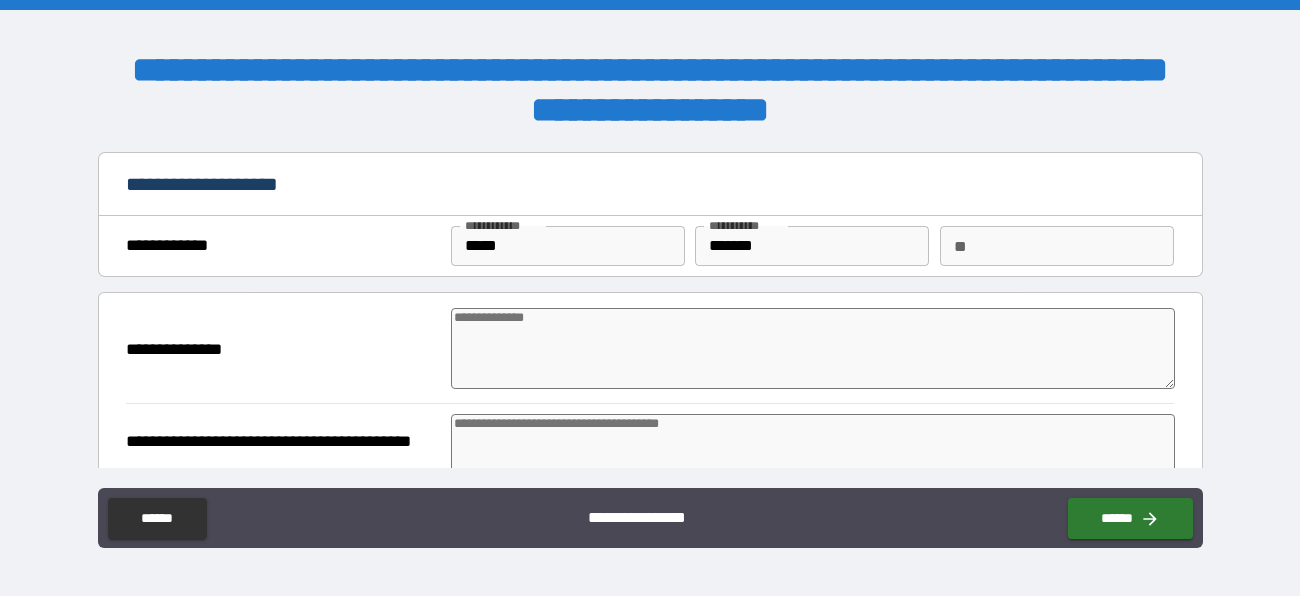 click at bounding box center [813, 348] 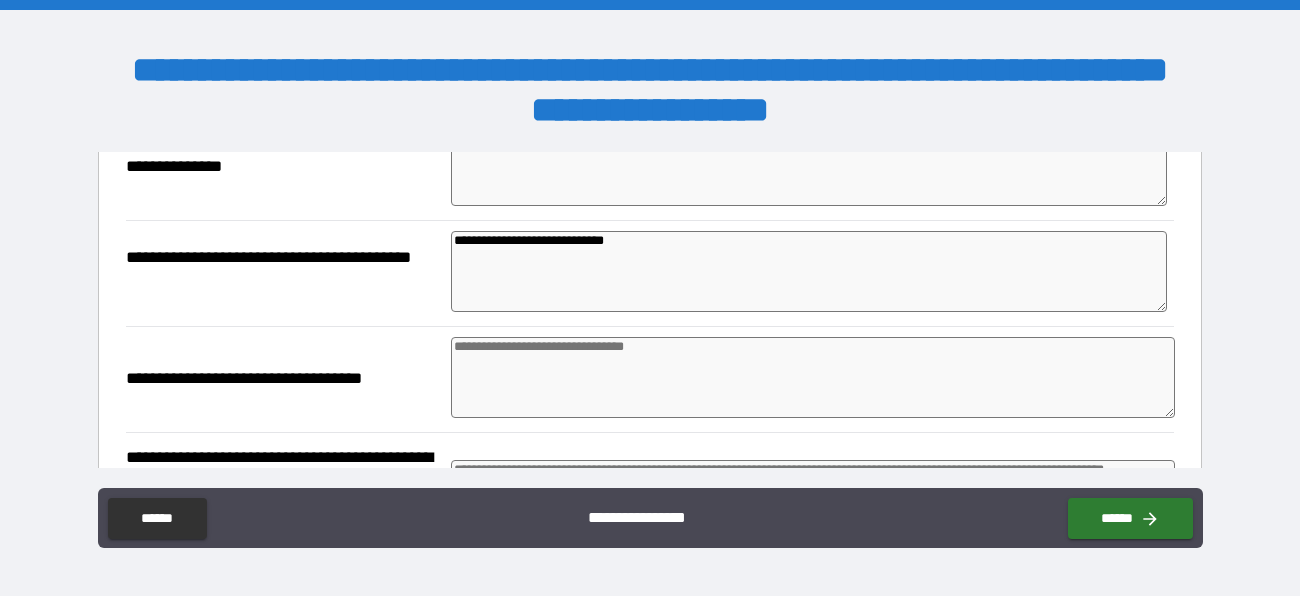 scroll, scrollTop: 186, scrollLeft: 0, axis: vertical 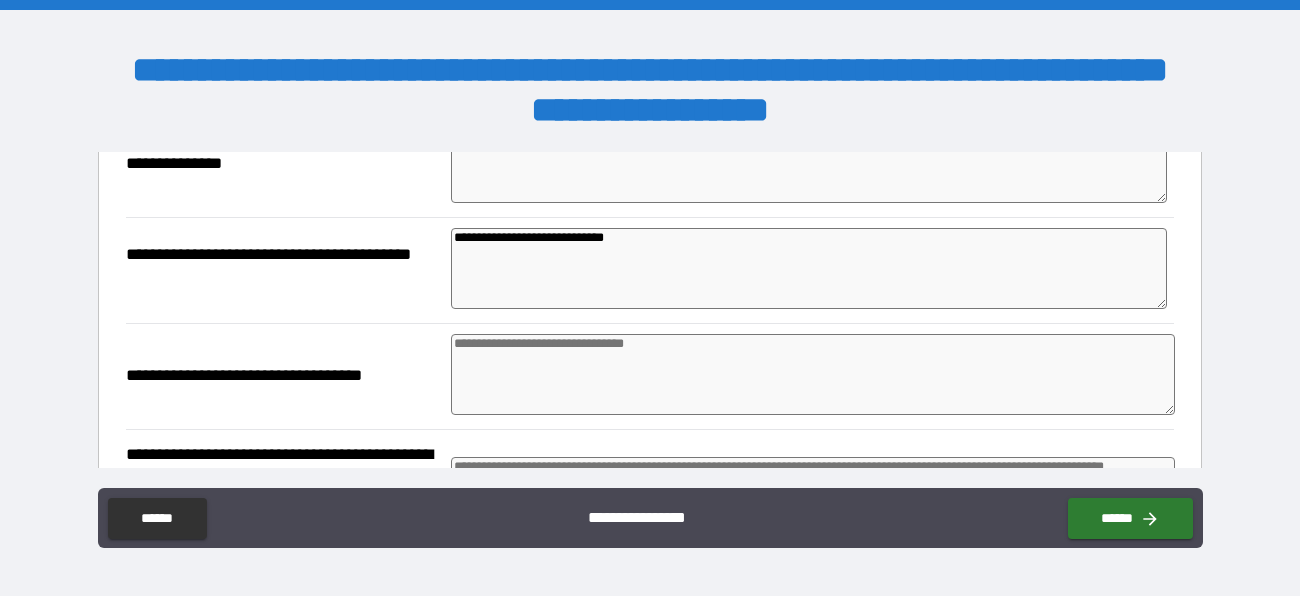 click at bounding box center (813, 374) 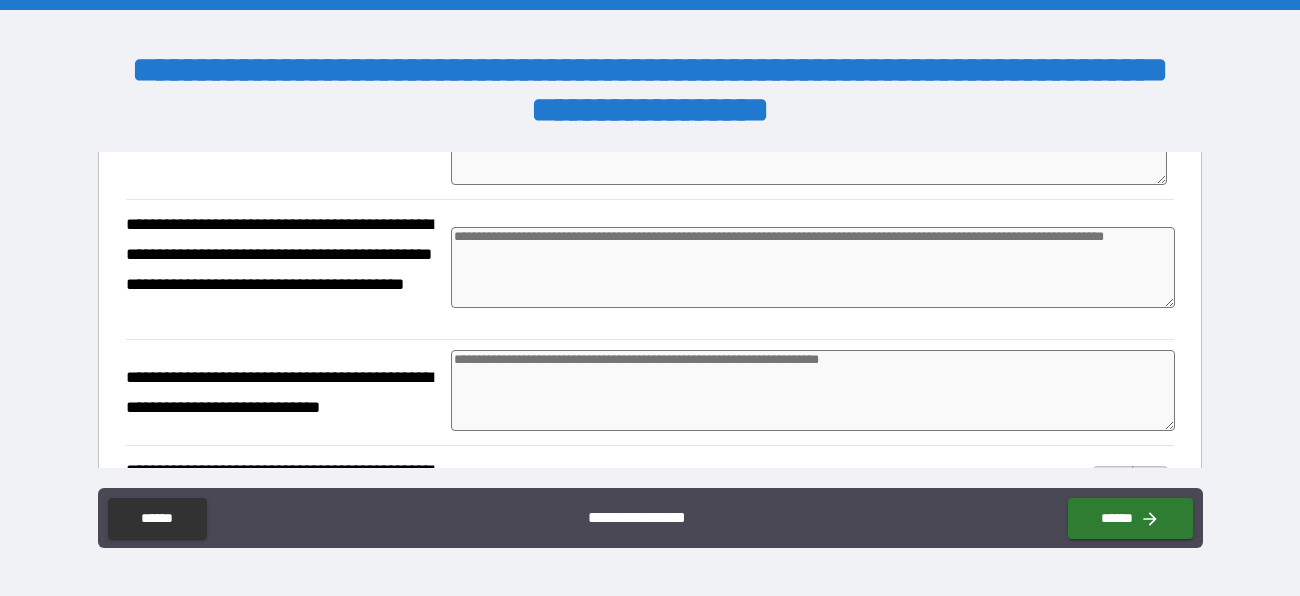 scroll, scrollTop: 418, scrollLeft: 0, axis: vertical 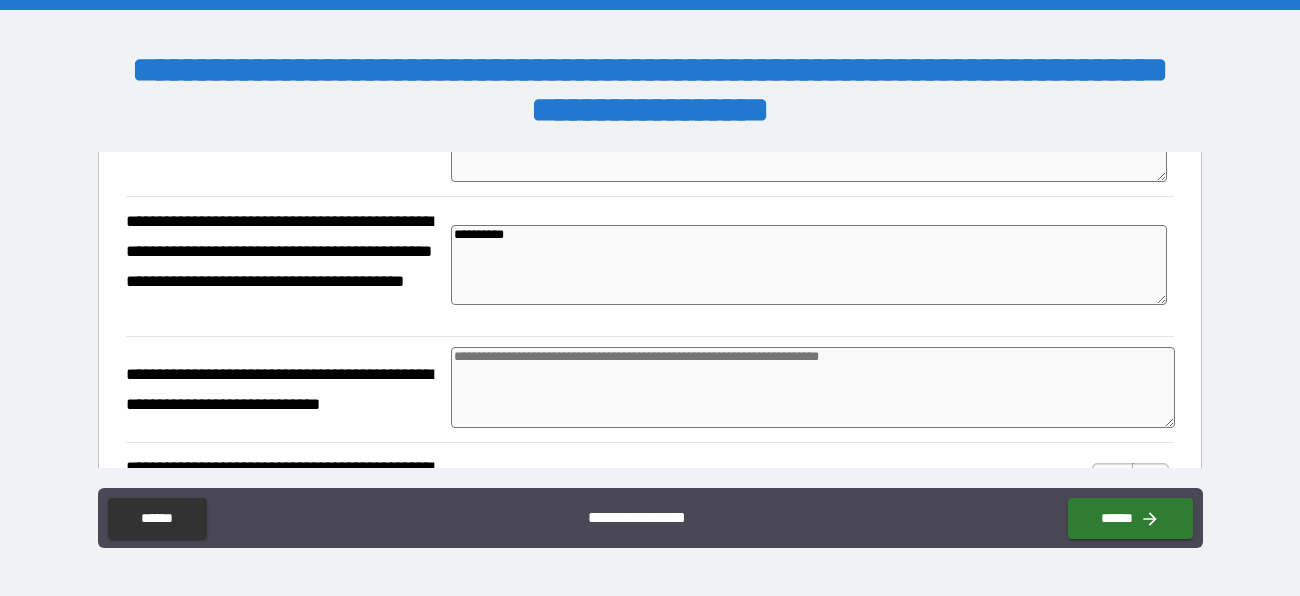 click at bounding box center (813, 387) 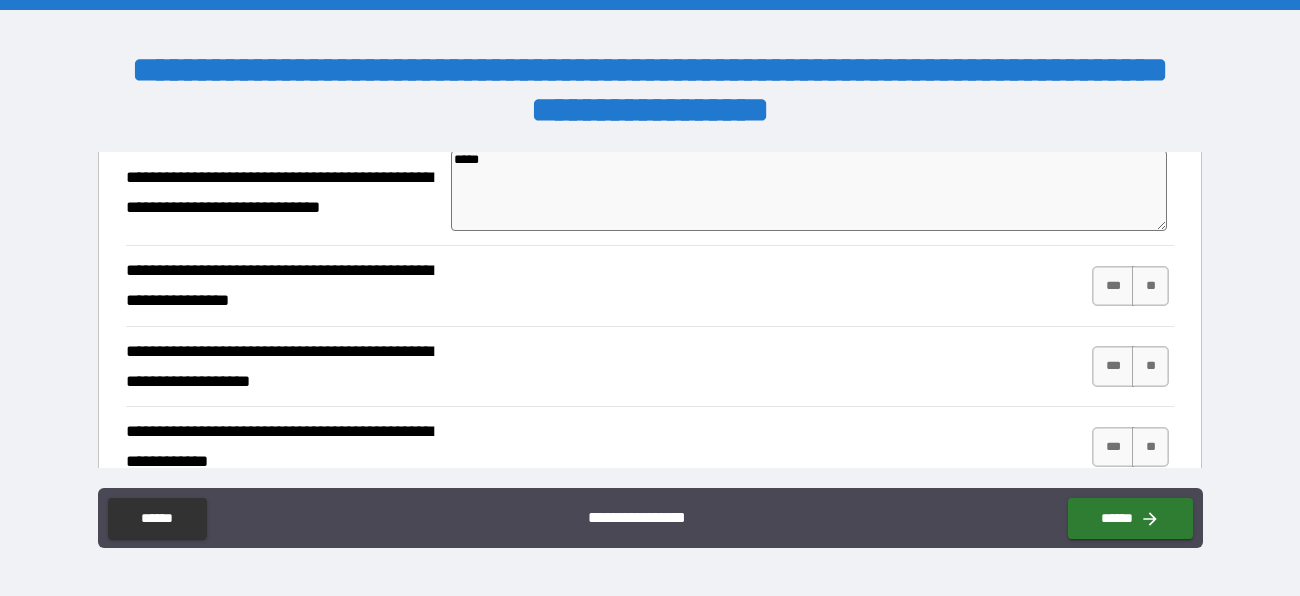 scroll, scrollTop: 620, scrollLeft: 0, axis: vertical 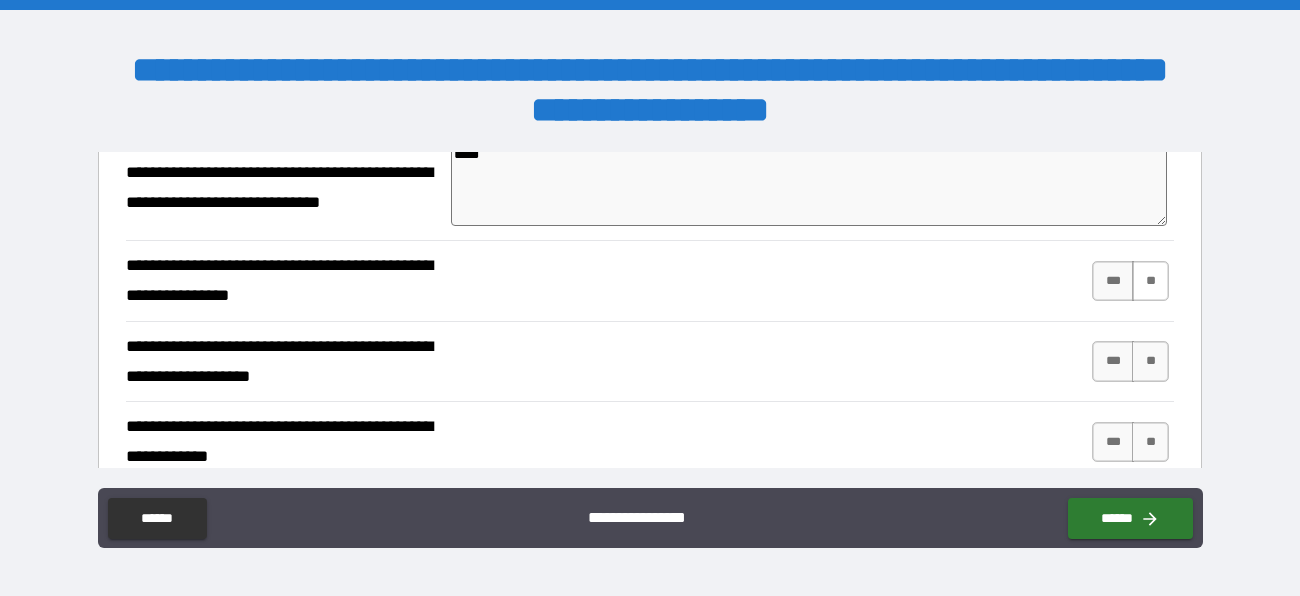 click on "**" at bounding box center (1150, 281) 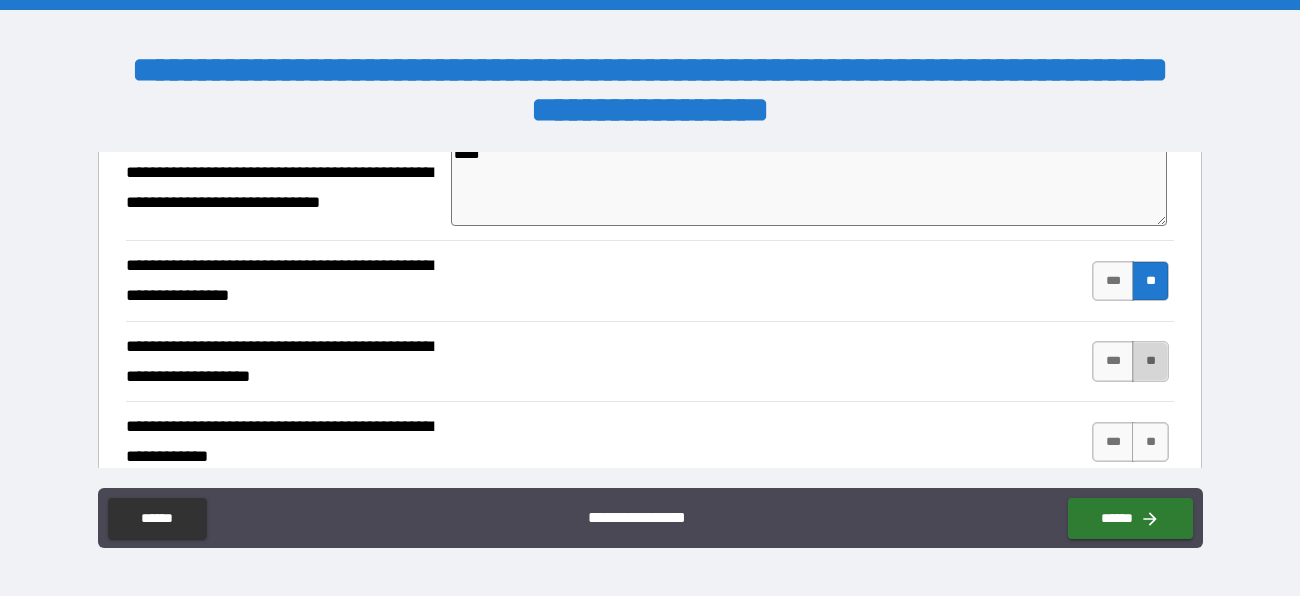click on "**" at bounding box center [1150, 361] 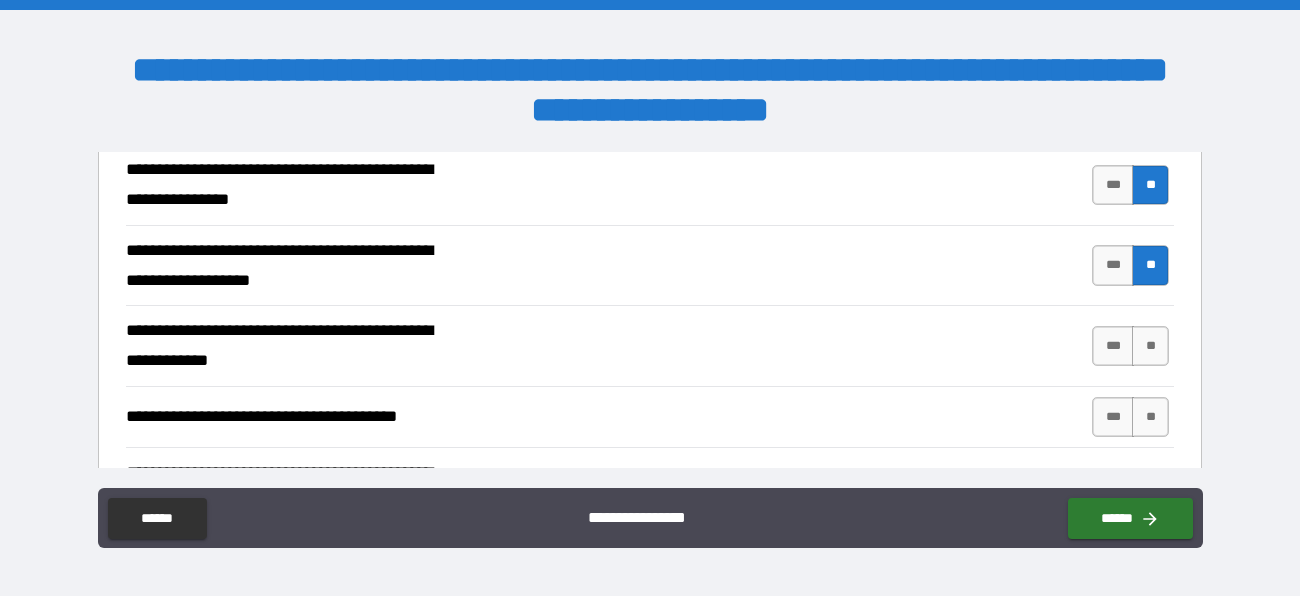 scroll, scrollTop: 717, scrollLeft: 0, axis: vertical 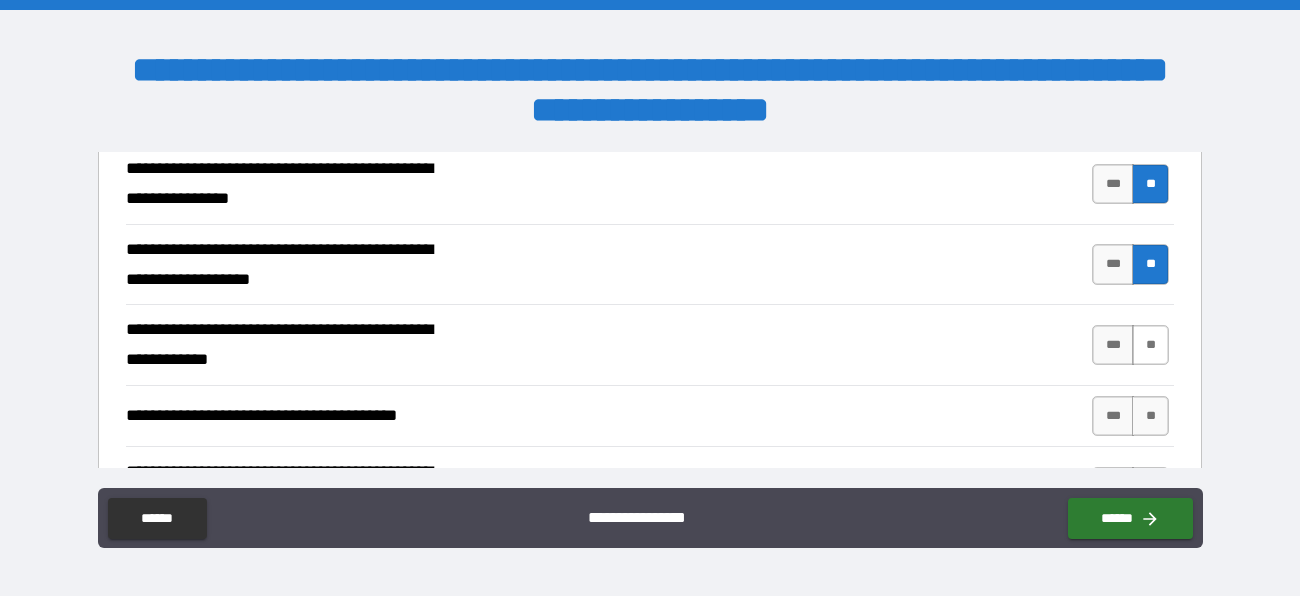 click on "**" at bounding box center (1150, 345) 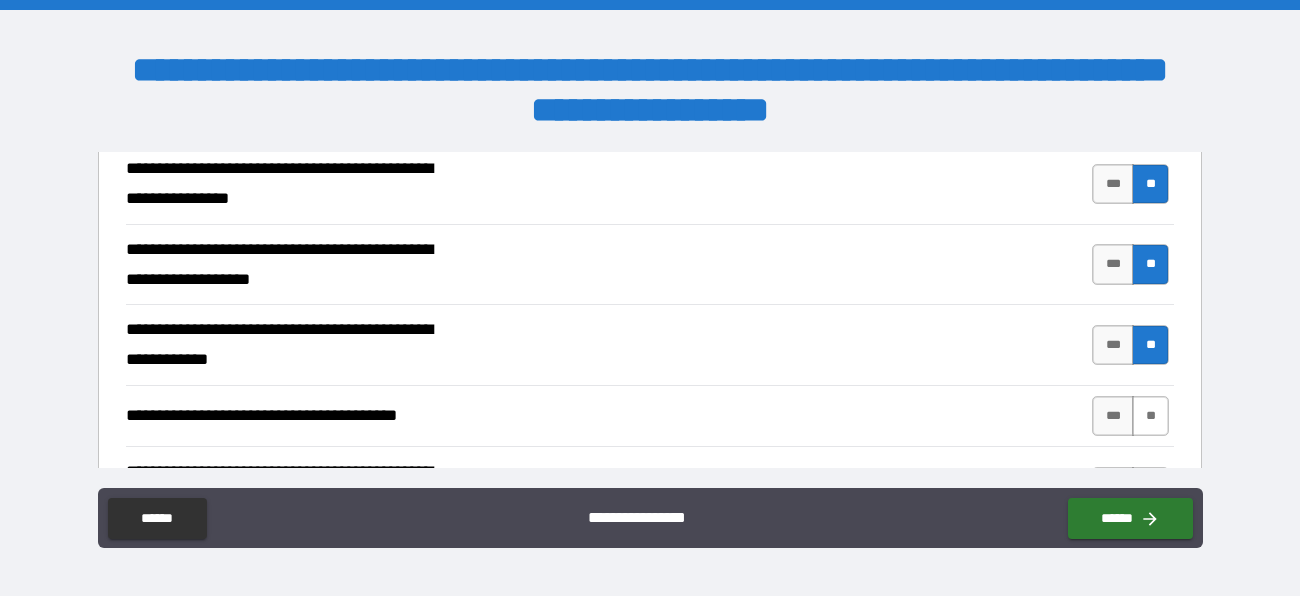 click on "**" at bounding box center (1150, 416) 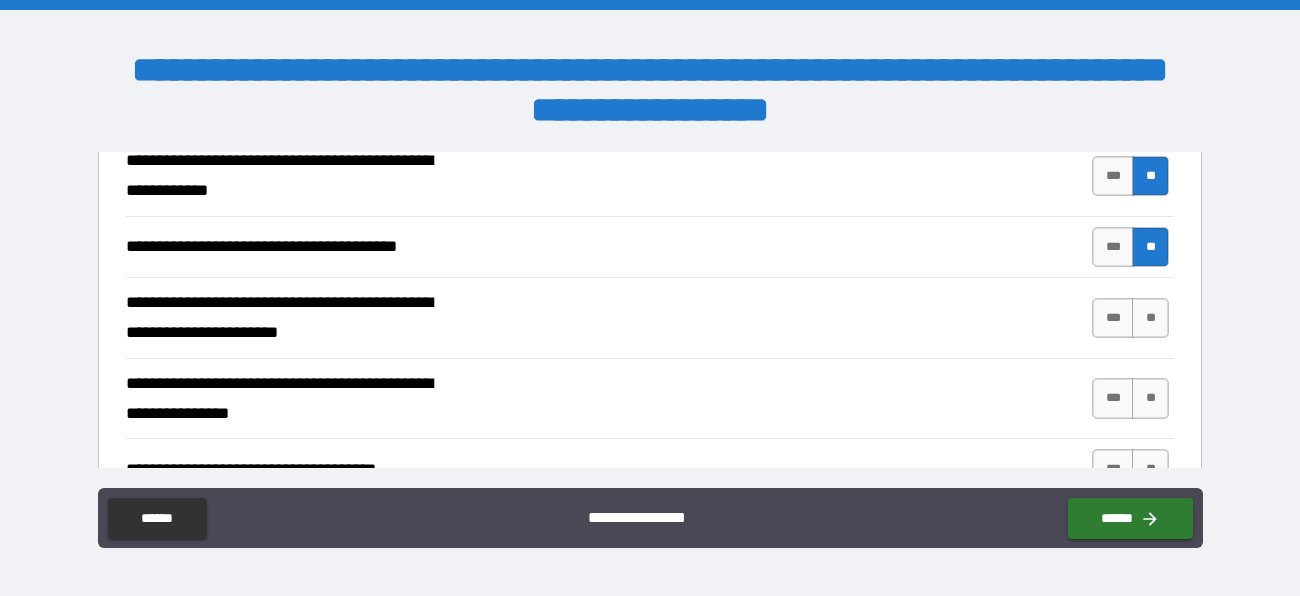 scroll, scrollTop: 894, scrollLeft: 0, axis: vertical 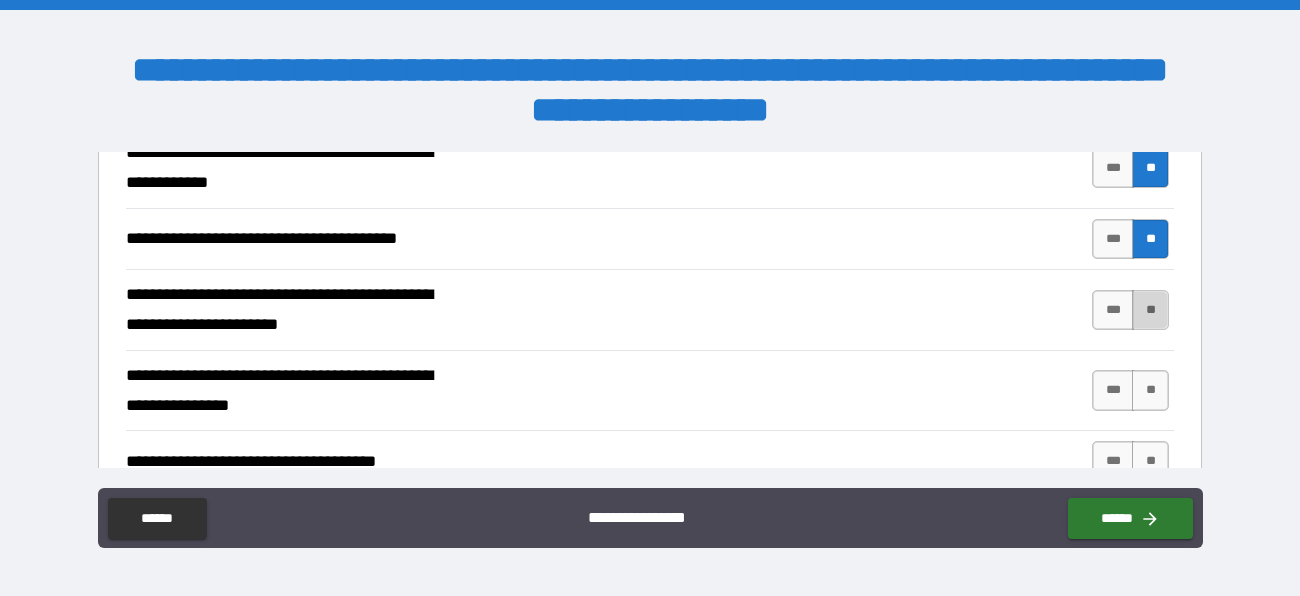 click on "**" at bounding box center [1150, 310] 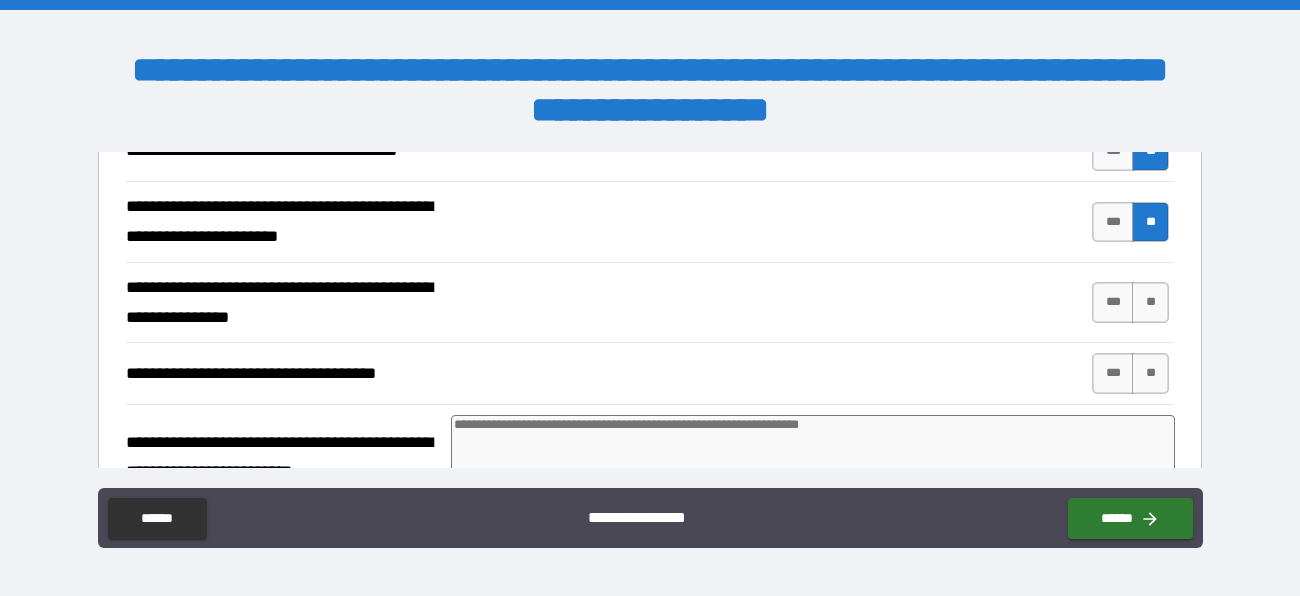 scroll, scrollTop: 984, scrollLeft: 0, axis: vertical 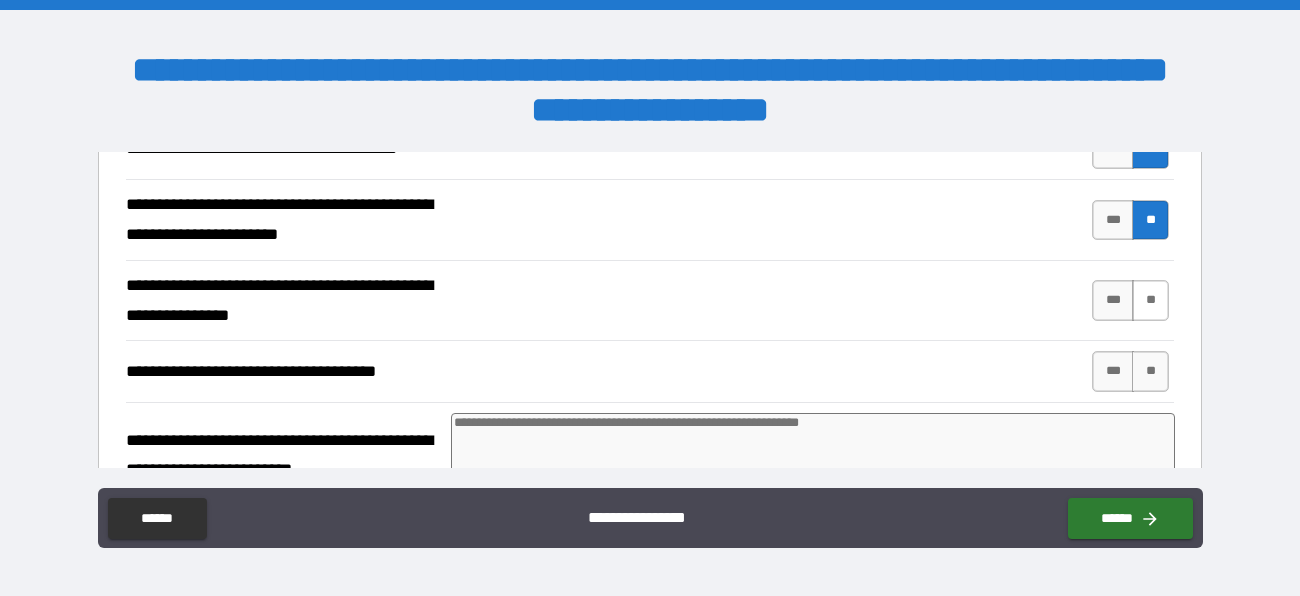 click on "**" at bounding box center [1150, 300] 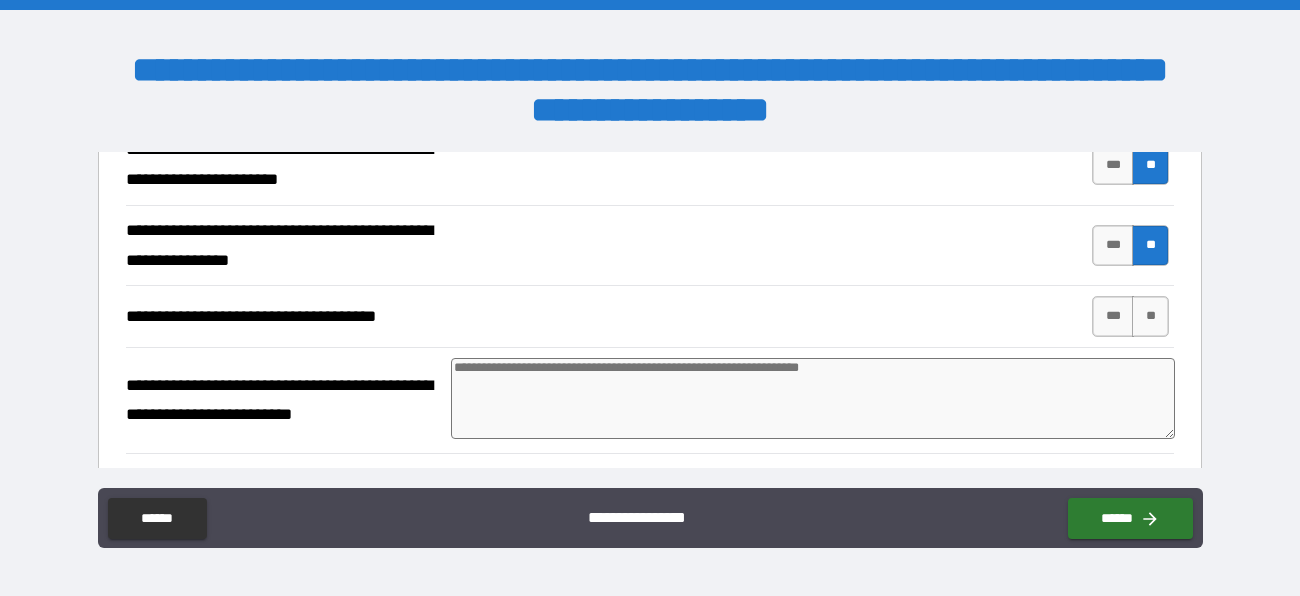 scroll, scrollTop: 1042, scrollLeft: 0, axis: vertical 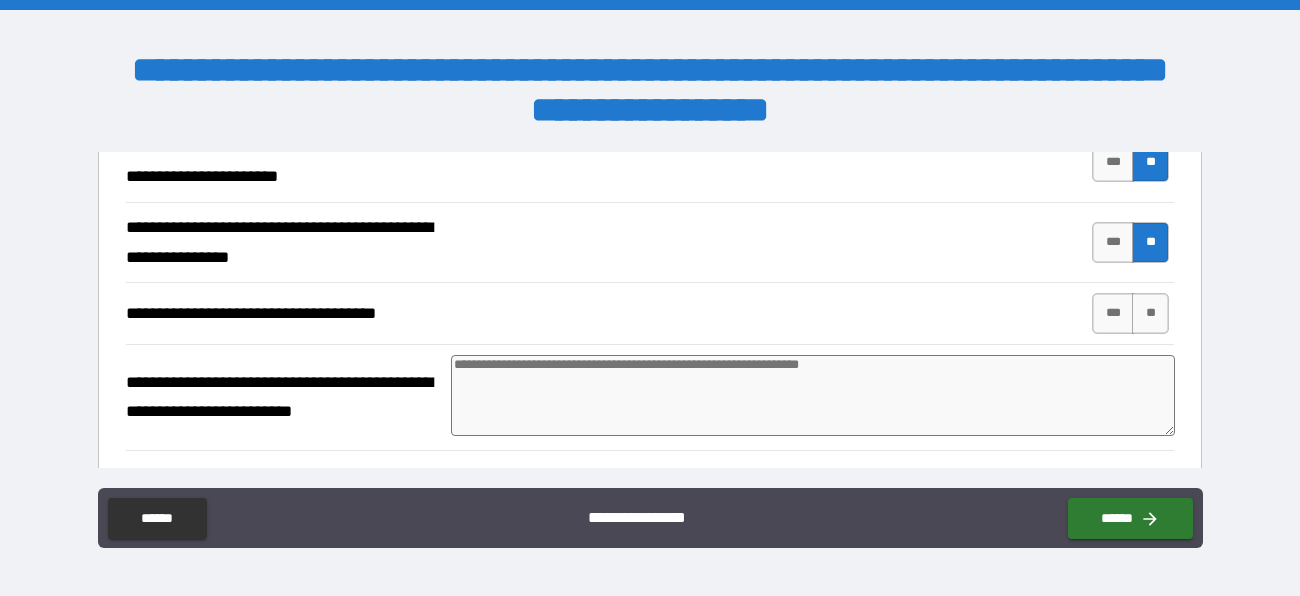 click on "**" at bounding box center (1150, 313) 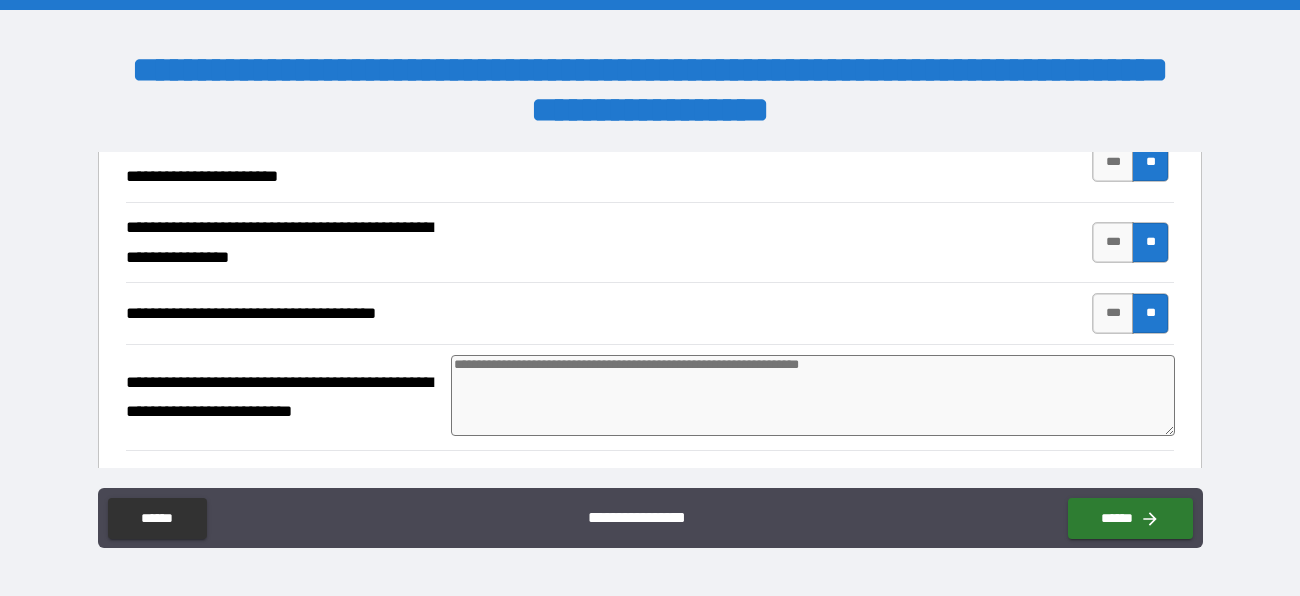 click at bounding box center (813, 395) 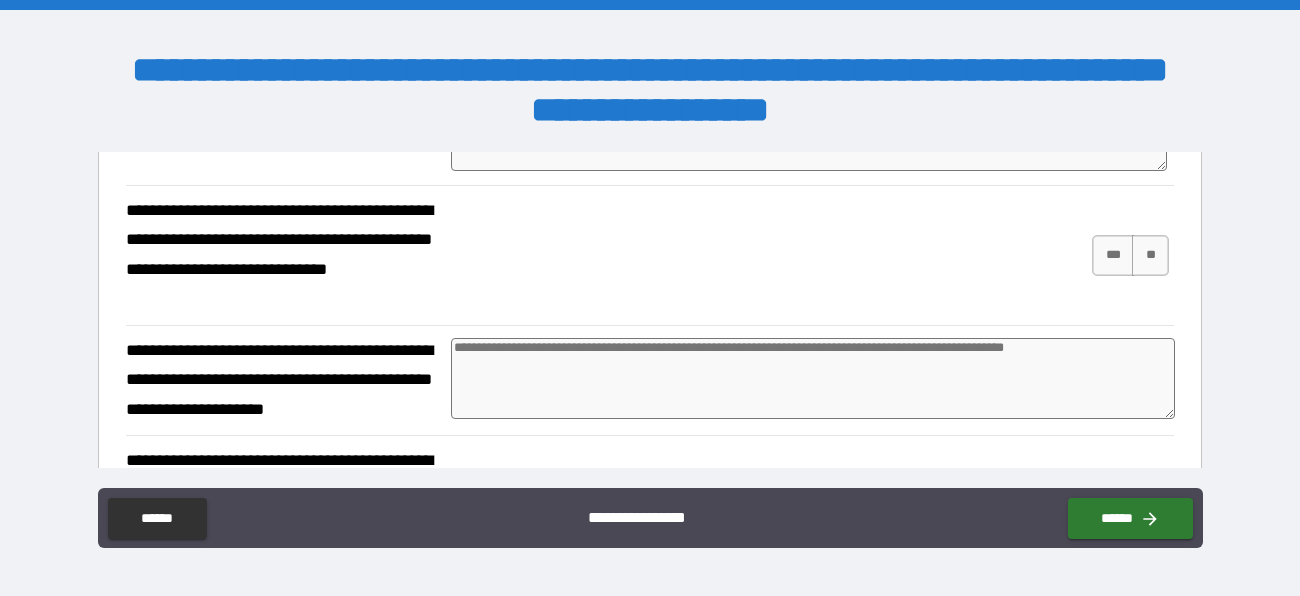 scroll, scrollTop: 1314, scrollLeft: 0, axis: vertical 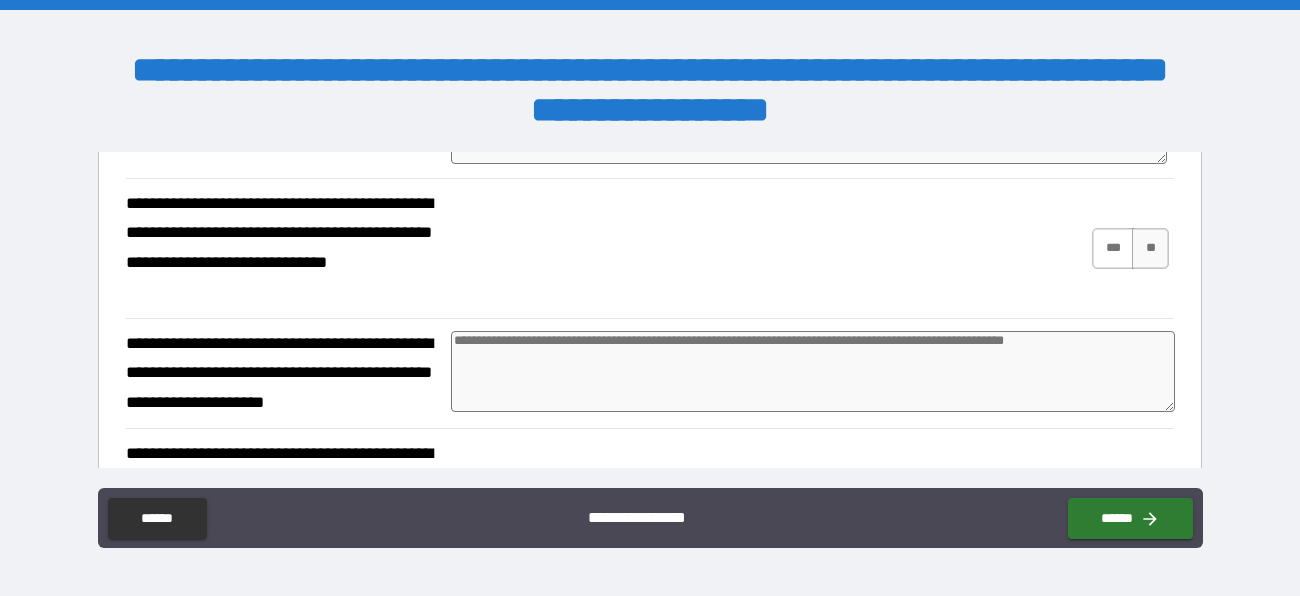 click on "***" at bounding box center [1113, 248] 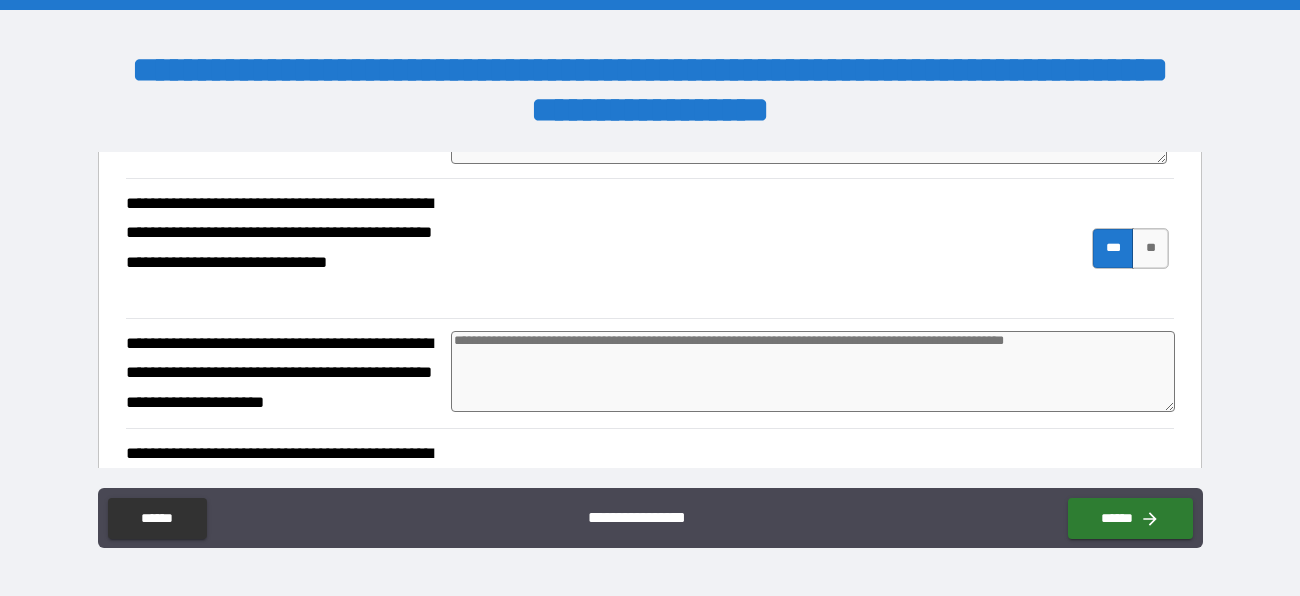 click at bounding box center [813, 371] 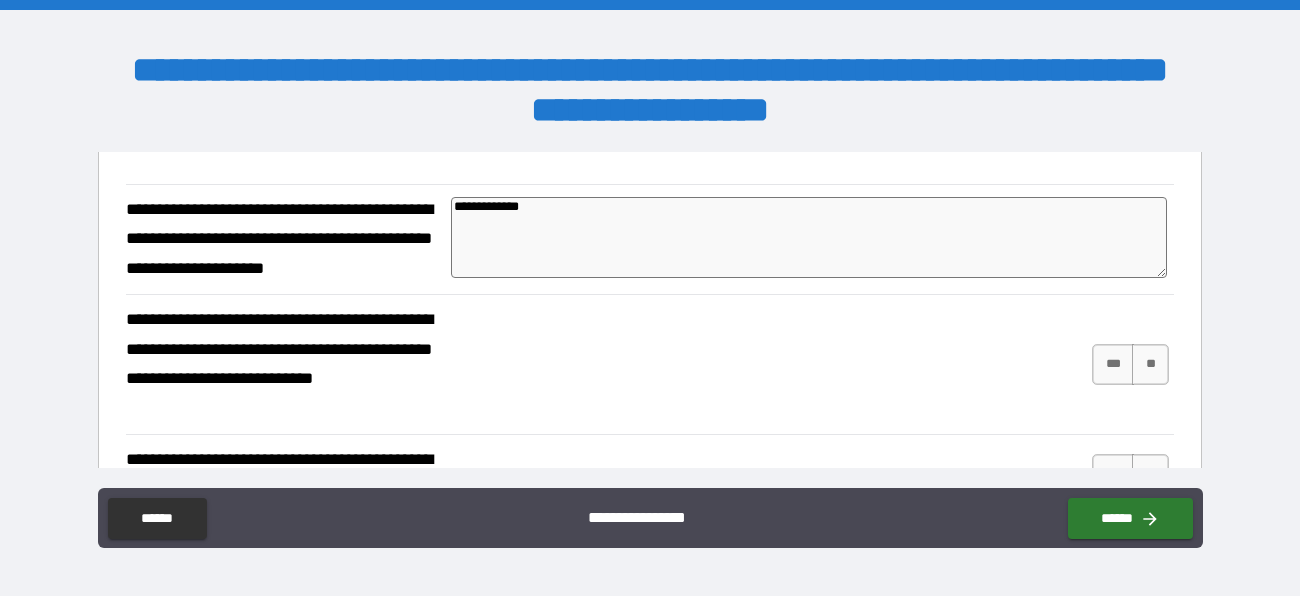 scroll, scrollTop: 1474, scrollLeft: 0, axis: vertical 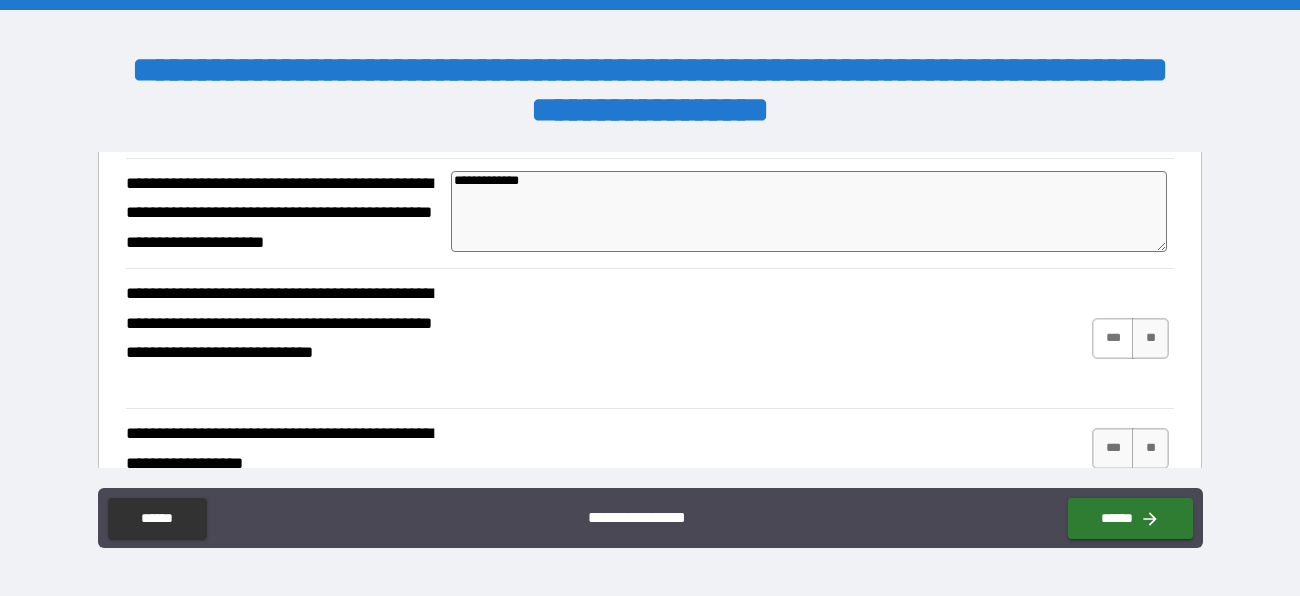 click on "***" at bounding box center (1113, 338) 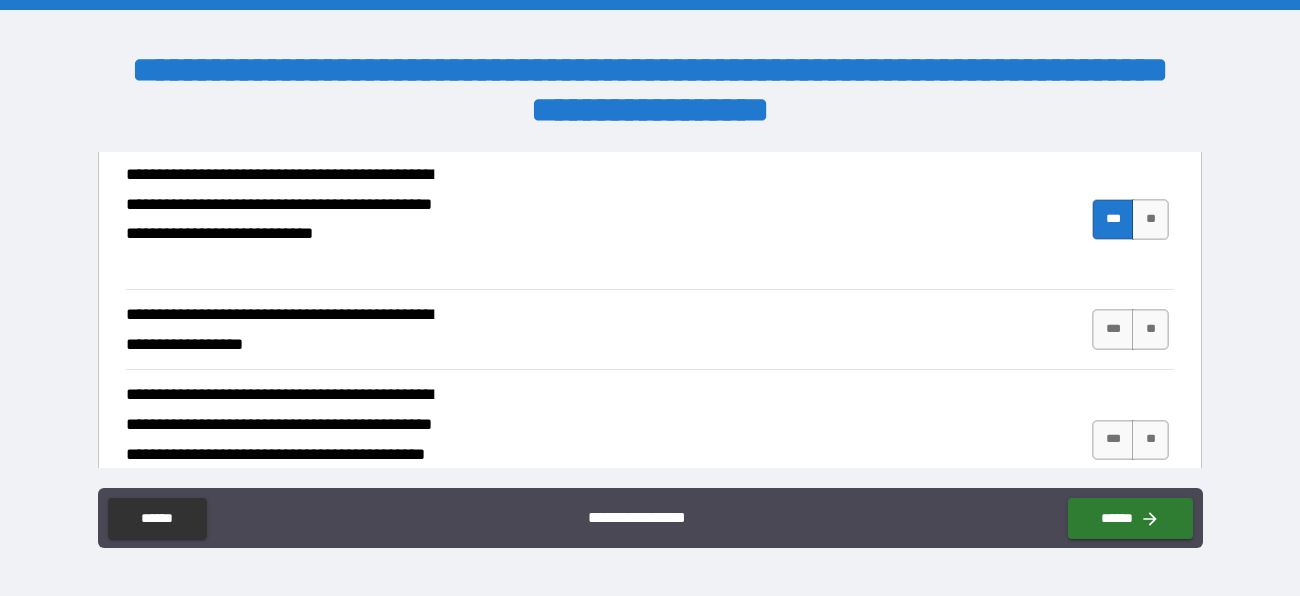 scroll, scrollTop: 1597, scrollLeft: 0, axis: vertical 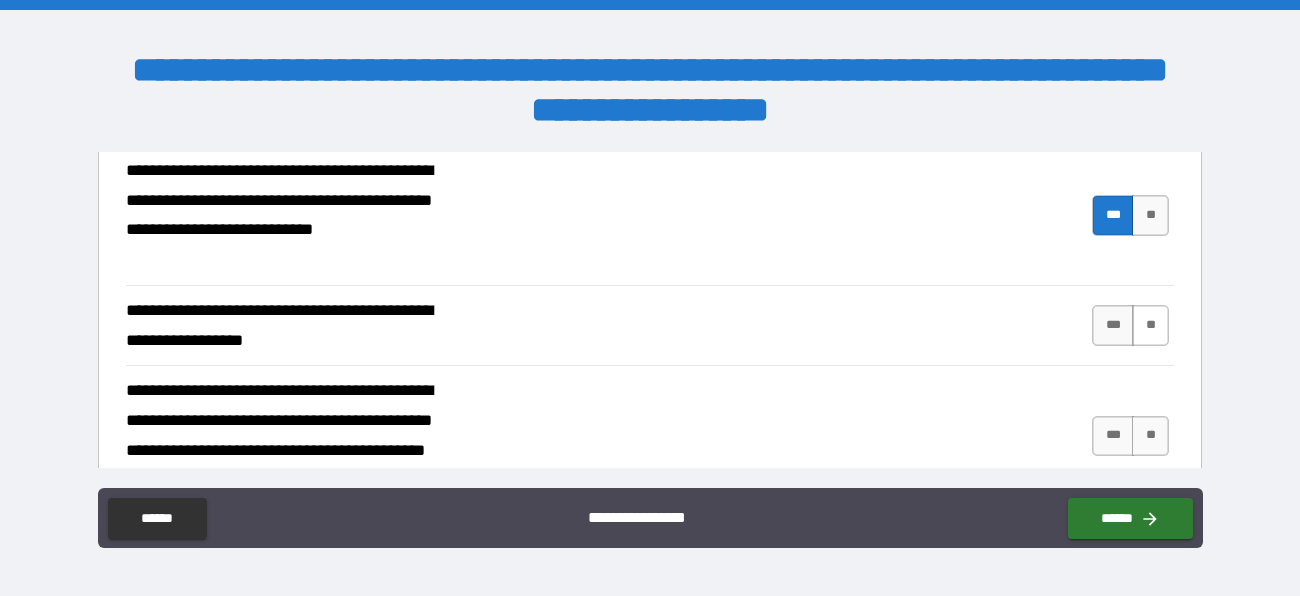 click on "**" at bounding box center [1150, 325] 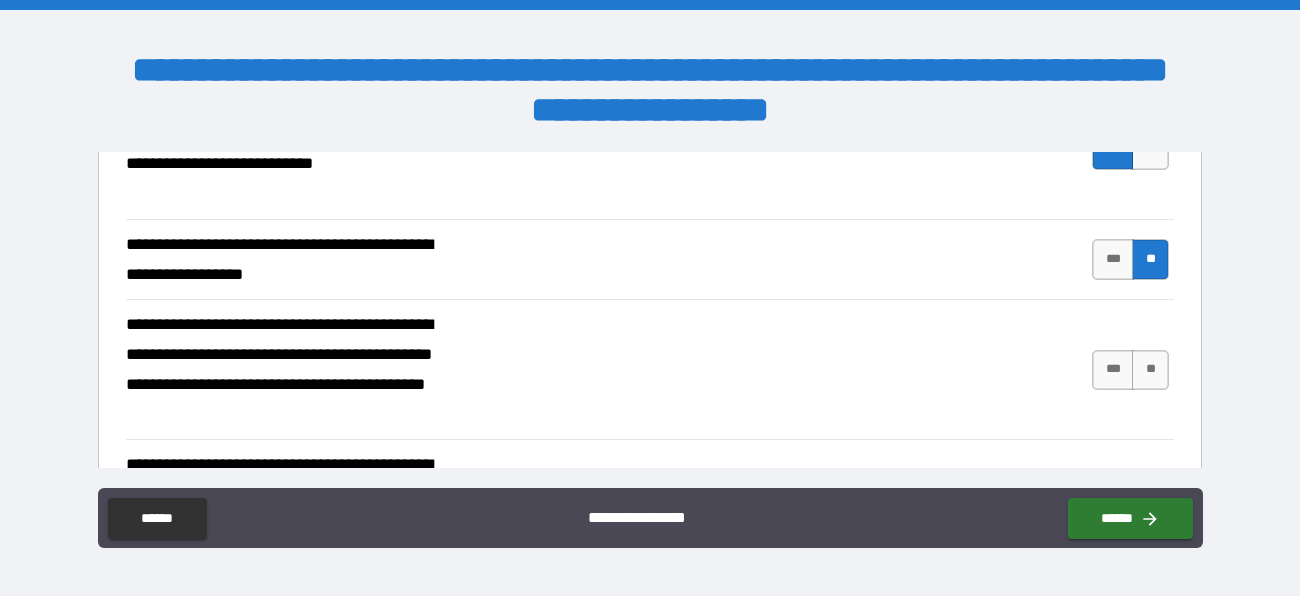 scroll, scrollTop: 1669, scrollLeft: 0, axis: vertical 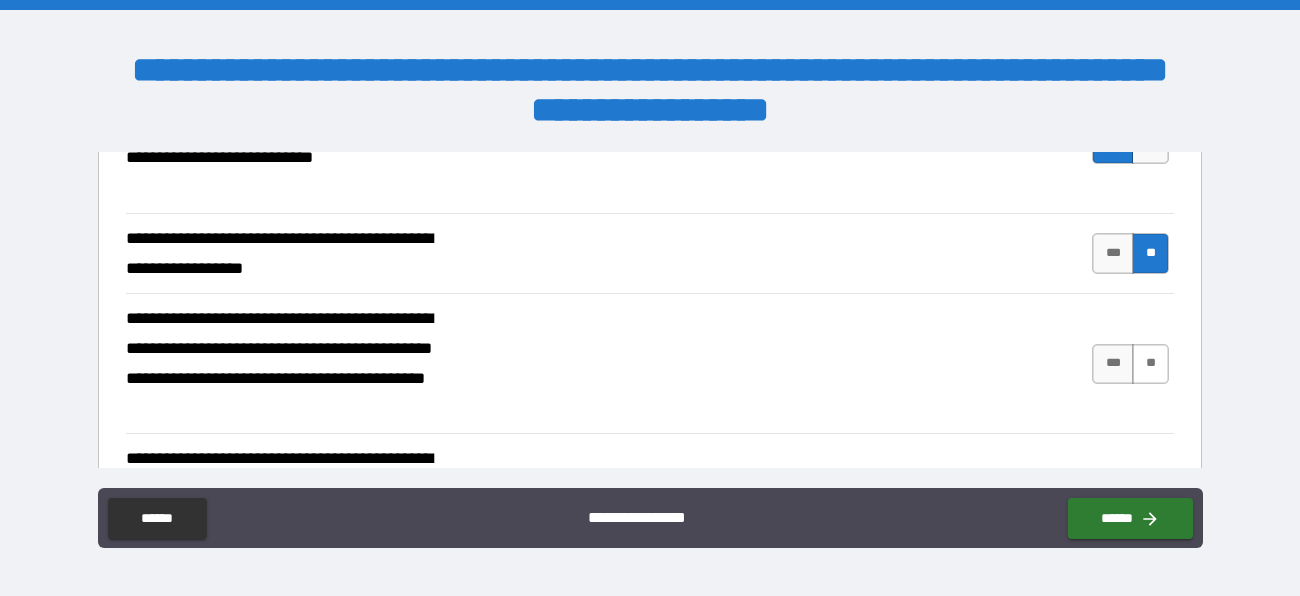 click on "**" at bounding box center [1150, 364] 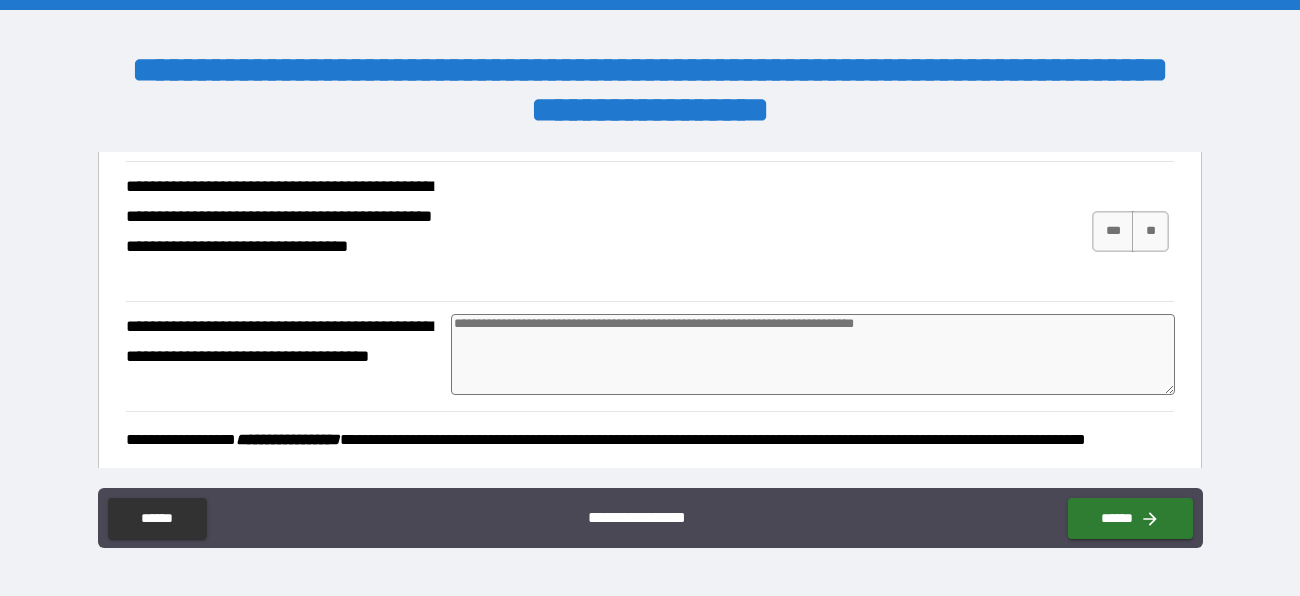 scroll, scrollTop: 1954, scrollLeft: 0, axis: vertical 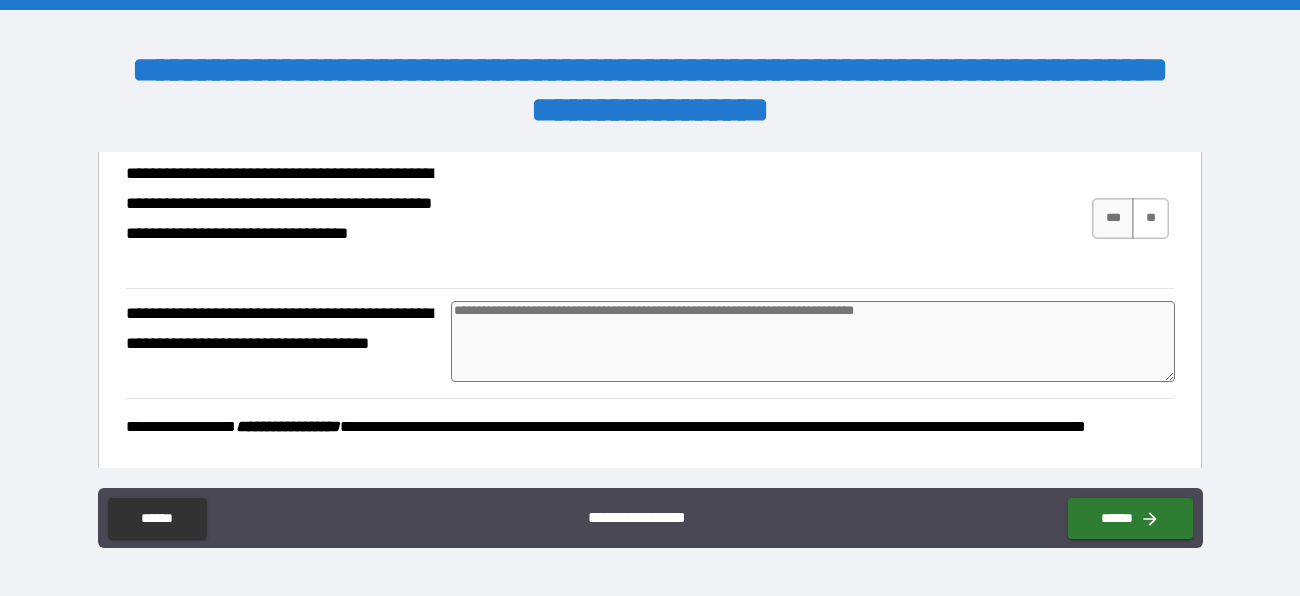 click on "**" at bounding box center (1150, 218) 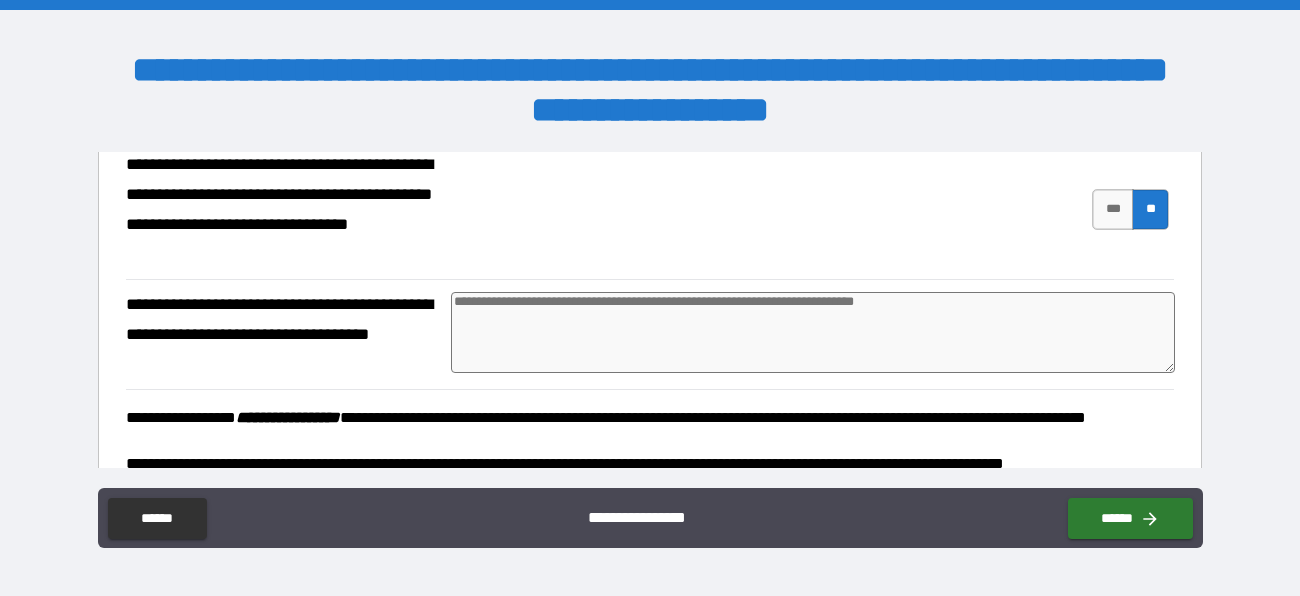 scroll, scrollTop: 1962, scrollLeft: 0, axis: vertical 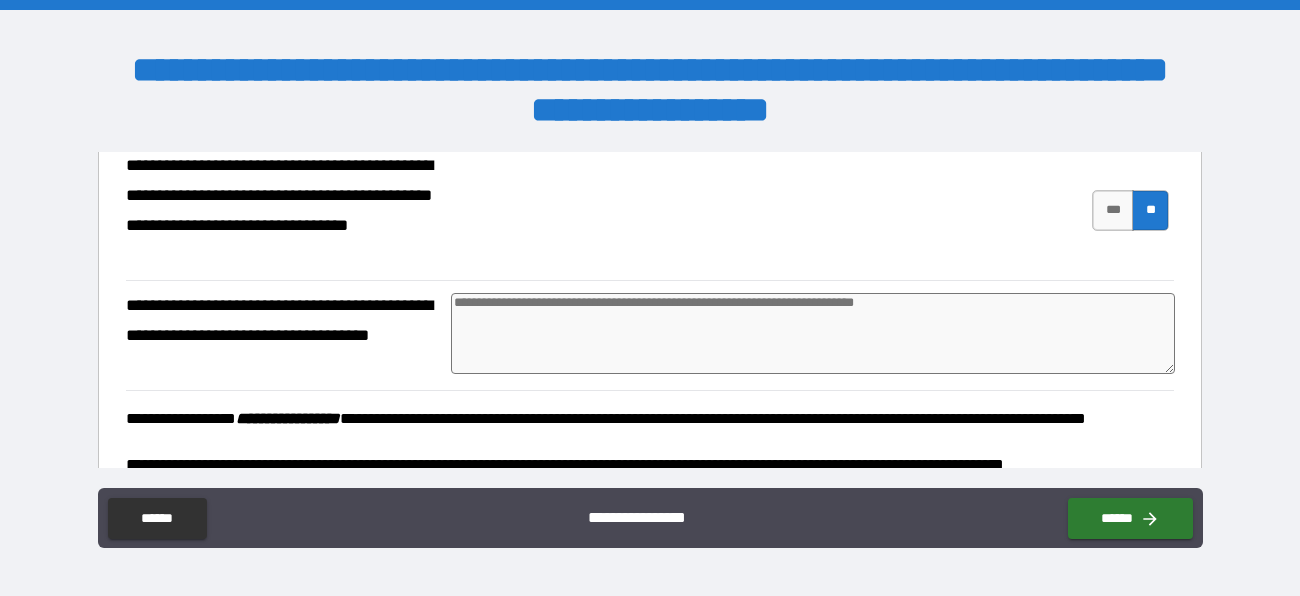 click at bounding box center (813, 333) 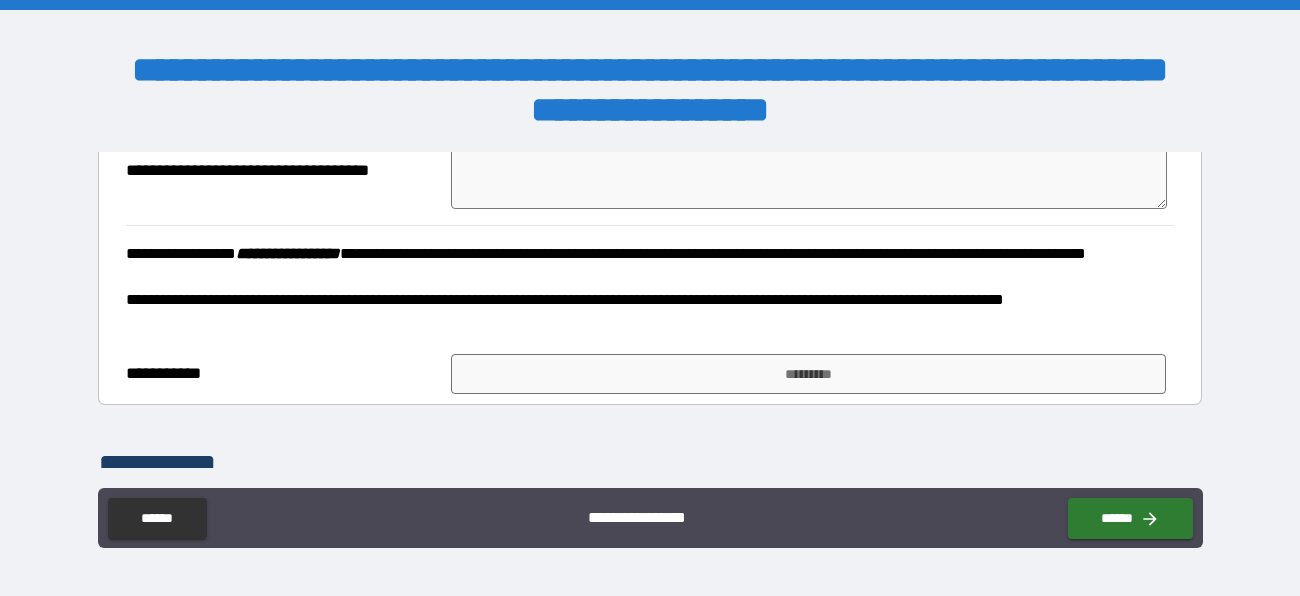 scroll, scrollTop: 2130, scrollLeft: 0, axis: vertical 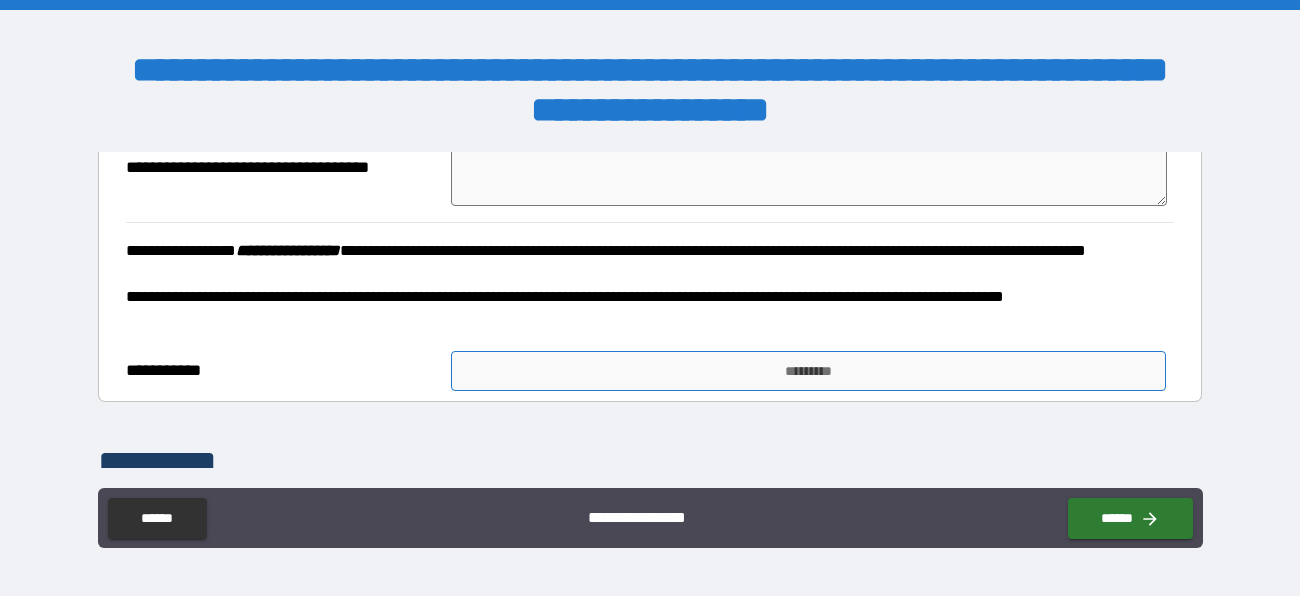 click on "*********" at bounding box center [808, 371] 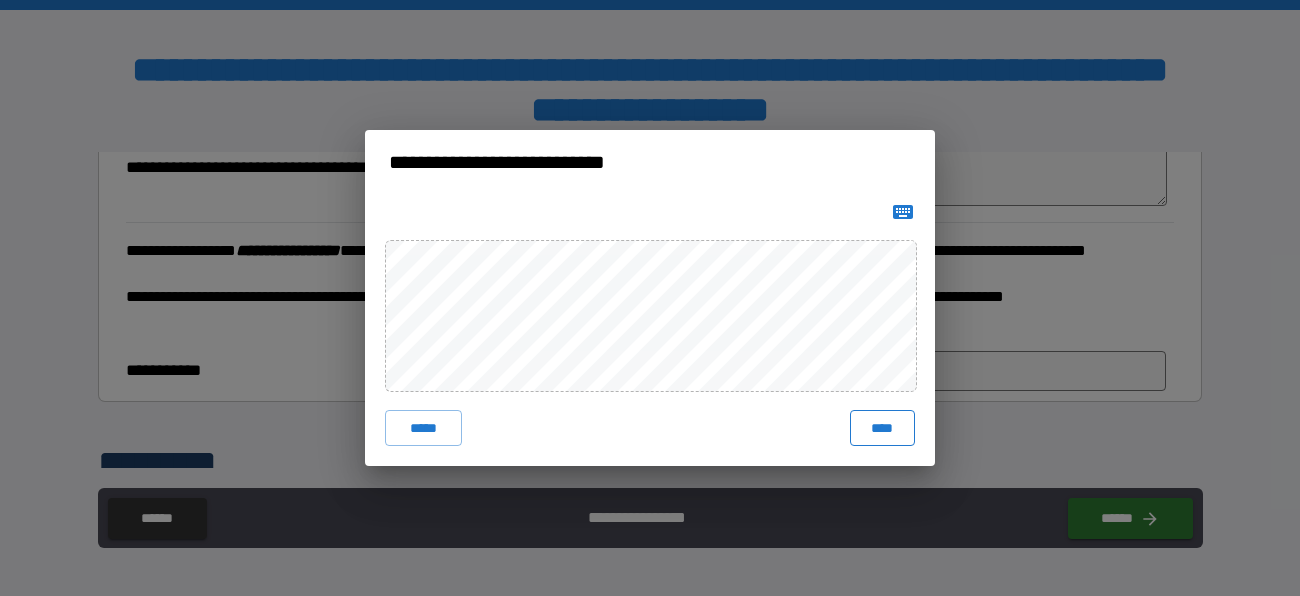 click on "****" at bounding box center [882, 428] 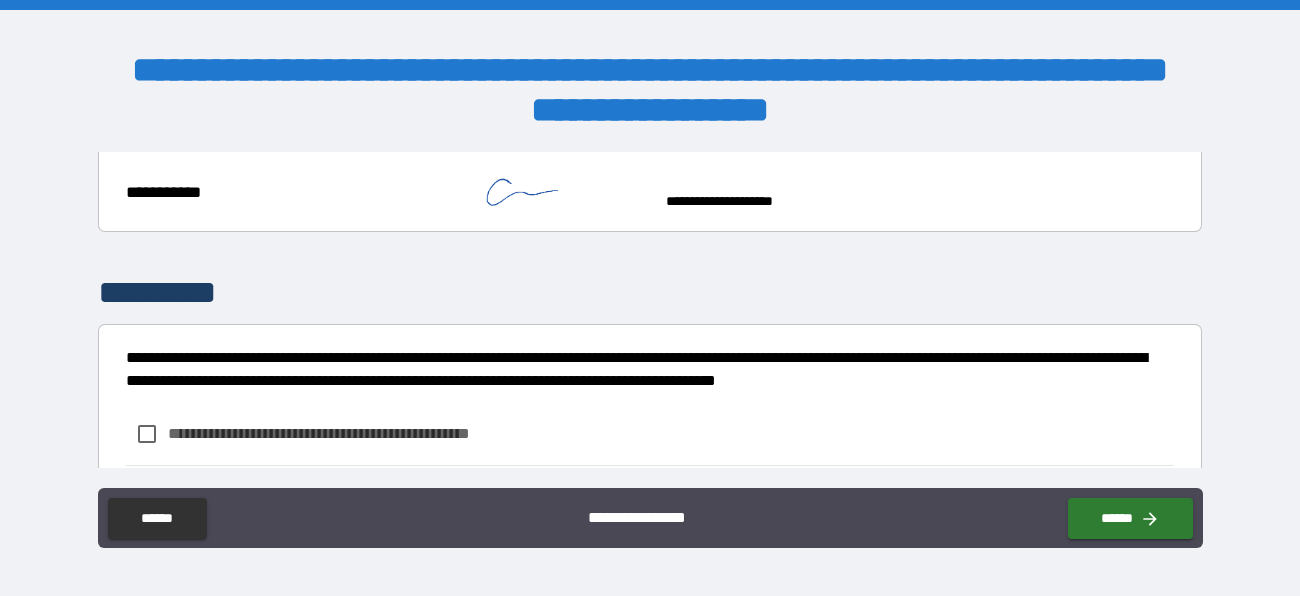 scroll, scrollTop: 2320, scrollLeft: 0, axis: vertical 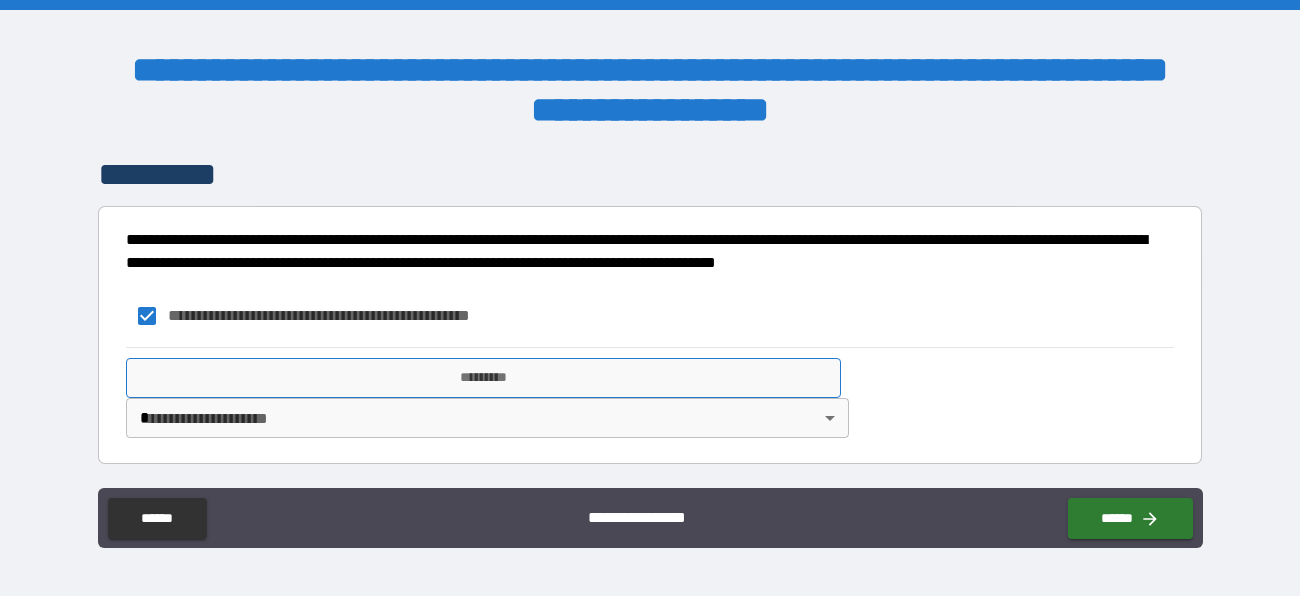click on "*********" at bounding box center (483, 378) 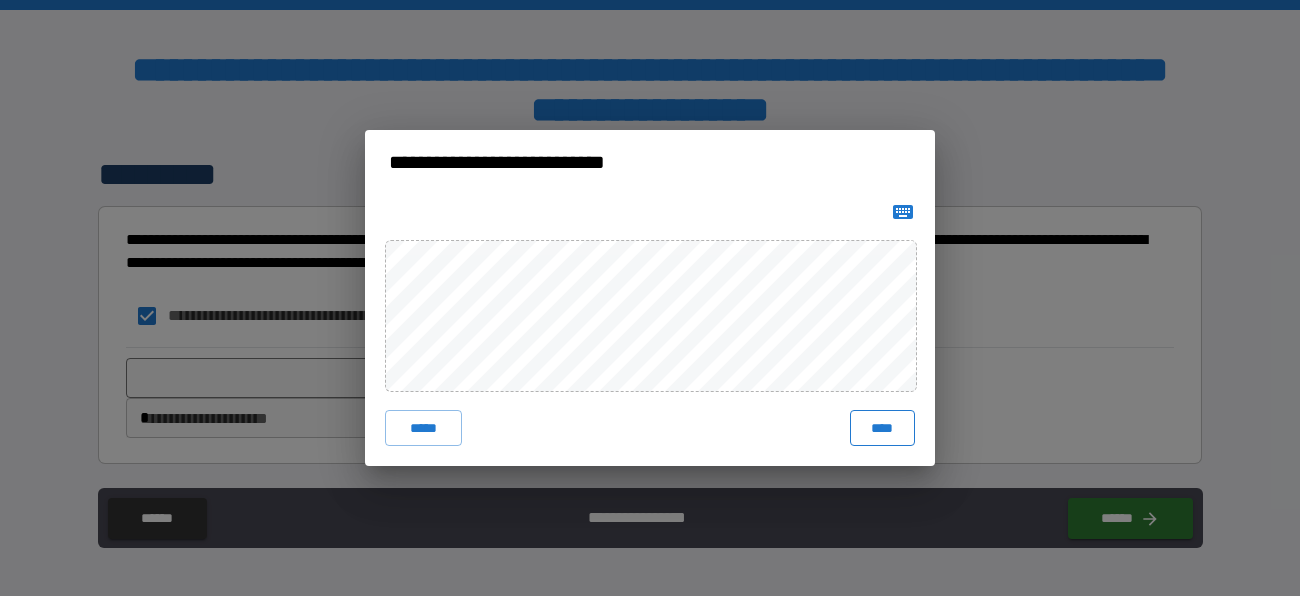 click on "****" at bounding box center (882, 428) 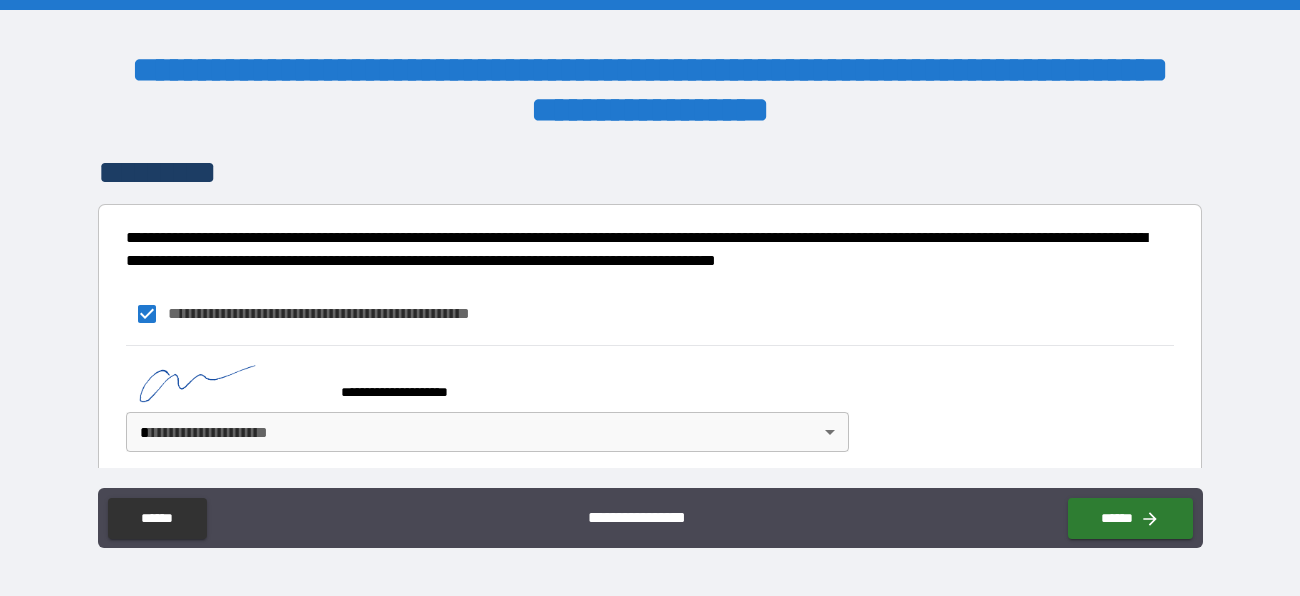 scroll, scrollTop: 2442, scrollLeft: 0, axis: vertical 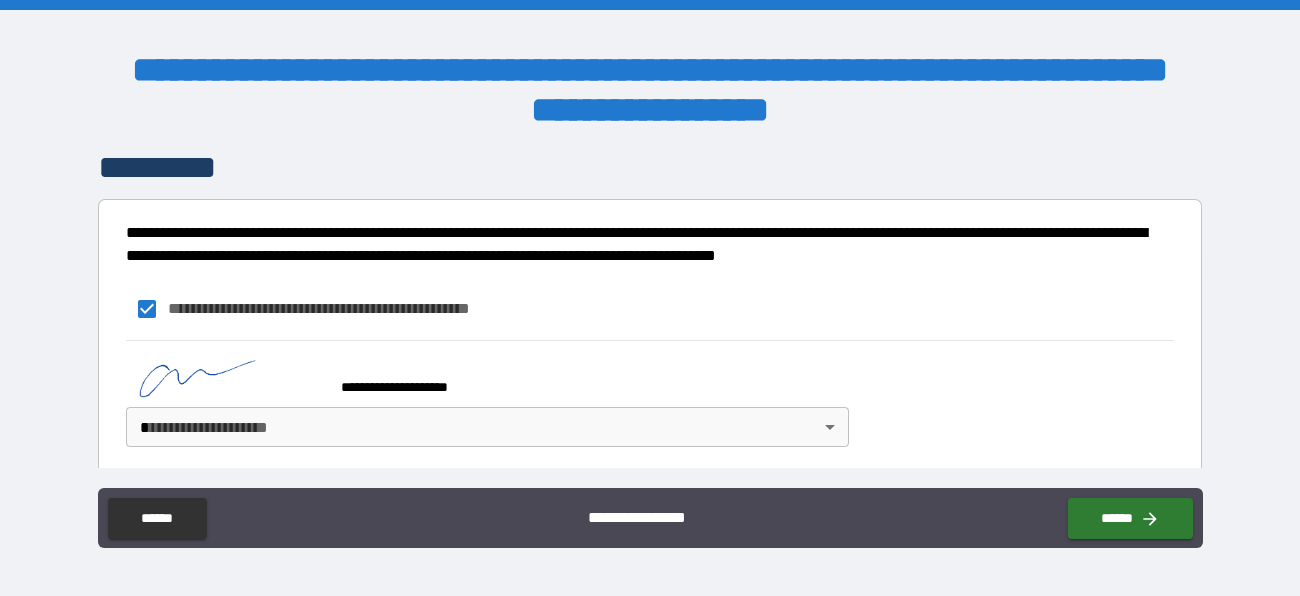 click on "**********" at bounding box center [650, 298] 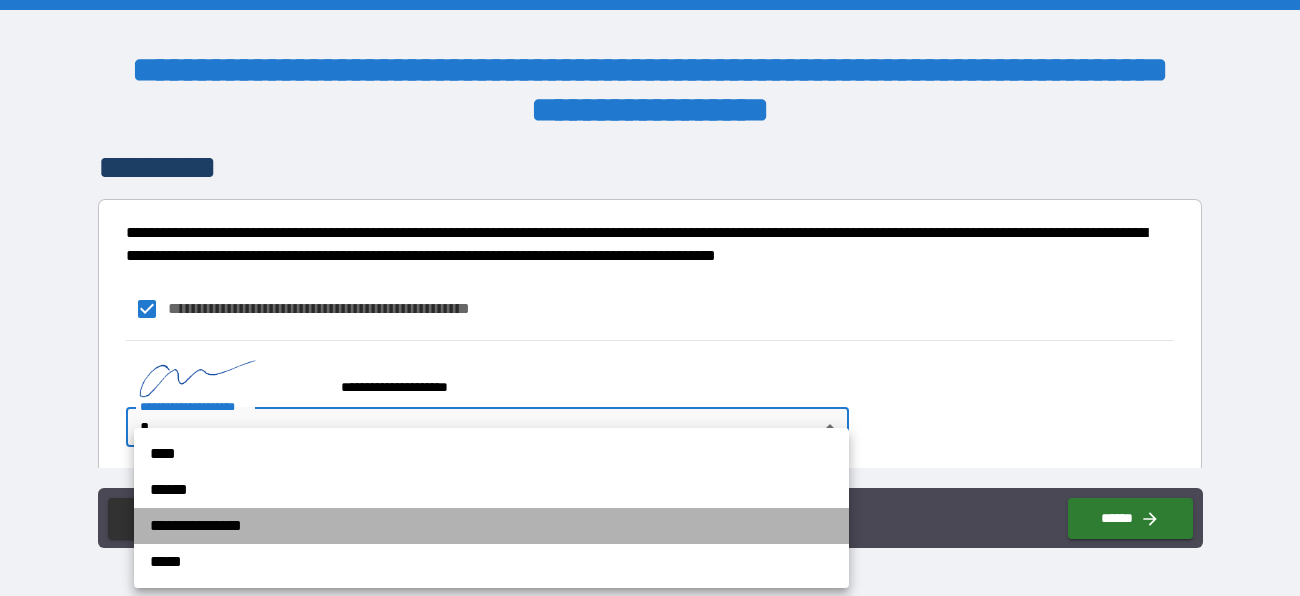 click on "**********" at bounding box center [491, 526] 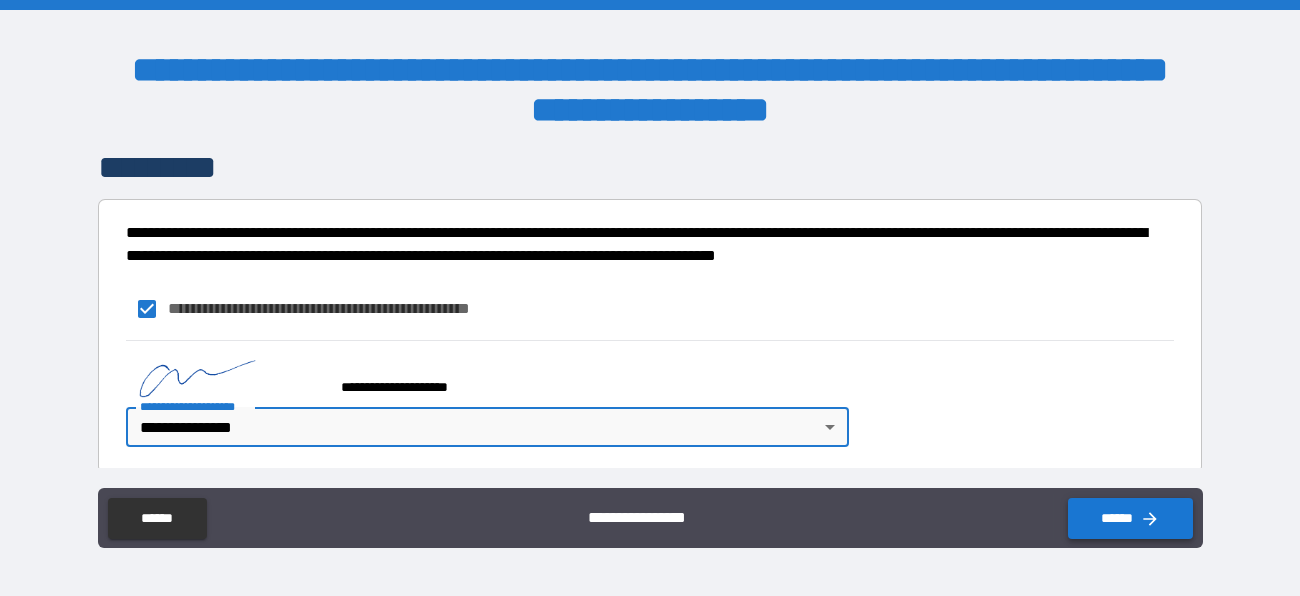 click on "******" at bounding box center [1130, 518] 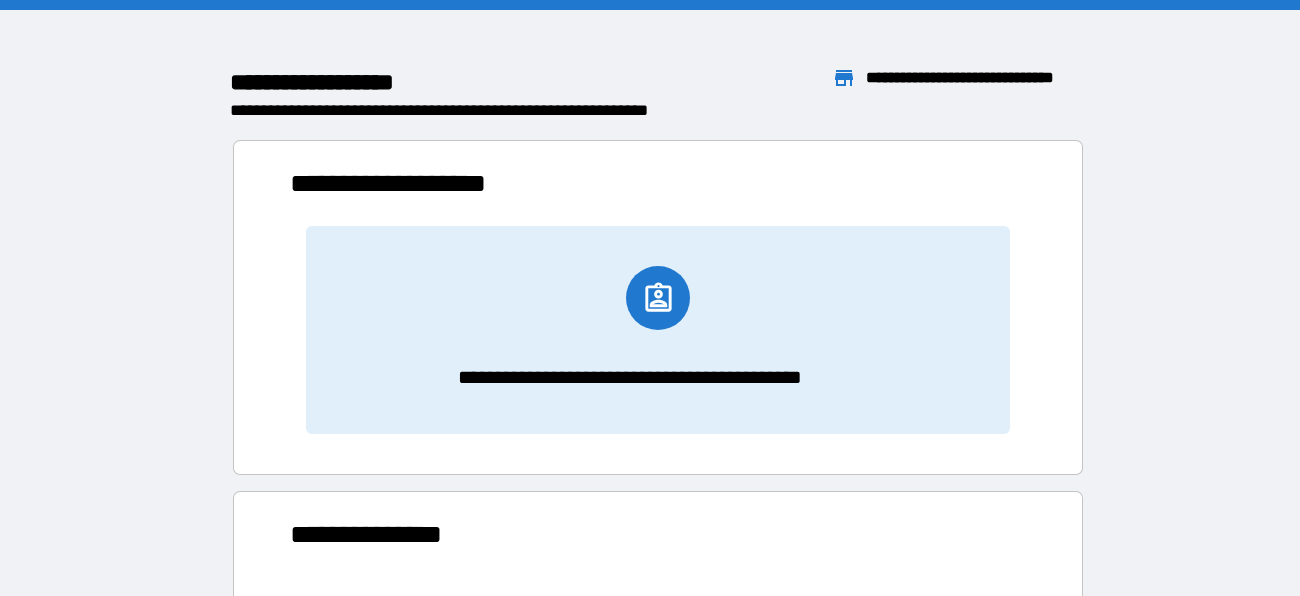 scroll, scrollTop: 0, scrollLeft: 0, axis: both 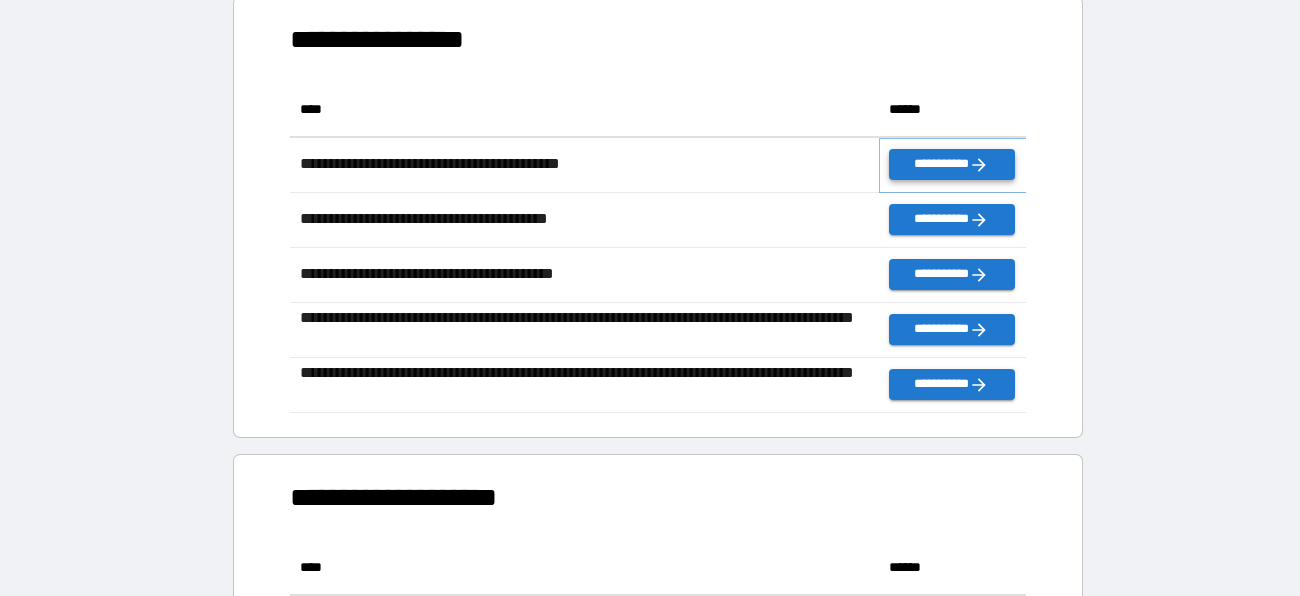 click on "**********" at bounding box center (951, 164) 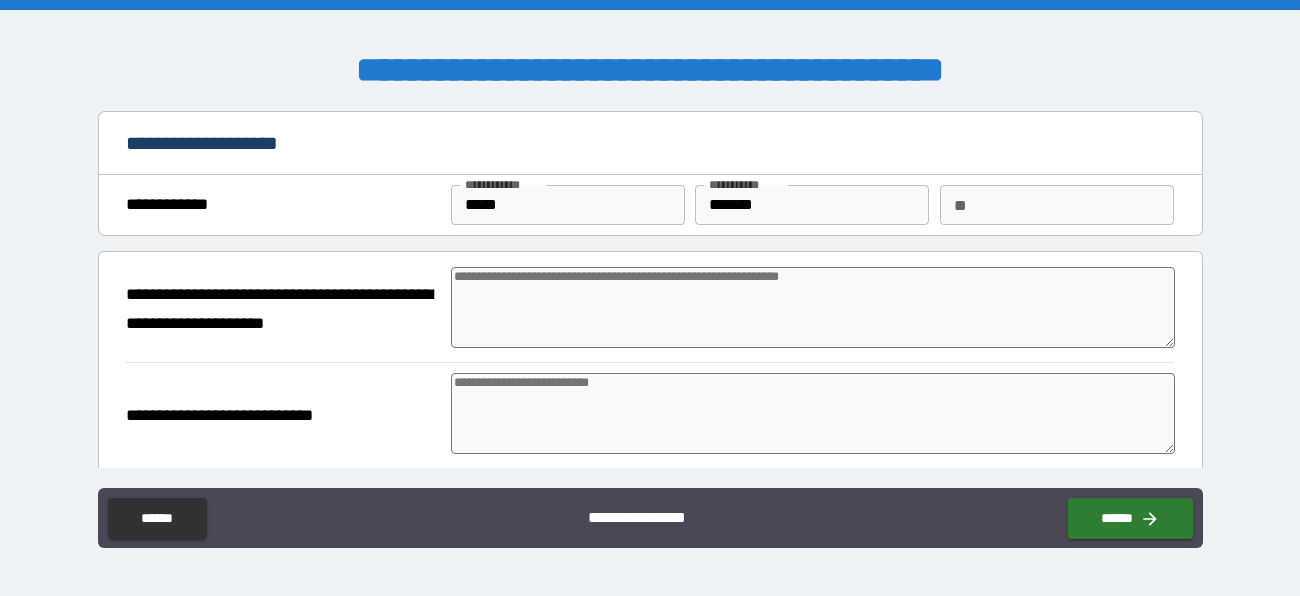 click on "*****" at bounding box center (568, 205) 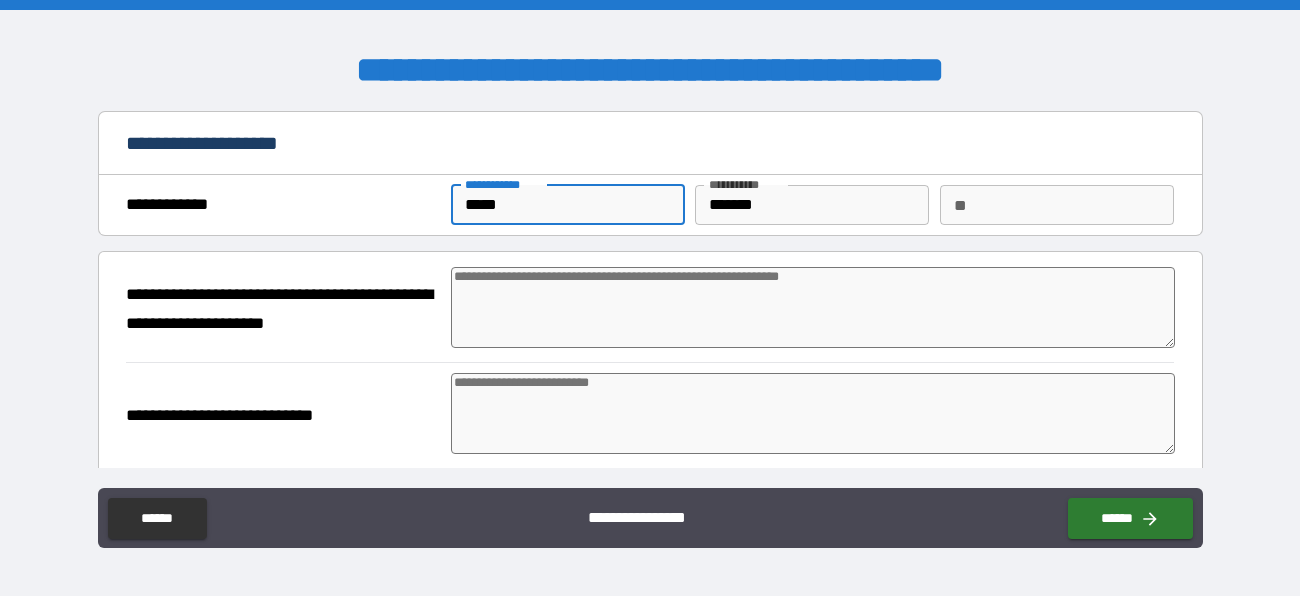 click at bounding box center [813, 307] 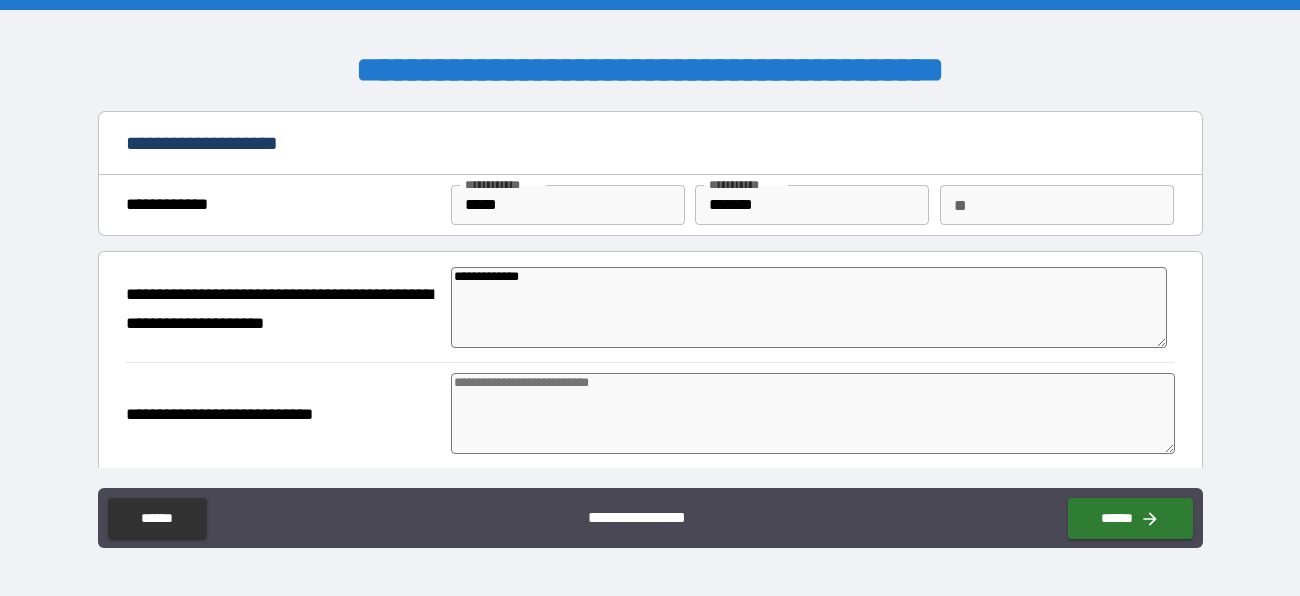 click at bounding box center [813, 413] 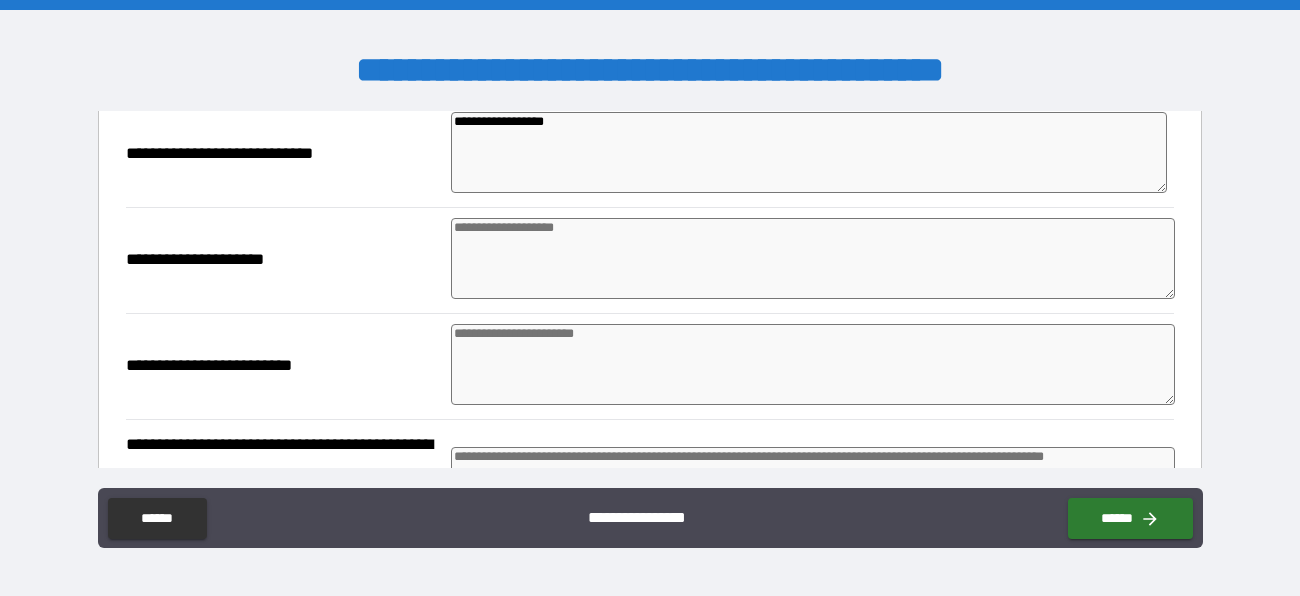 scroll, scrollTop: 262, scrollLeft: 0, axis: vertical 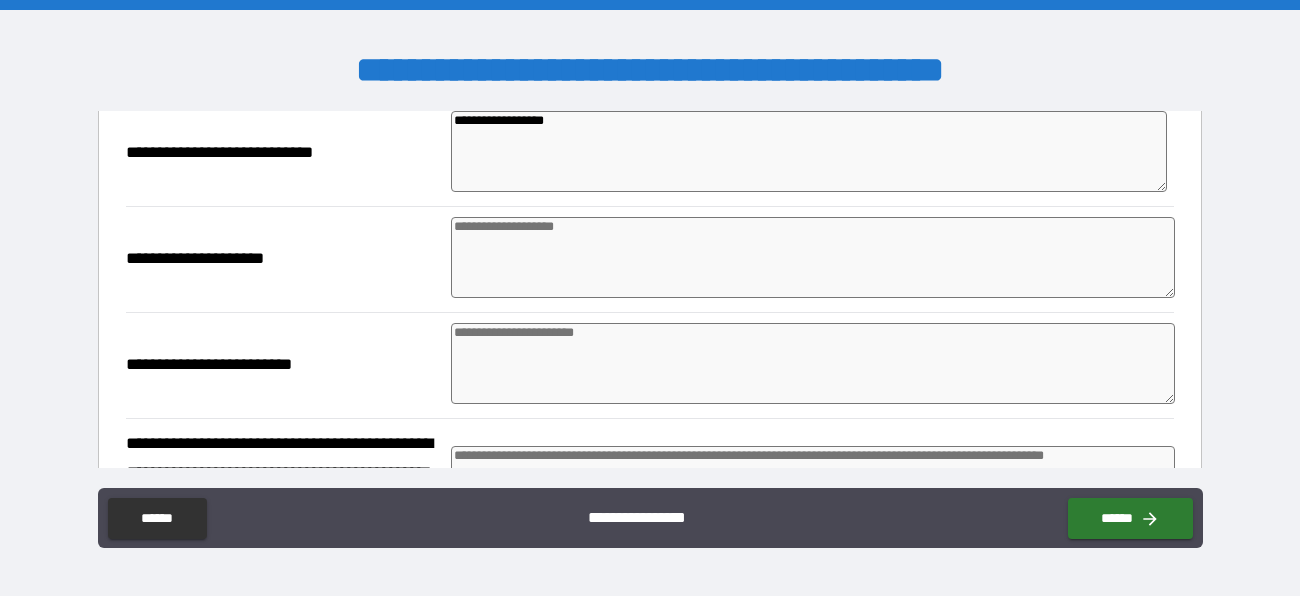 click at bounding box center [813, 257] 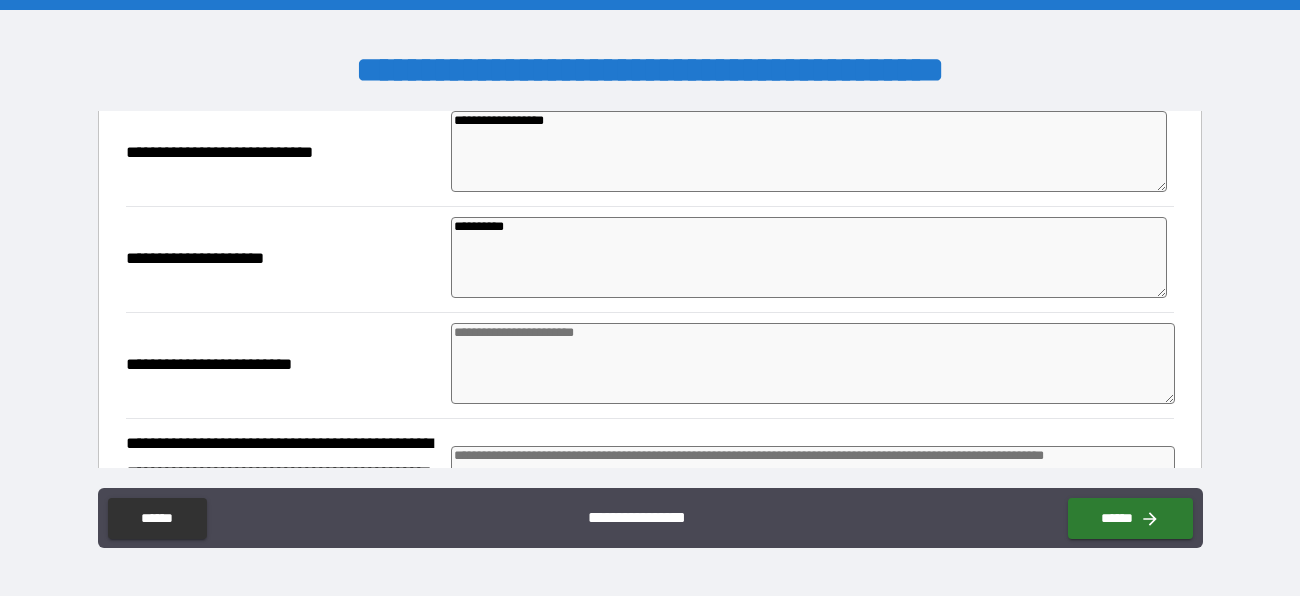 click at bounding box center [813, 363] 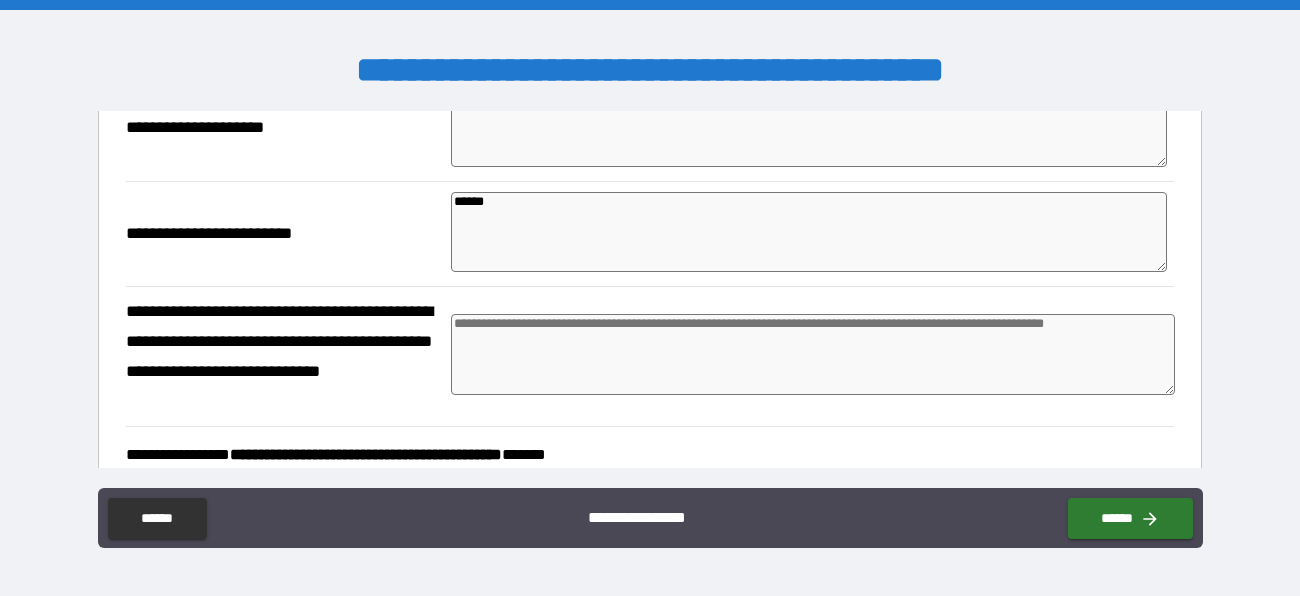 scroll, scrollTop: 397, scrollLeft: 0, axis: vertical 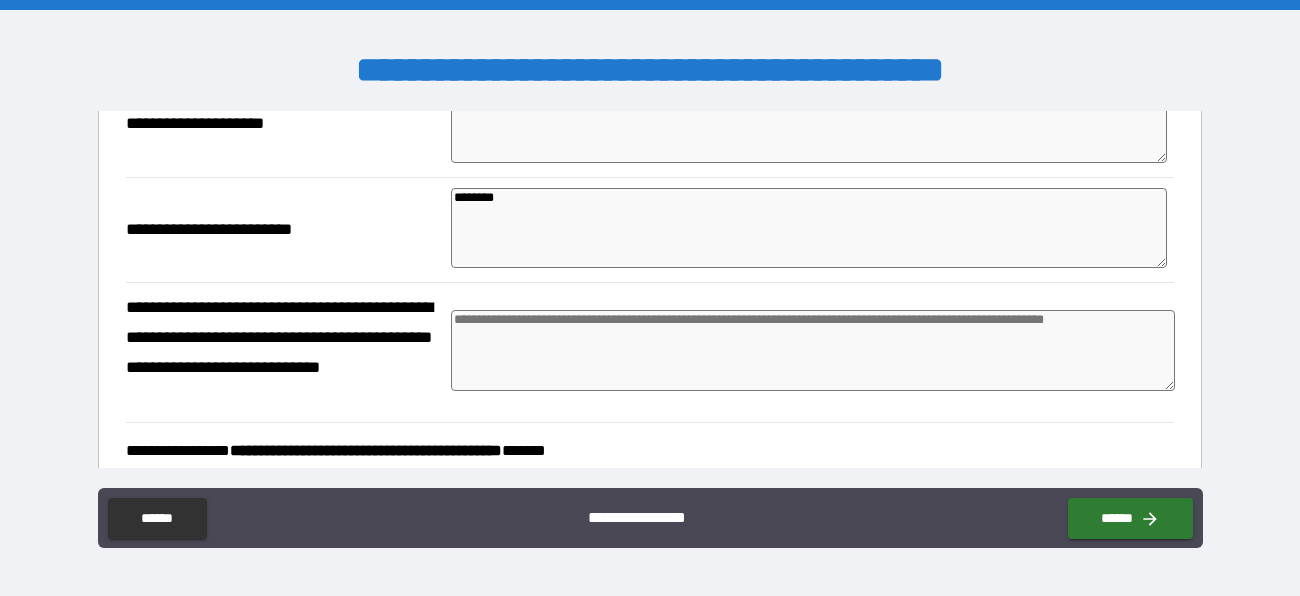 click at bounding box center [813, 350] 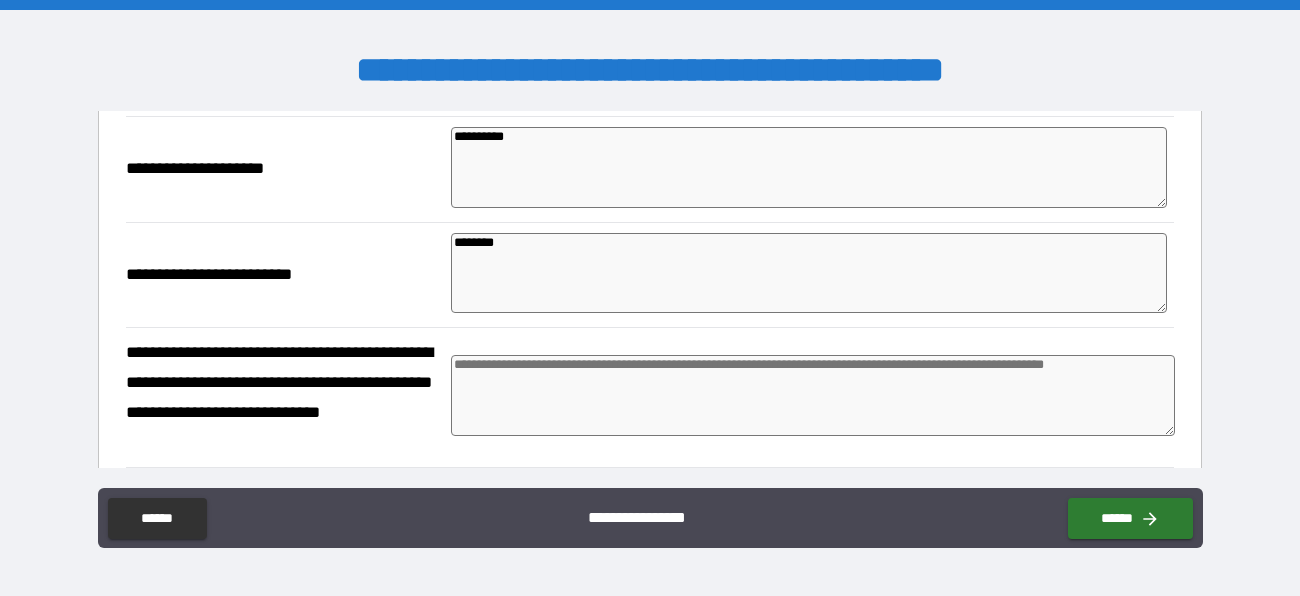 scroll, scrollTop: 350, scrollLeft: 0, axis: vertical 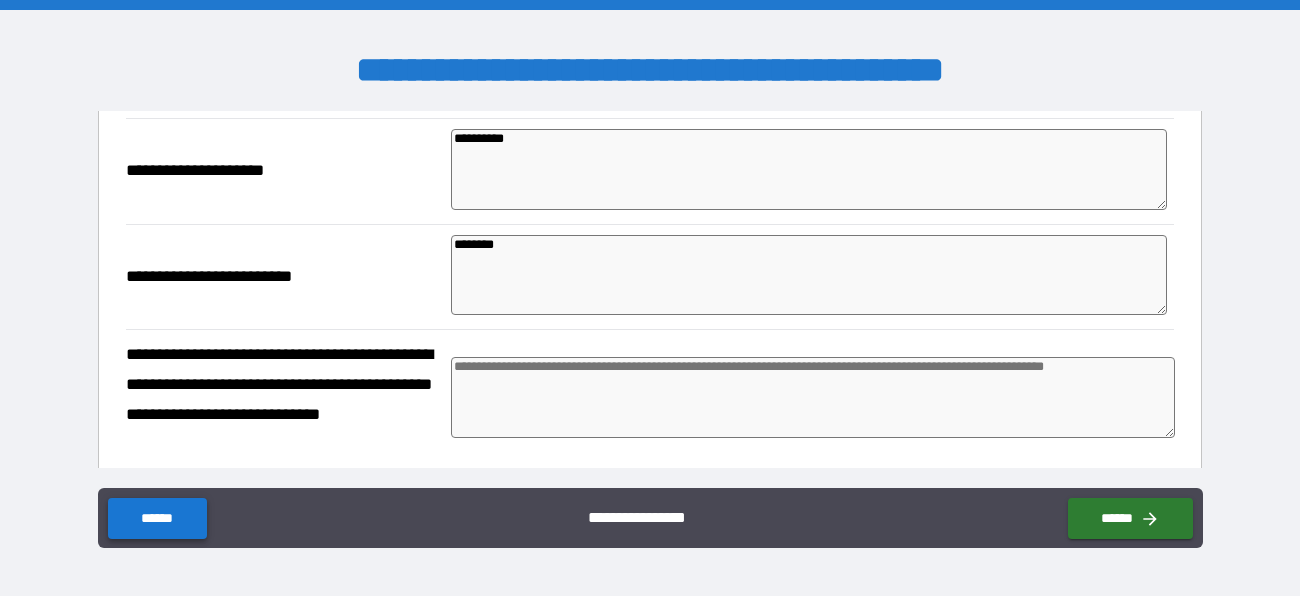click on "******" at bounding box center (157, 518) 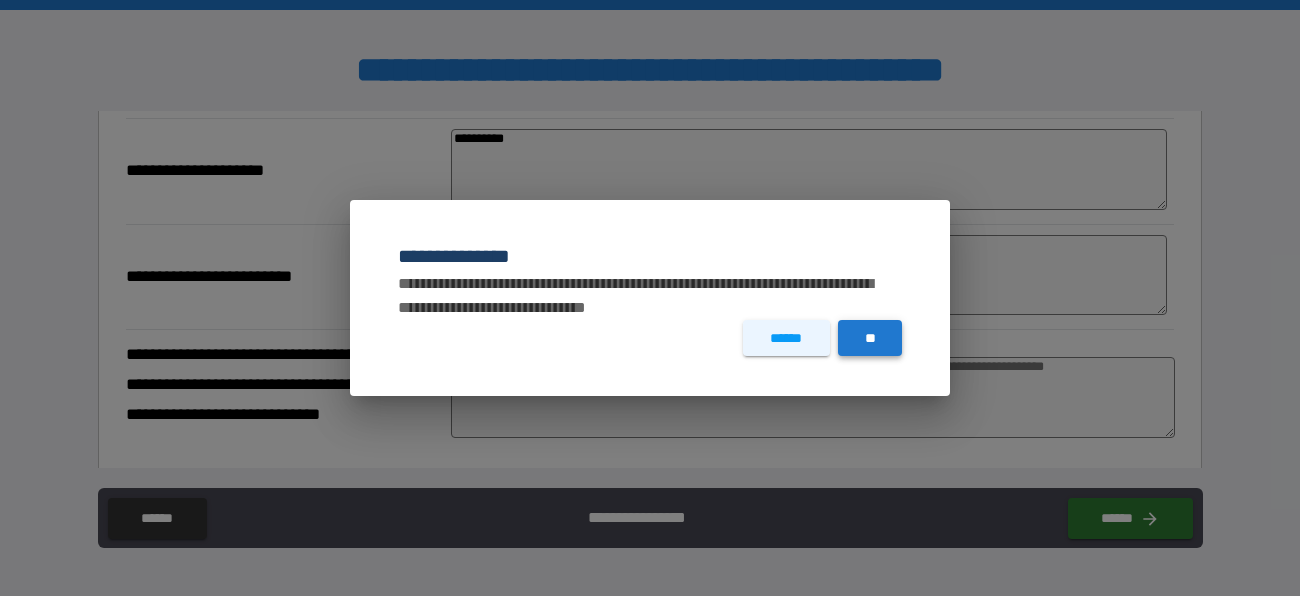 click on "**" at bounding box center (870, 338) 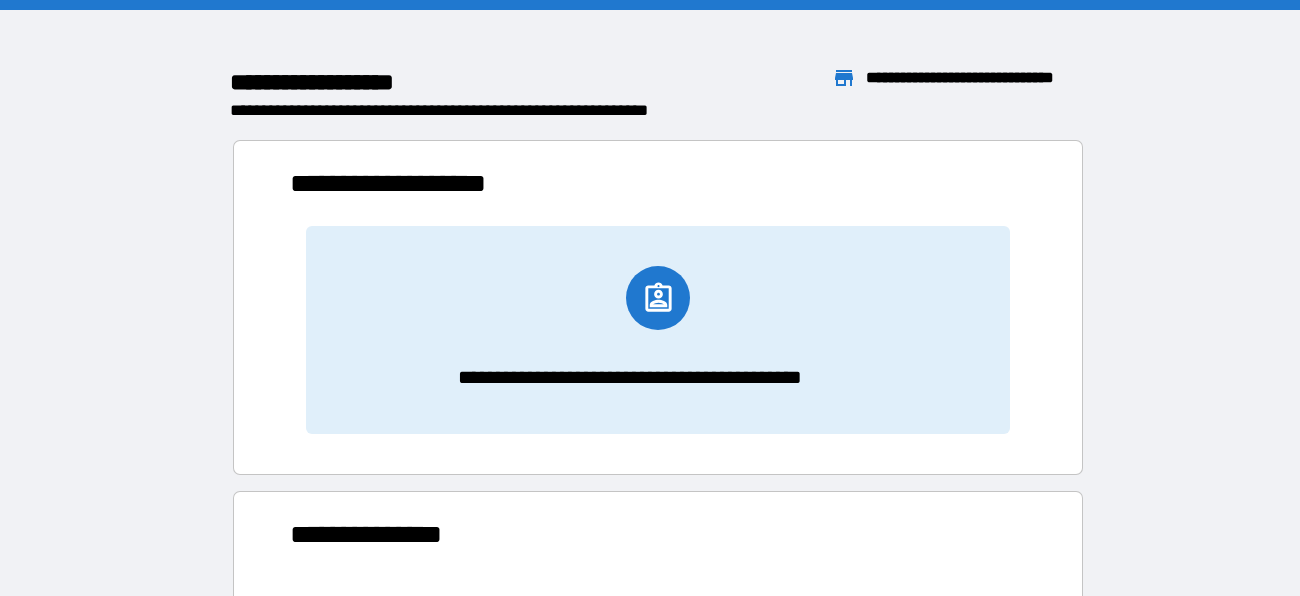 scroll, scrollTop: 0, scrollLeft: 0, axis: both 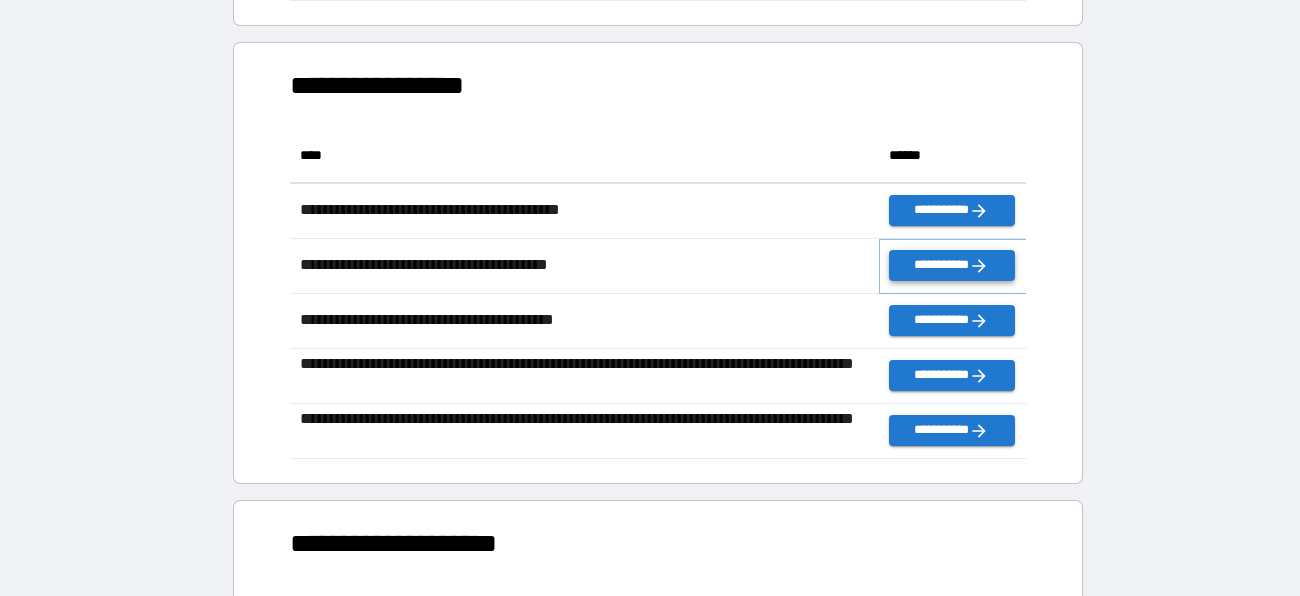 click on "**********" at bounding box center (951, 265) 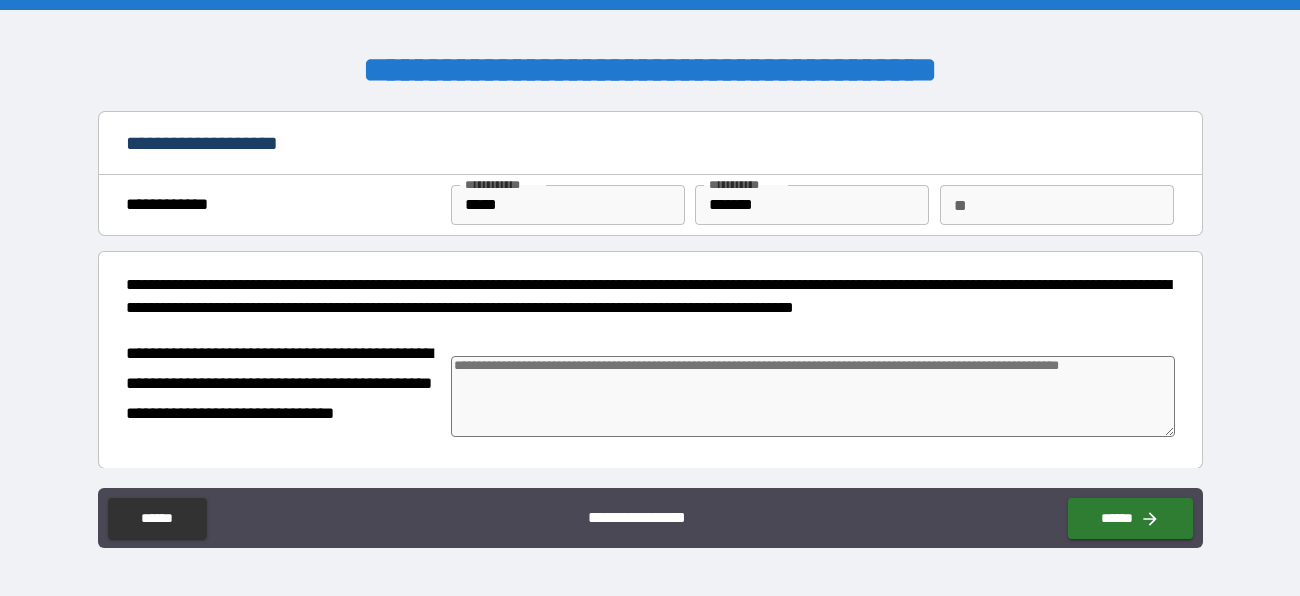 click on "*****" at bounding box center [568, 205] 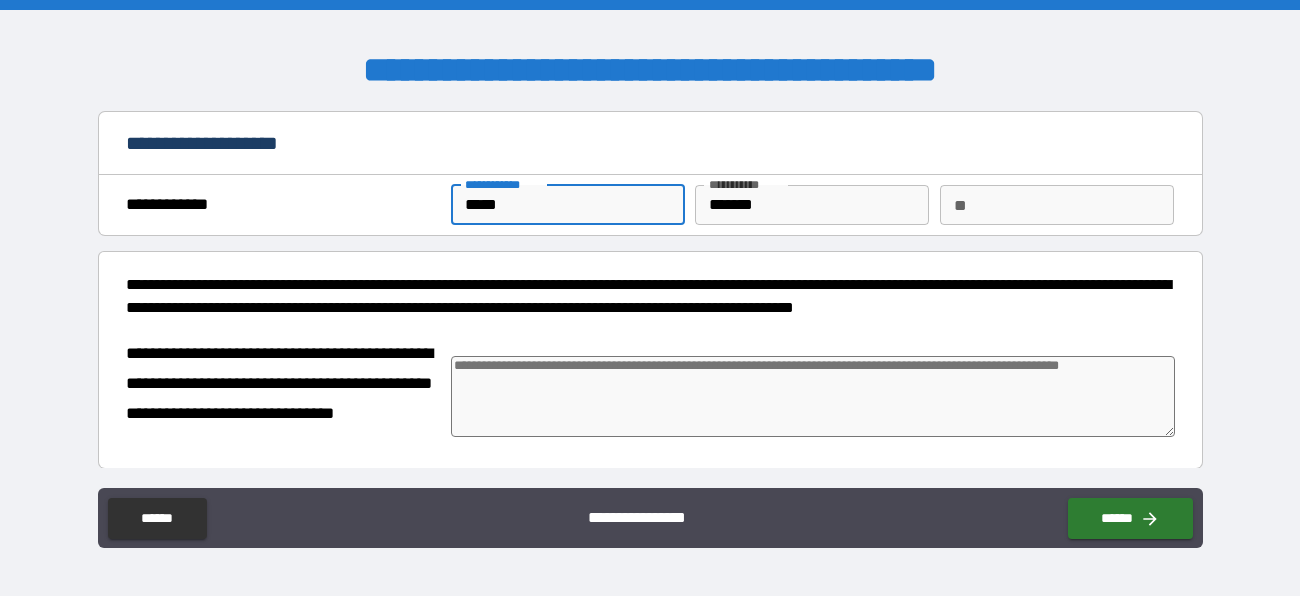 click on "*****" at bounding box center (568, 205) 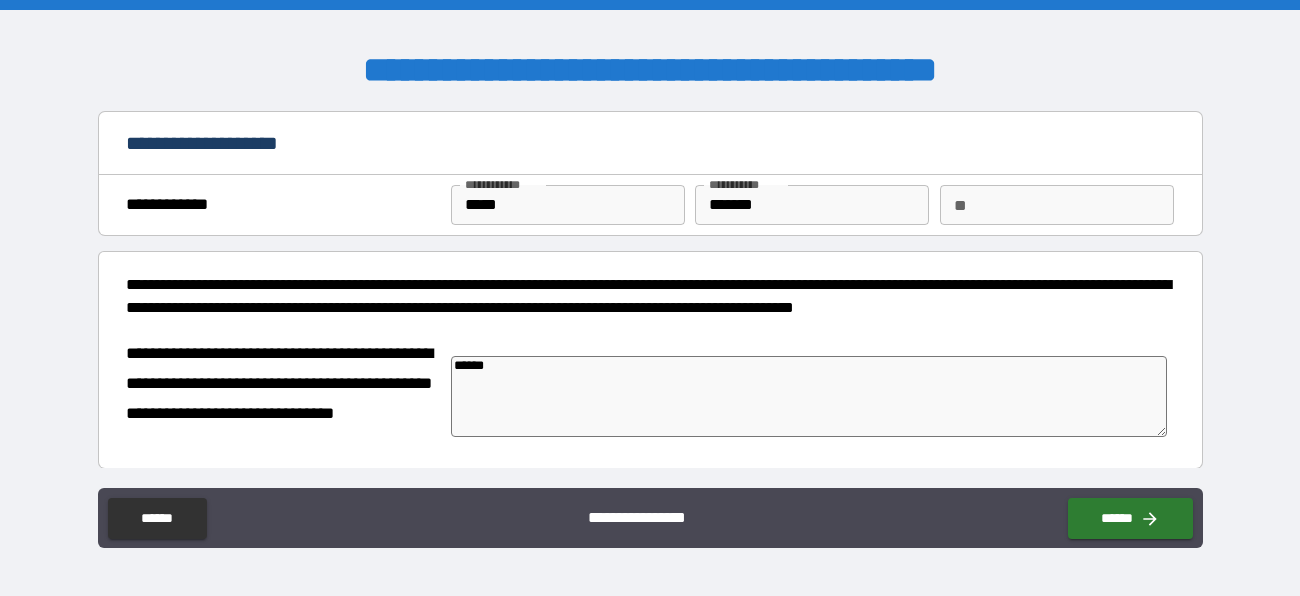scroll, scrollTop: 354, scrollLeft: 0, axis: vertical 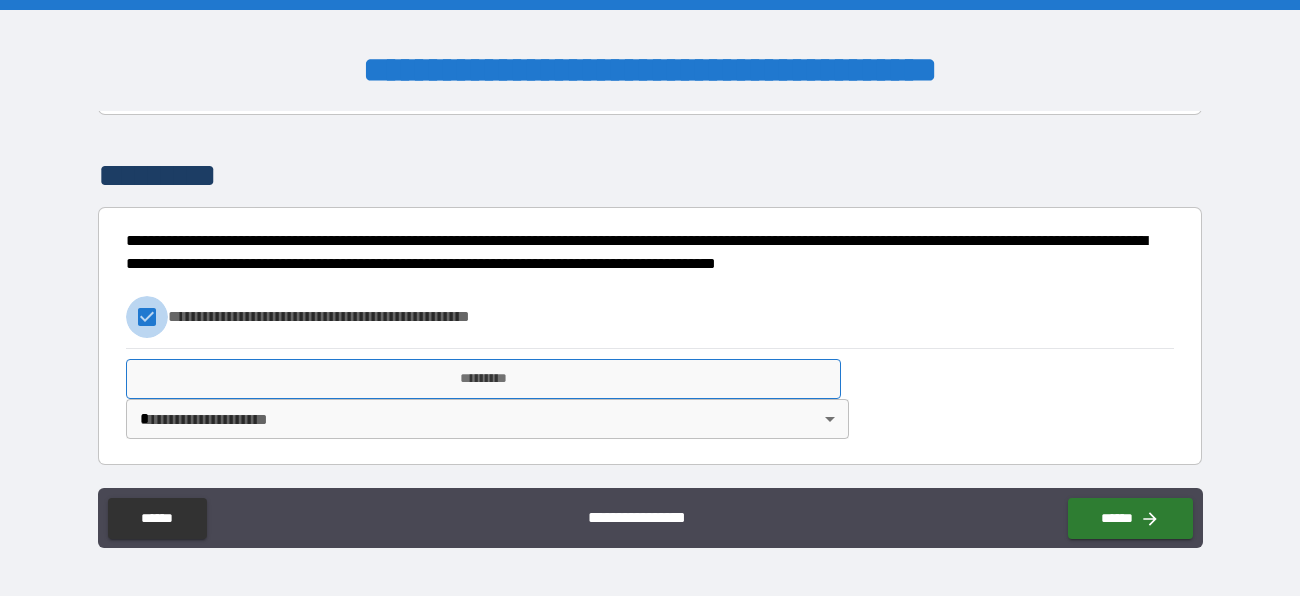 click on "*********" at bounding box center (483, 379) 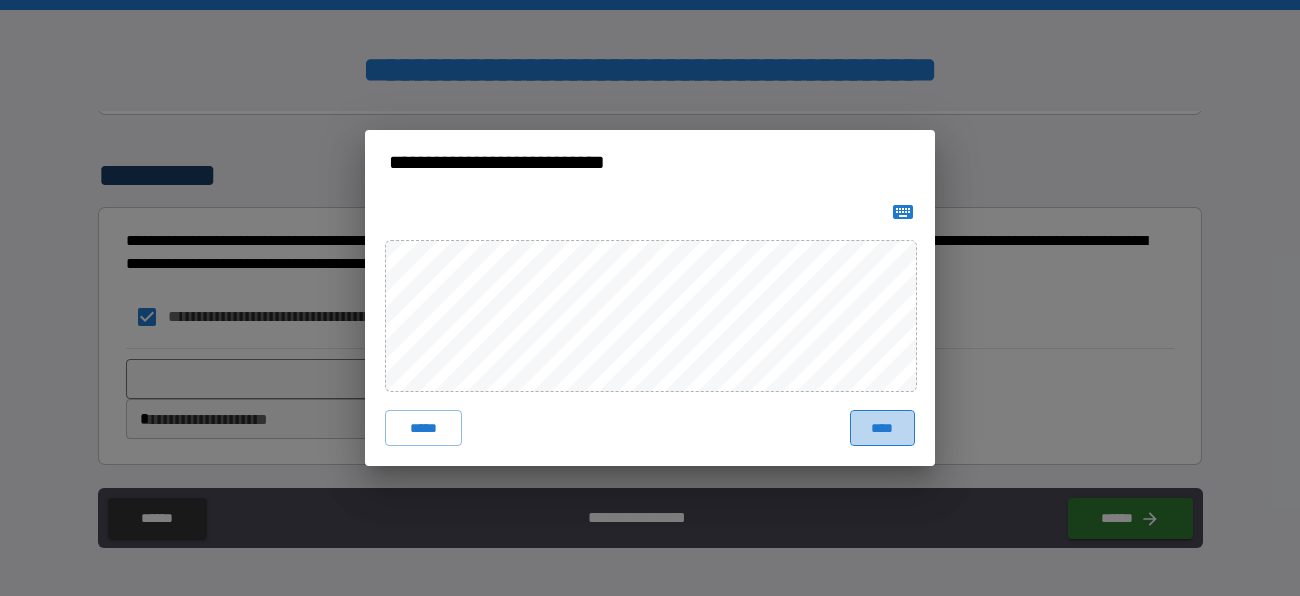 click on "****" at bounding box center (882, 428) 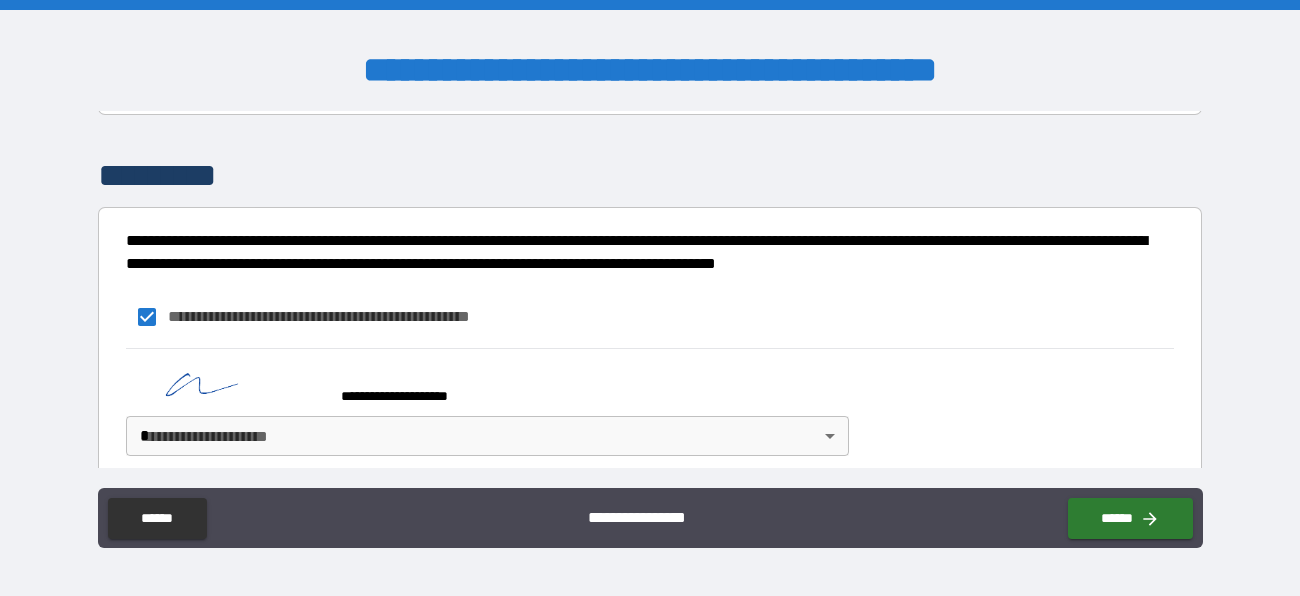 click on "**********" at bounding box center [650, 298] 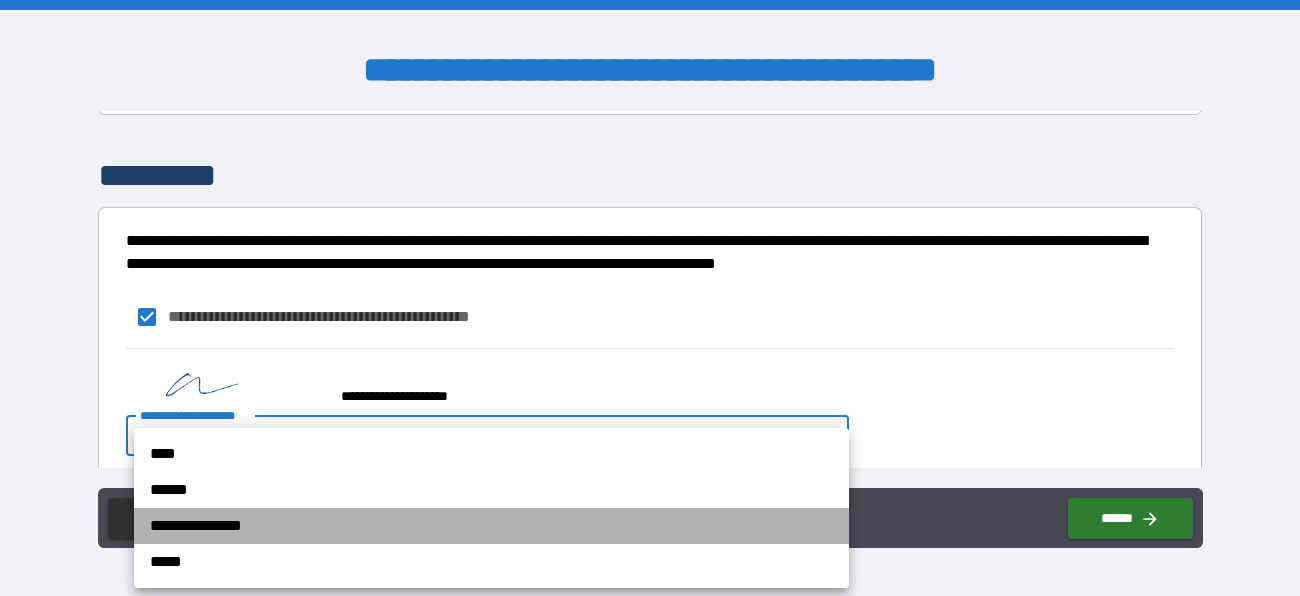 click on "**********" at bounding box center [491, 526] 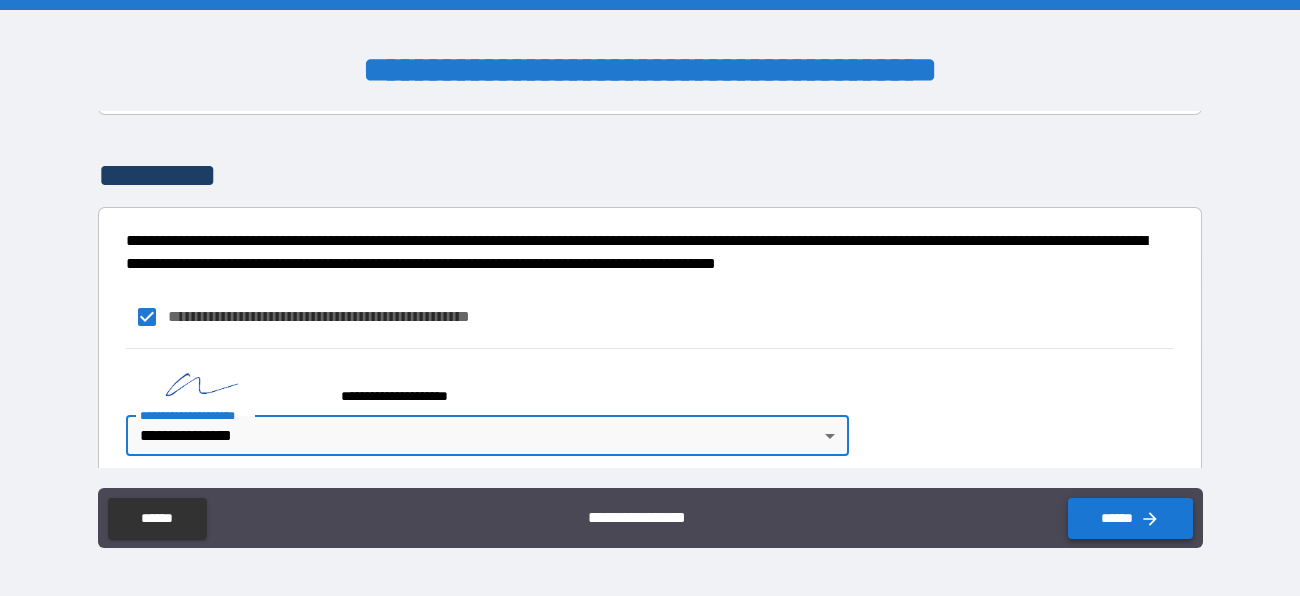 click on "******" at bounding box center [1130, 518] 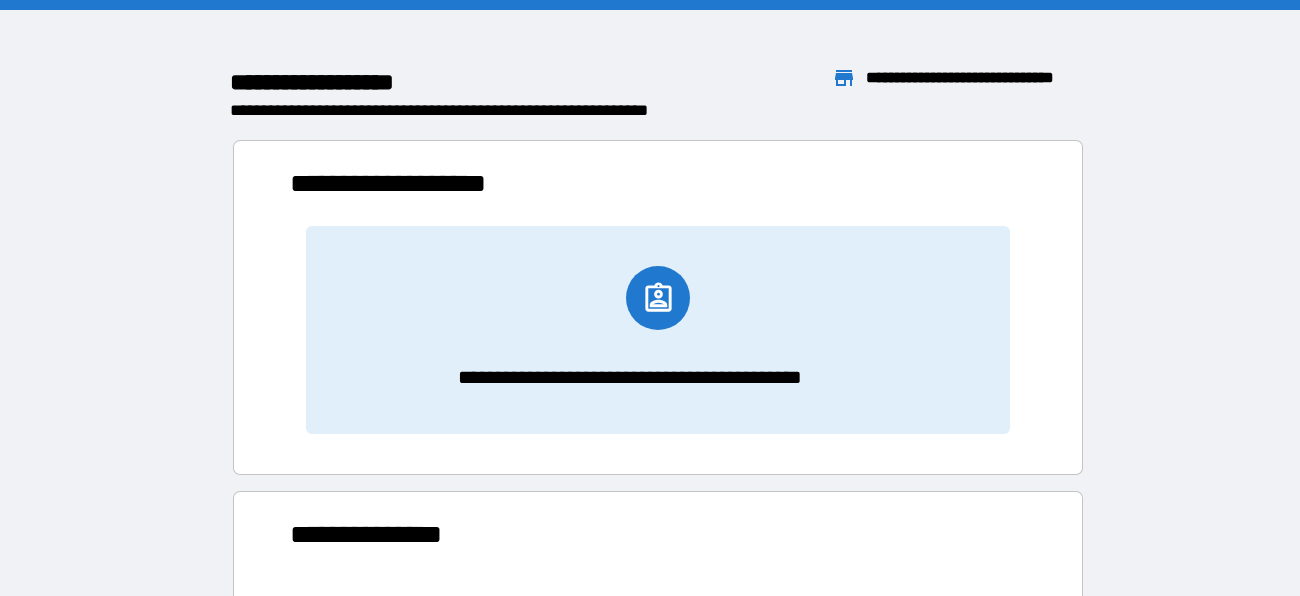 scroll, scrollTop: 0, scrollLeft: 0, axis: both 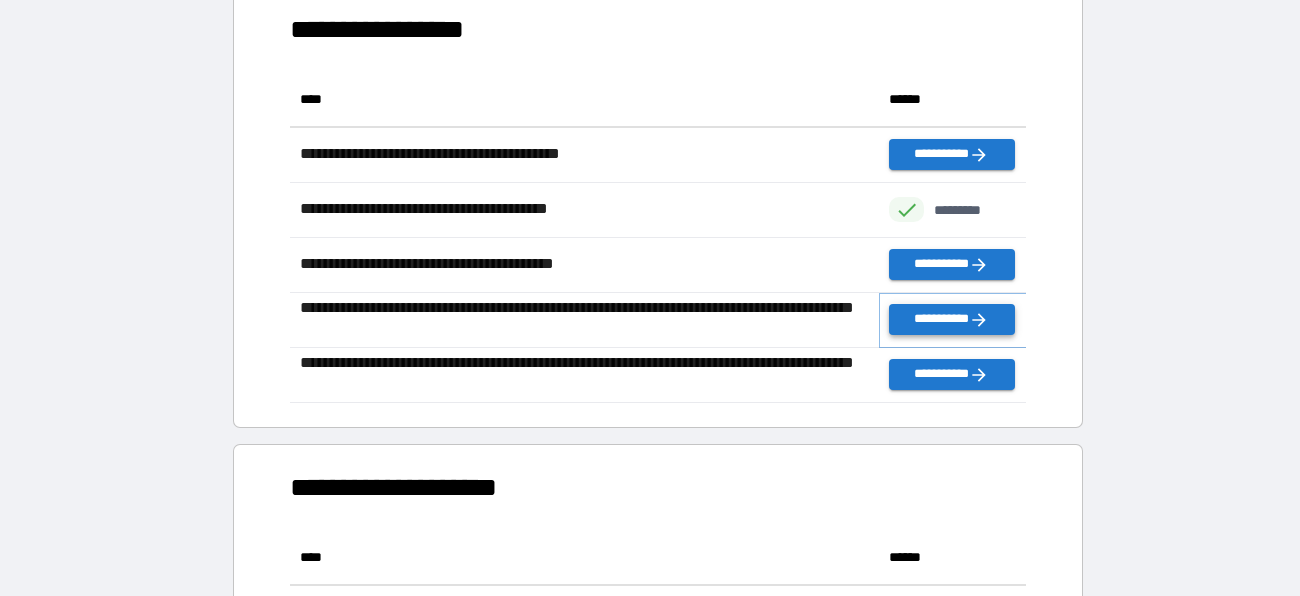 click on "**********" at bounding box center (951, 319) 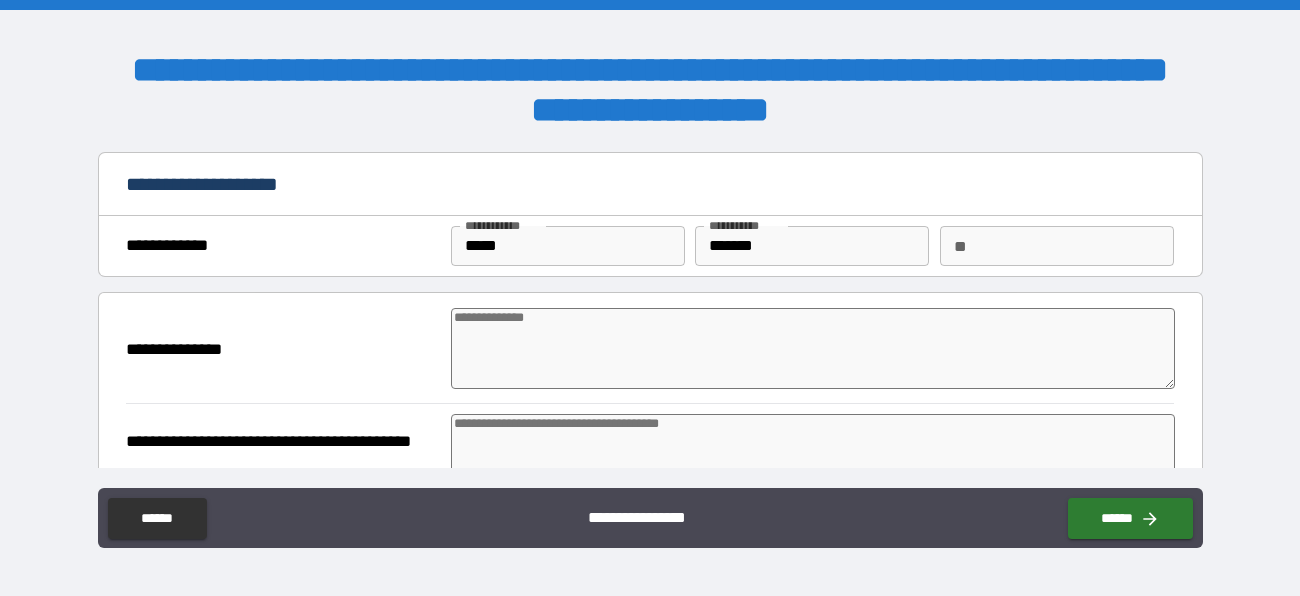 click on "*****" at bounding box center [568, 246] 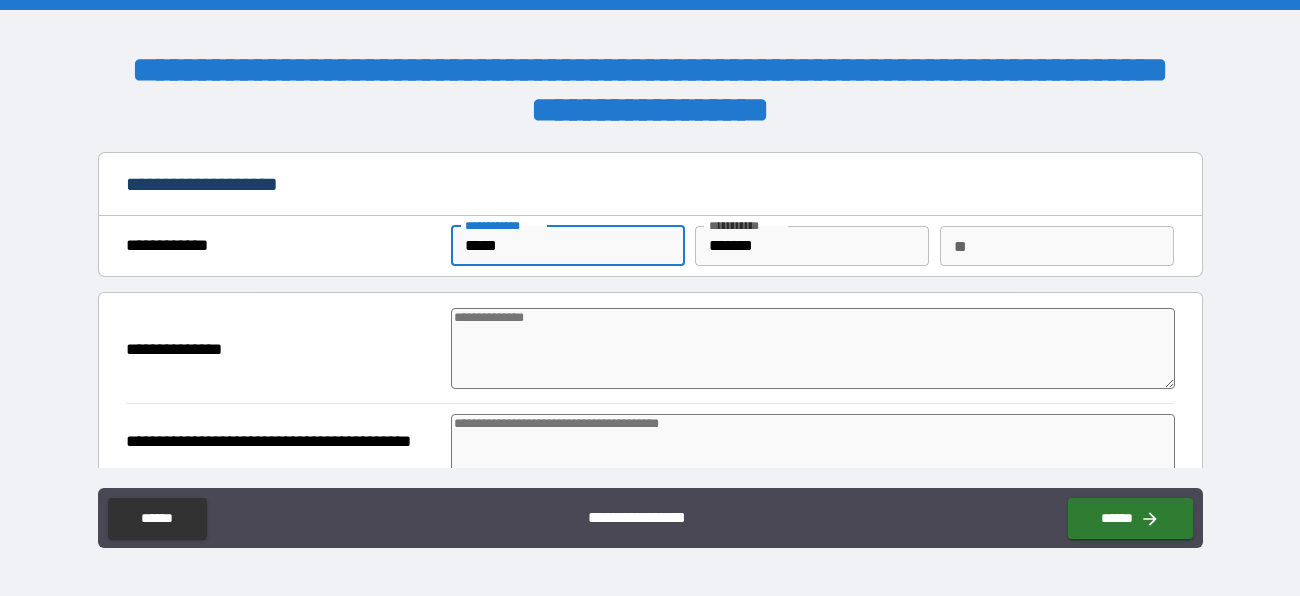 click at bounding box center [813, 348] 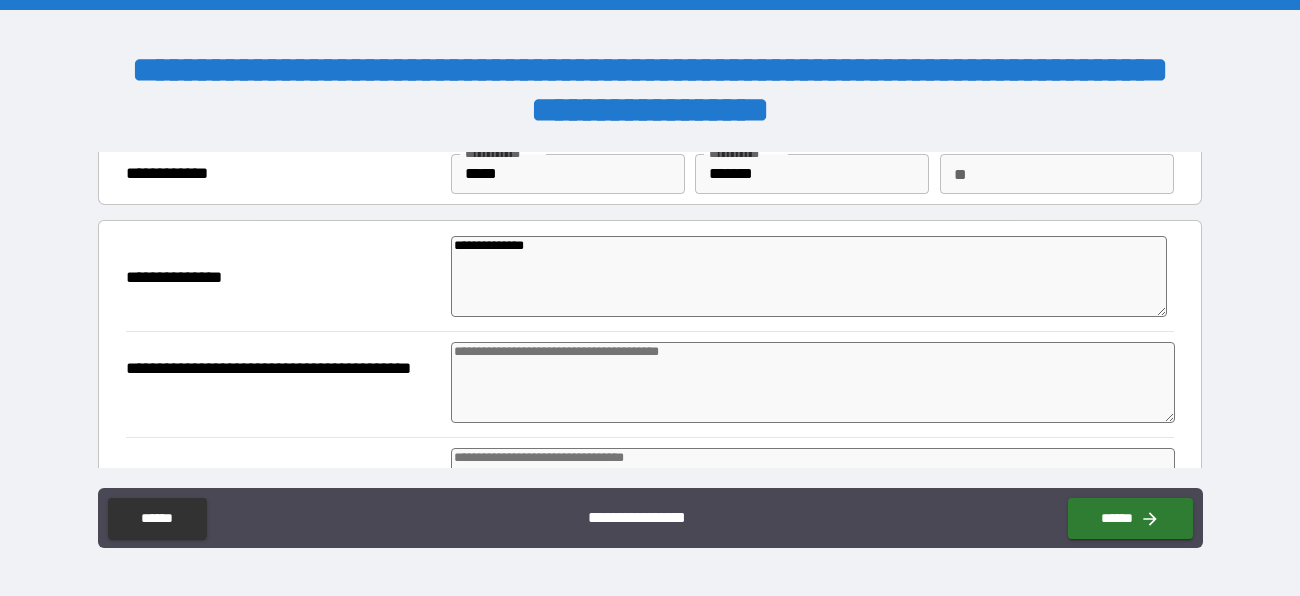 scroll, scrollTop: 73, scrollLeft: 0, axis: vertical 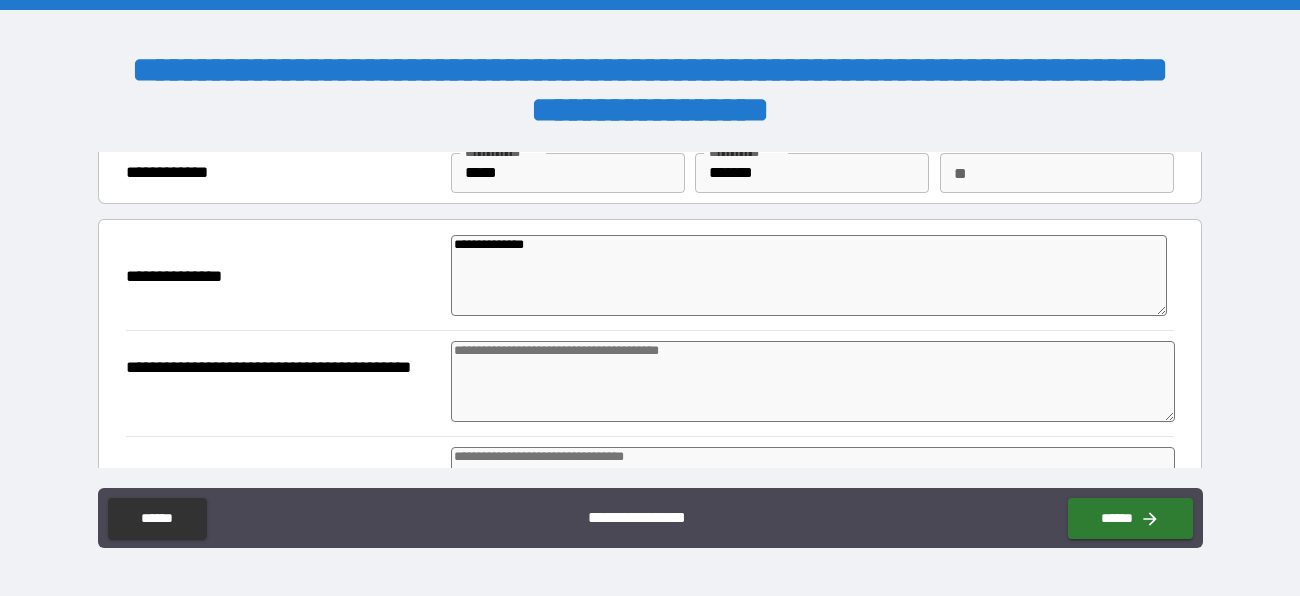 click at bounding box center (813, 381) 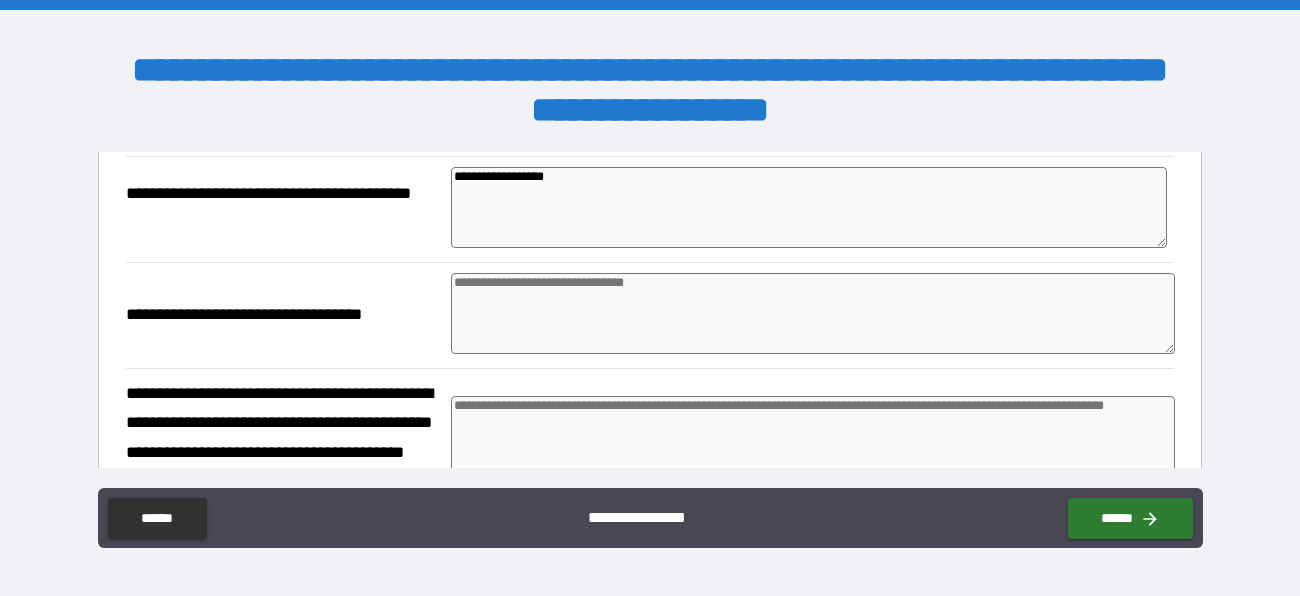 scroll, scrollTop: 264, scrollLeft: 0, axis: vertical 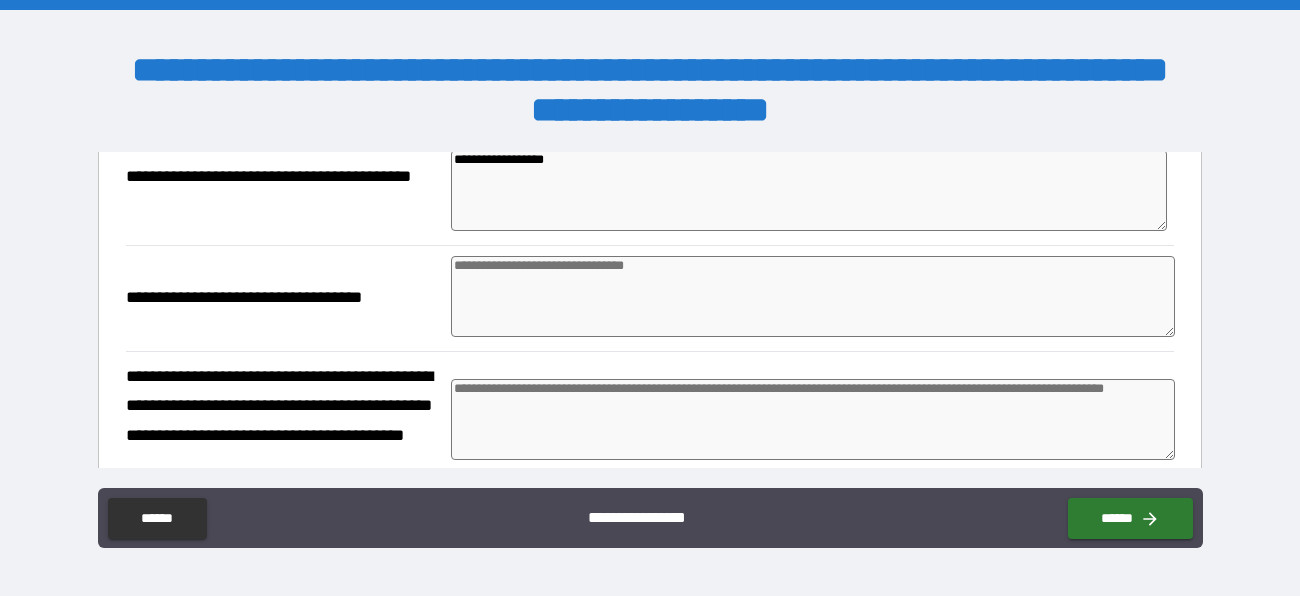 click at bounding box center (813, 296) 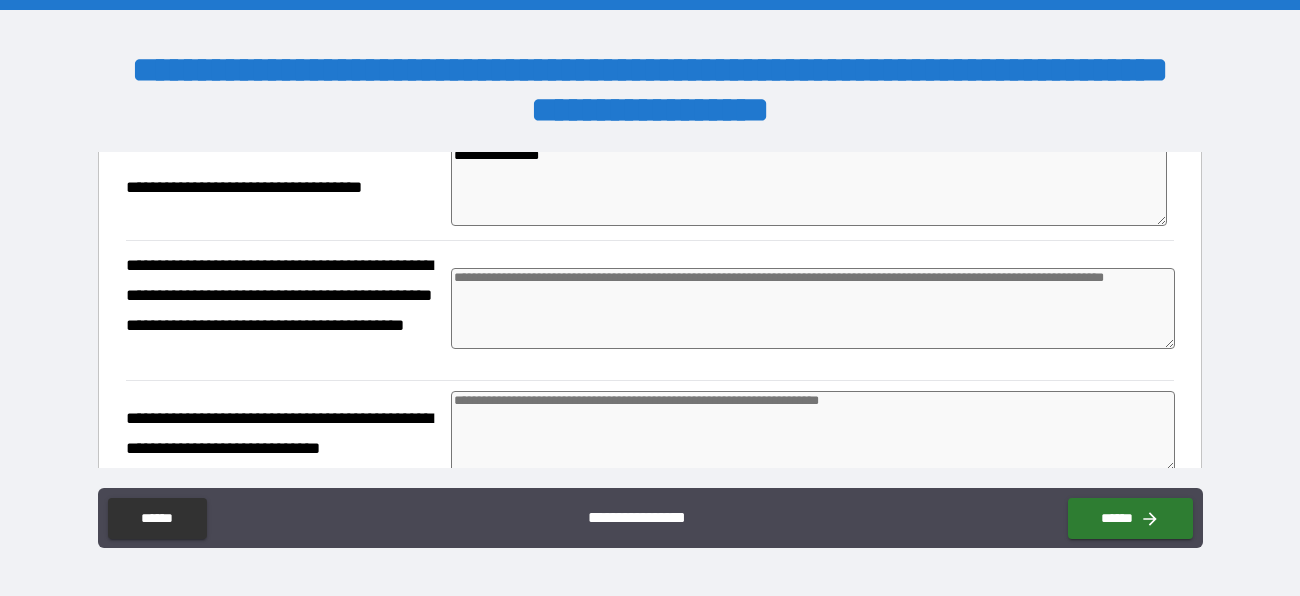 scroll, scrollTop: 382, scrollLeft: 0, axis: vertical 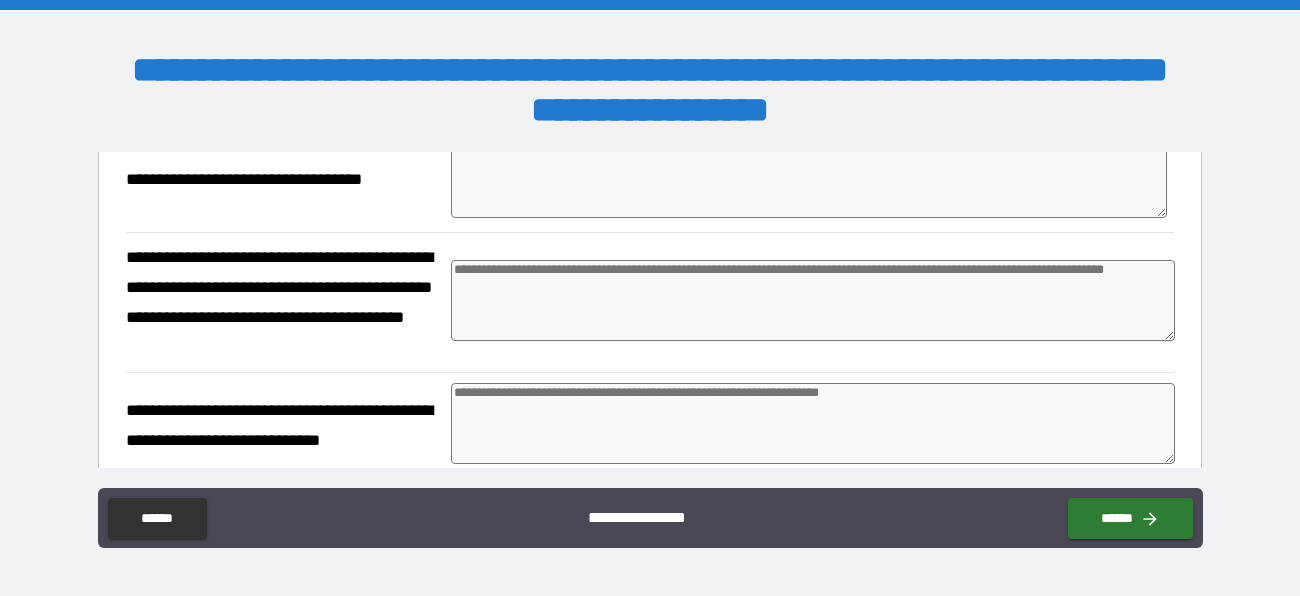 click at bounding box center (813, 300) 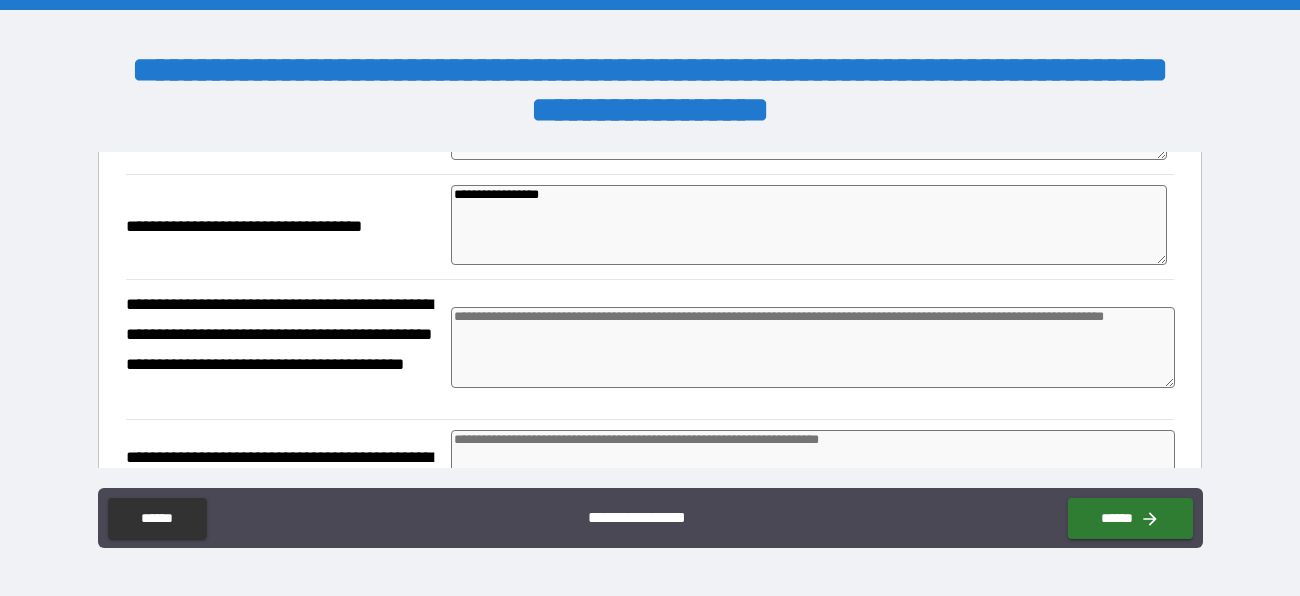 scroll, scrollTop: 388, scrollLeft: 0, axis: vertical 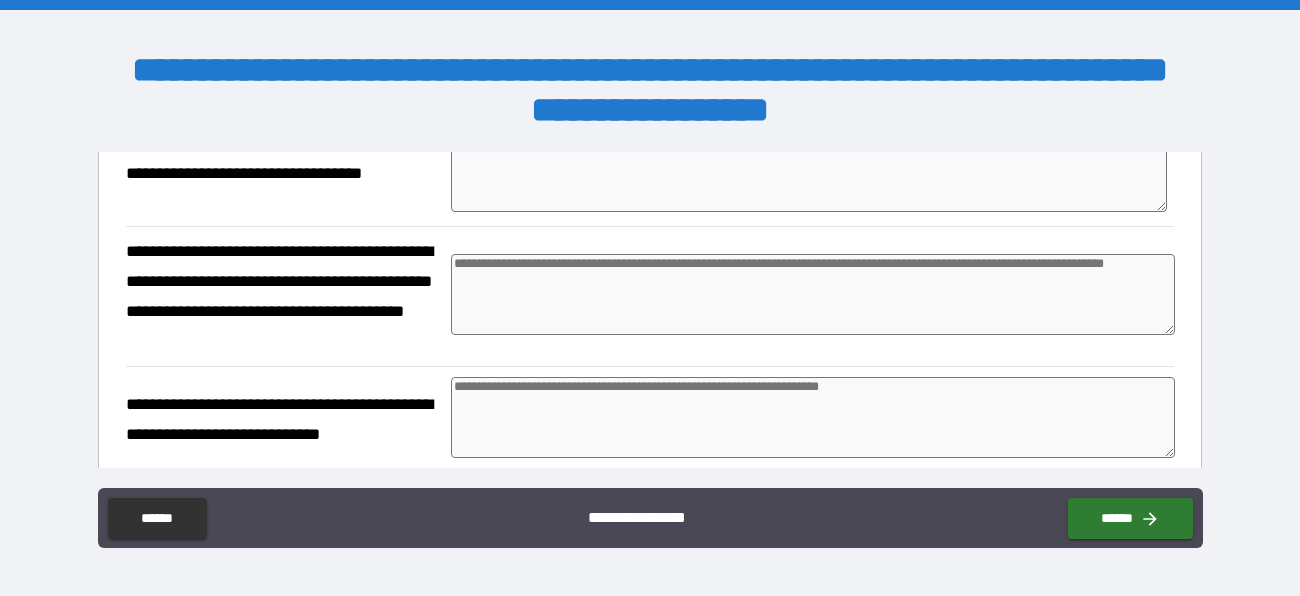 click at bounding box center [813, 294] 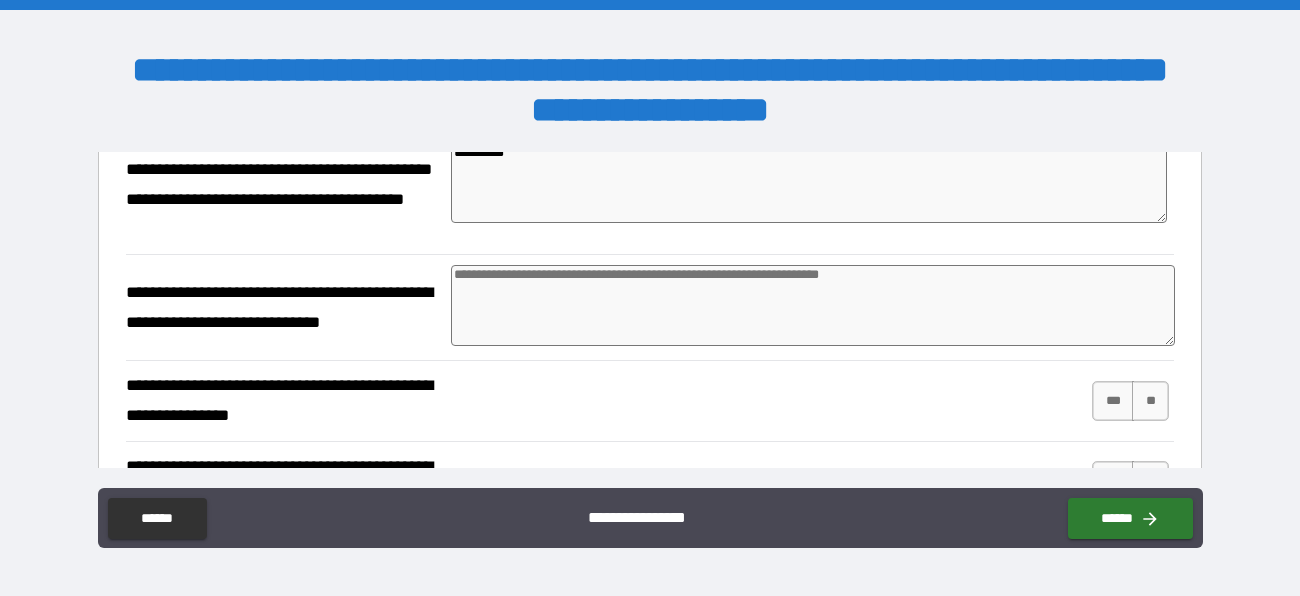 scroll, scrollTop: 501, scrollLeft: 0, axis: vertical 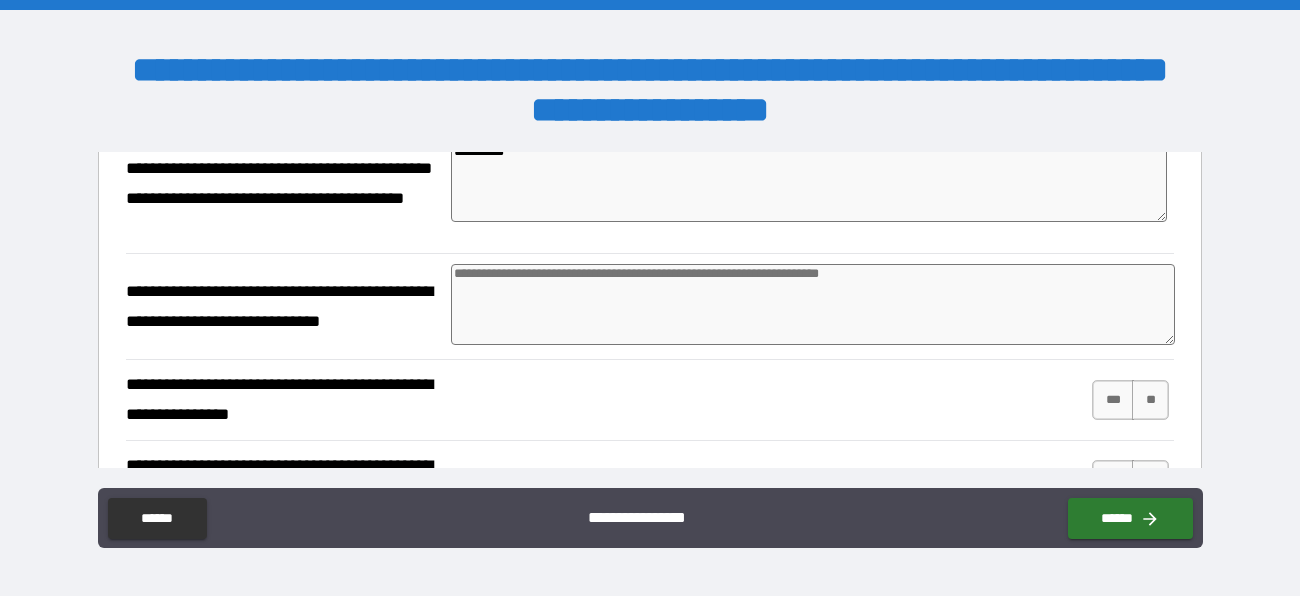 click at bounding box center [813, 304] 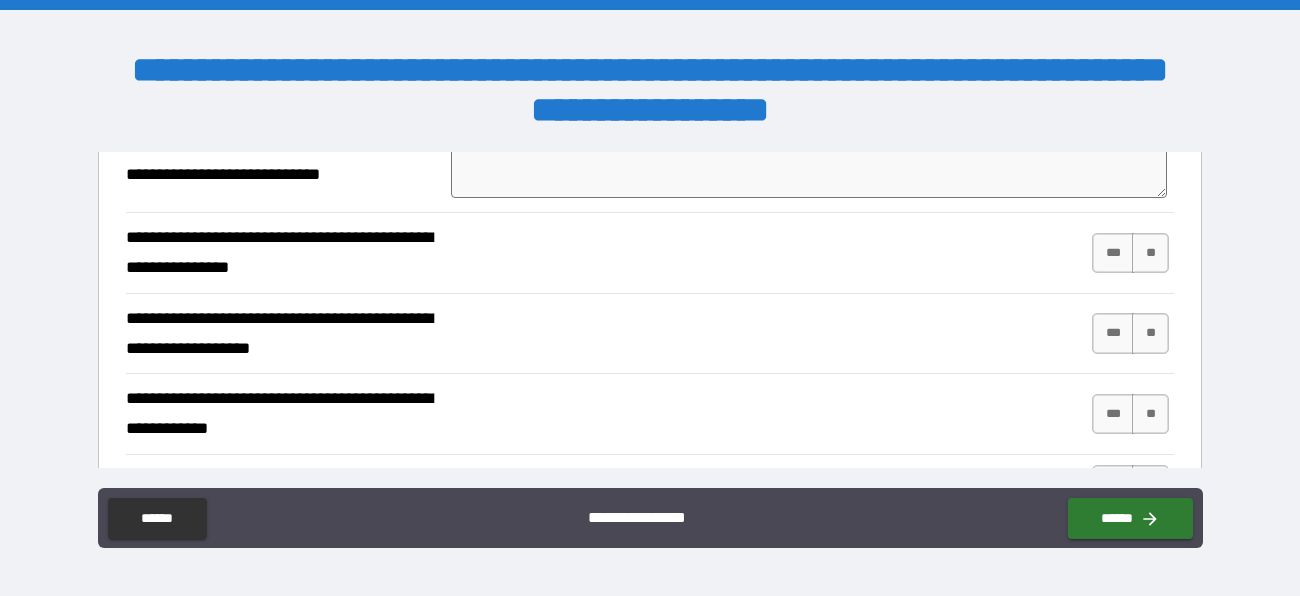 scroll, scrollTop: 665, scrollLeft: 0, axis: vertical 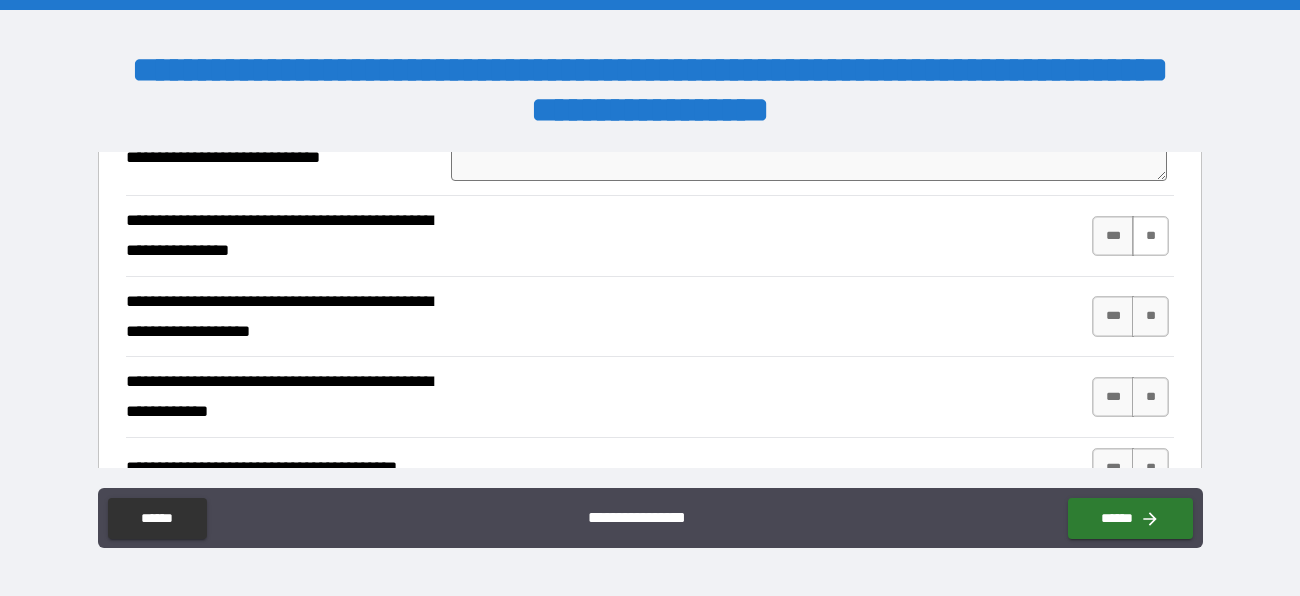 click on "**" at bounding box center [1150, 236] 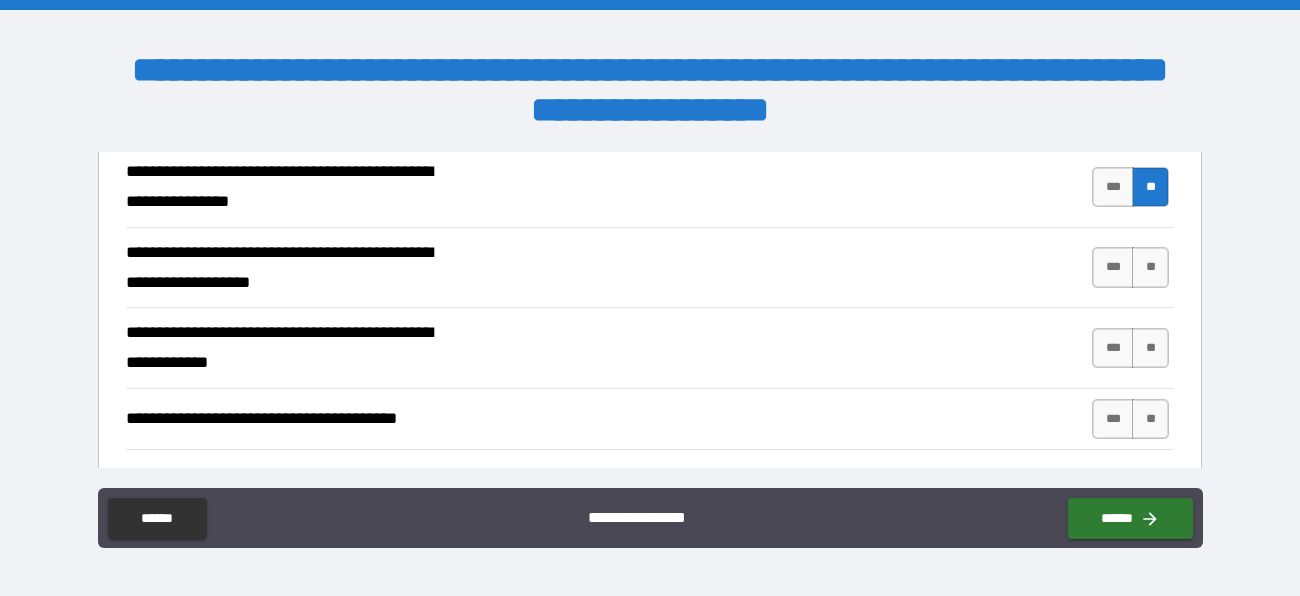 scroll, scrollTop: 710, scrollLeft: 0, axis: vertical 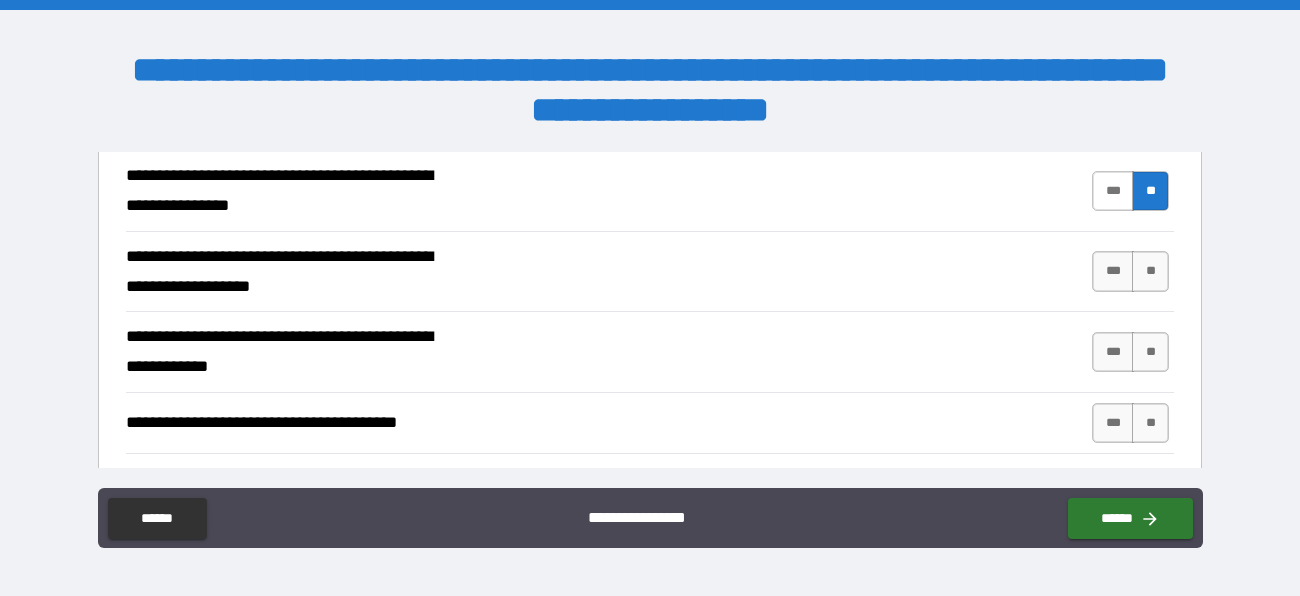 click on "***" at bounding box center [1113, 191] 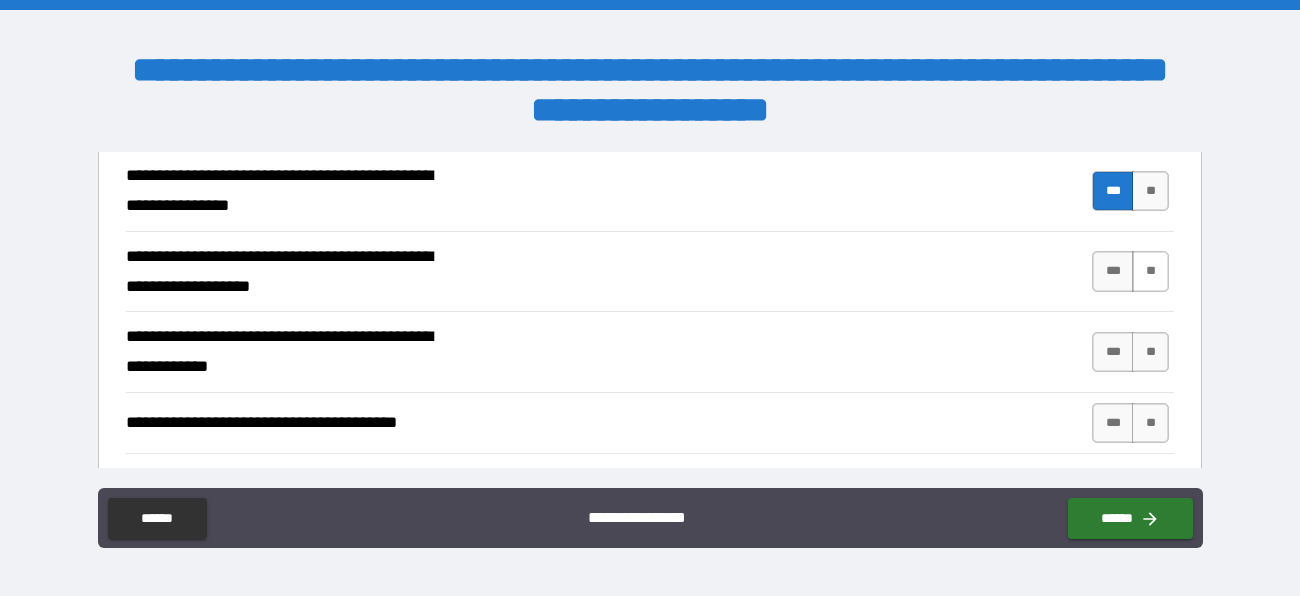 click on "**" at bounding box center (1150, 271) 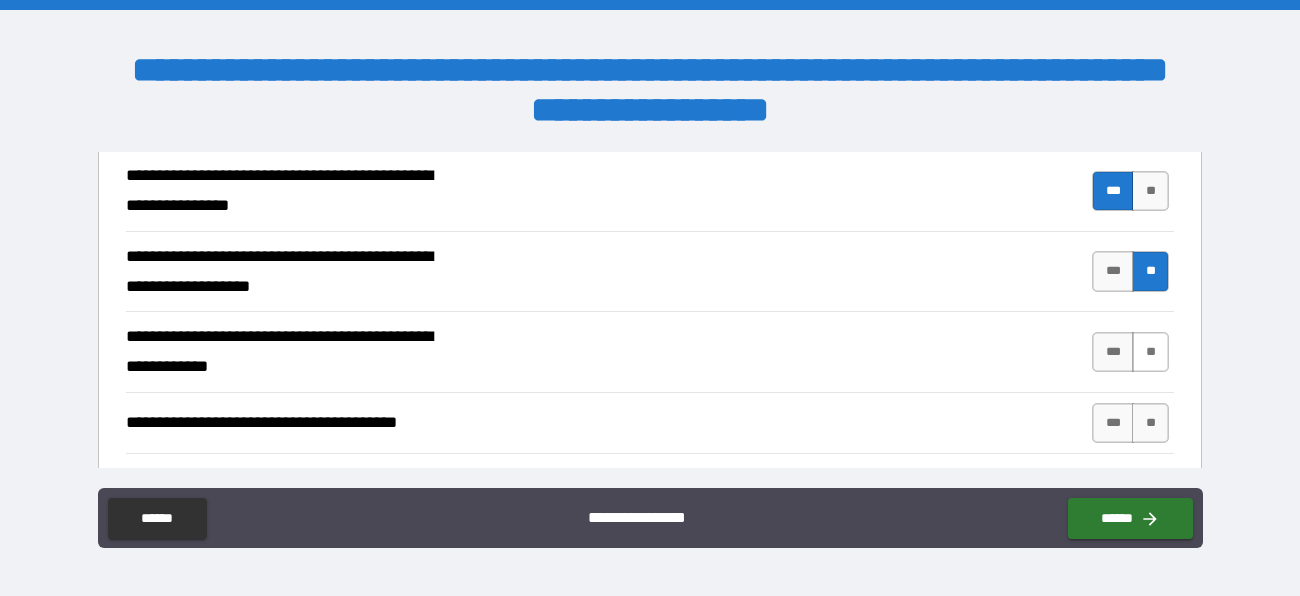 click on "**" at bounding box center [1150, 352] 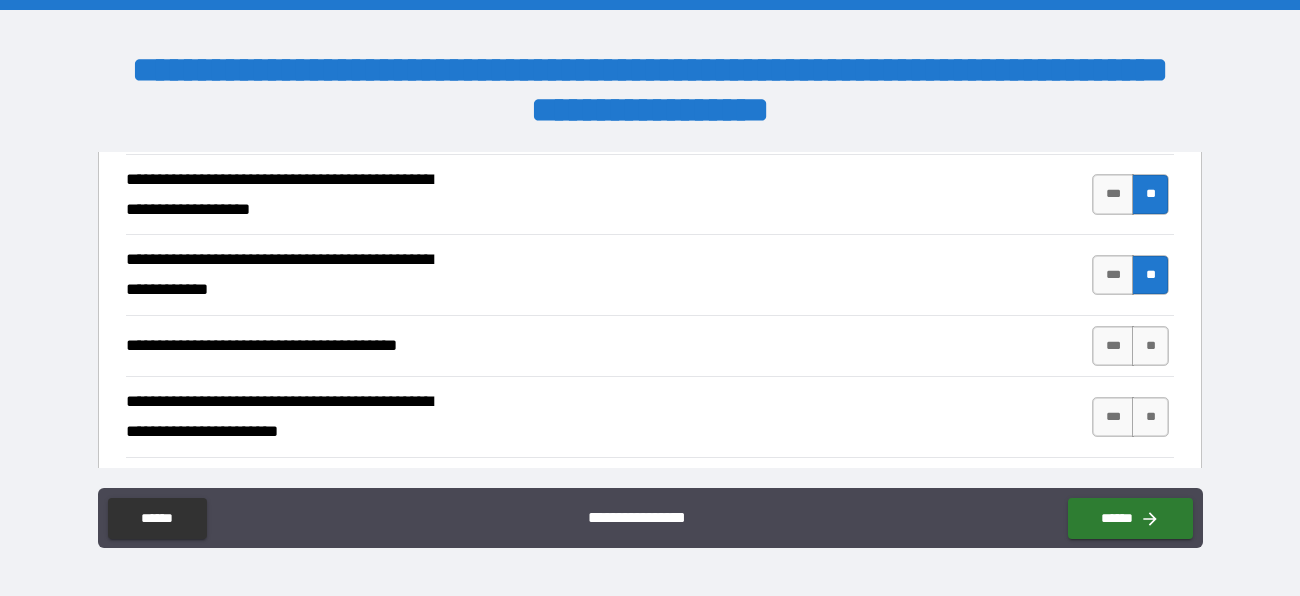 scroll, scrollTop: 789, scrollLeft: 0, axis: vertical 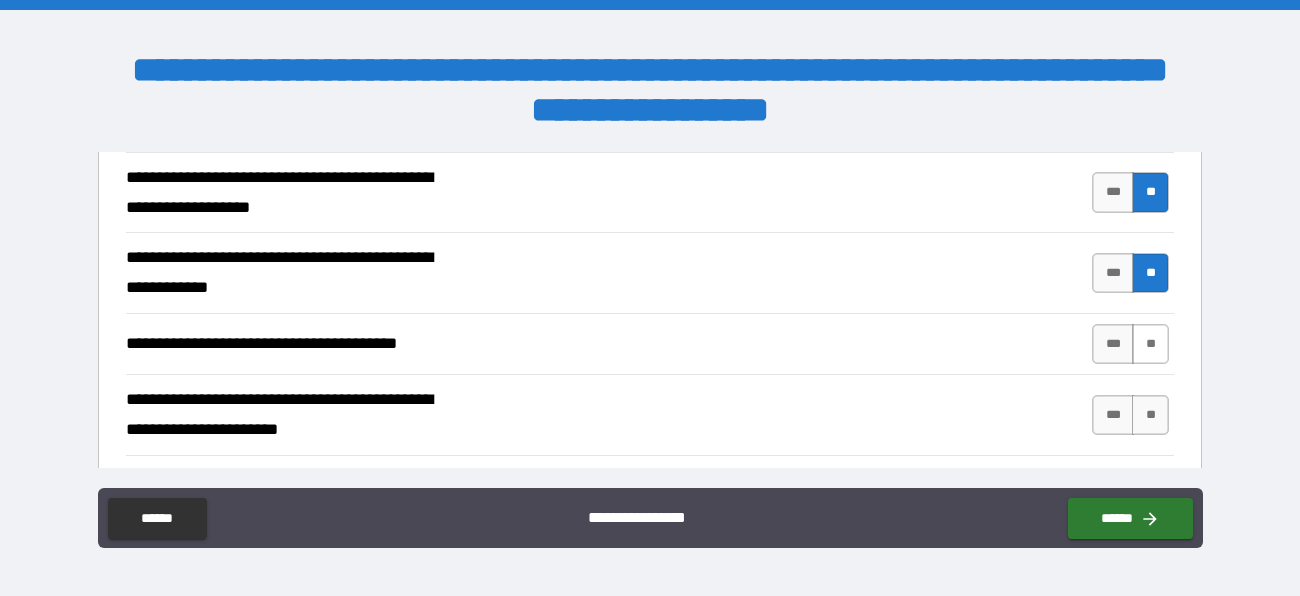 click on "**" at bounding box center (1150, 344) 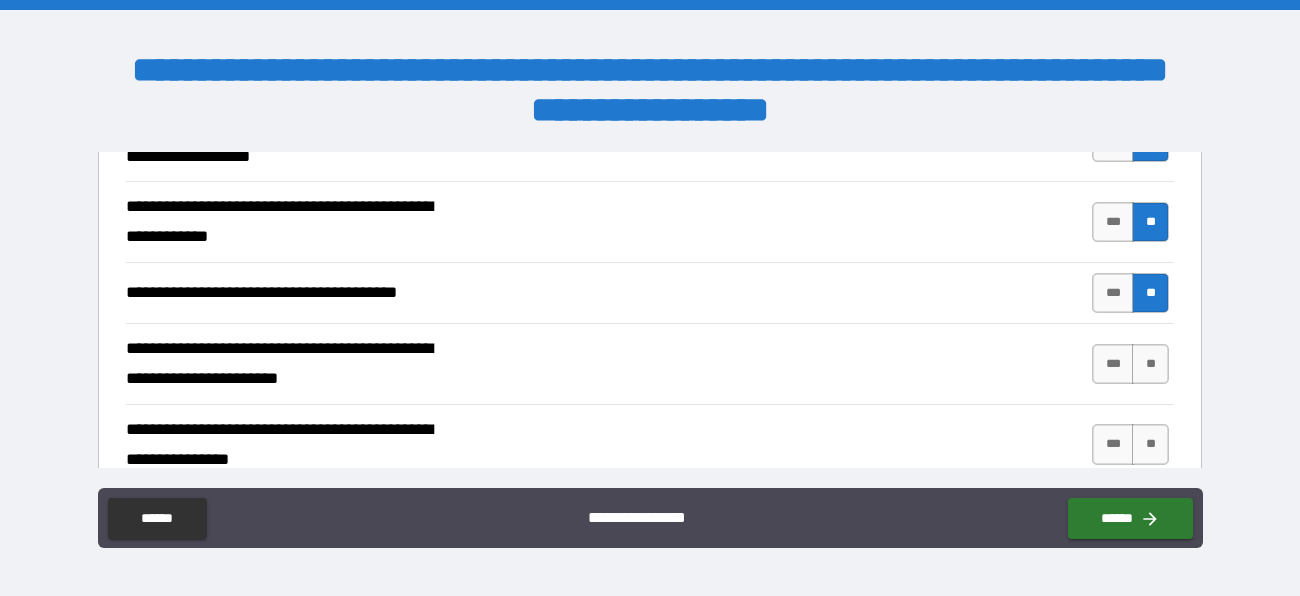 click on "**" at bounding box center [1150, 364] 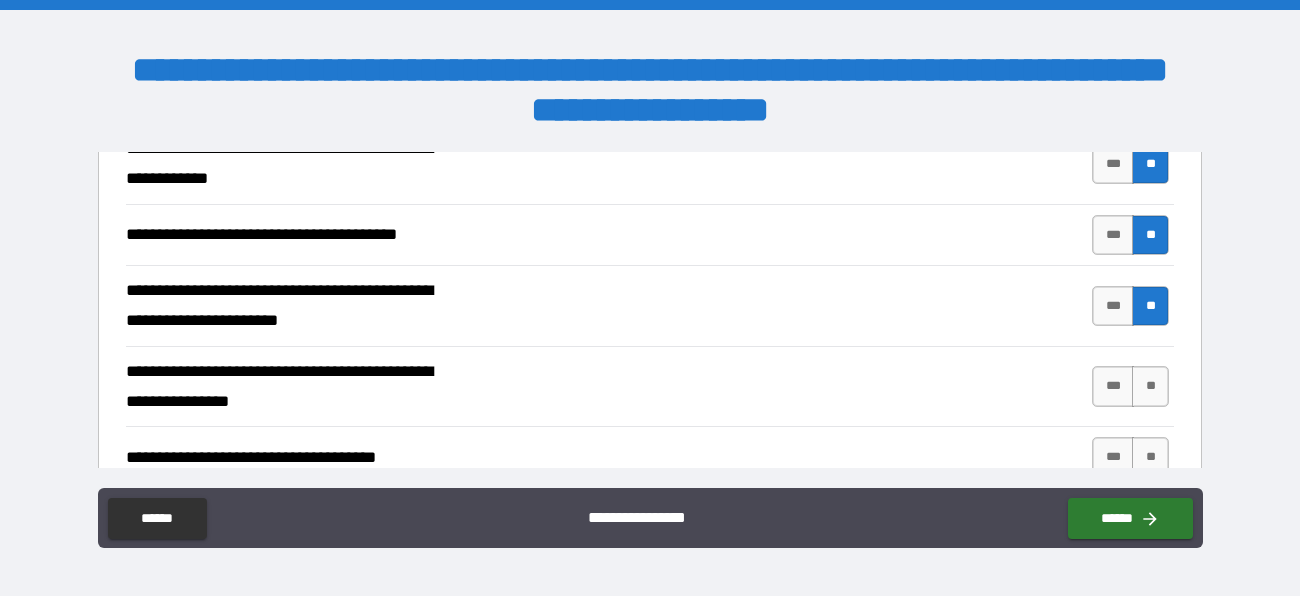 scroll, scrollTop: 899, scrollLeft: 0, axis: vertical 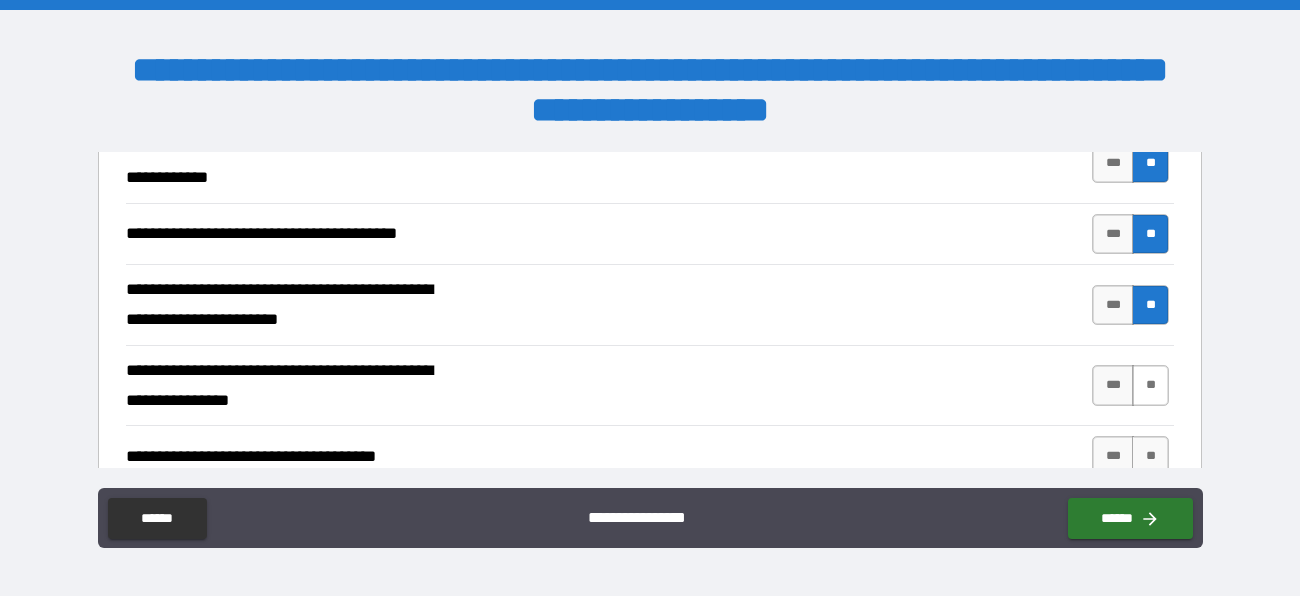 click on "**" at bounding box center [1150, 385] 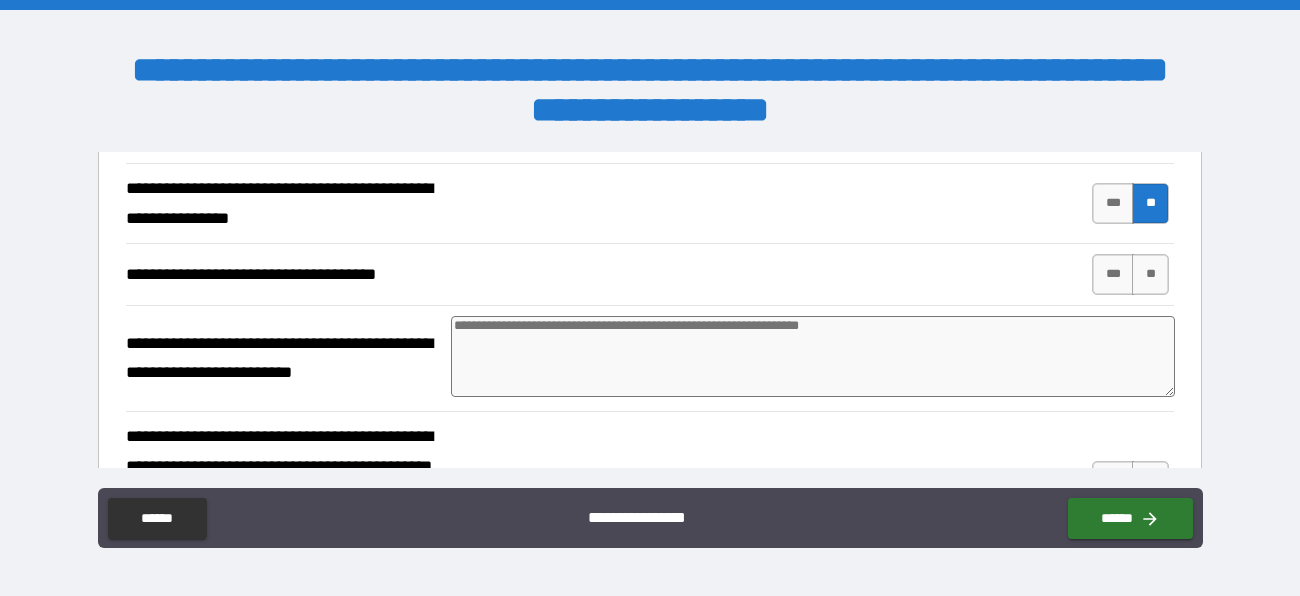 scroll, scrollTop: 1082, scrollLeft: 0, axis: vertical 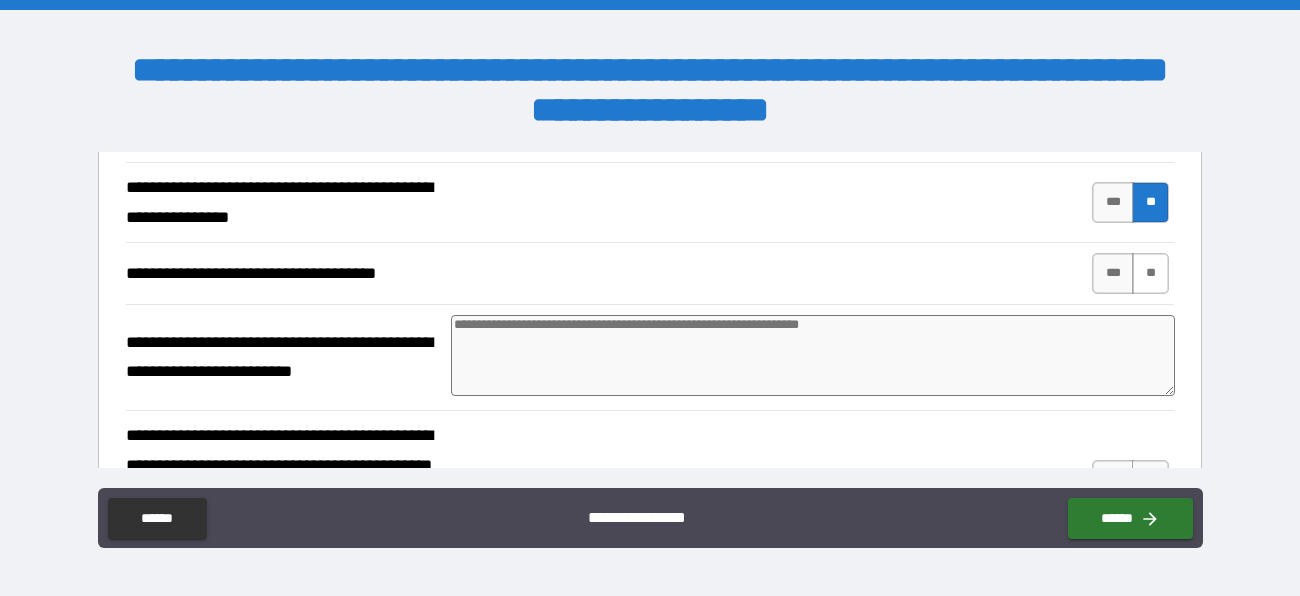 click on "**" at bounding box center [1150, 273] 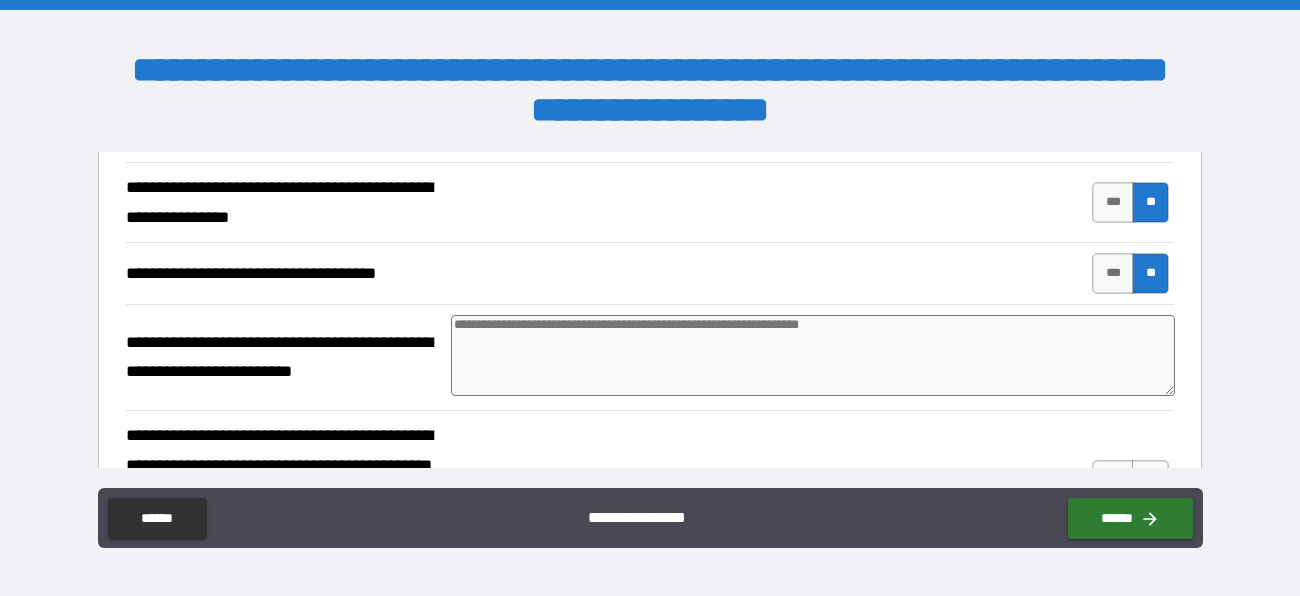 click at bounding box center (813, 355) 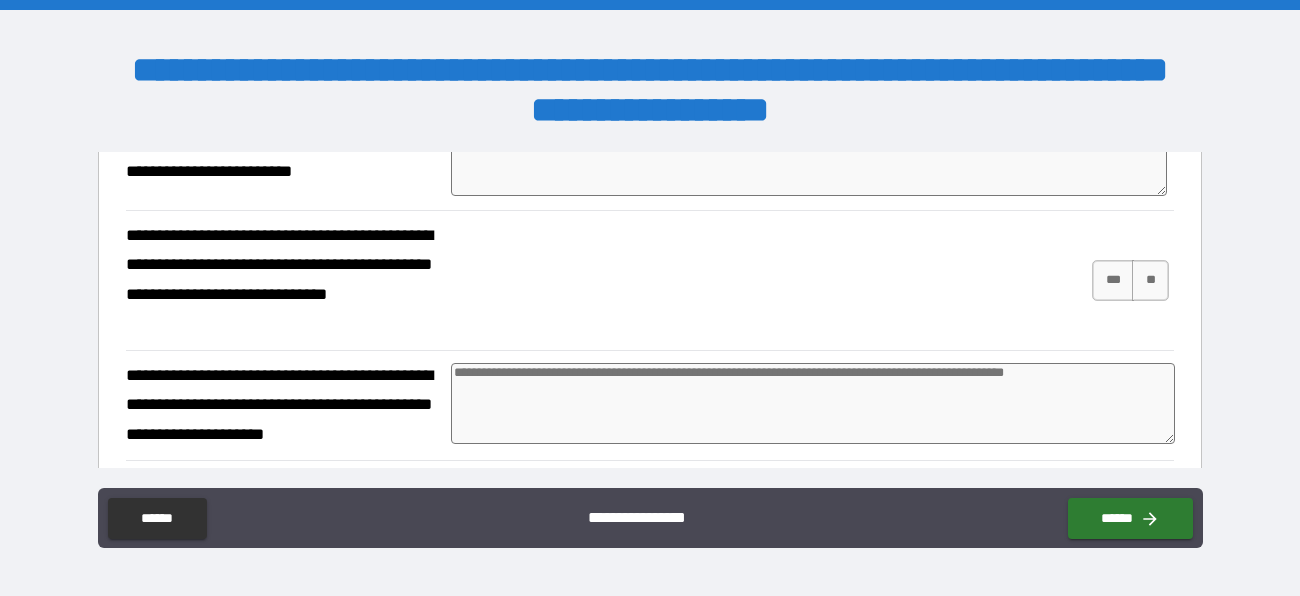 scroll, scrollTop: 1285, scrollLeft: 0, axis: vertical 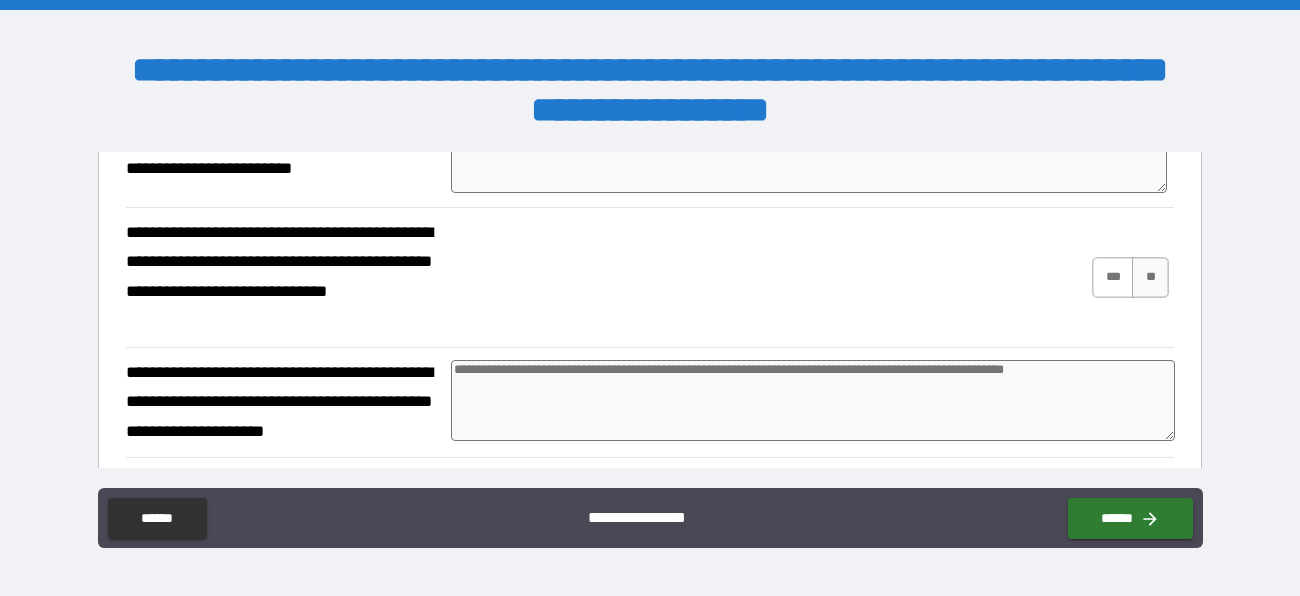 click on "***" at bounding box center (1113, 277) 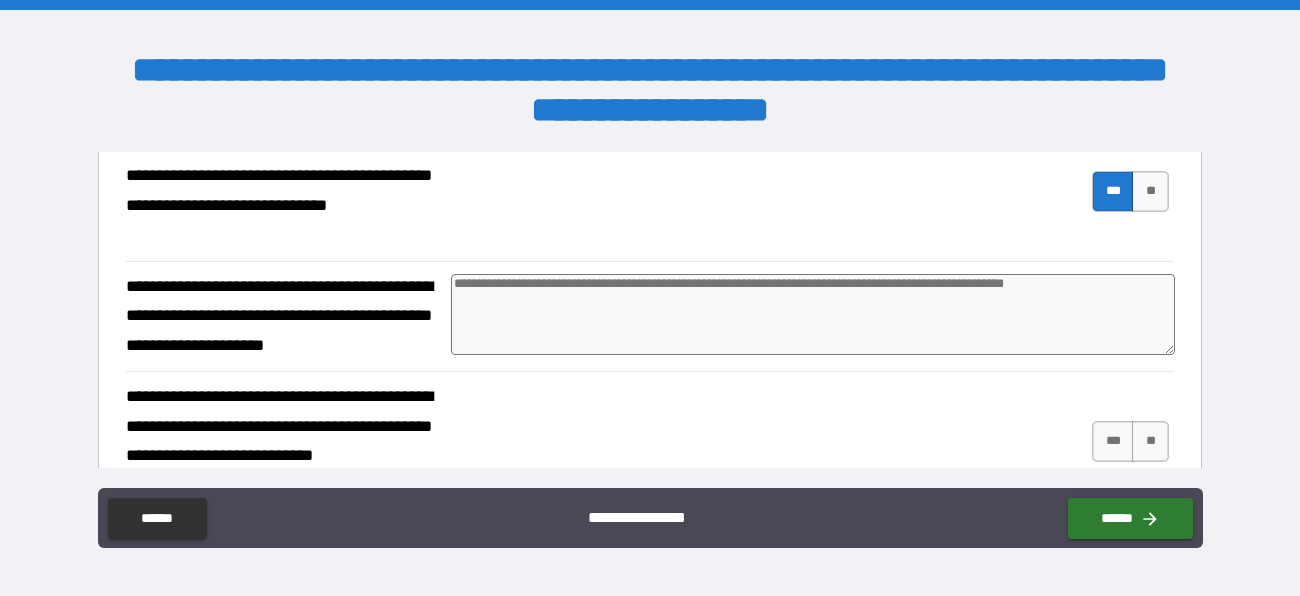 scroll, scrollTop: 1372, scrollLeft: 0, axis: vertical 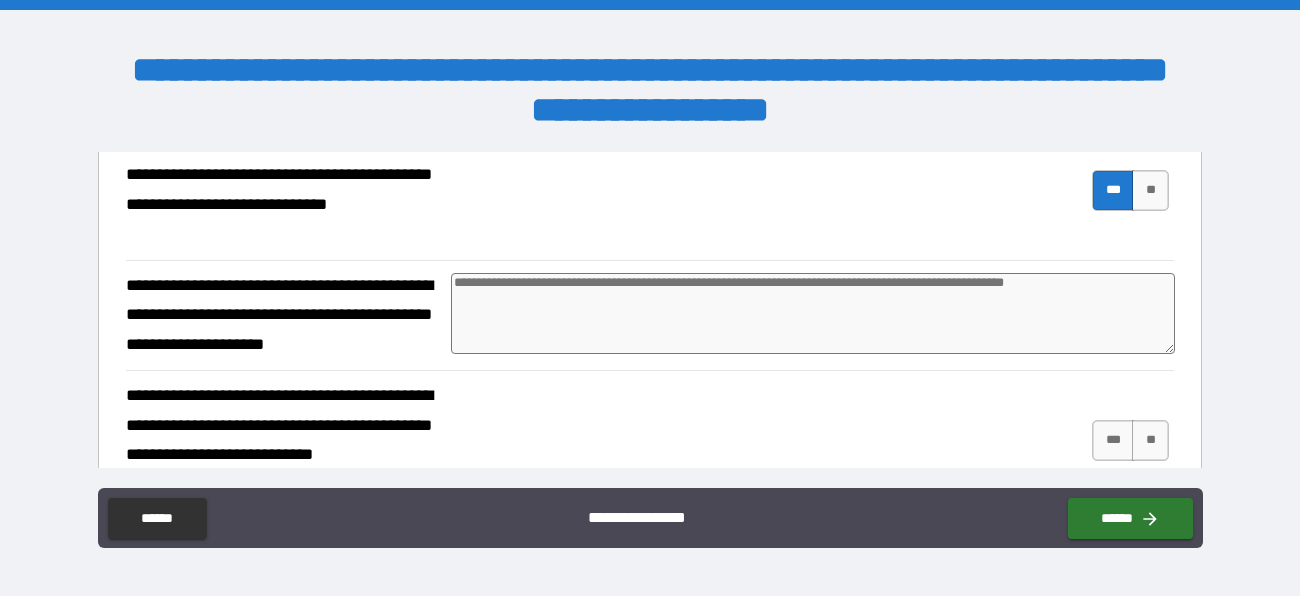 click at bounding box center [813, 313] 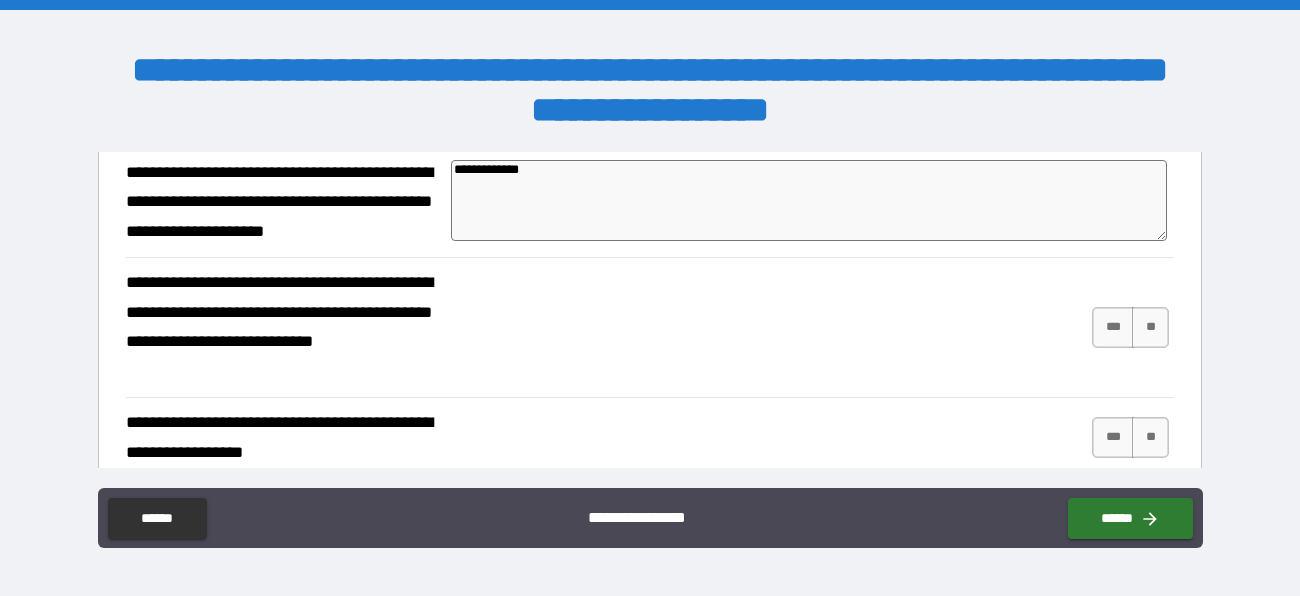 scroll, scrollTop: 1507, scrollLeft: 0, axis: vertical 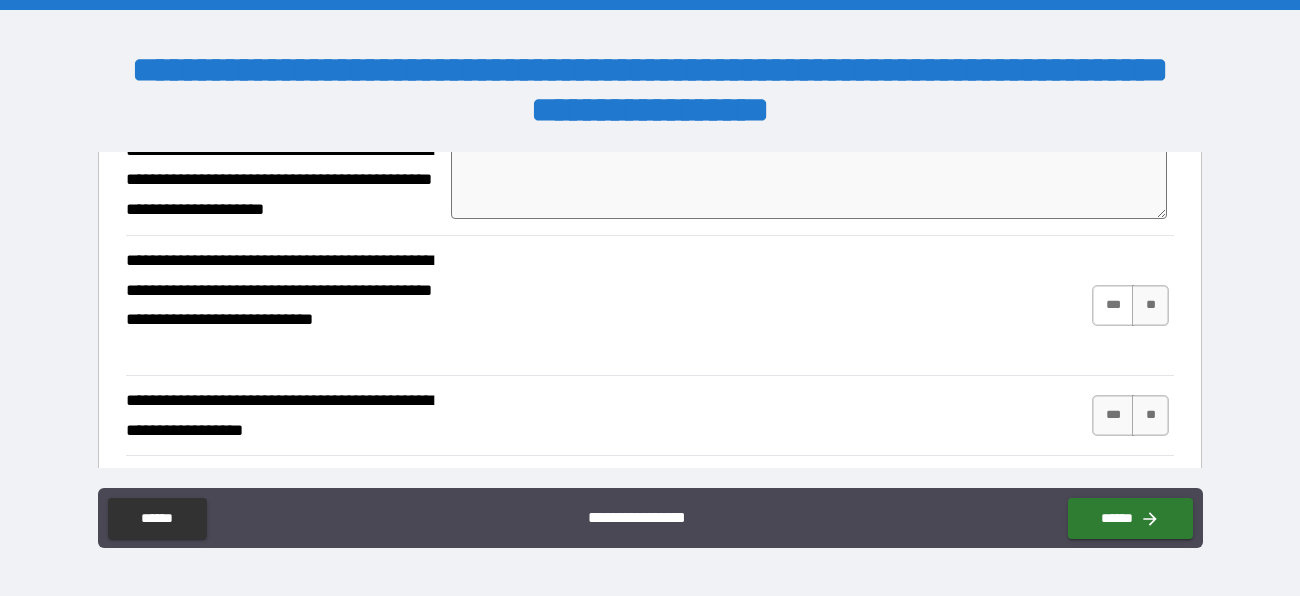 click on "***" at bounding box center (1113, 305) 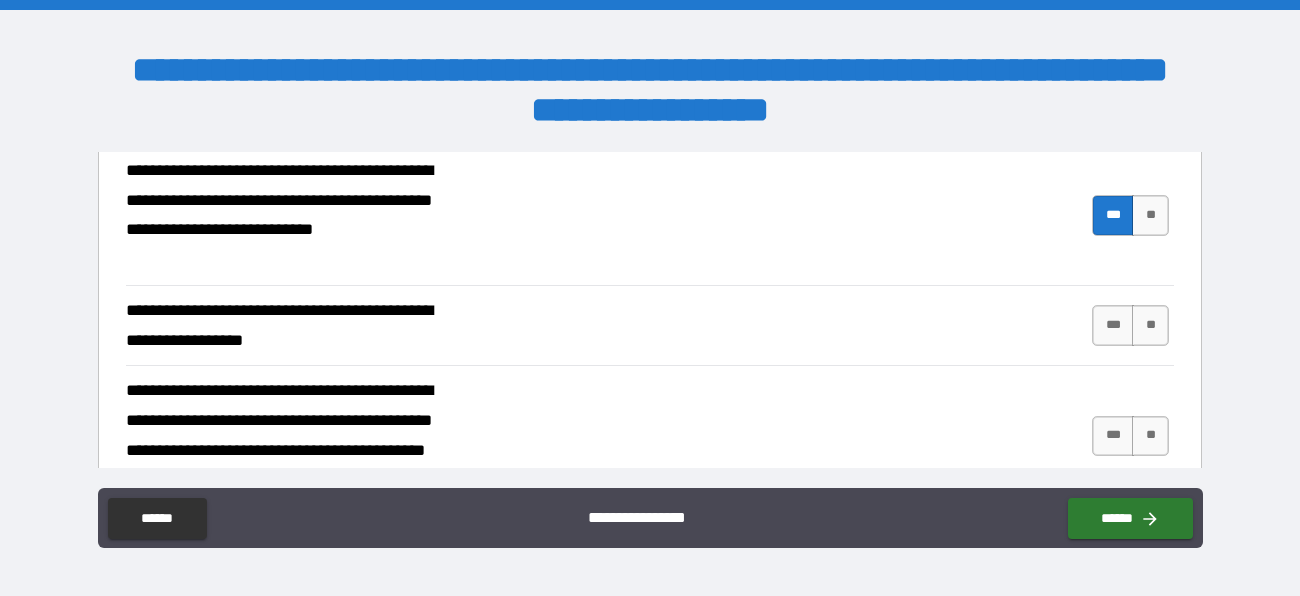 scroll, scrollTop: 1626, scrollLeft: 0, axis: vertical 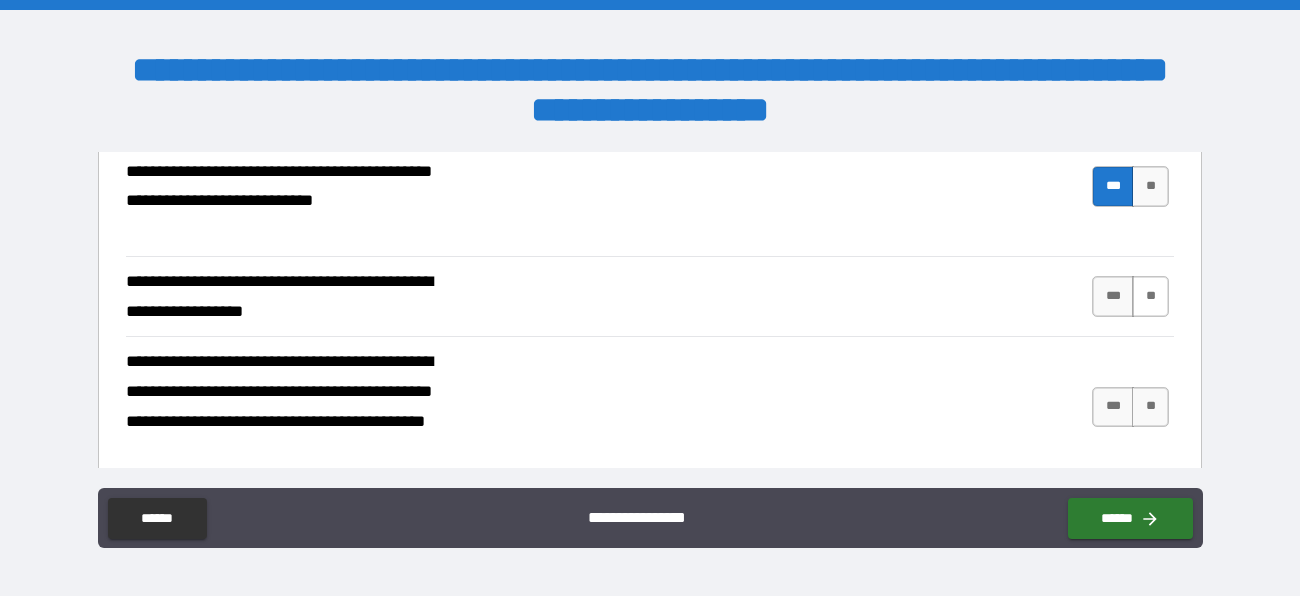 click on "**" at bounding box center [1150, 296] 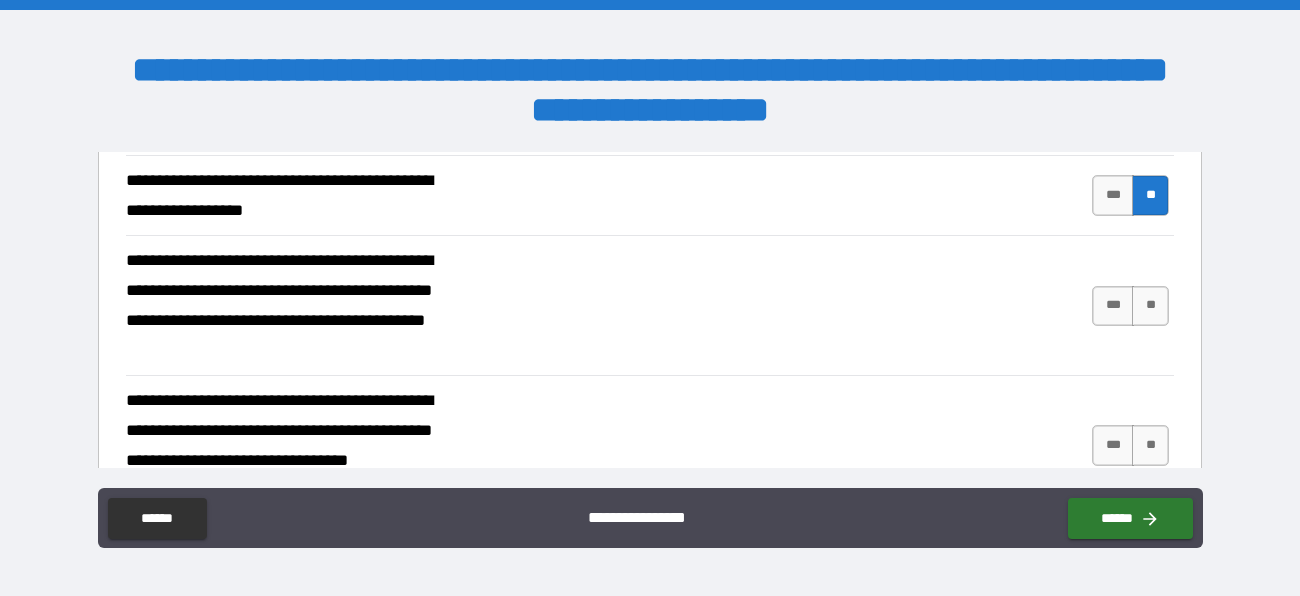 click on "**" at bounding box center (1150, 306) 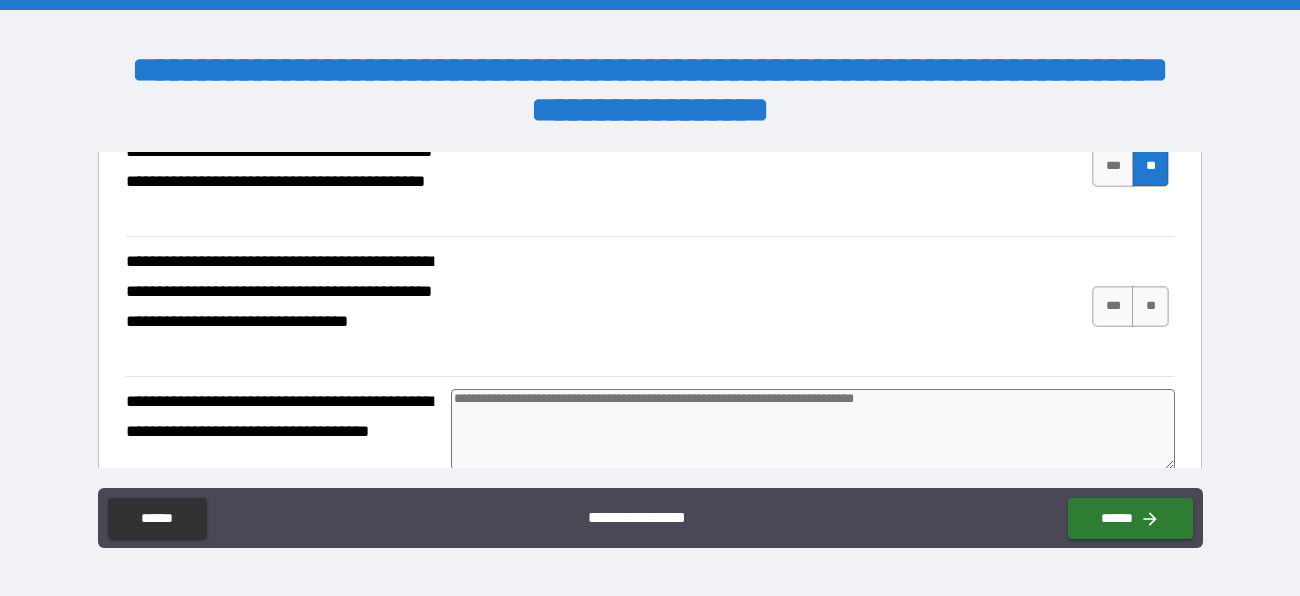scroll, scrollTop: 1885, scrollLeft: 0, axis: vertical 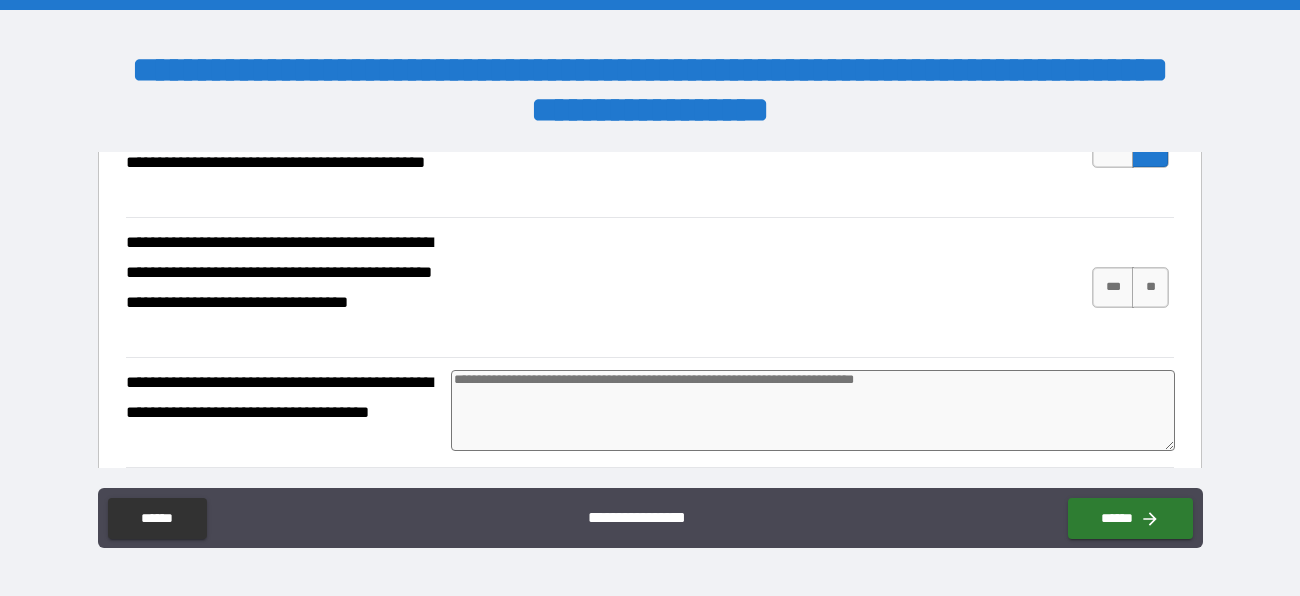 click on "**" at bounding box center (1150, 287) 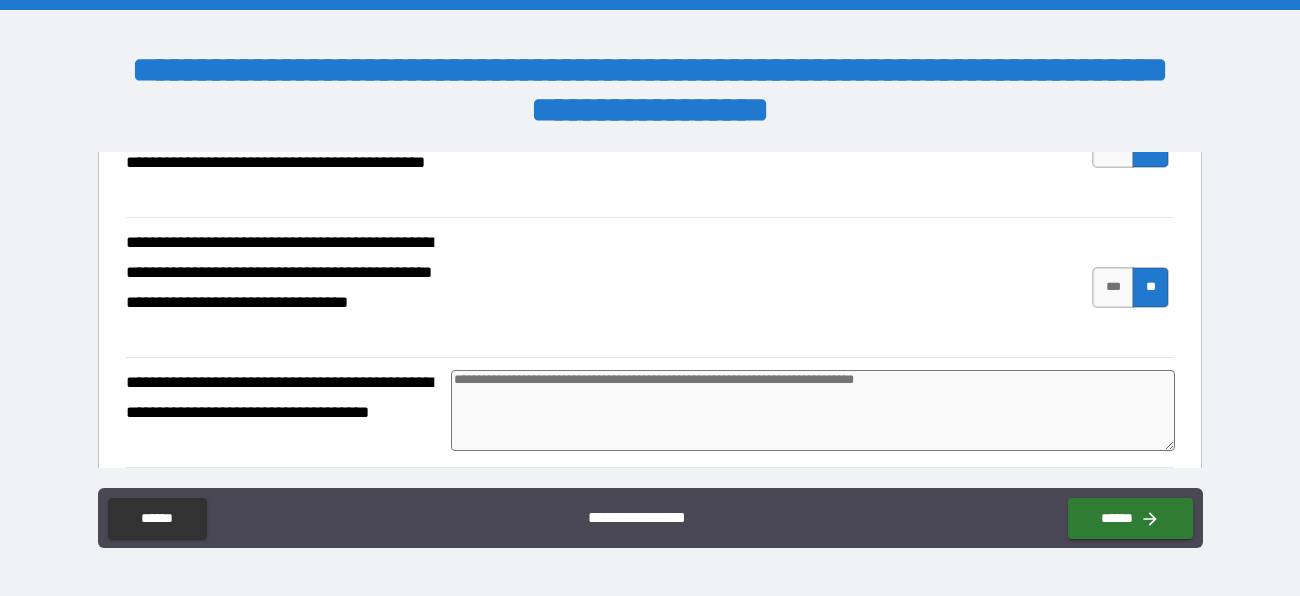 click at bounding box center (813, 410) 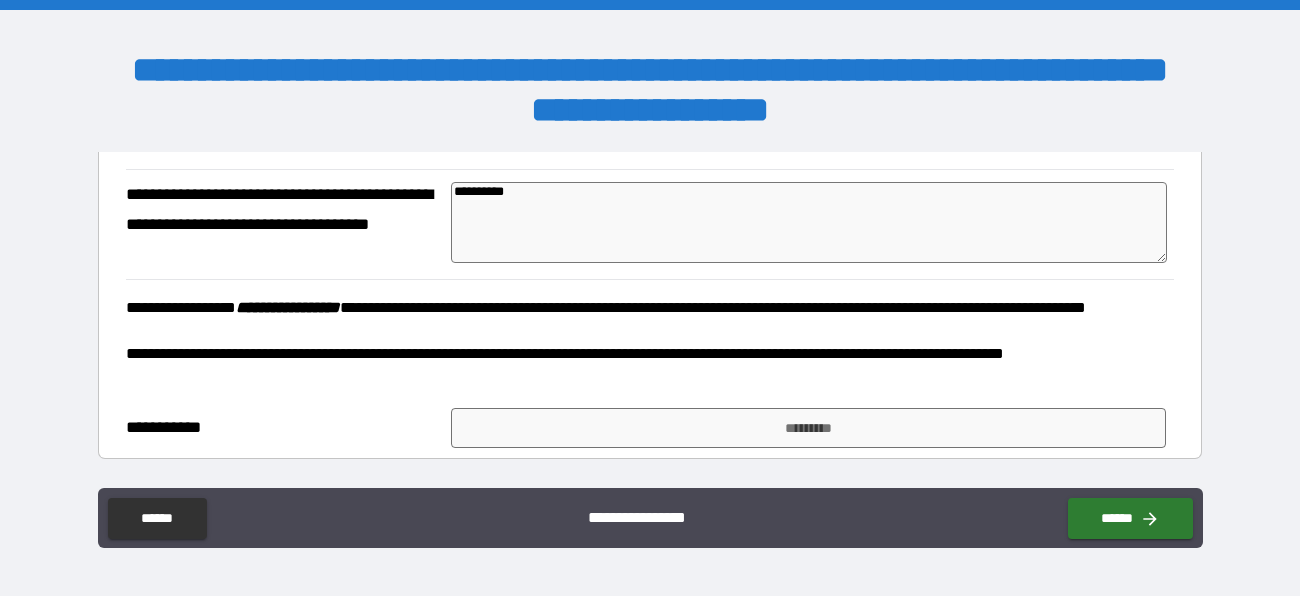 scroll, scrollTop: 2077, scrollLeft: 0, axis: vertical 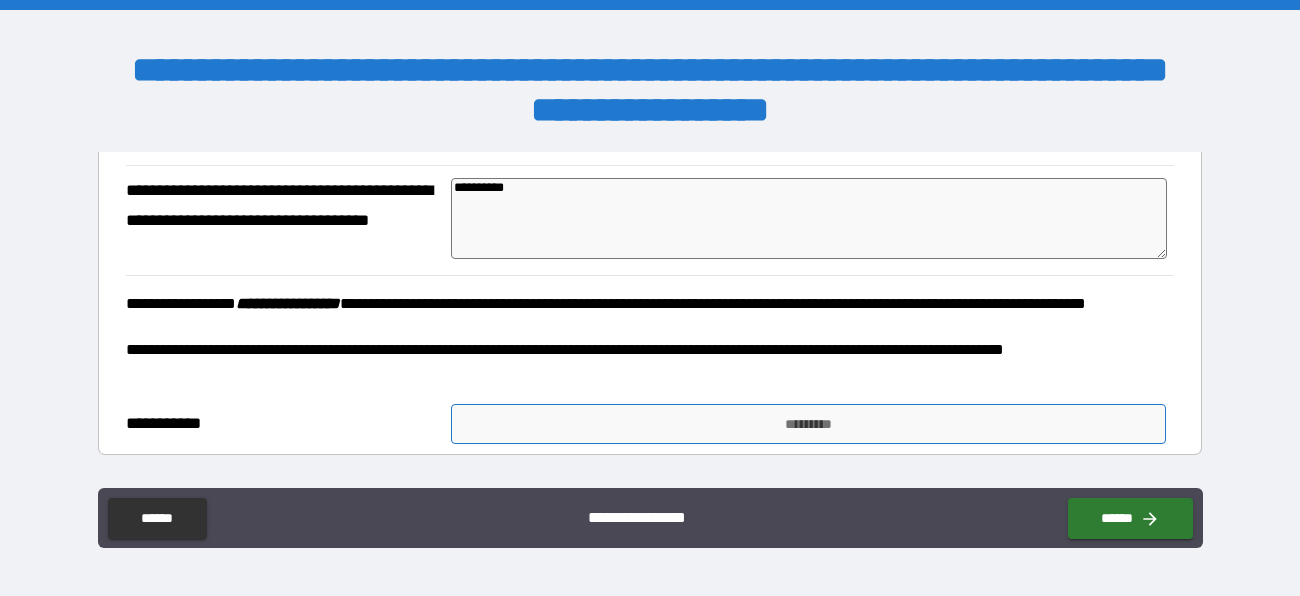 click on "*********" at bounding box center [808, 424] 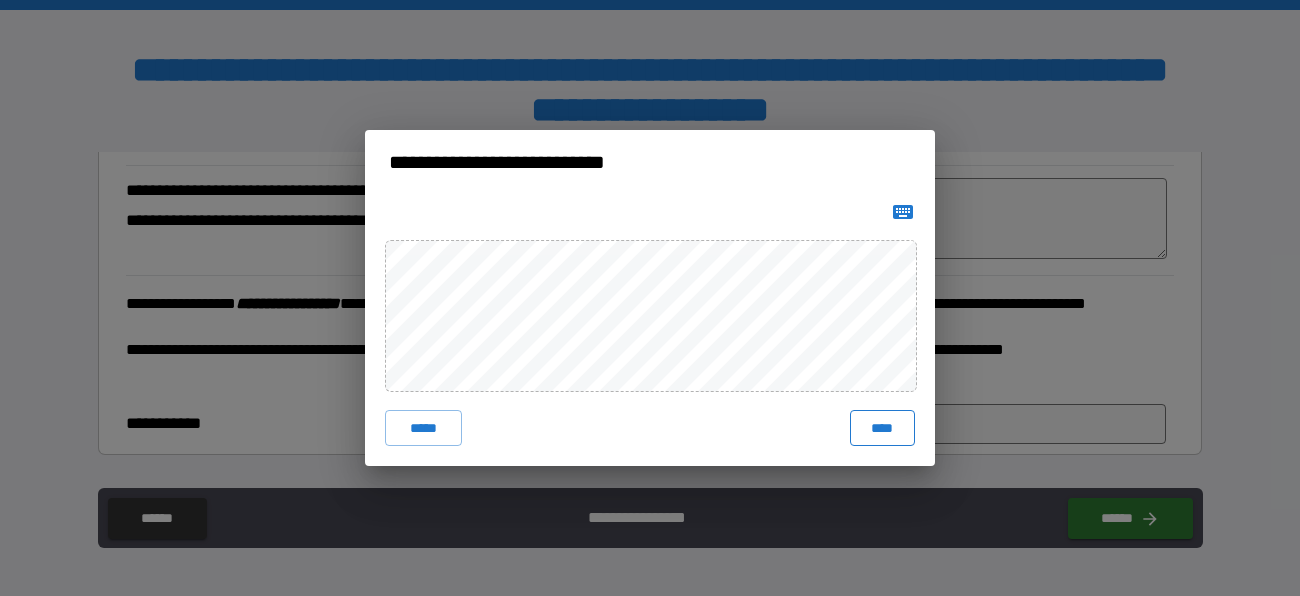 click on "****" at bounding box center (882, 428) 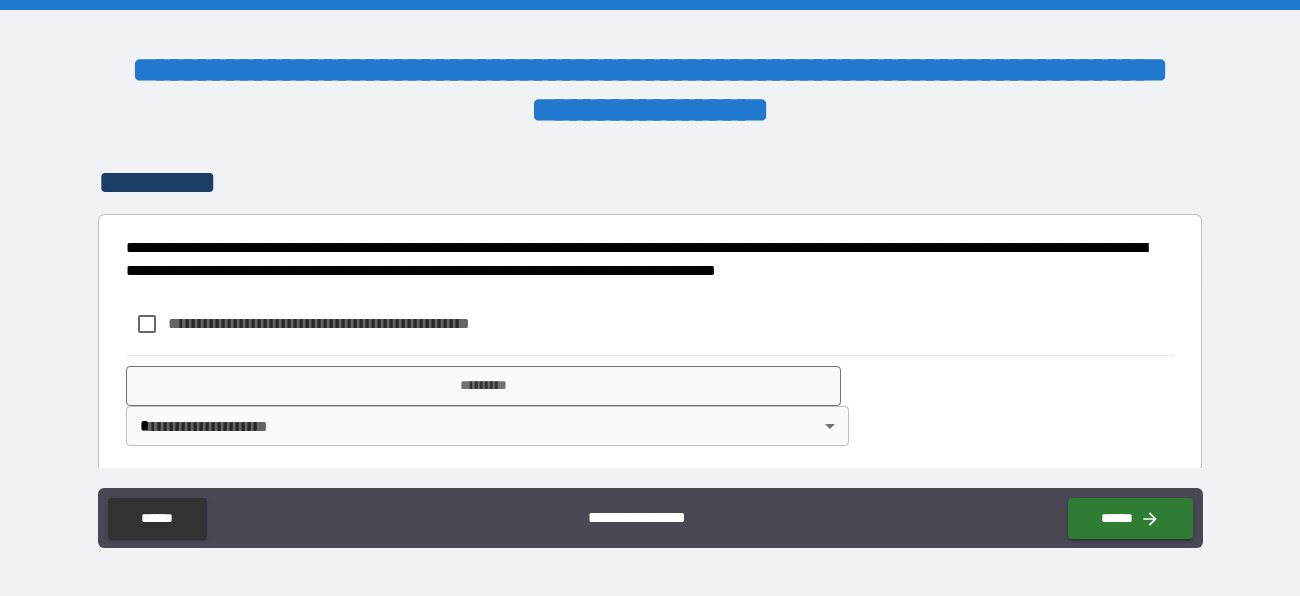 scroll, scrollTop: 2437, scrollLeft: 0, axis: vertical 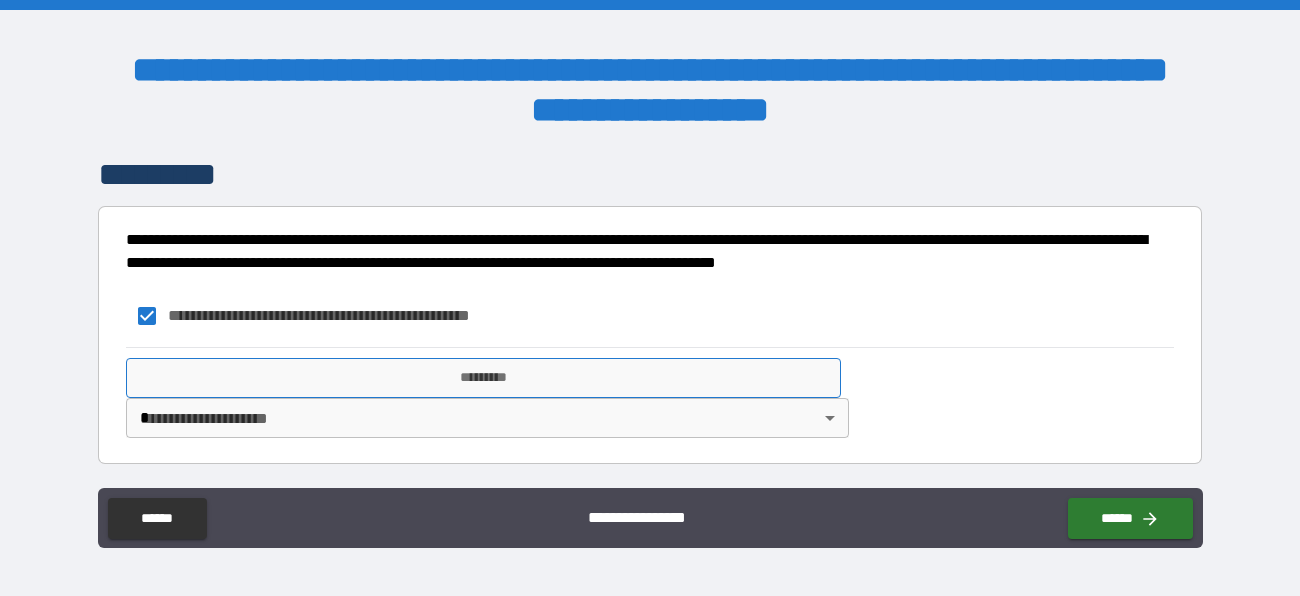 click on "*********" at bounding box center [483, 378] 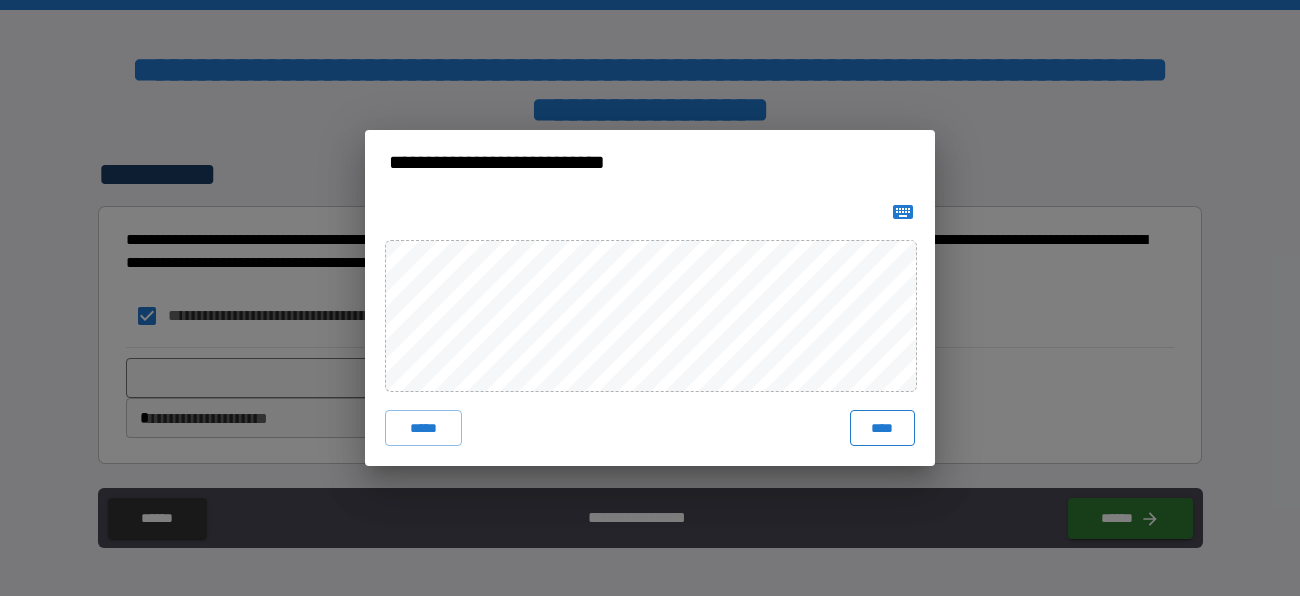 click on "****" at bounding box center (882, 428) 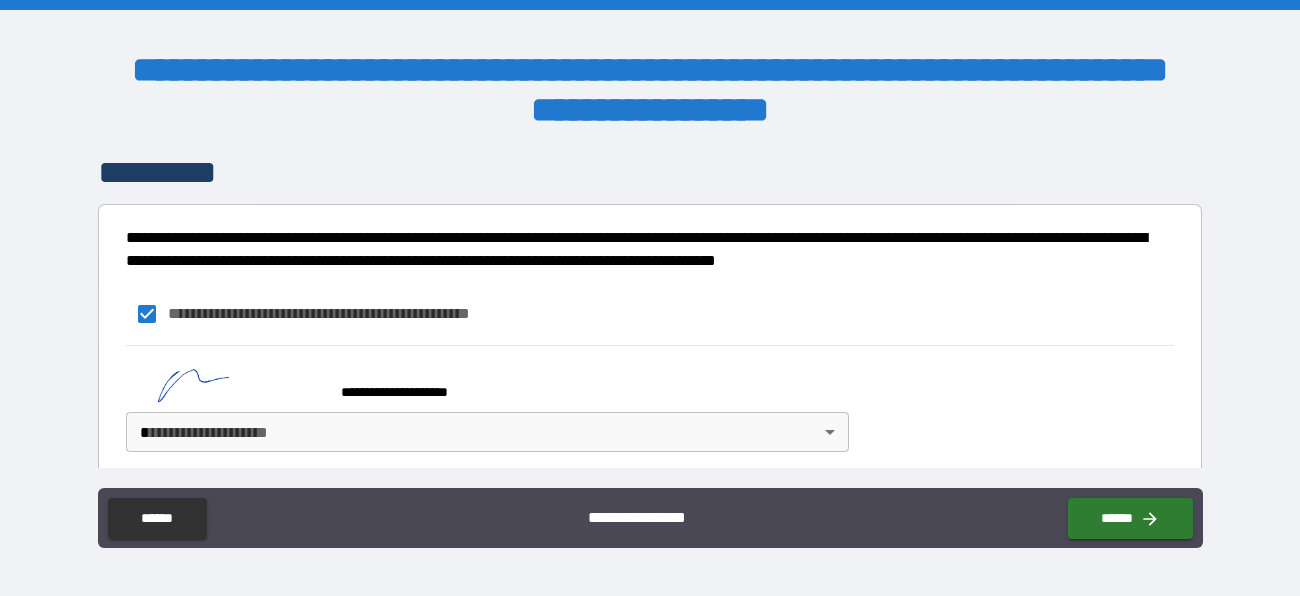 click on "**********" at bounding box center [650, 298] 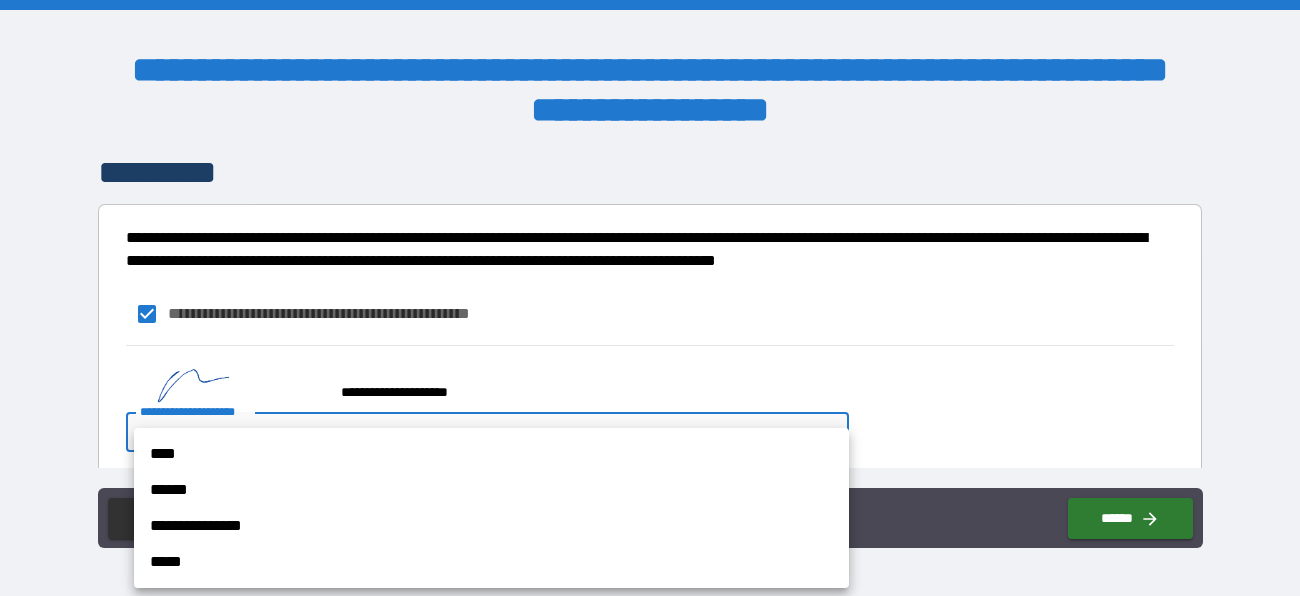 click on "**********" at bounding box center [491, 526] 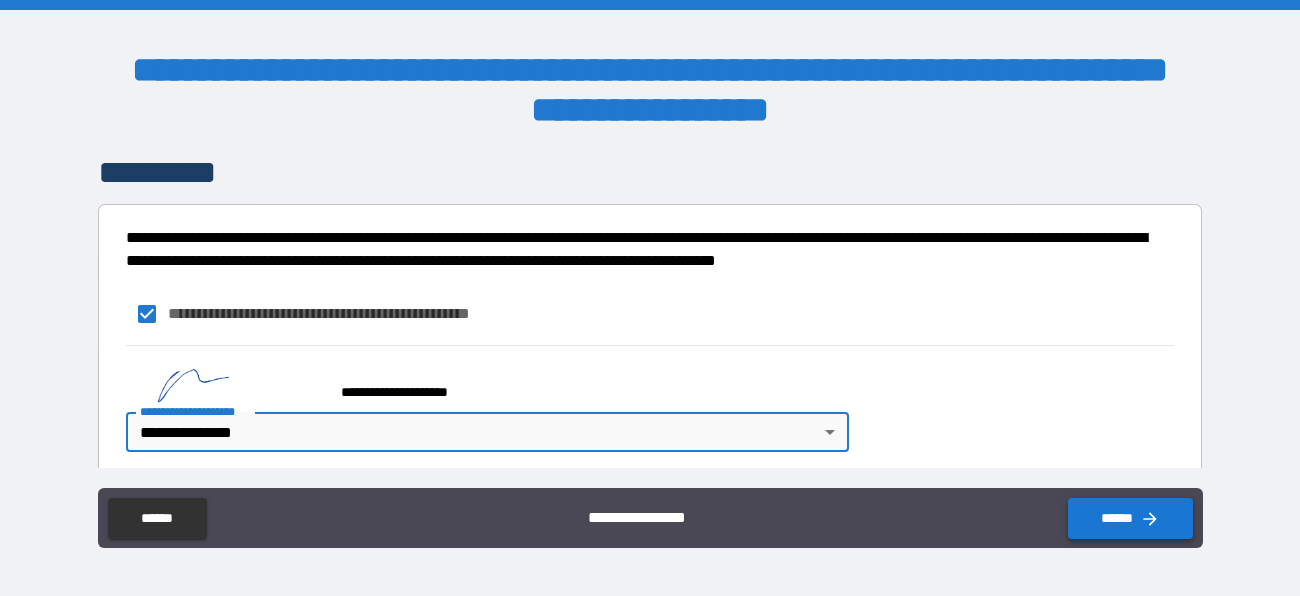 click 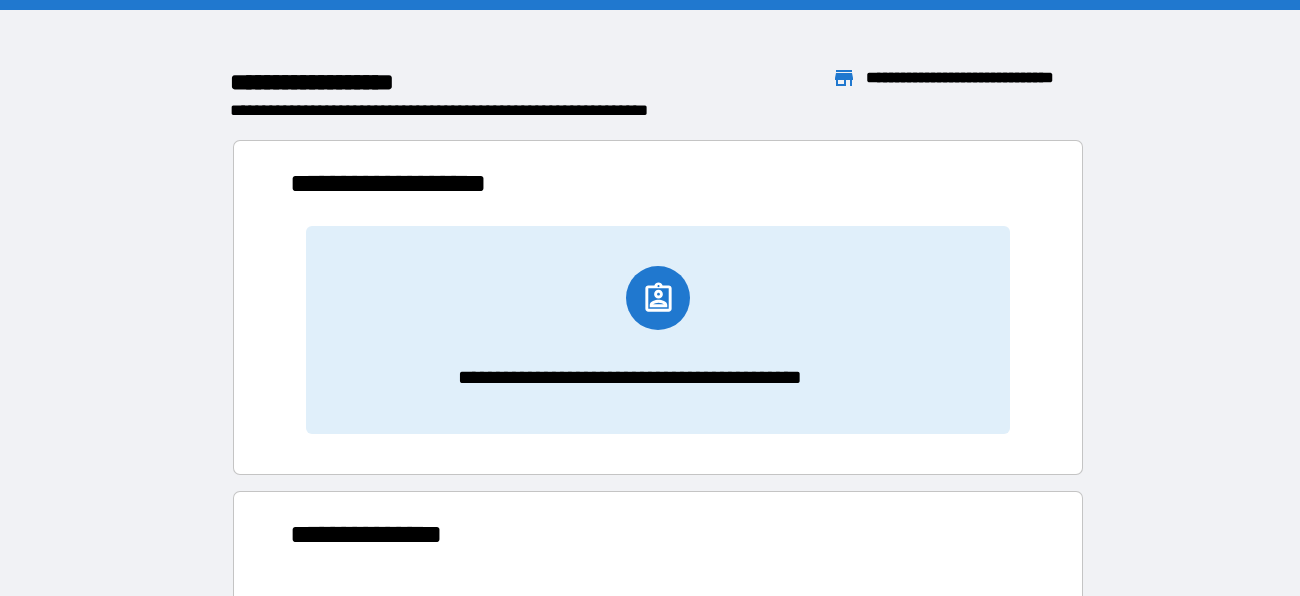 scroll, scrollTop: 0, scrollLeft: 0, axis: both 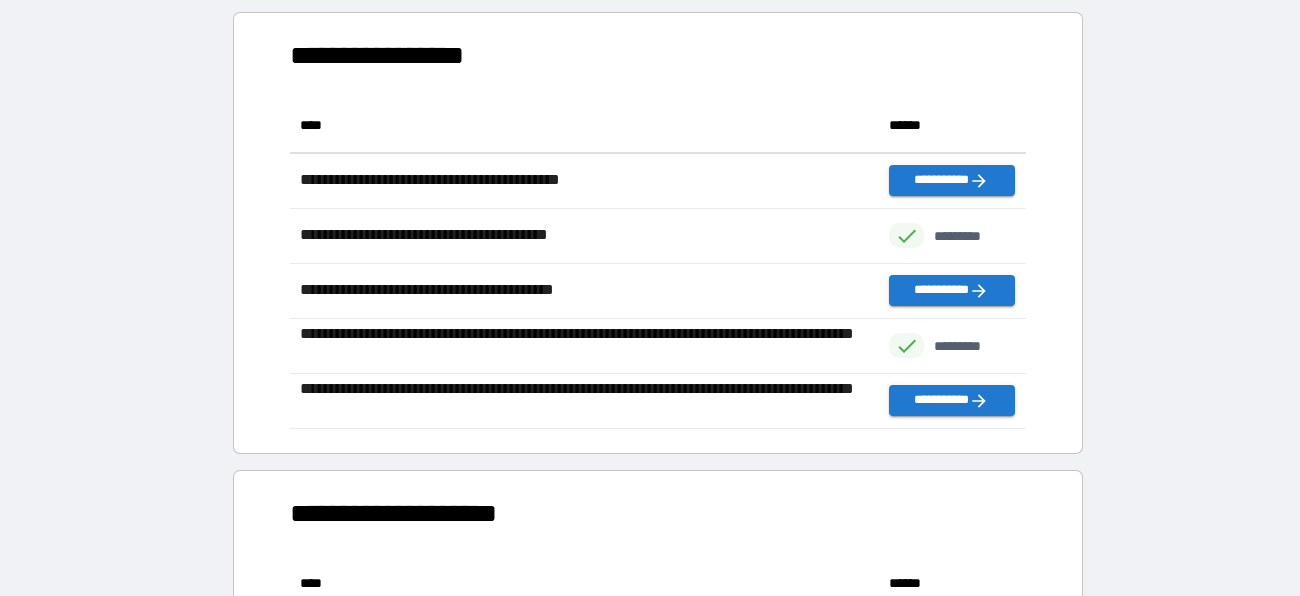 click on "**********" at bounding box center (397, 55) 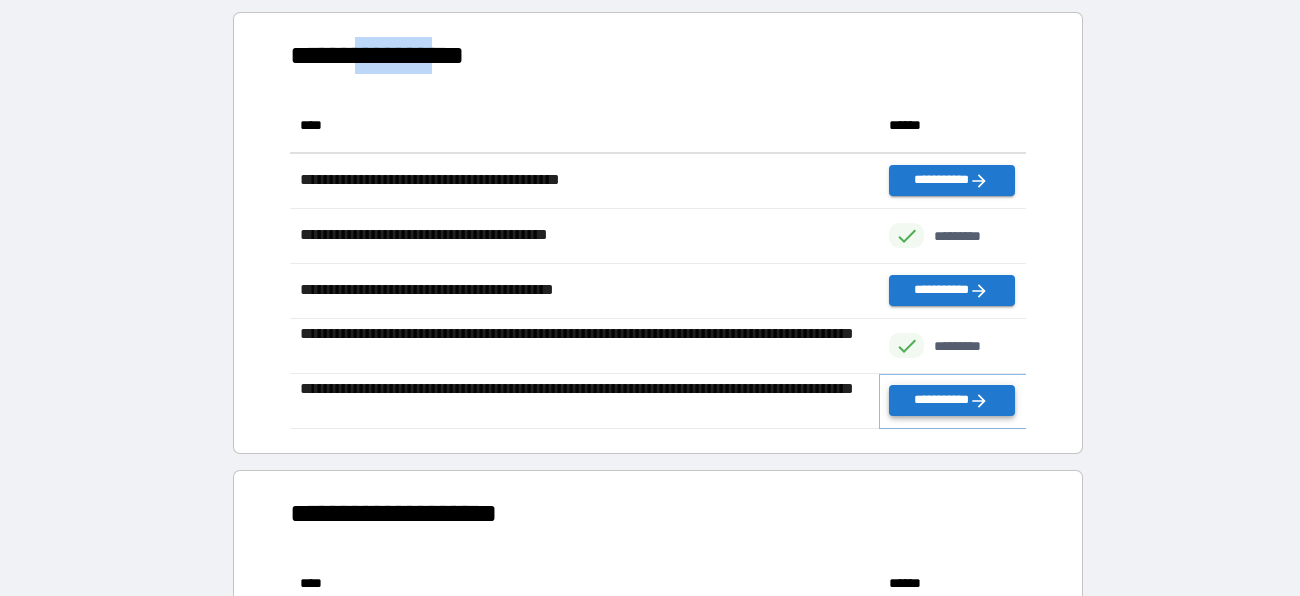 click on "**********" at bounding box center (951, 400) 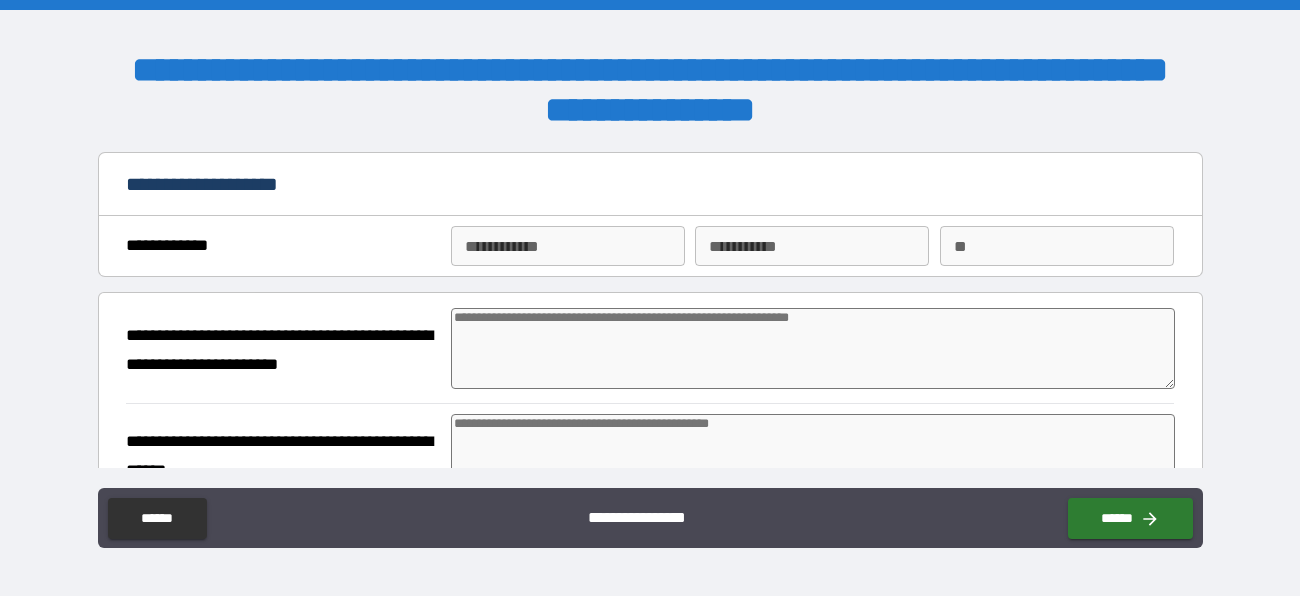 click on "**********" at bounding box center [568, 246] 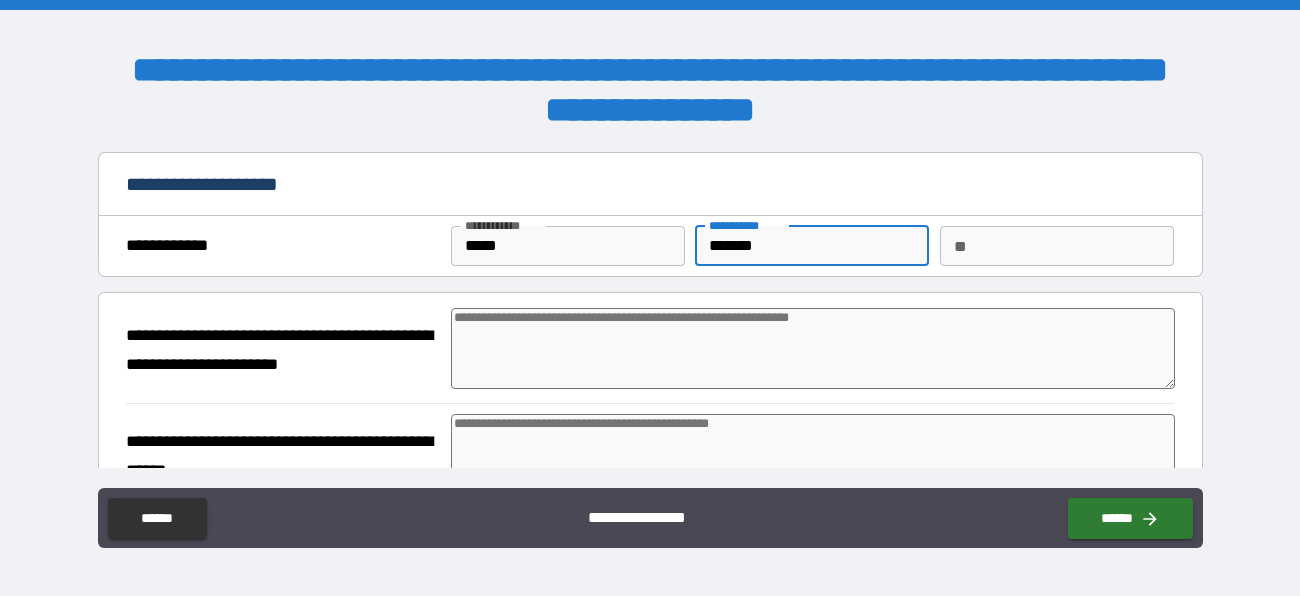 click at bounding box center (813, 348) 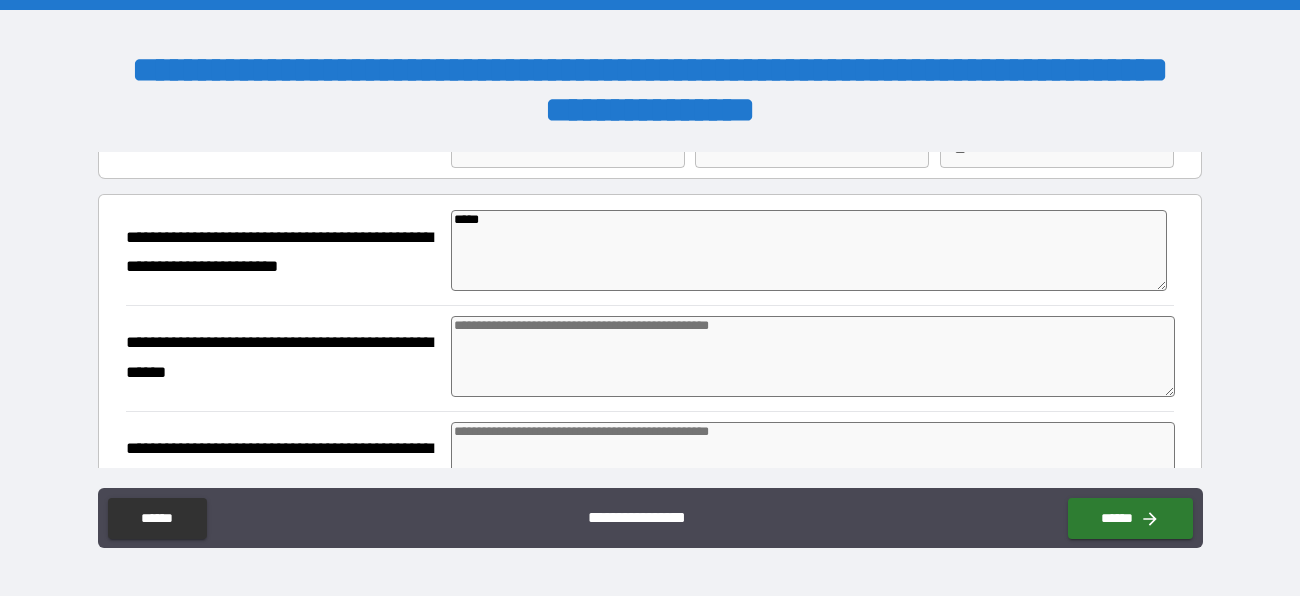 scroll, scrollTop: 116, scrollLeft: 0, axis: vertical 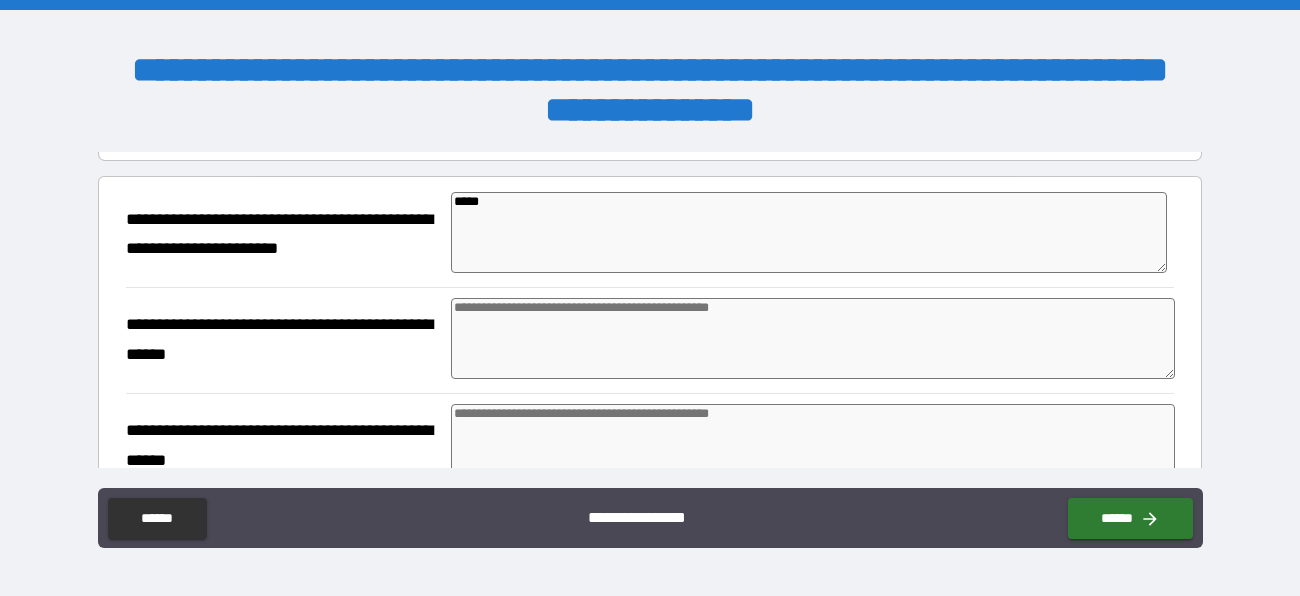 click at bounding box center (813, 338) 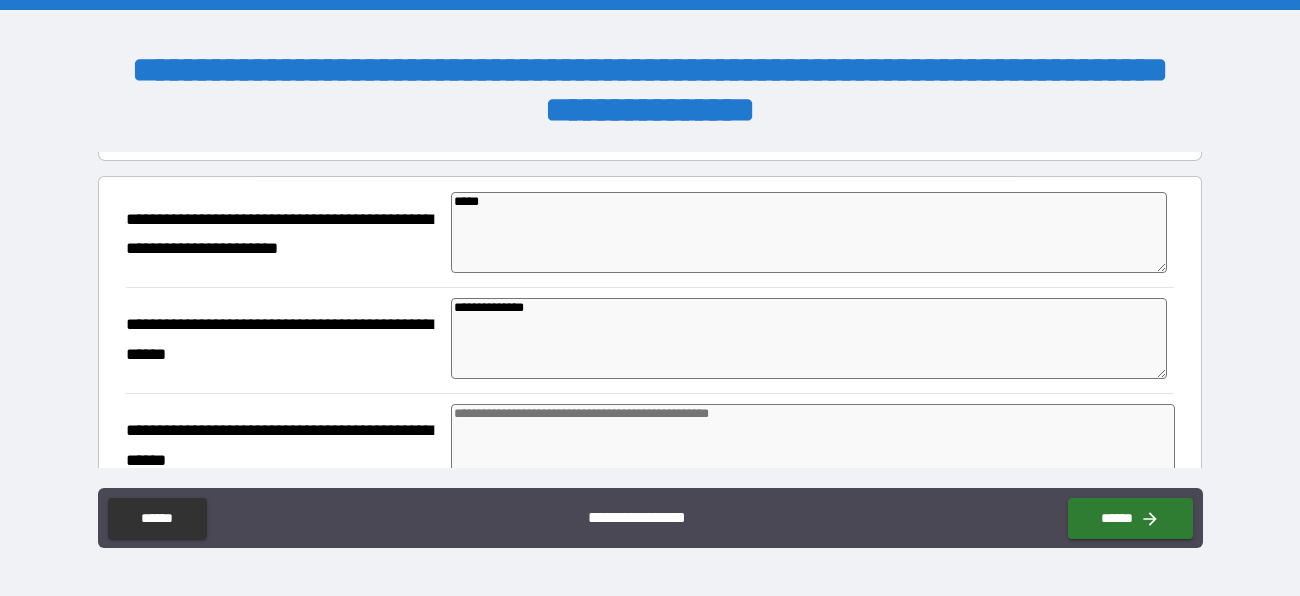click at bounding box center [813, 444] 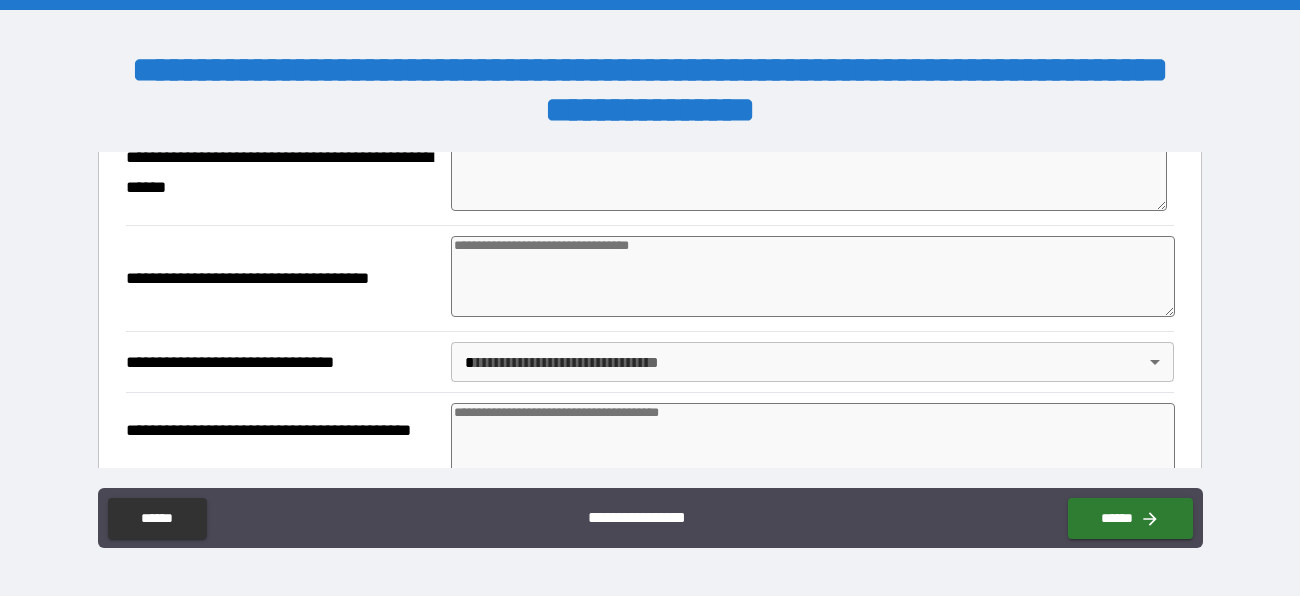 scroll, scrollTop: 391, scrollLeft: 0, axis: vertical 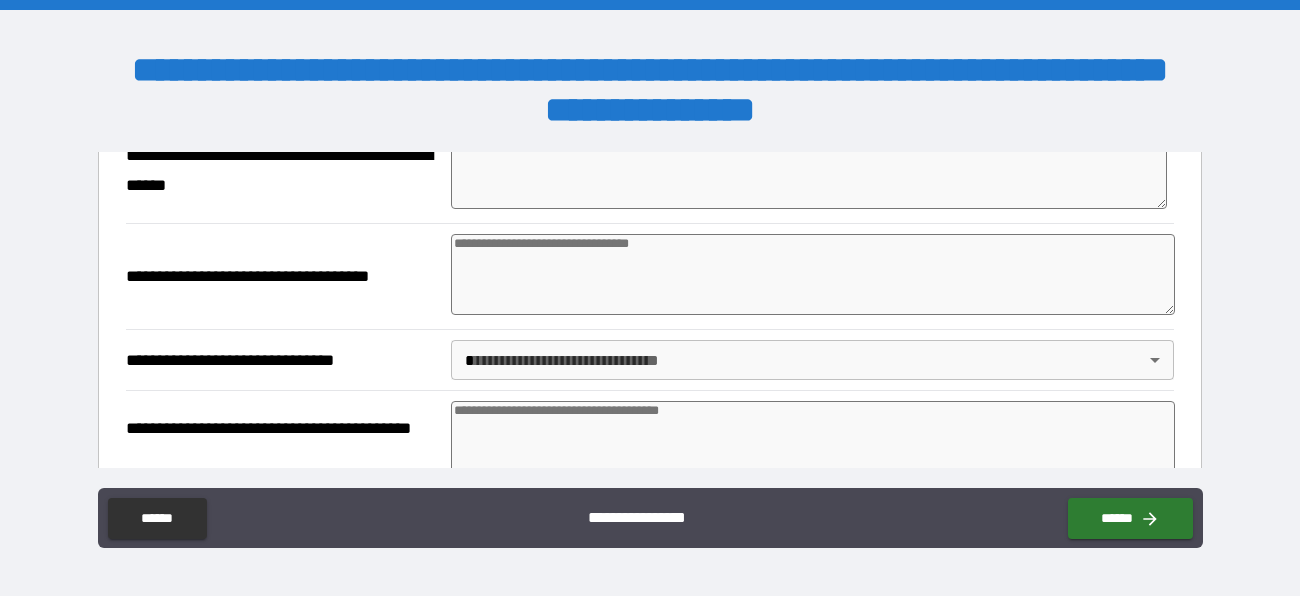 click at bounding box center (813, 274) 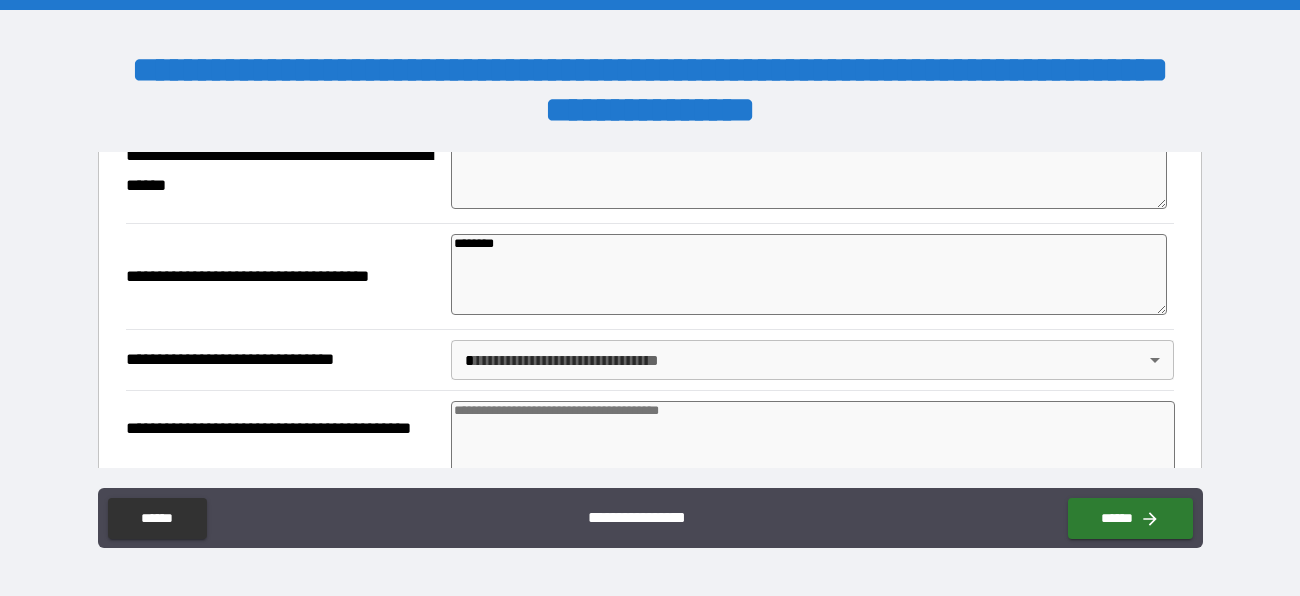 click on "**********" at bounding box center [650, 298] 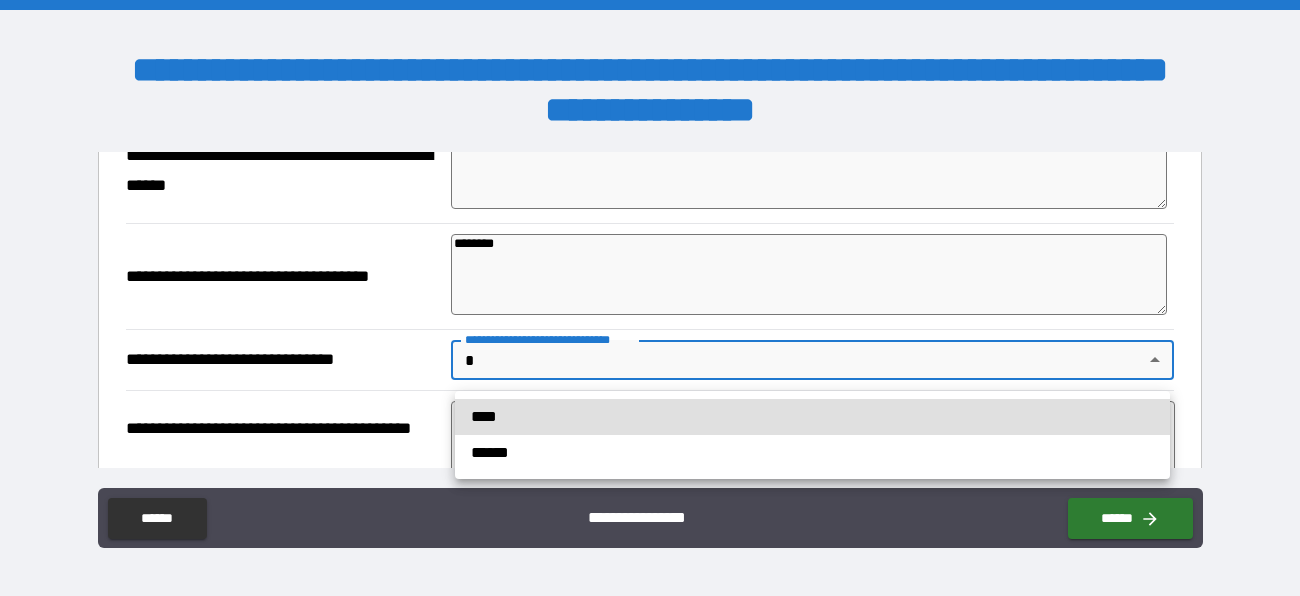 click on "****" at bounding box center [812, 417] 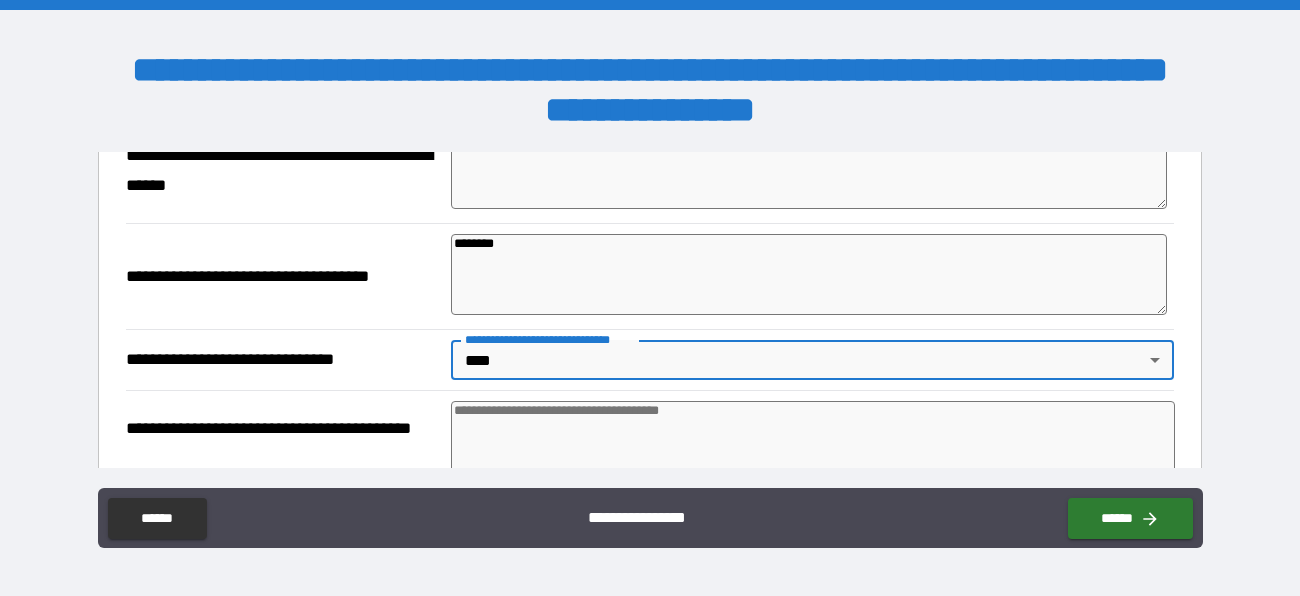 click at bounding box center [813, 441] 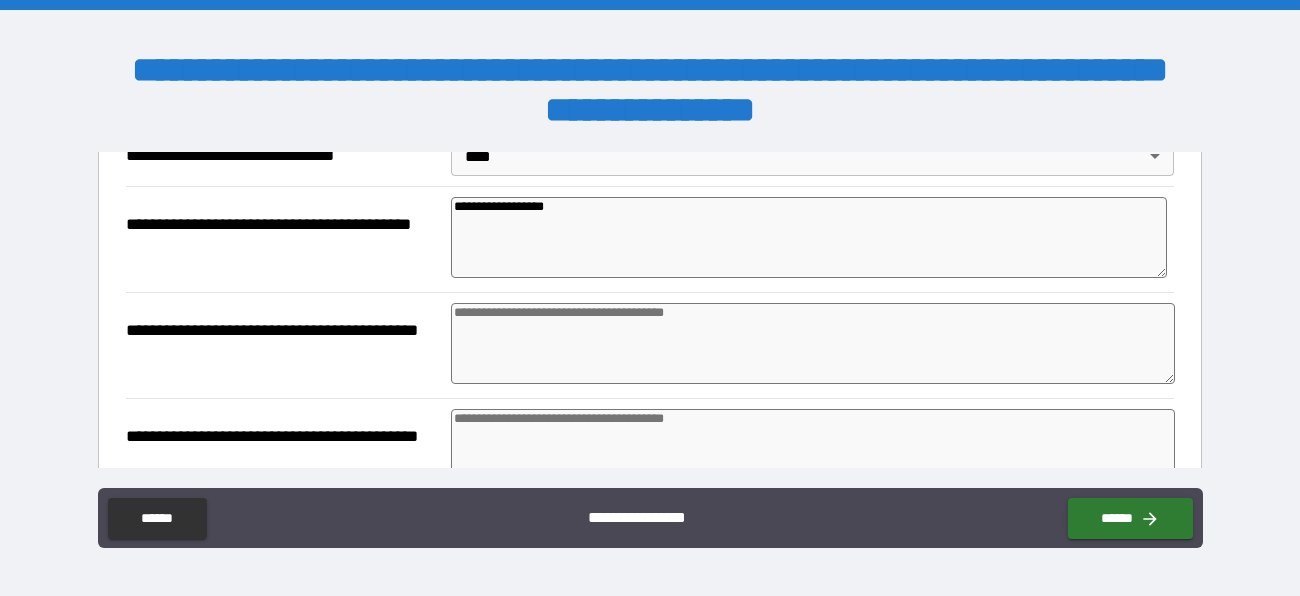 scroll, scrollTop: 607, scrollLeft: 0, axis: vertical 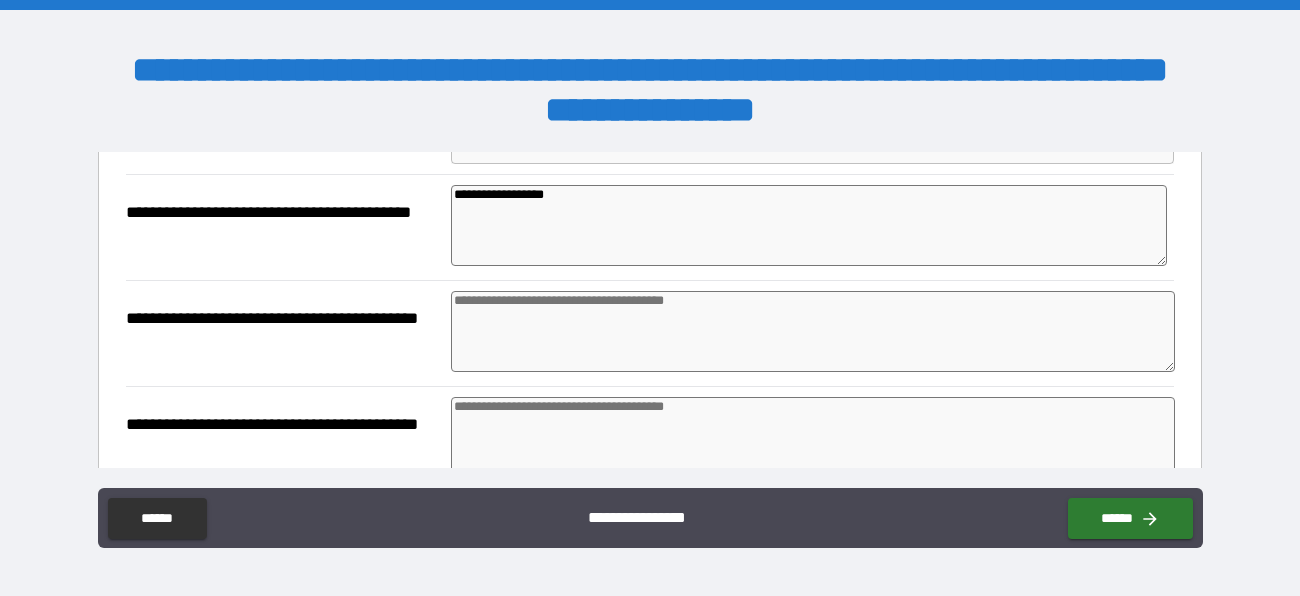 click at bounding box center (813, 331) 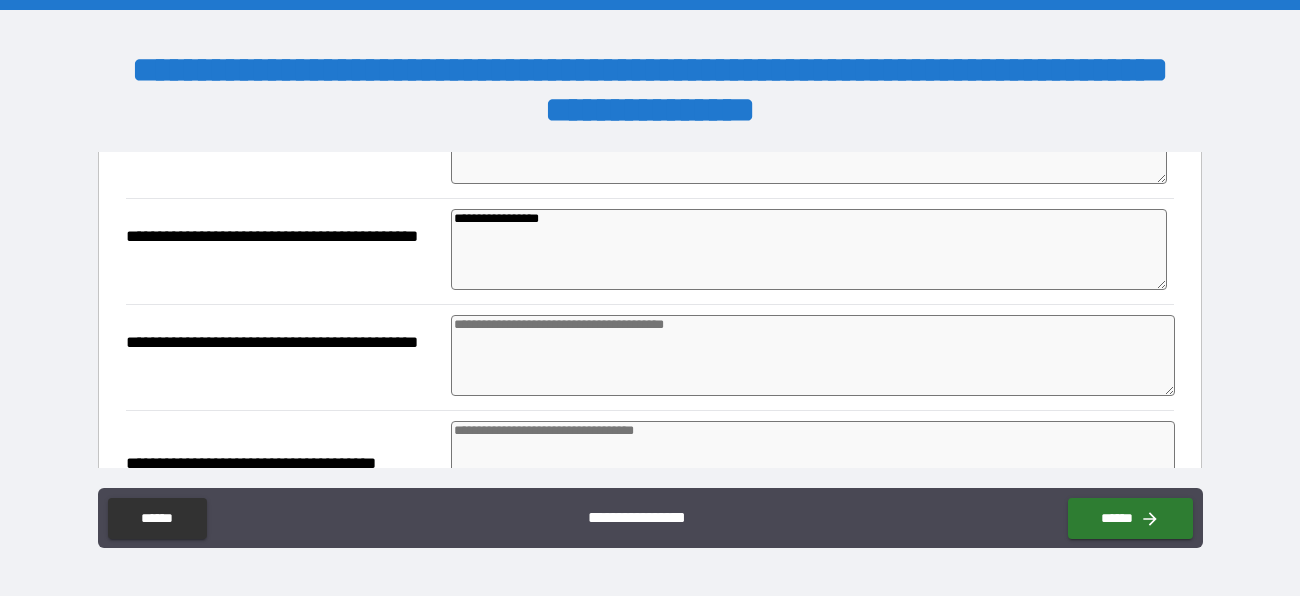 scroll, scrollTop: 716, scrollLeft: 0, axis: vertical 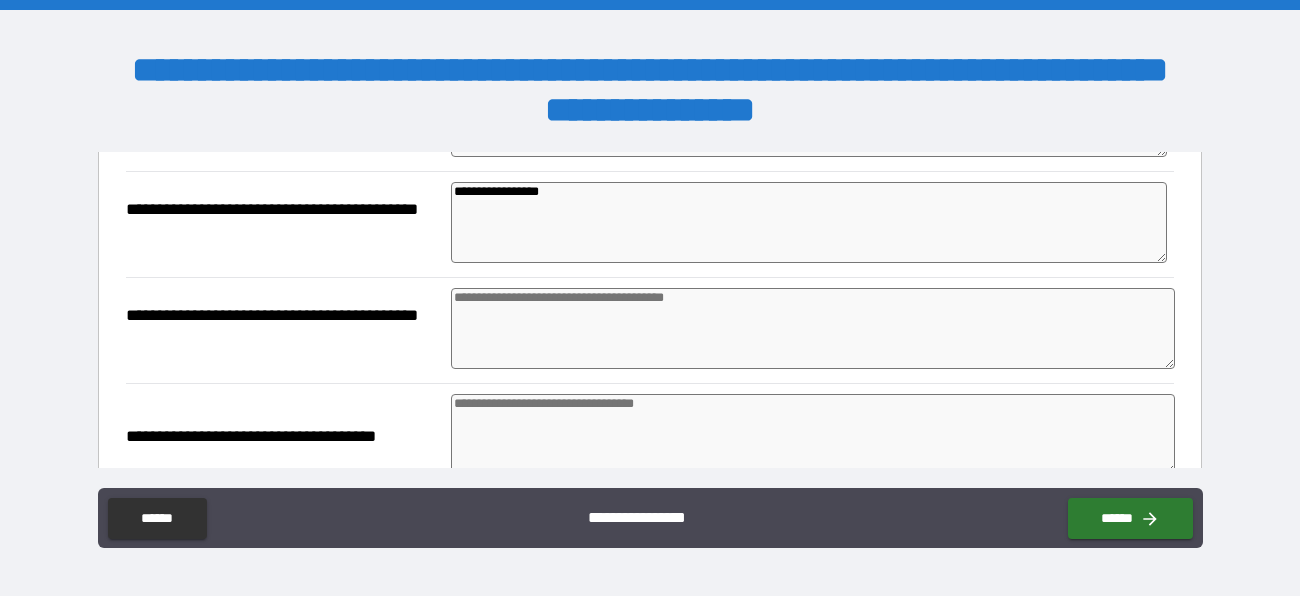 click at bounding box center [813, 328] 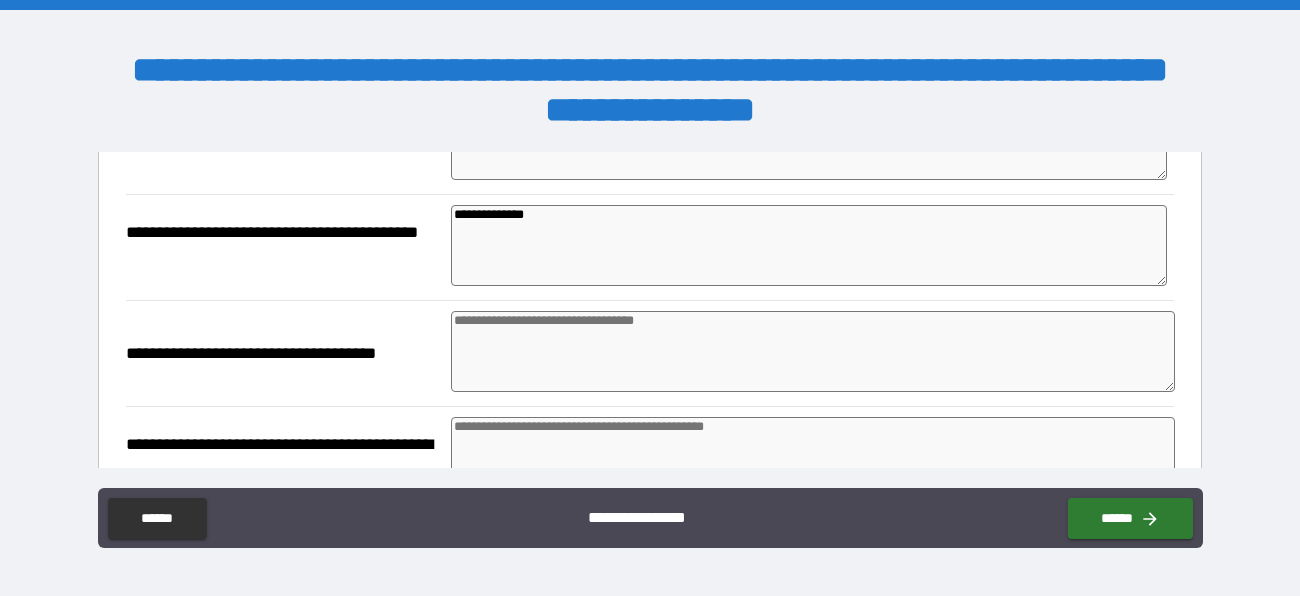 scroll, scrollTop: 804, scrollLeft: 0, axis: vertical 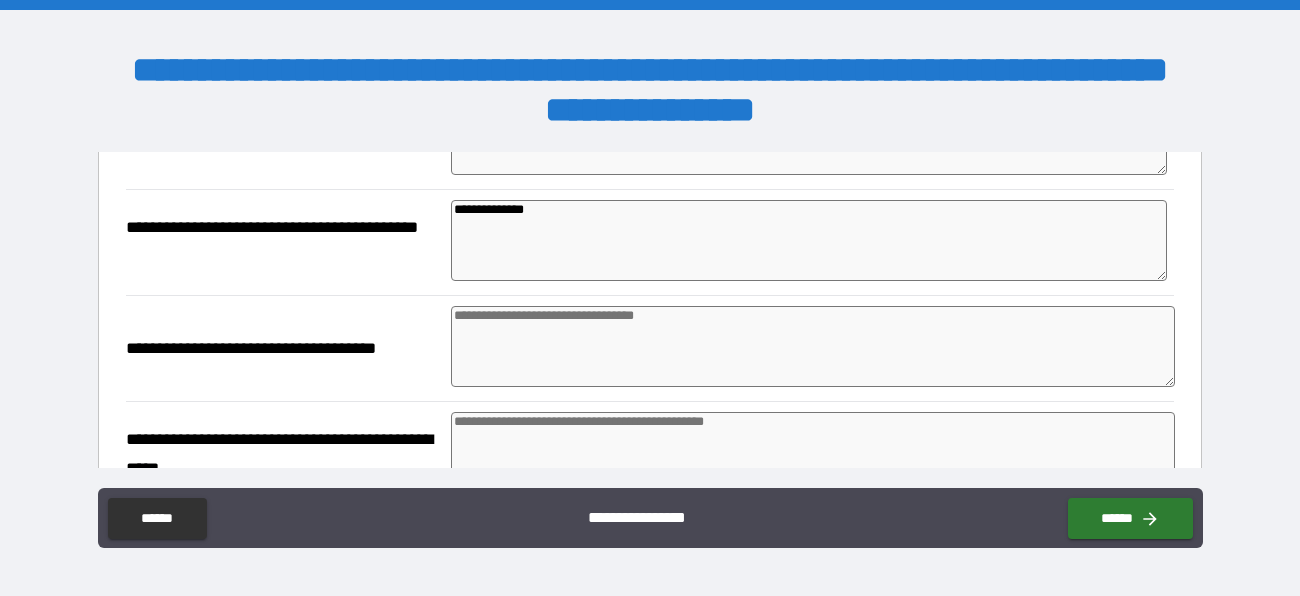 click at bounding box center (813, 346) 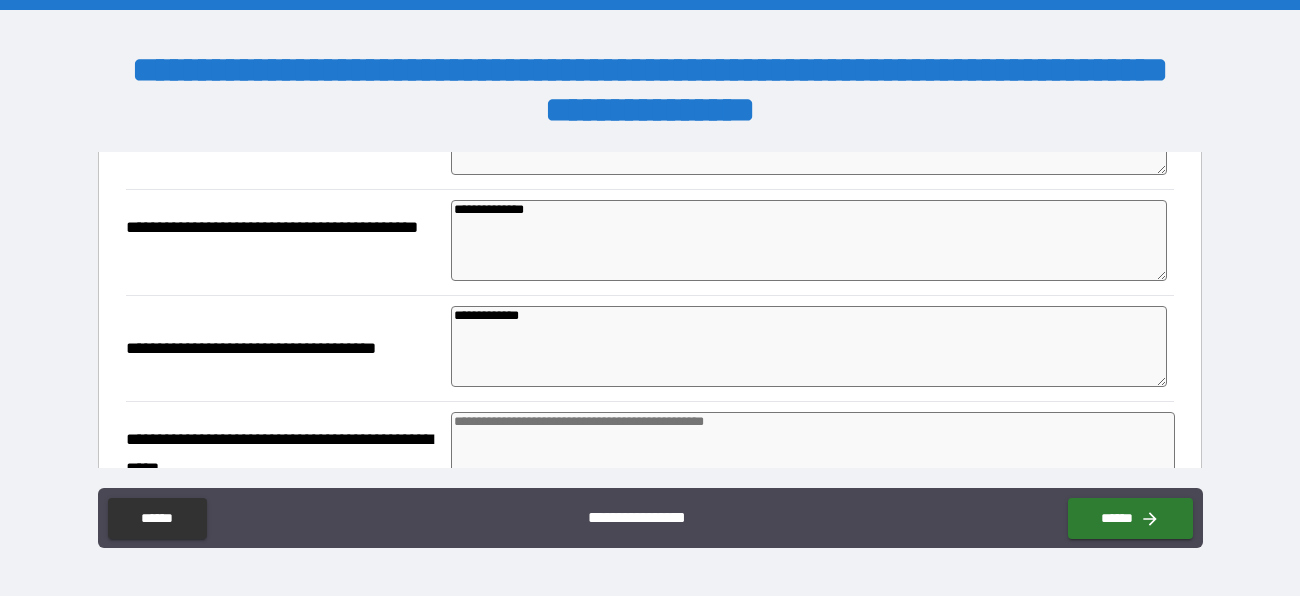 click on "**********" at bounding box center (650, 454) 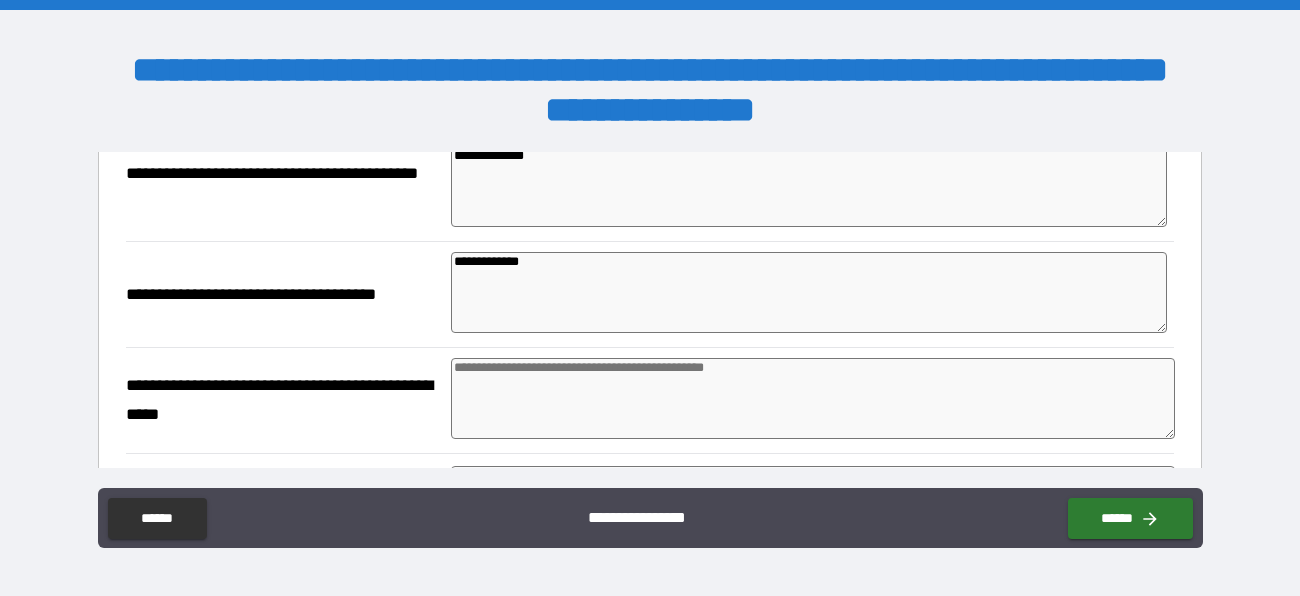 scroll, scrollTop: 862, scrollLeft: 0, axis: vertical 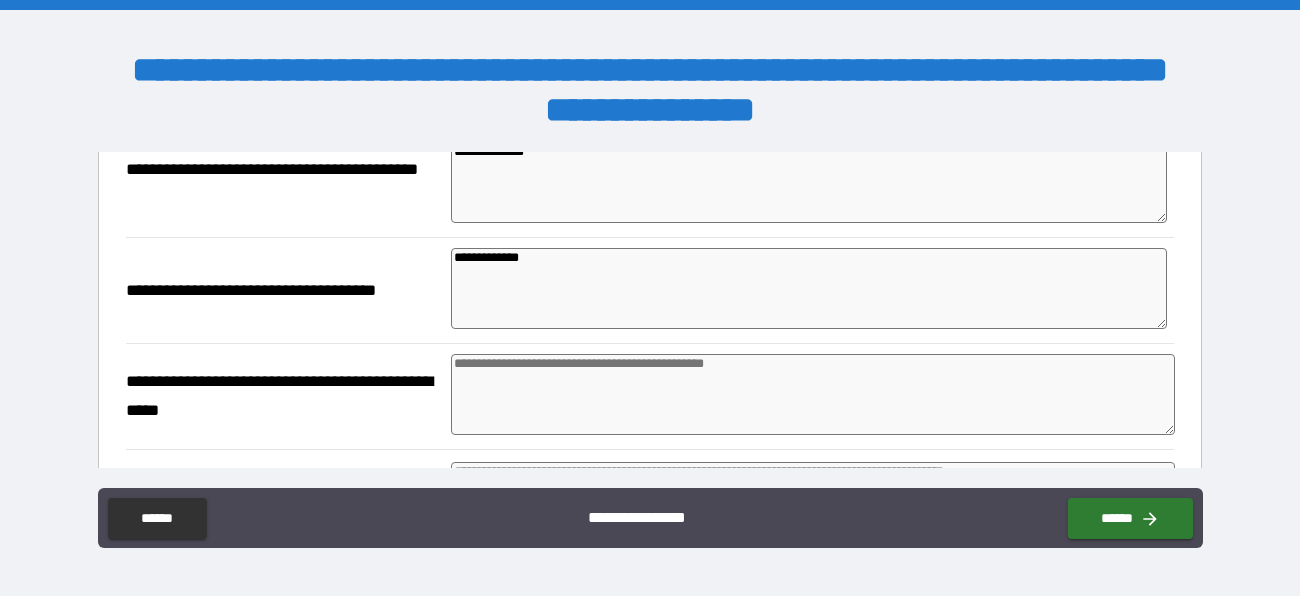 click at bounding box center [813, 394] 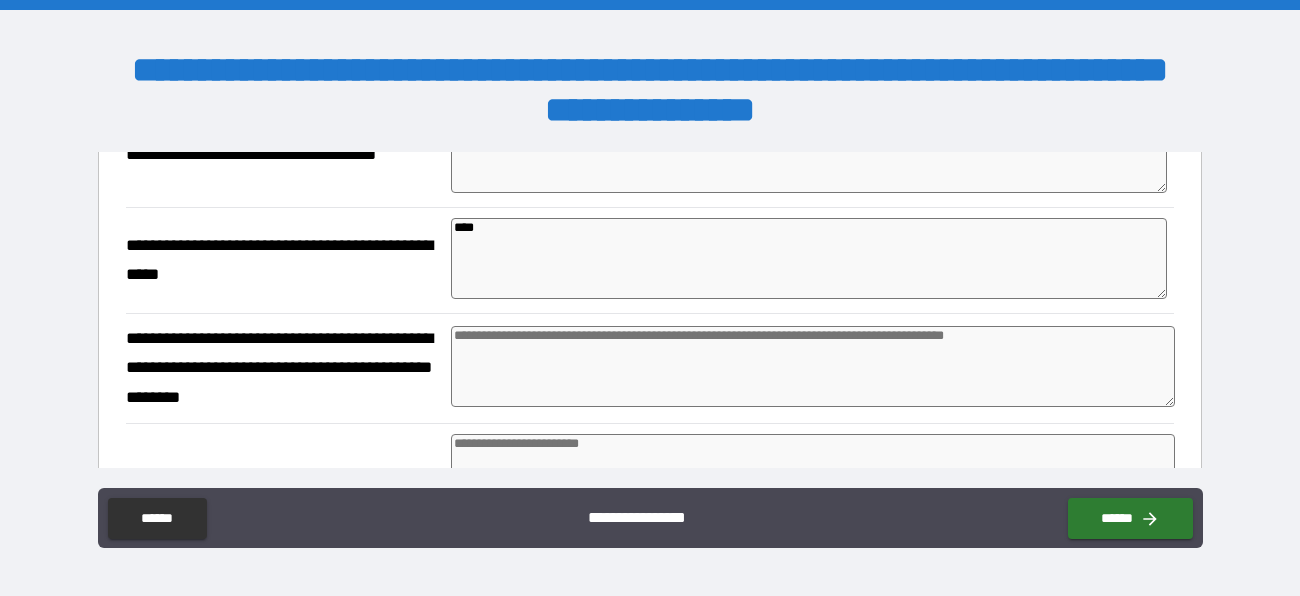 scroll, scrollTop: 1001, scrollLeft: 0, axis: vertical 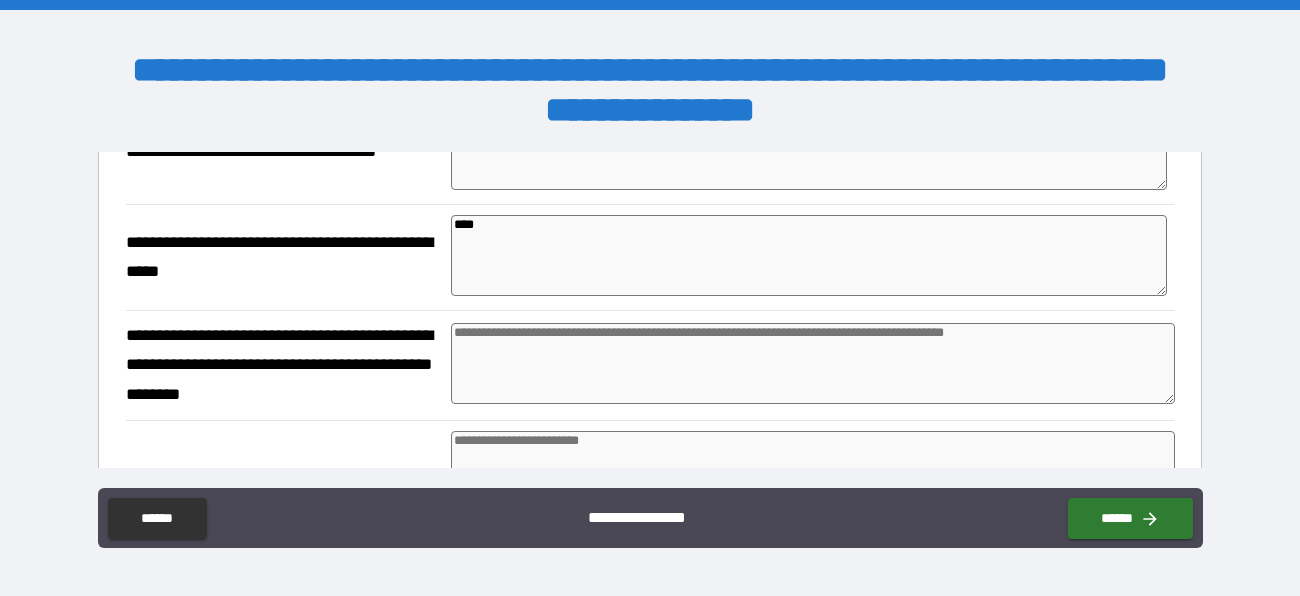 click at bounding box center [813, 363] 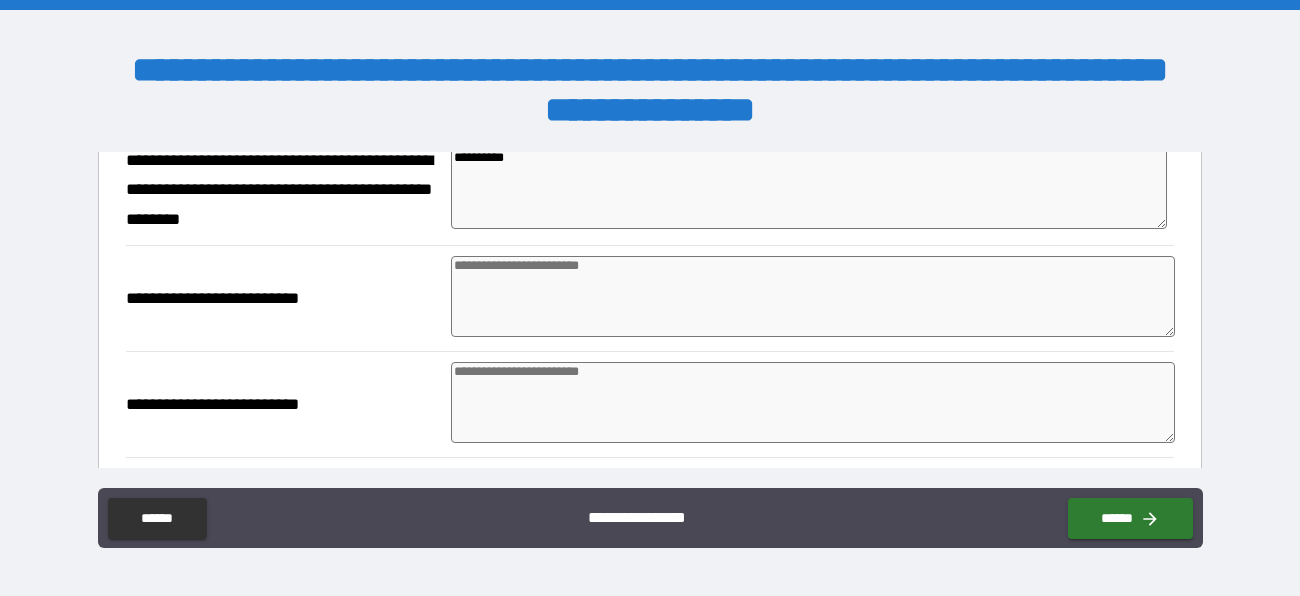 scroll, scrollTop: 1180, scrollLeft: 0, axis: vertical 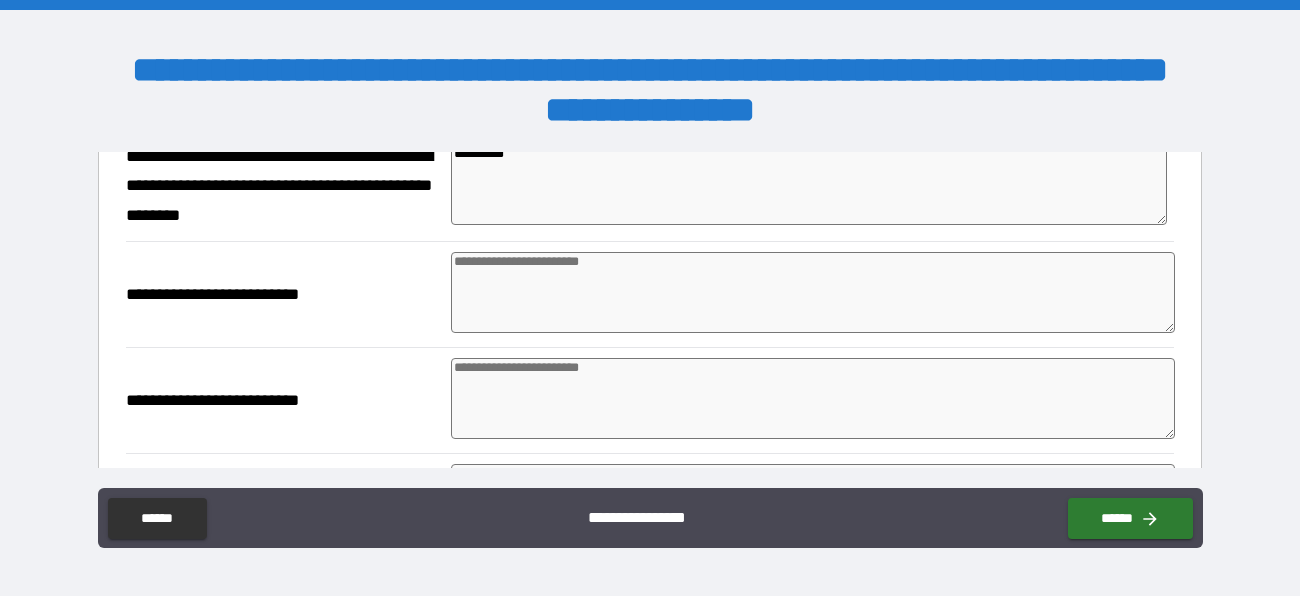 click at bounding box center [813, 292] 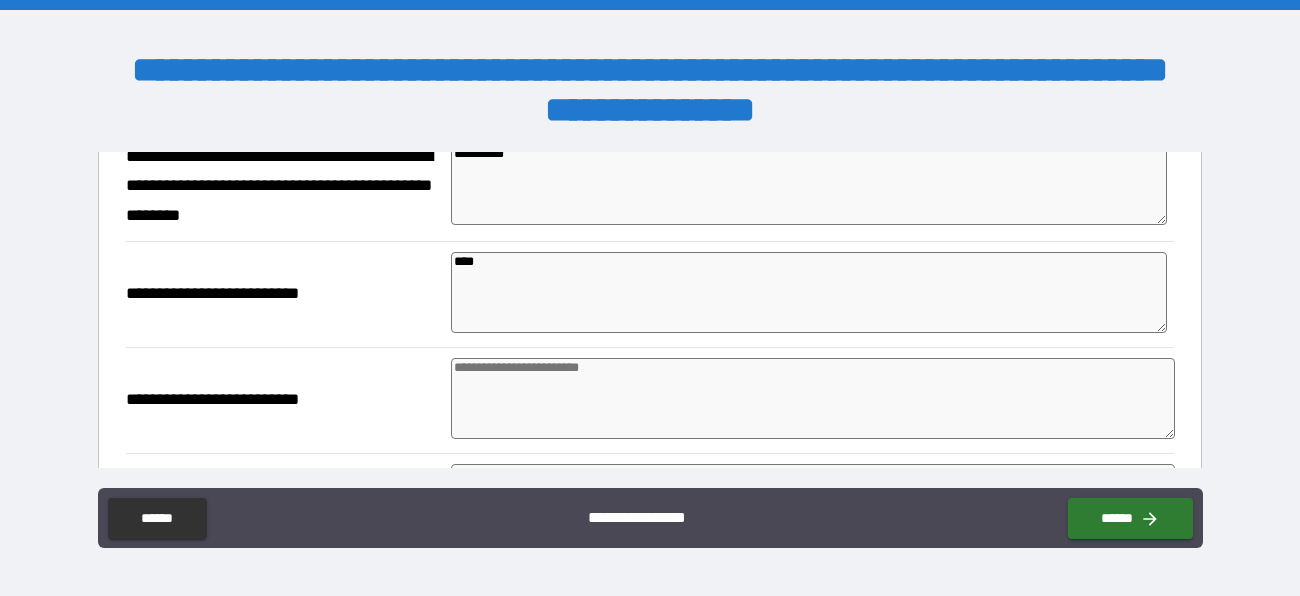 click at bounding box center [813, 398] 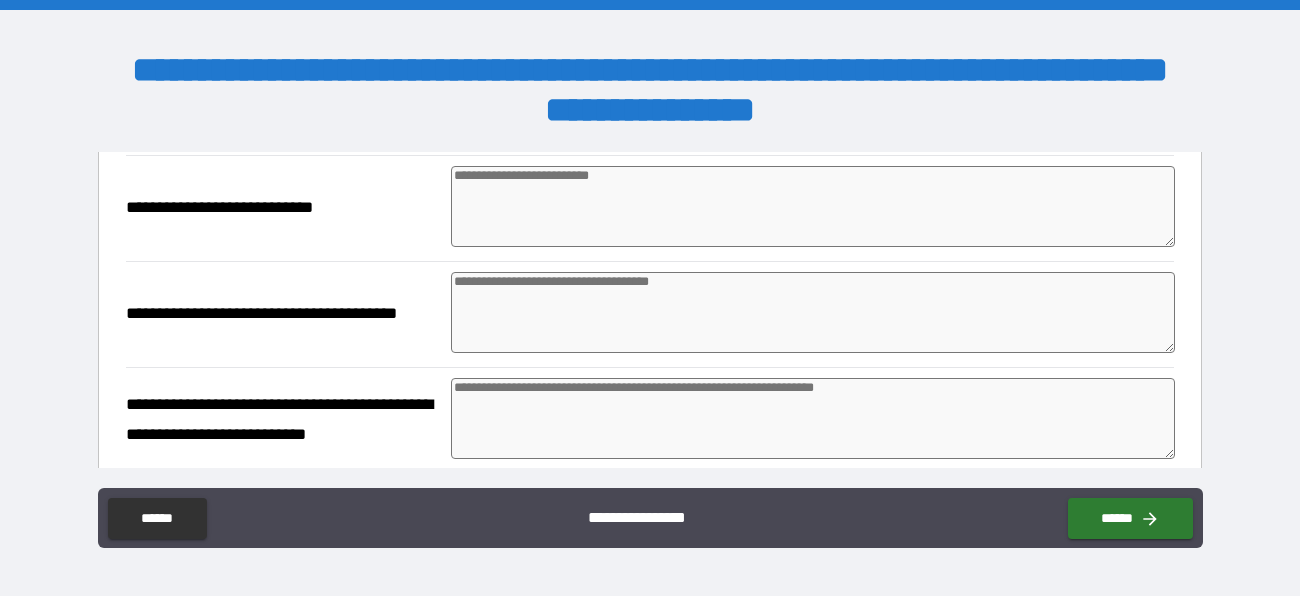 scroll, scrollTop: 1479, scrollLeft: 0, axis: vertical 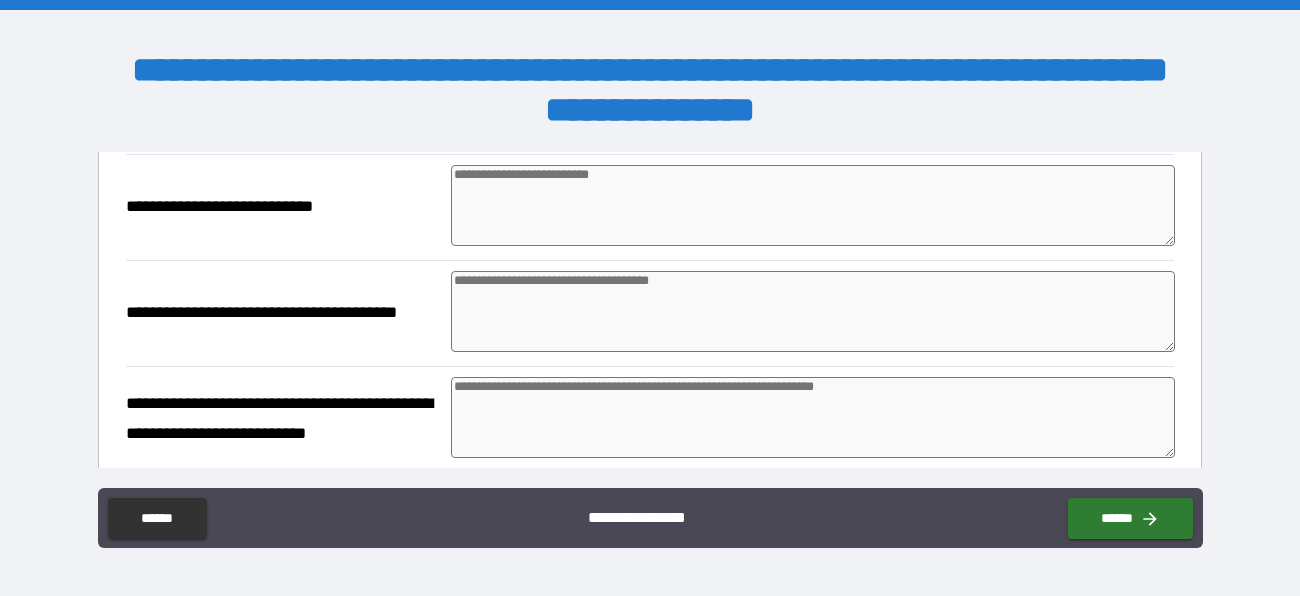 click at bounding box center [813, 205] 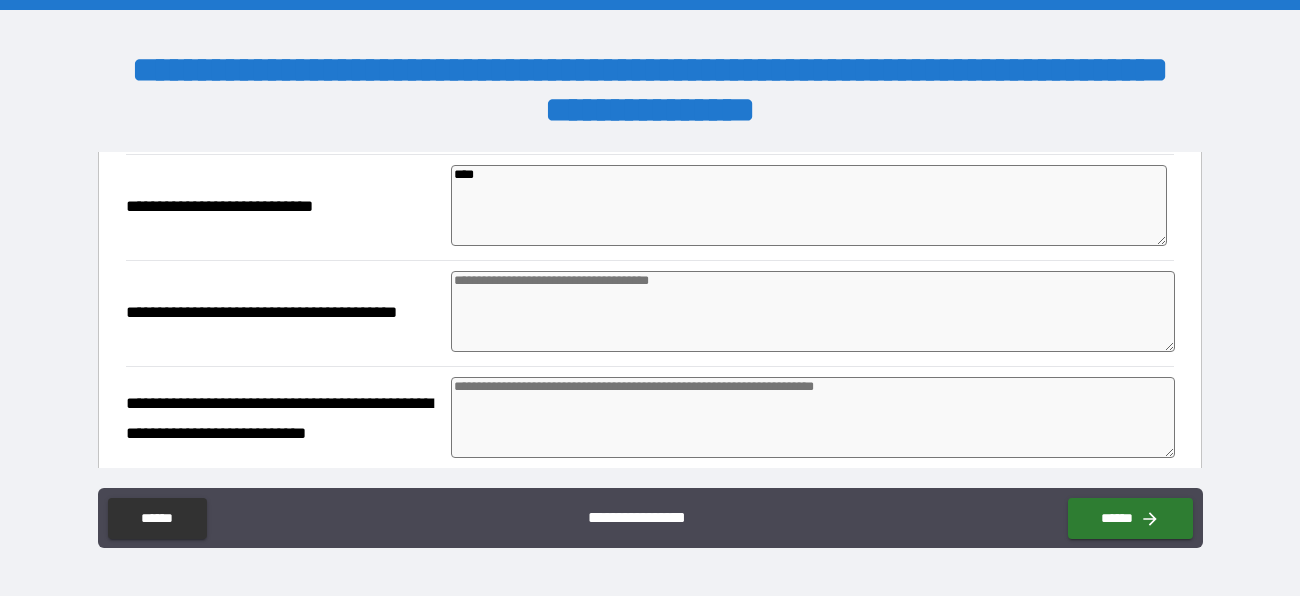 click at bounding box center (813, 311) 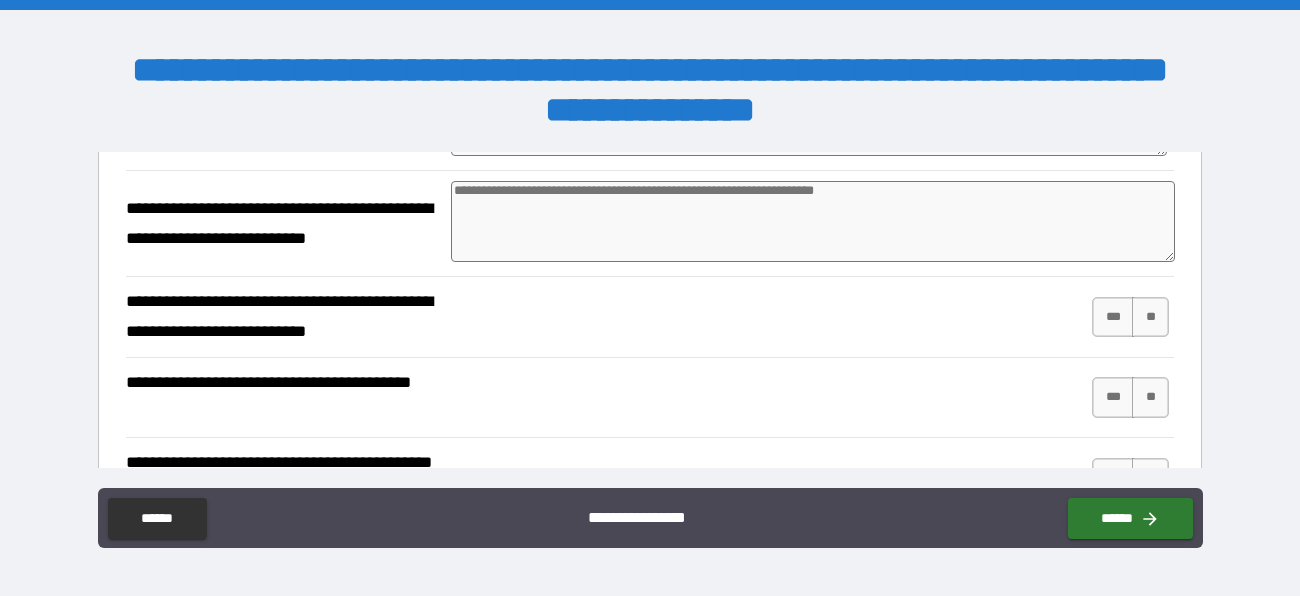 scroll, scrollTop: 1678, scrollLeft: 0, axis: vertical 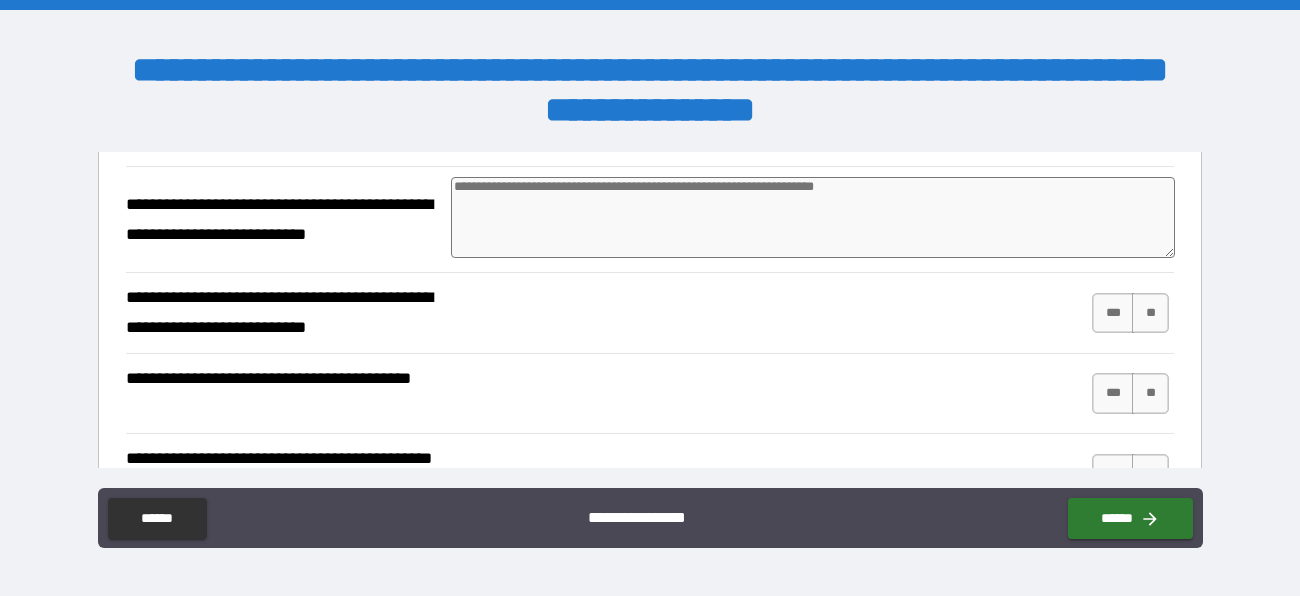 click at bounding box center (813, 217) 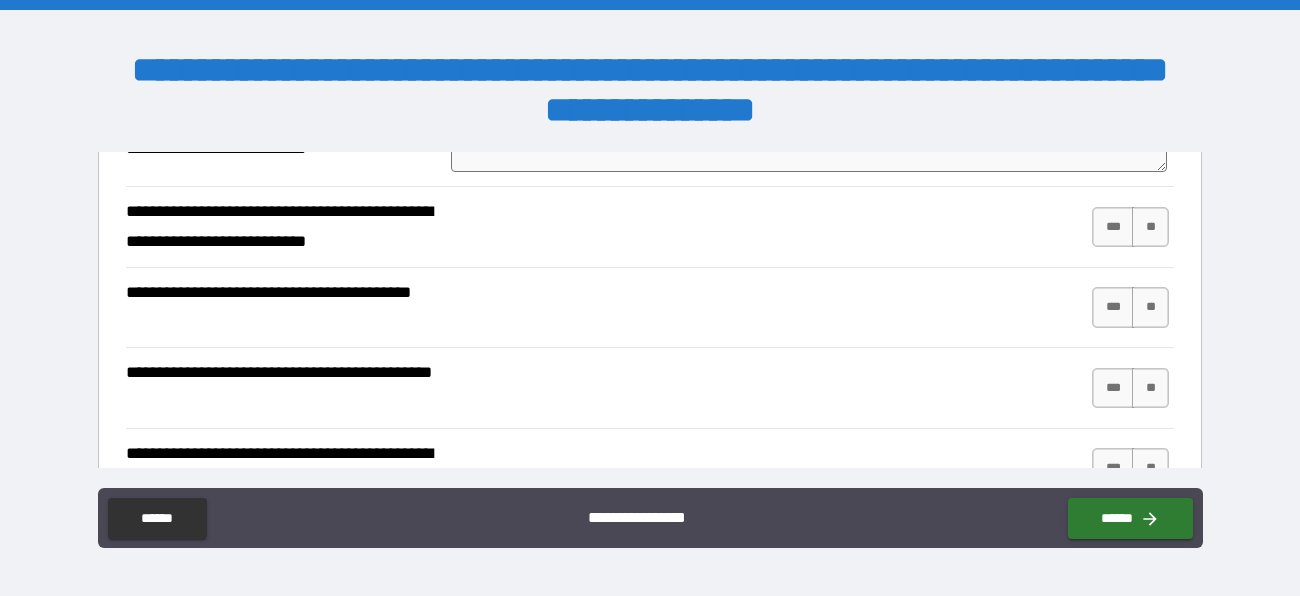 scroll, scrollTop: 1785, scrollLeft: 0, axis: vertical 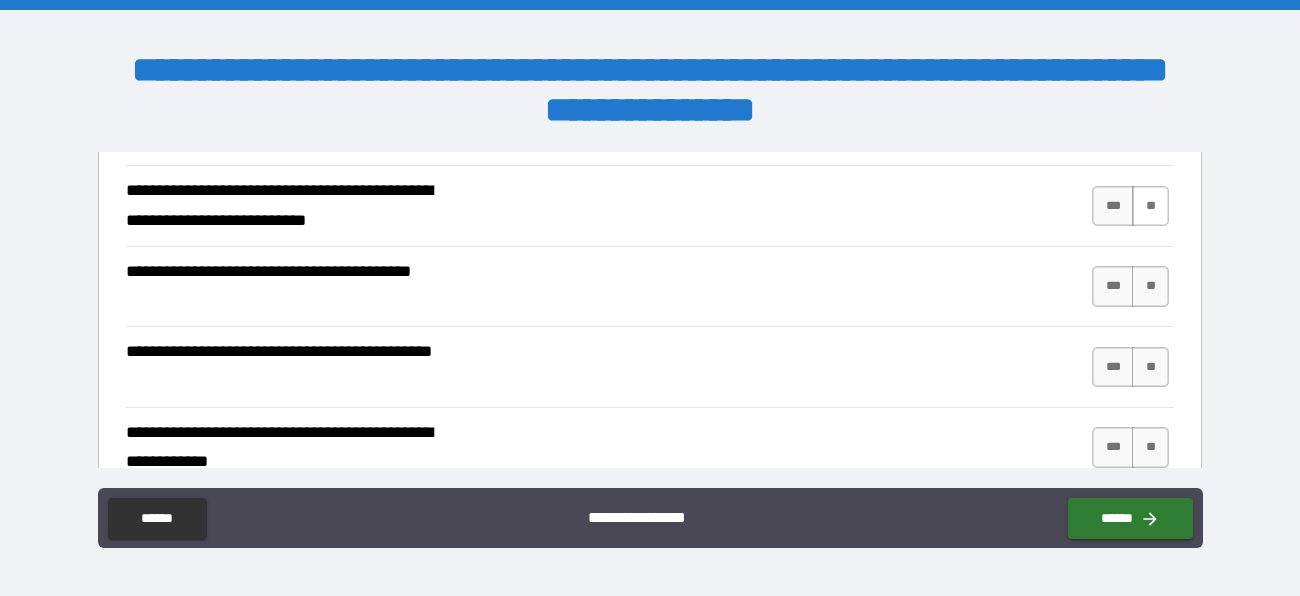 click on "**" at bounding box center (1150, 206) 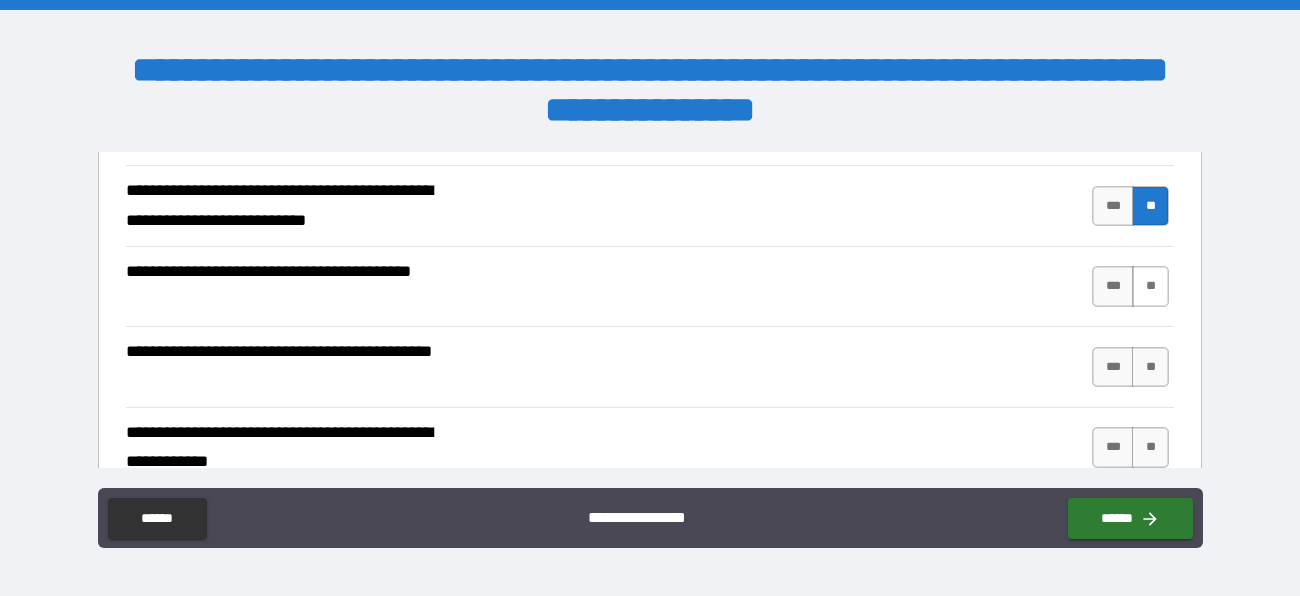 click on "**" at bounding box center [1150, 286] 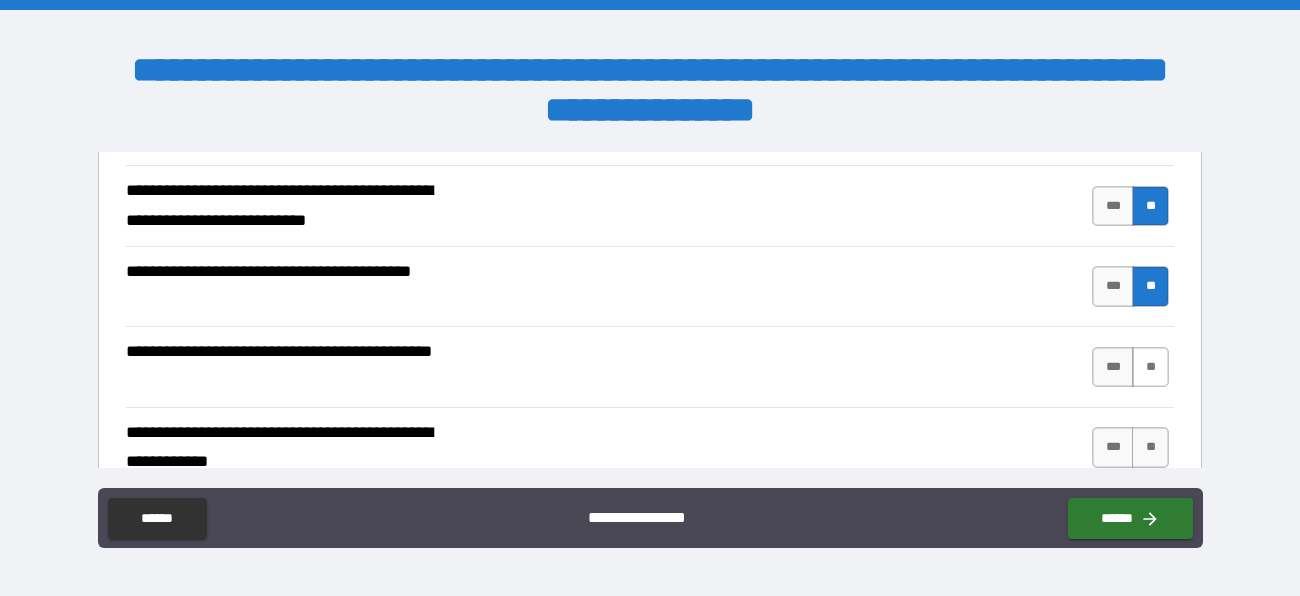 click on "**" at bounding box center (1150, 367) 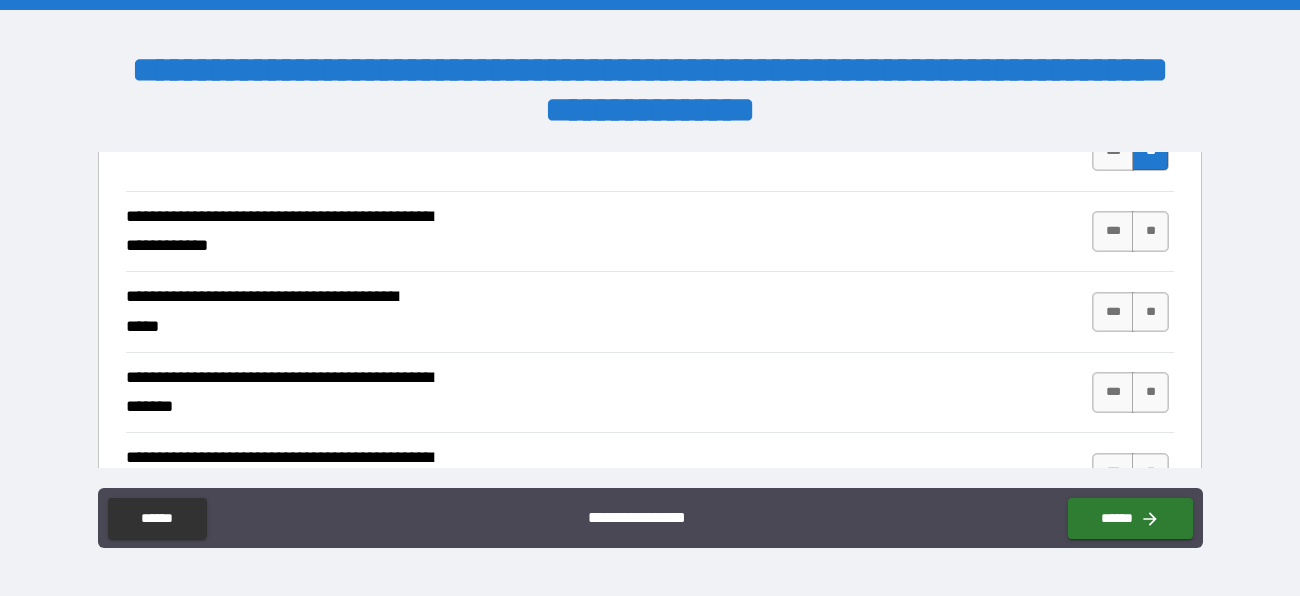 scroll, scrollTop: 2002, scrollLeft: 0, axis: vertical 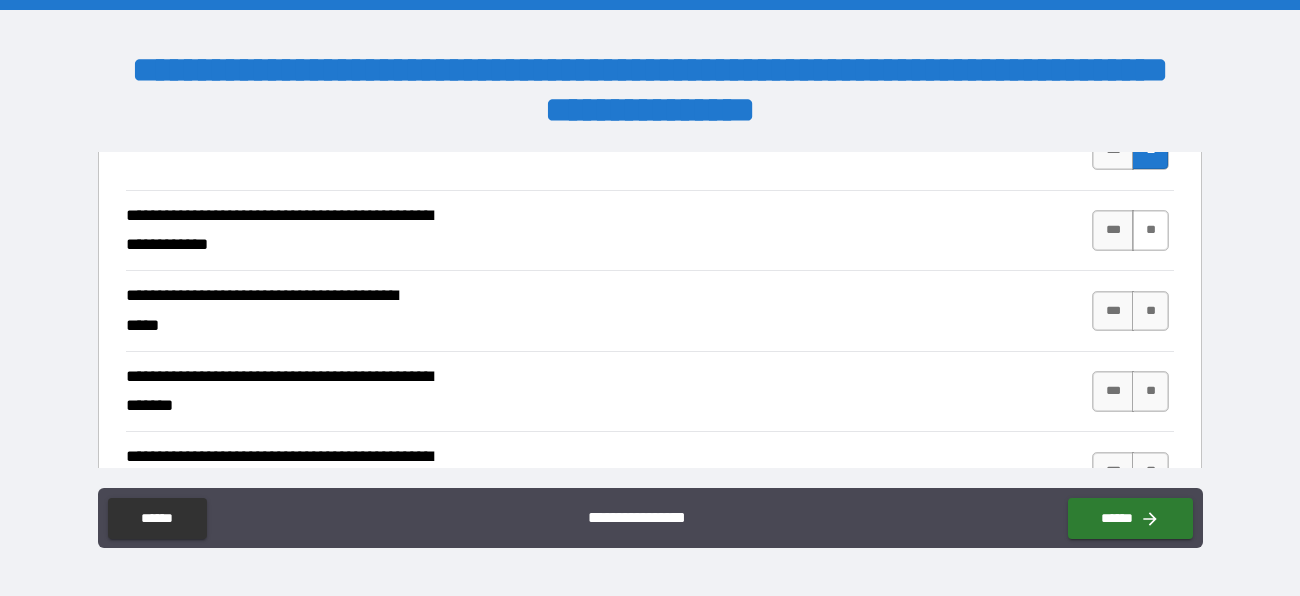 click on "**" at bounding box center [1150, 230] 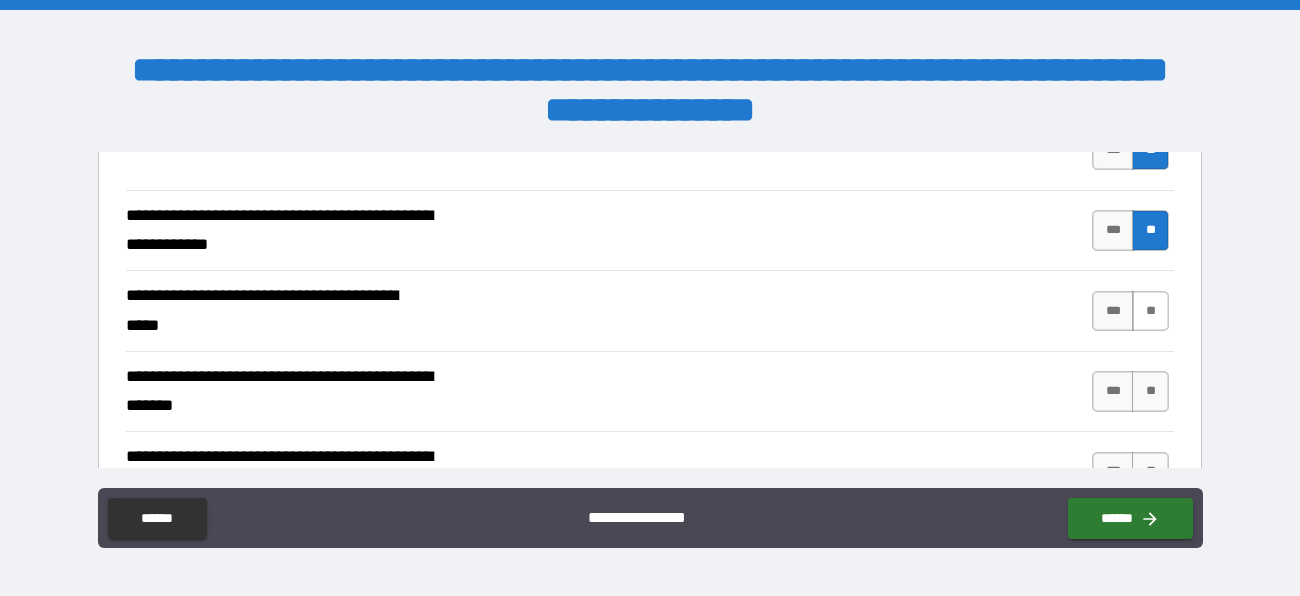 click on "**" at bounding box center [1150, 311] 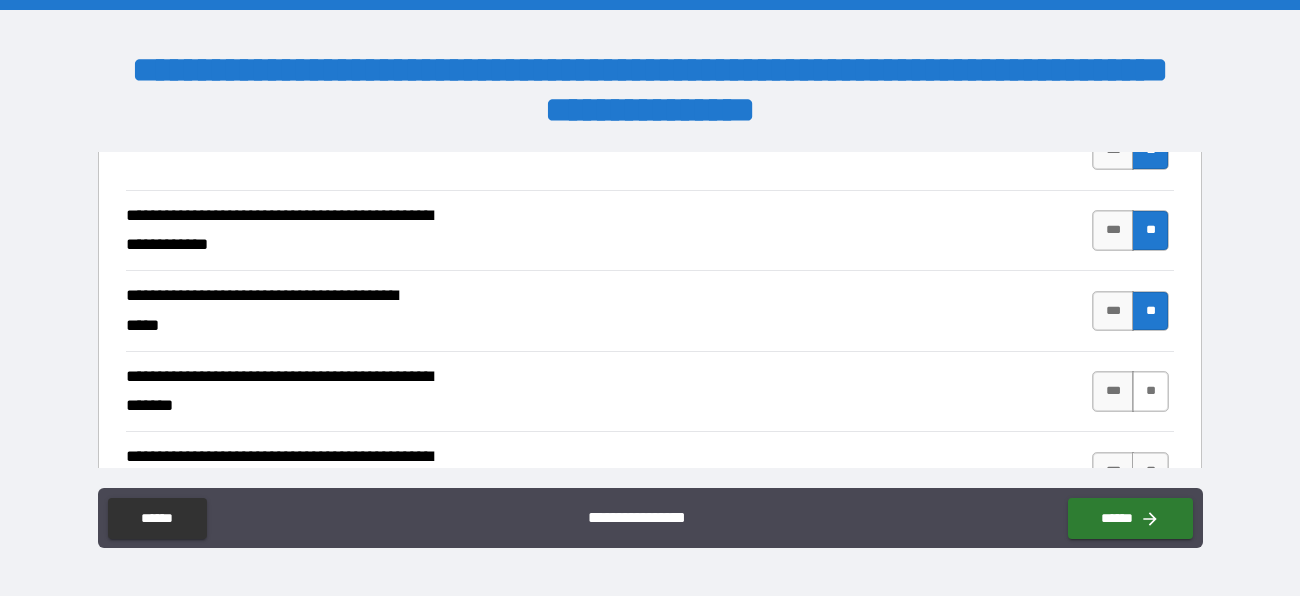 click on "**" at bounding box center (1150, 391) 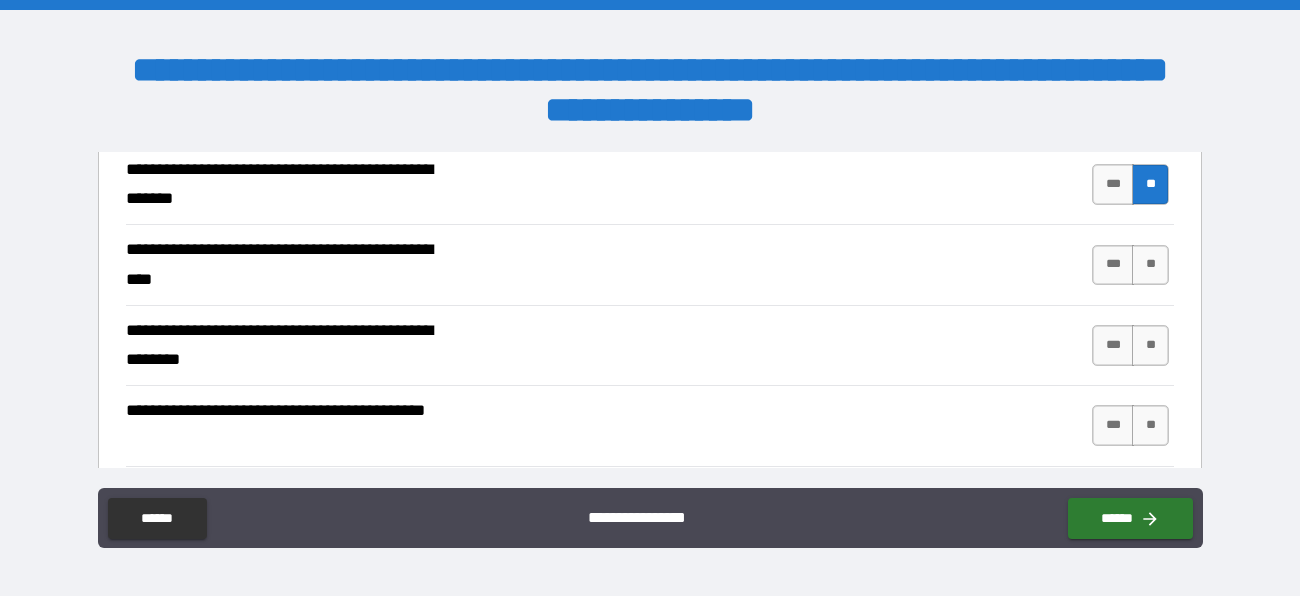 scroll, scrollTop: 2218, scrollLeft: 0, axis: vertical 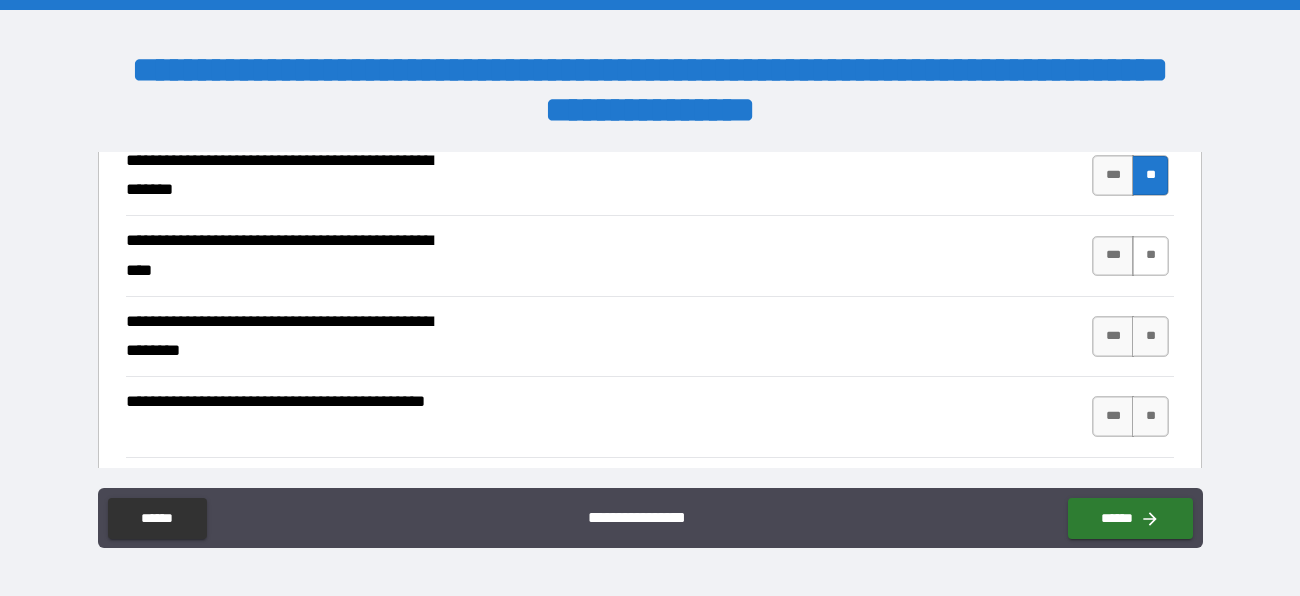 click on "**" at bounding box center [1150, 256] 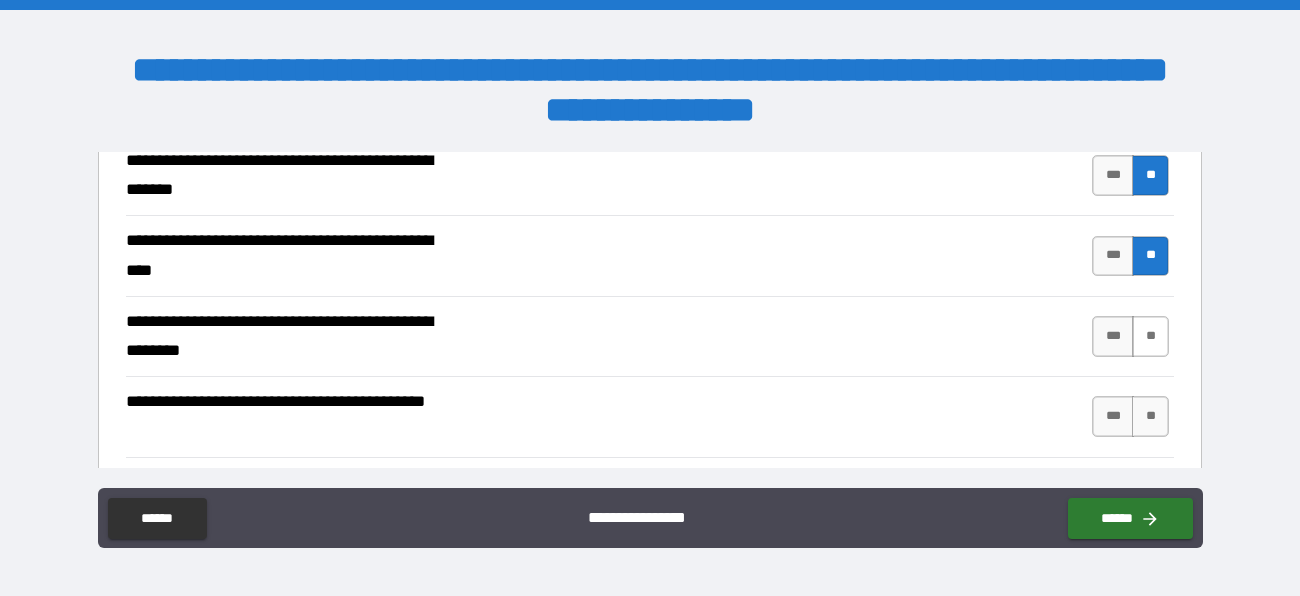 click on "**" at bounding box center [1150, 336] 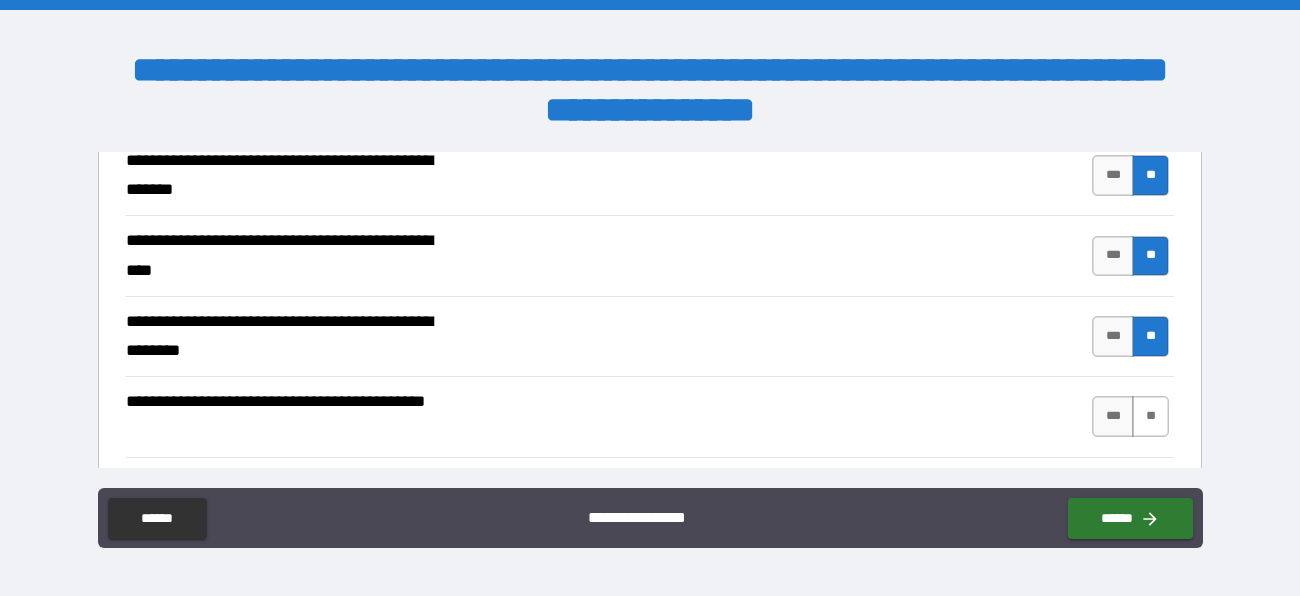click on "**" at bounding box center (1150, 416) 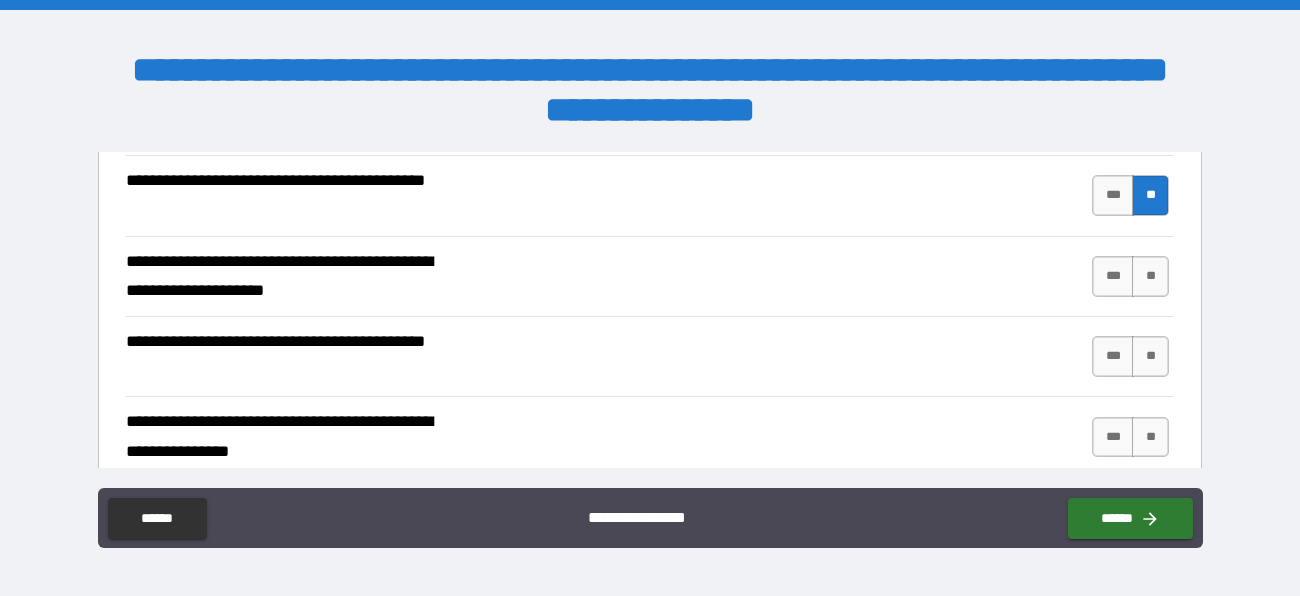 scroll, scrollTop: 2443, scrollLeft: 0, axis: vertical 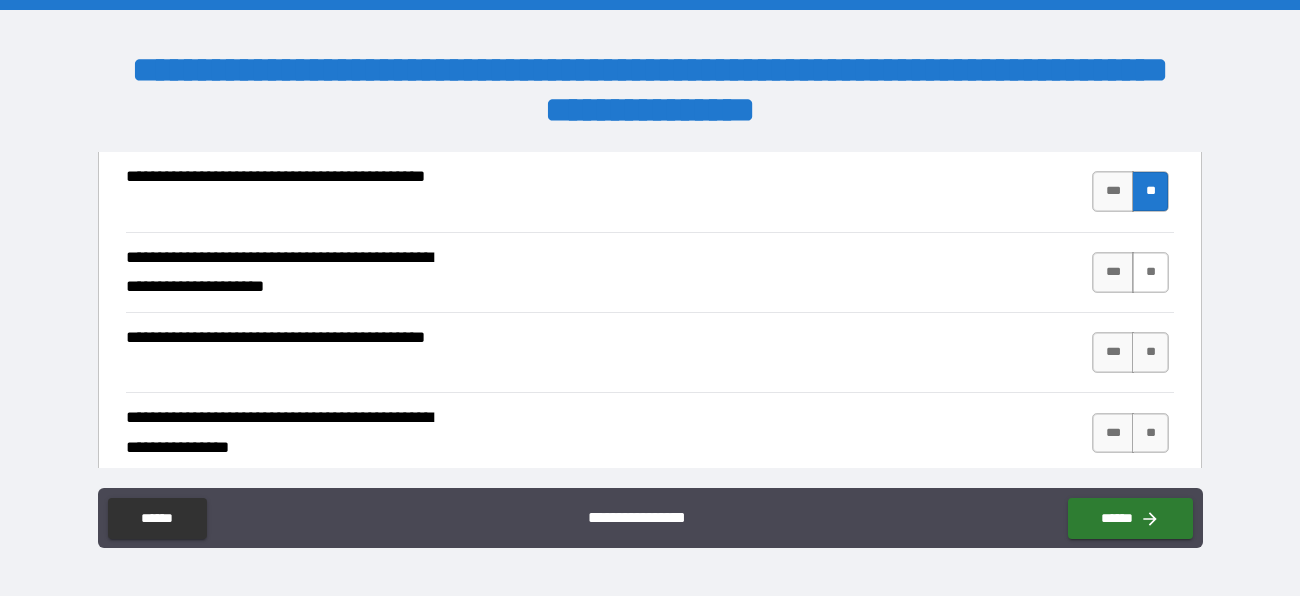 click on "**" at bounding box center [1150, 272] 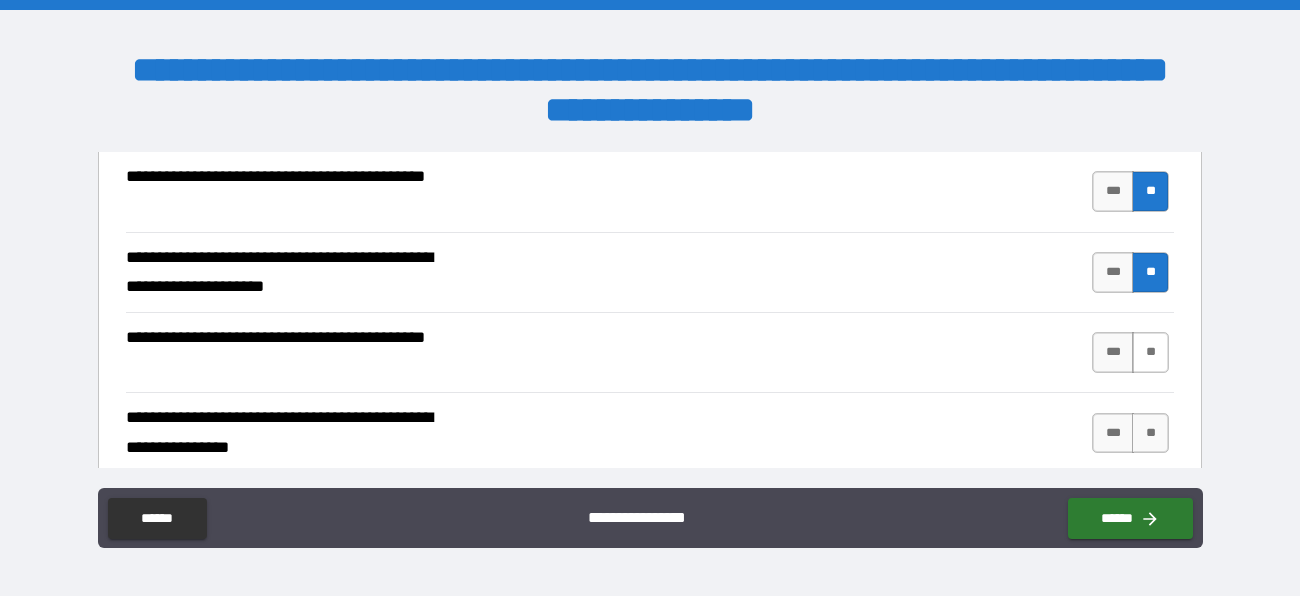 click on "**" at bounding box center [1150, 352] 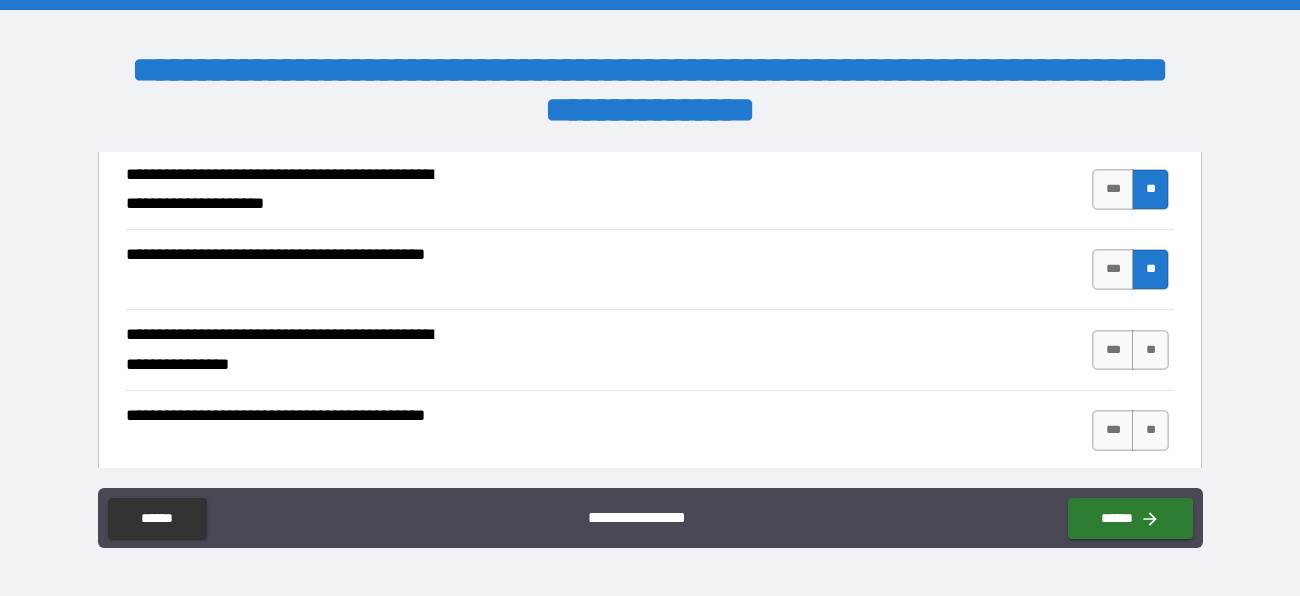 scroll, scrollTop: 2541, scrollLeft: 0, axis: vertical 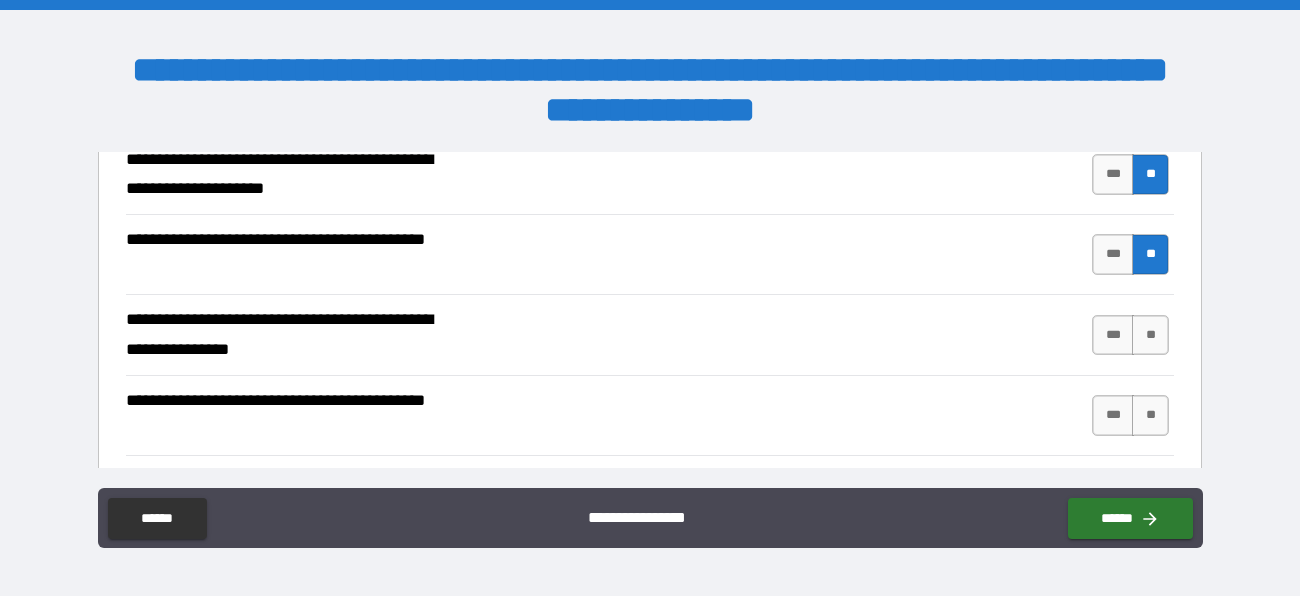 click on "*** **" at bounding box center [1130, 335] 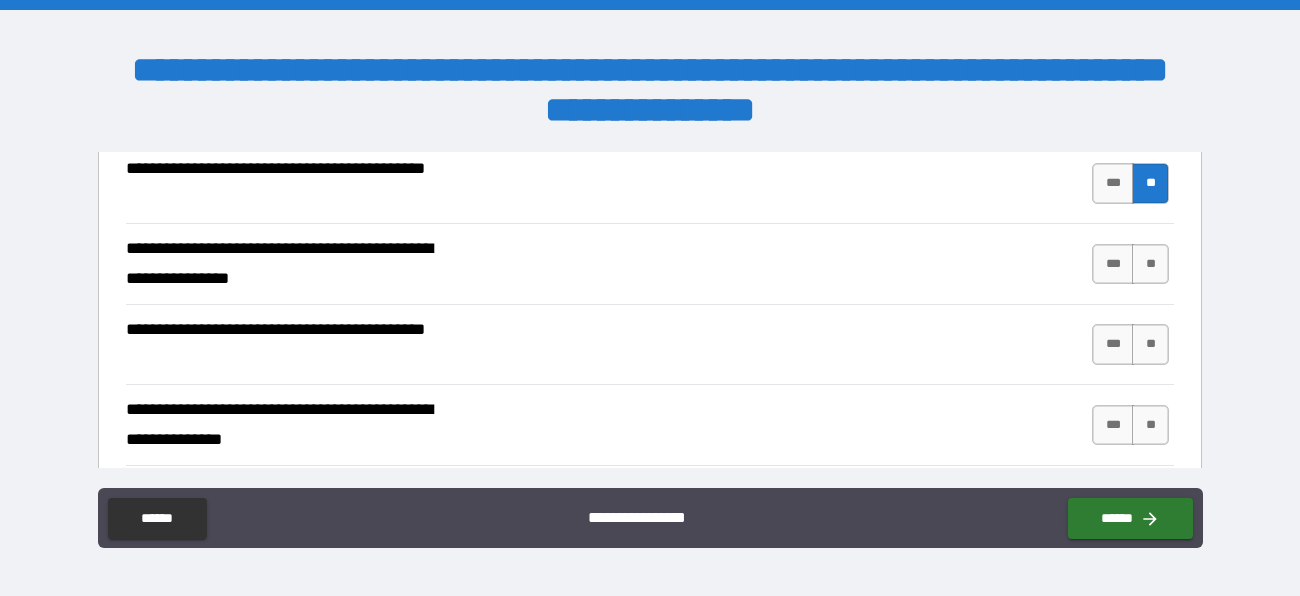 scroll, scrollTop: 2614, scrollLeft: 0, axis: vertical 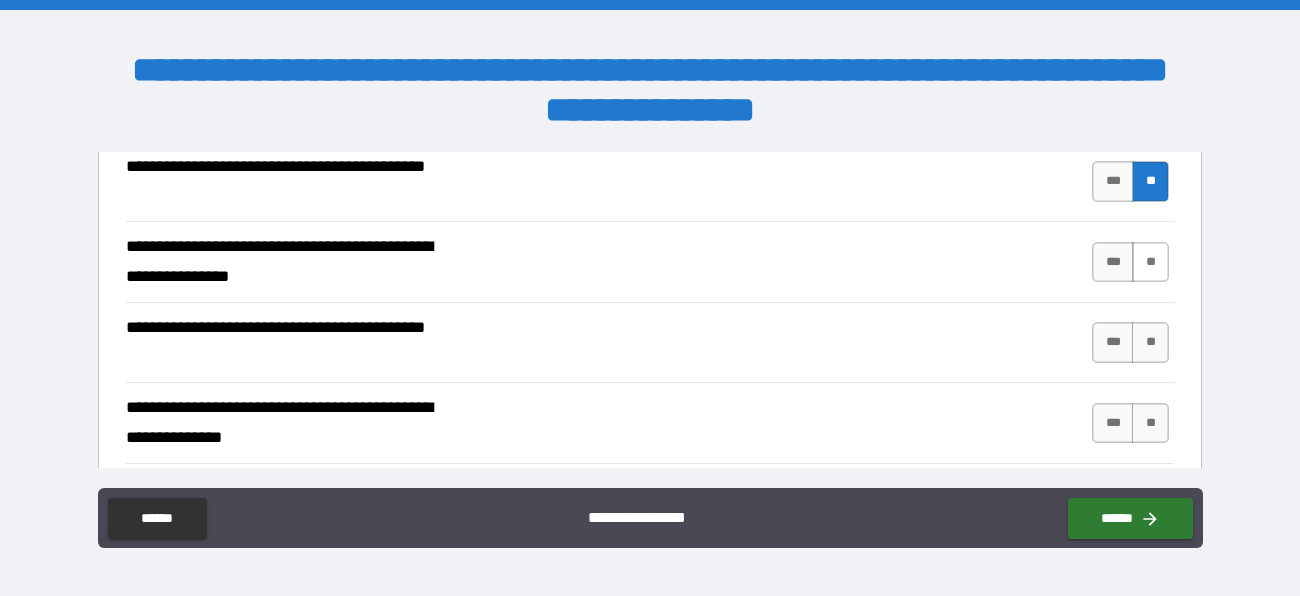 click on "**" at bounding box center [1150, 262] 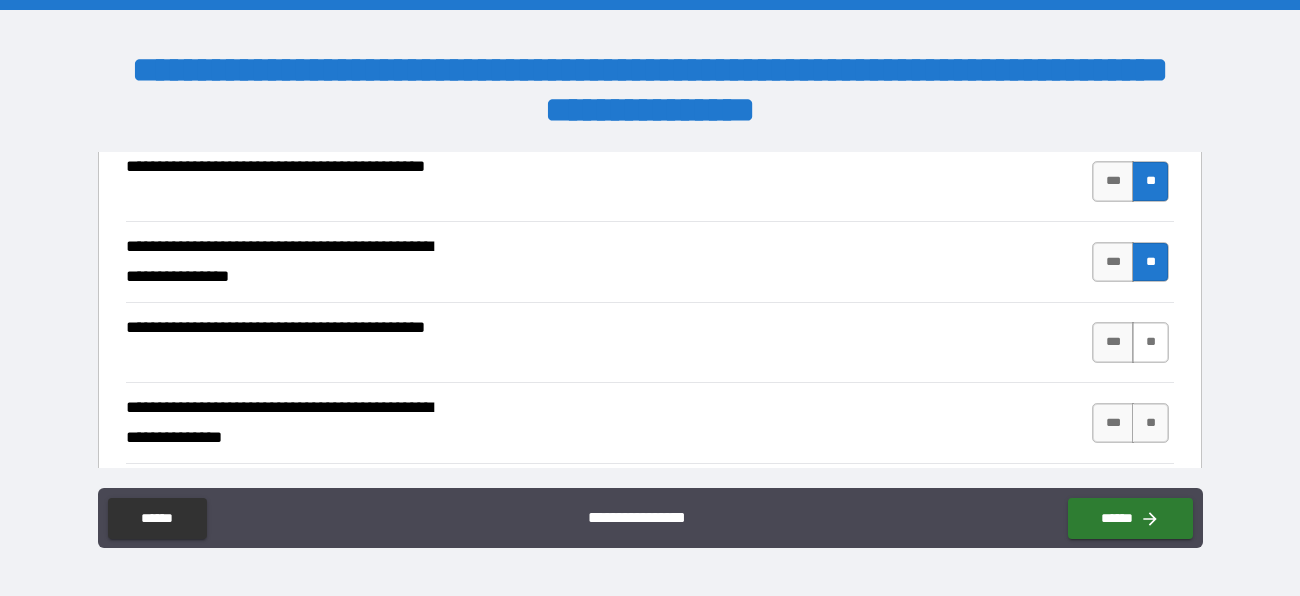 click on "**" at bounding box center (1150, 342) 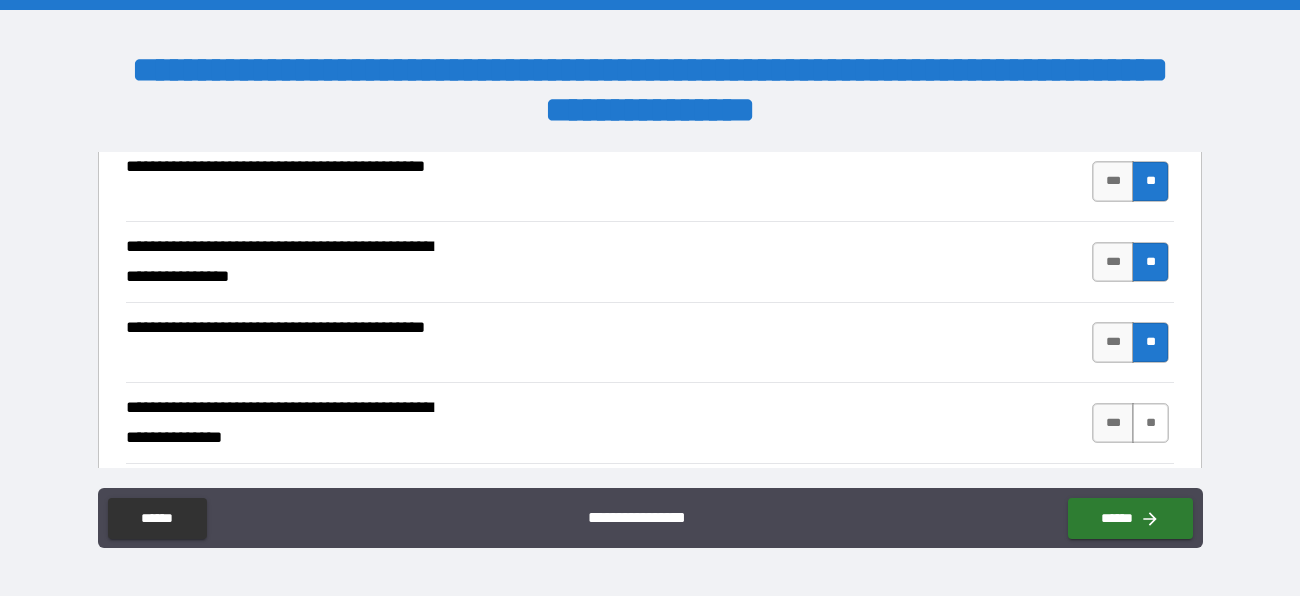 click on "**" at bounding box center [1150, 423] 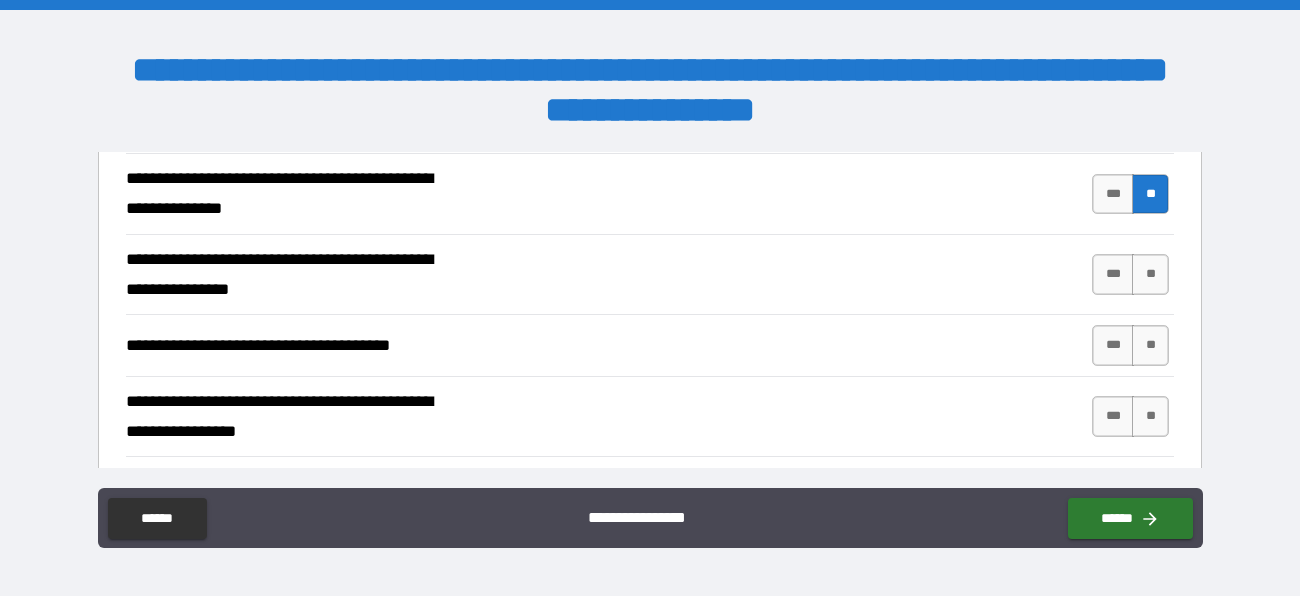 scroll, scrollTop: 2844, scrollLeft: 0, axis: vertical 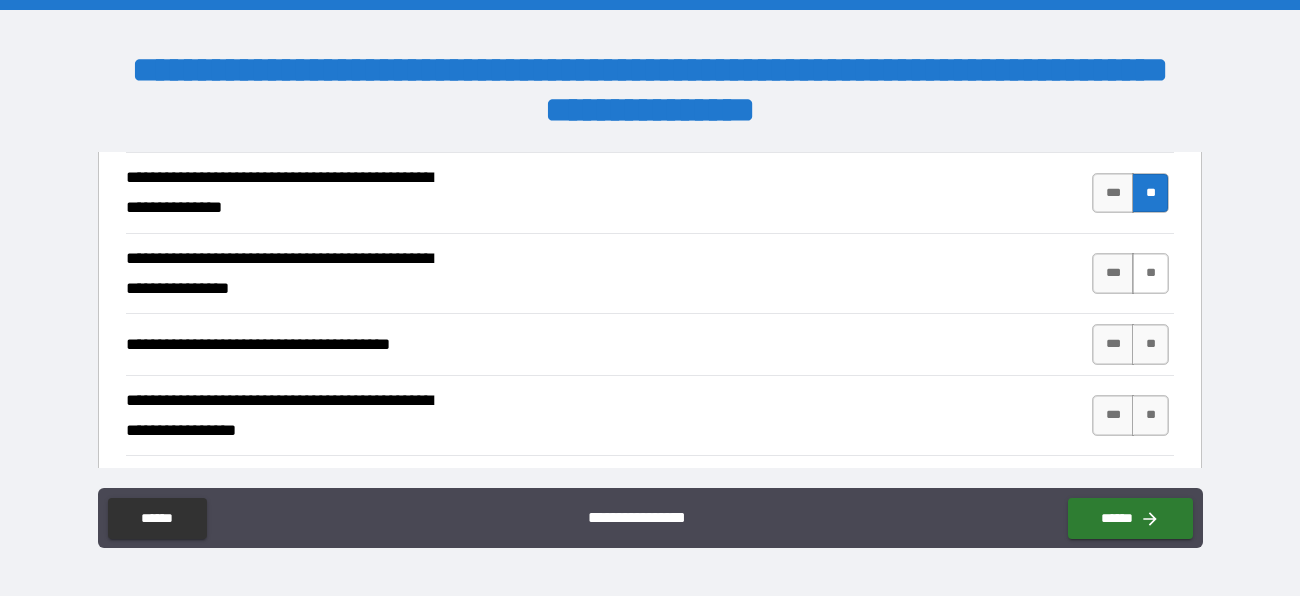 click on "**" at bounding box center [1150, 273] 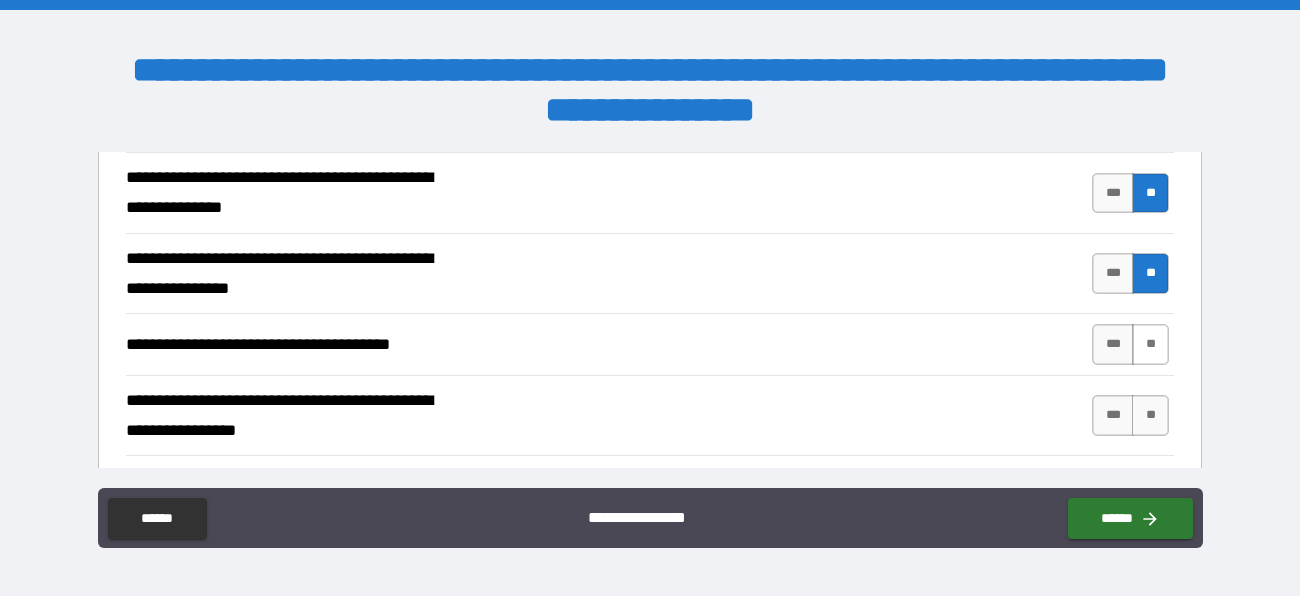 click on "**" at bounding box center [1150, 344] 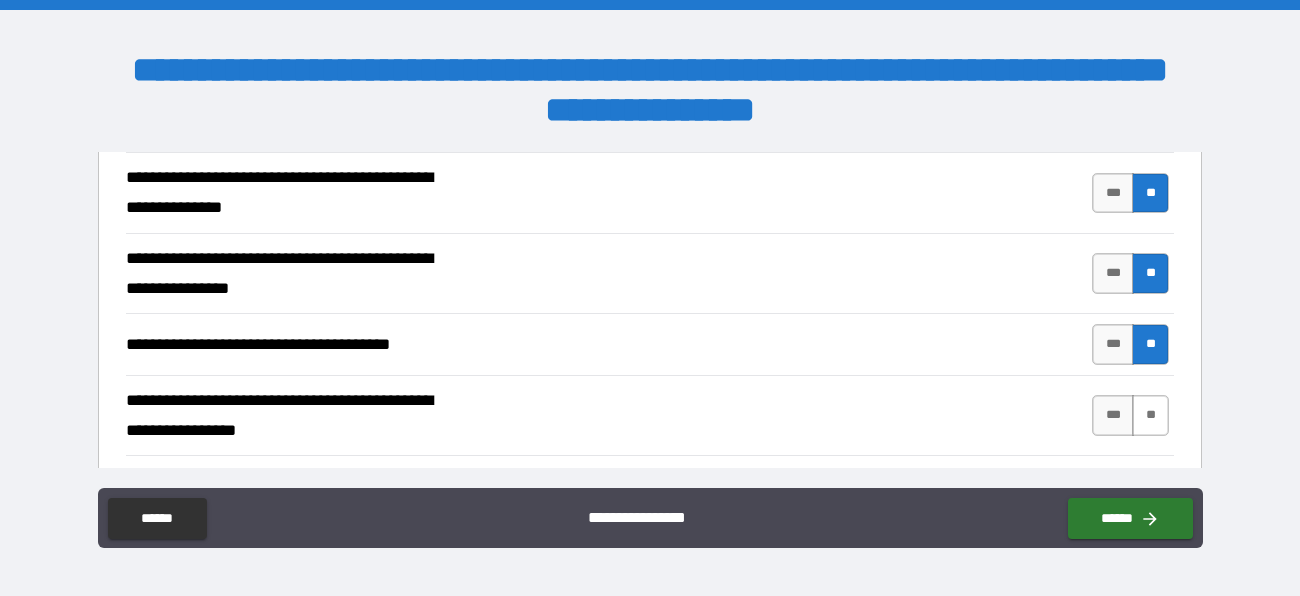 click on "**" at bounding box center (1150, 415) 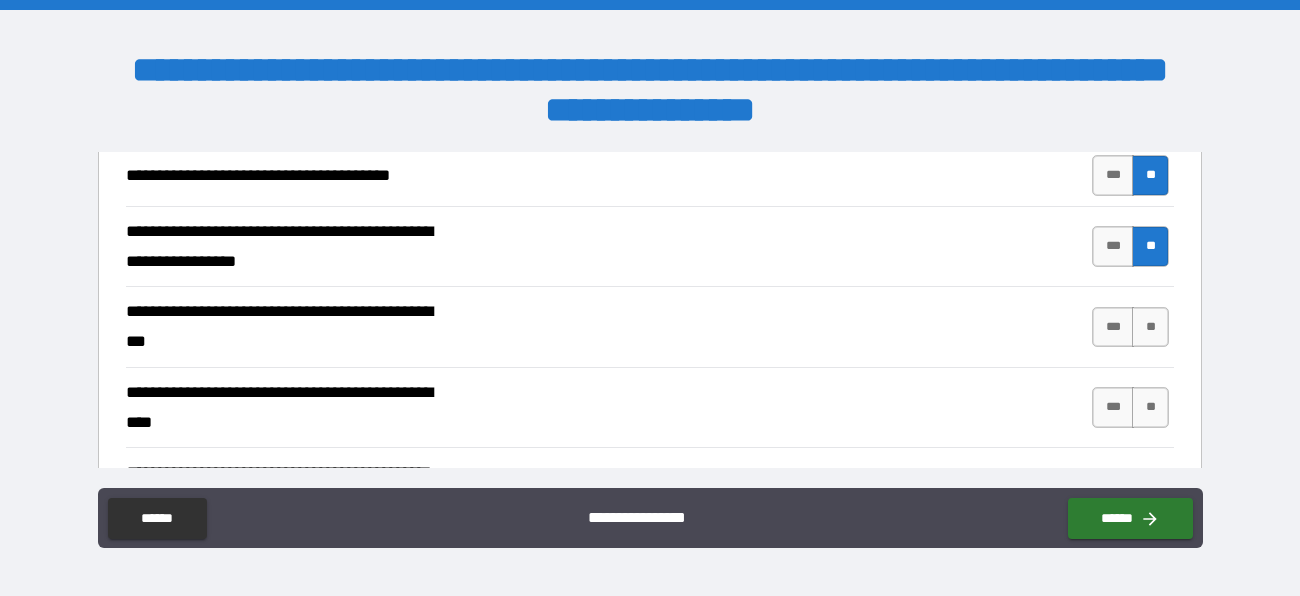 scroll, scrollTop: 3014, scrollLeft: 0, axis: vertical 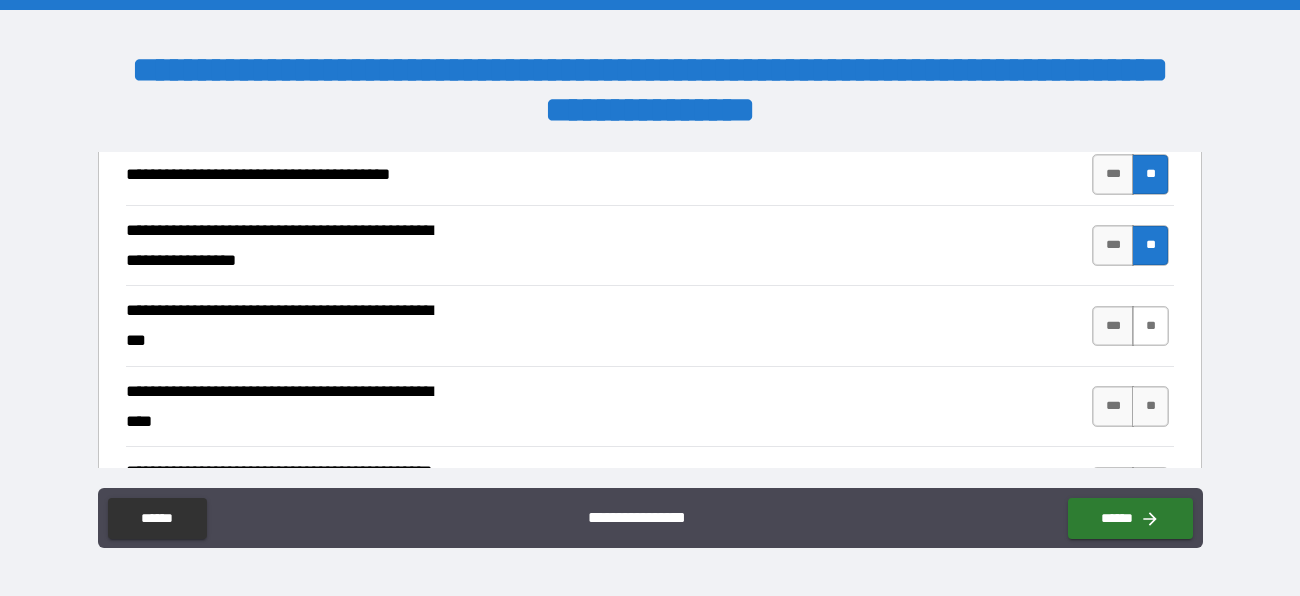 click on "**" at bounding box center [1150, 326] 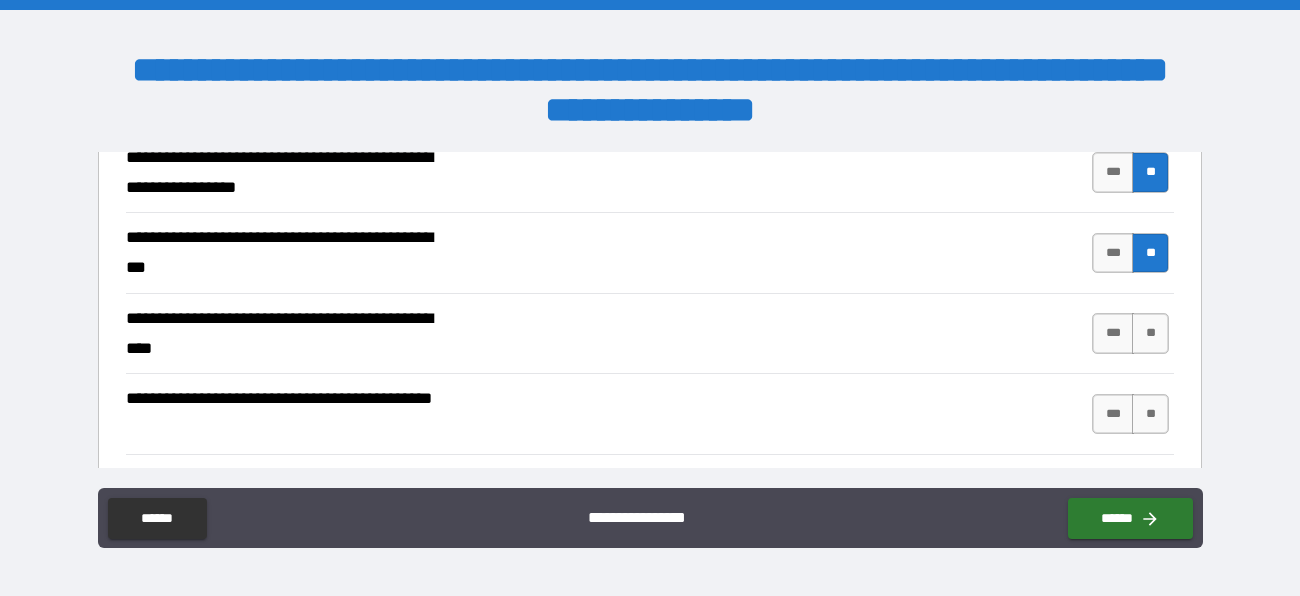 scroll, scrollTop: 3109, scrollLeft: 0, axis: vertical 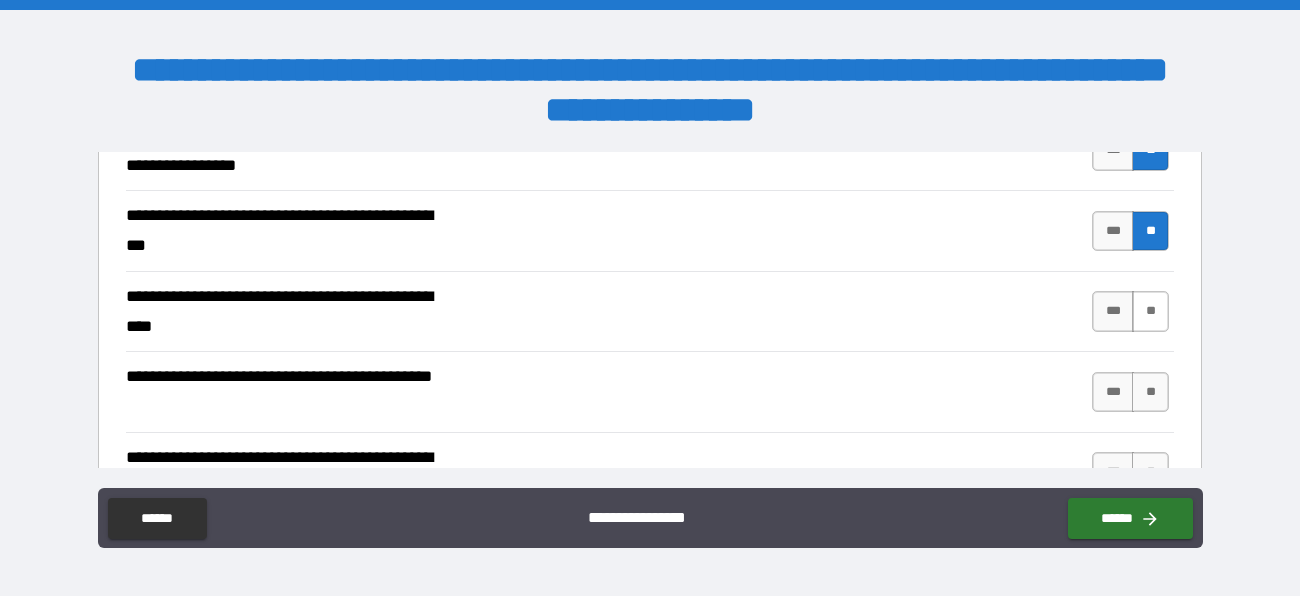 click on "**" at bounding box center (1150, 311) 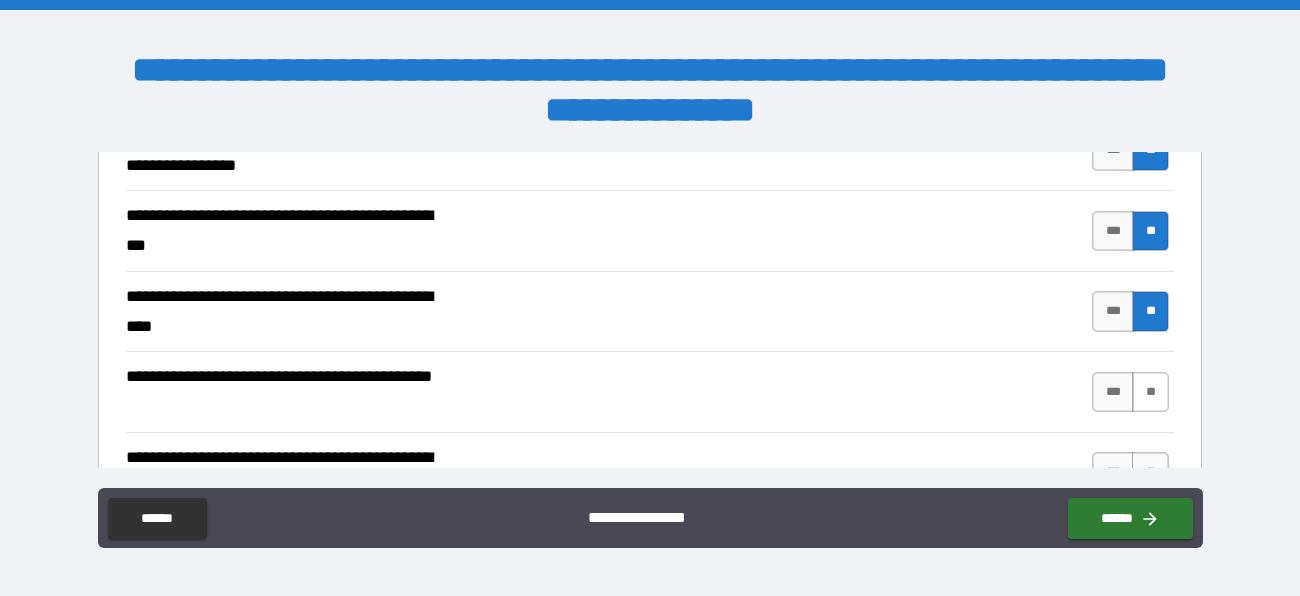 click on "**" at bounding box center [1150, 392] 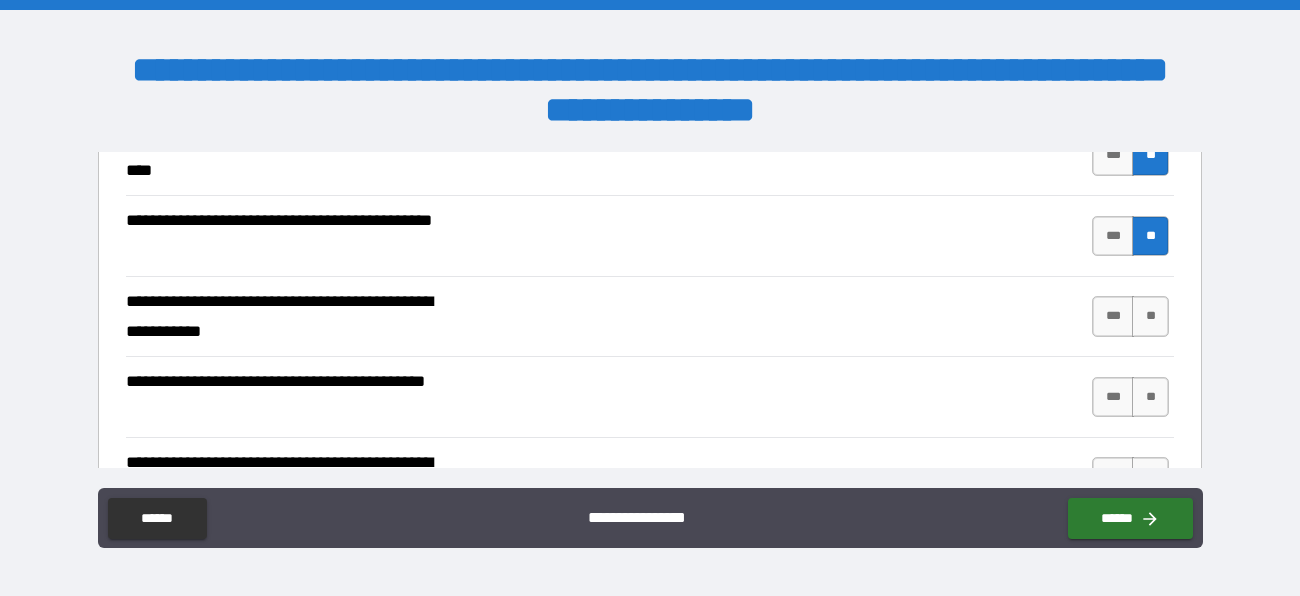 scroll, scrollTop: 3268, scrollLeft: 0, axis: vertical 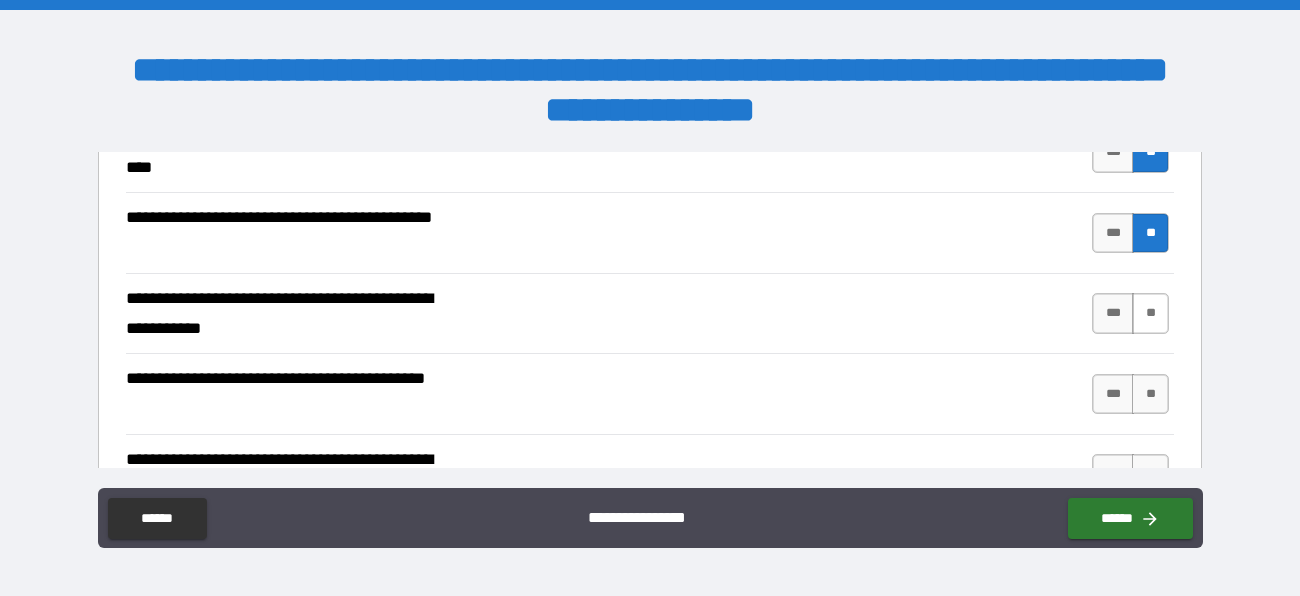 click on "**" at bounding box center [1150, 313] 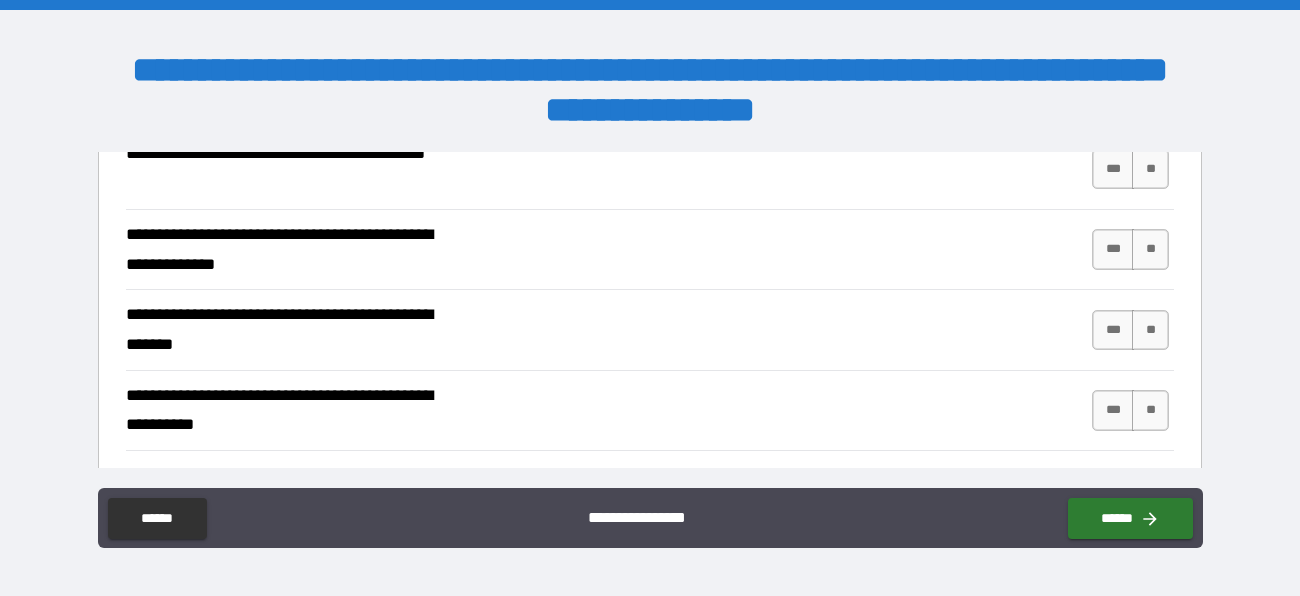 scroll, scrollTop: 3497, scrollLeft: 0, axis: vertical 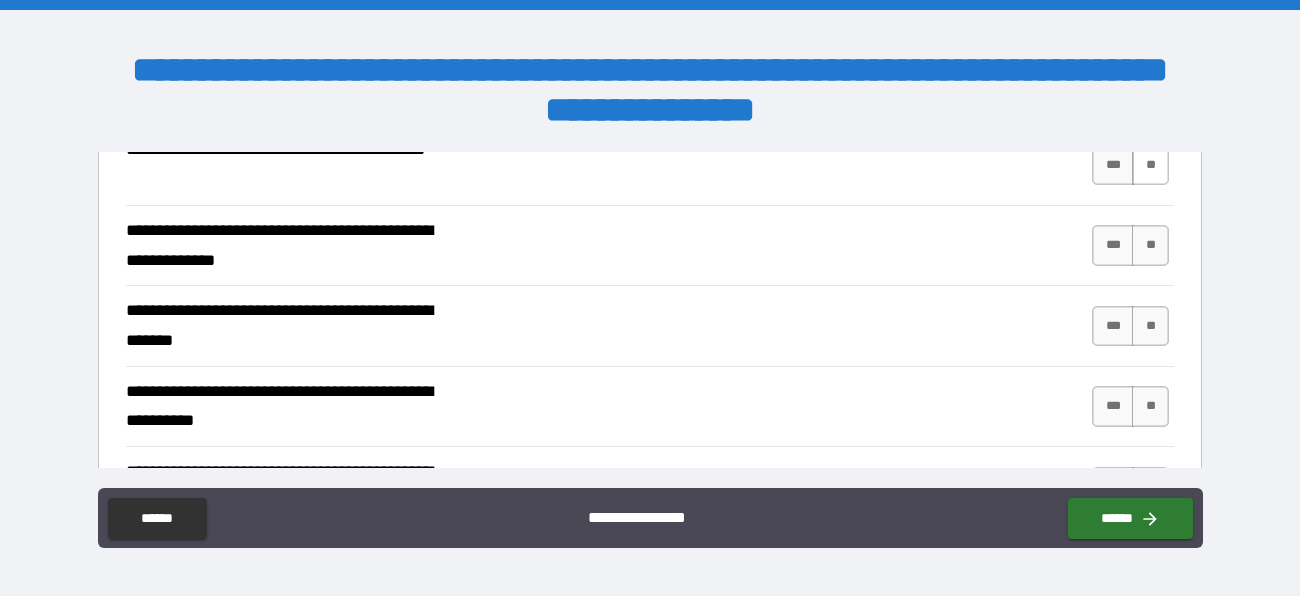 click on "**" at bounding box center (1150, 165) 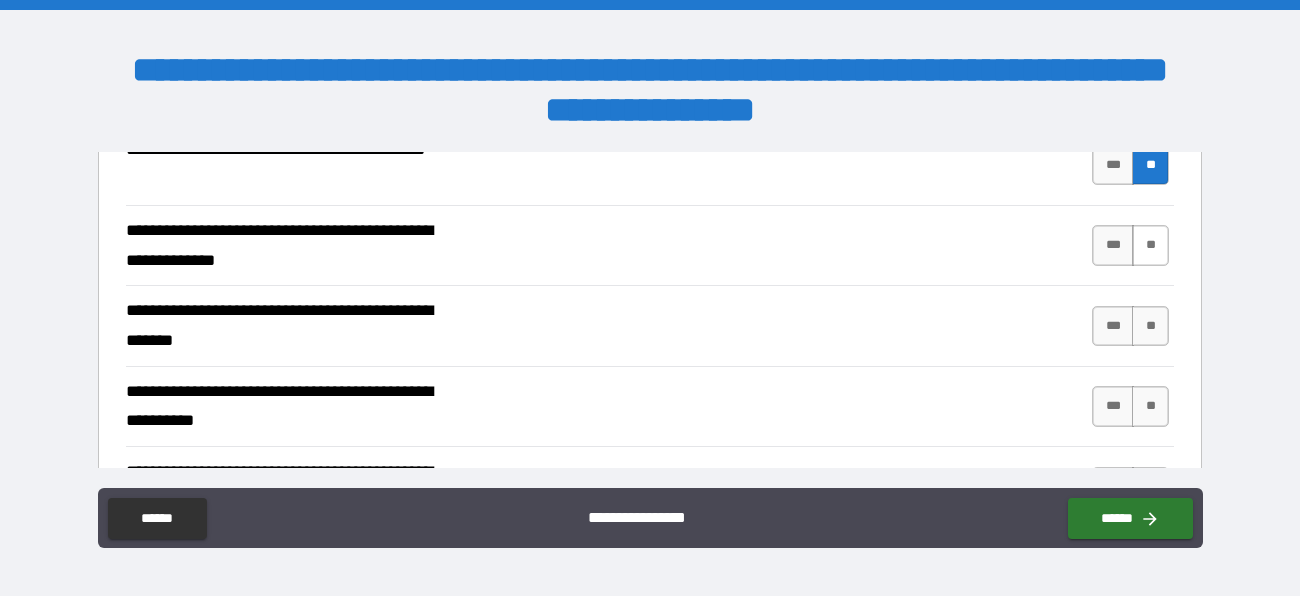 click on "**" at bounding box center [1150, 245] 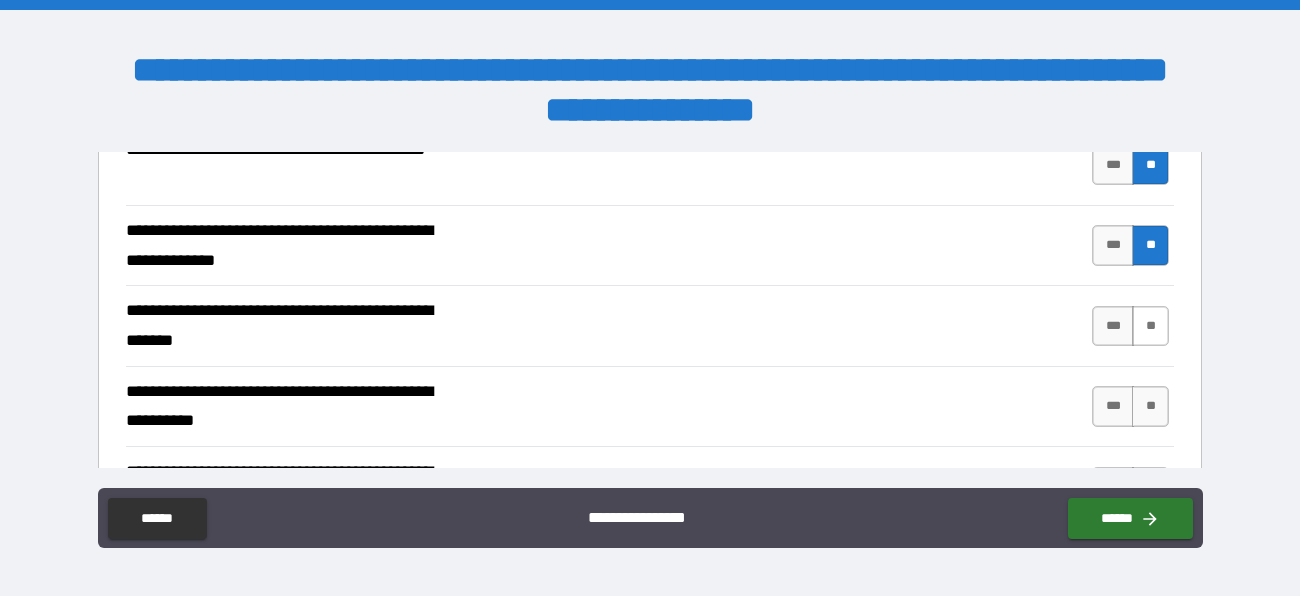 click on "**" at bounding box center [1150, 326] 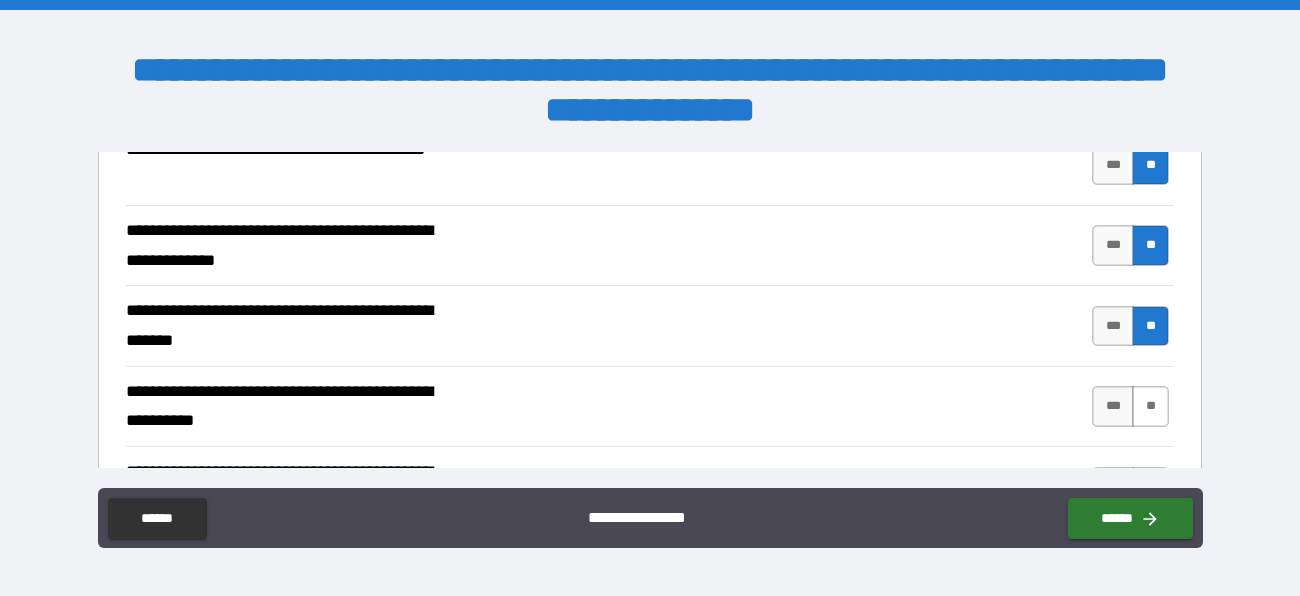 click on "**" at bounding box center (1150, 406) 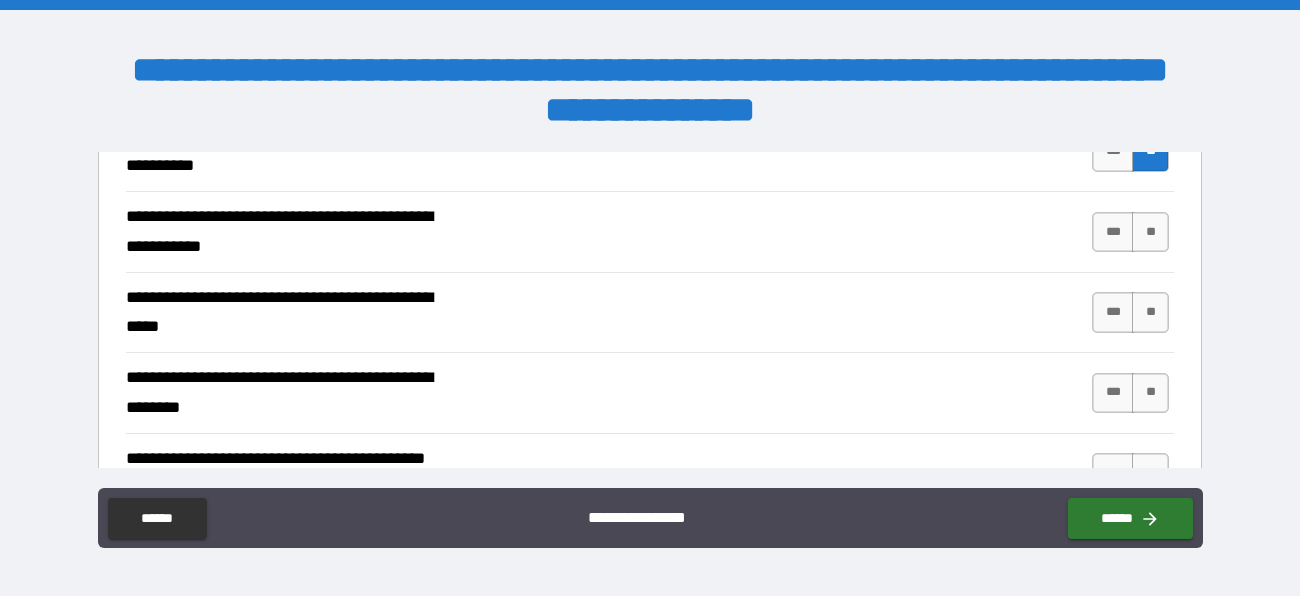 scroll, scrollTop: 3769, scrollLeft: 0, axis: vertical 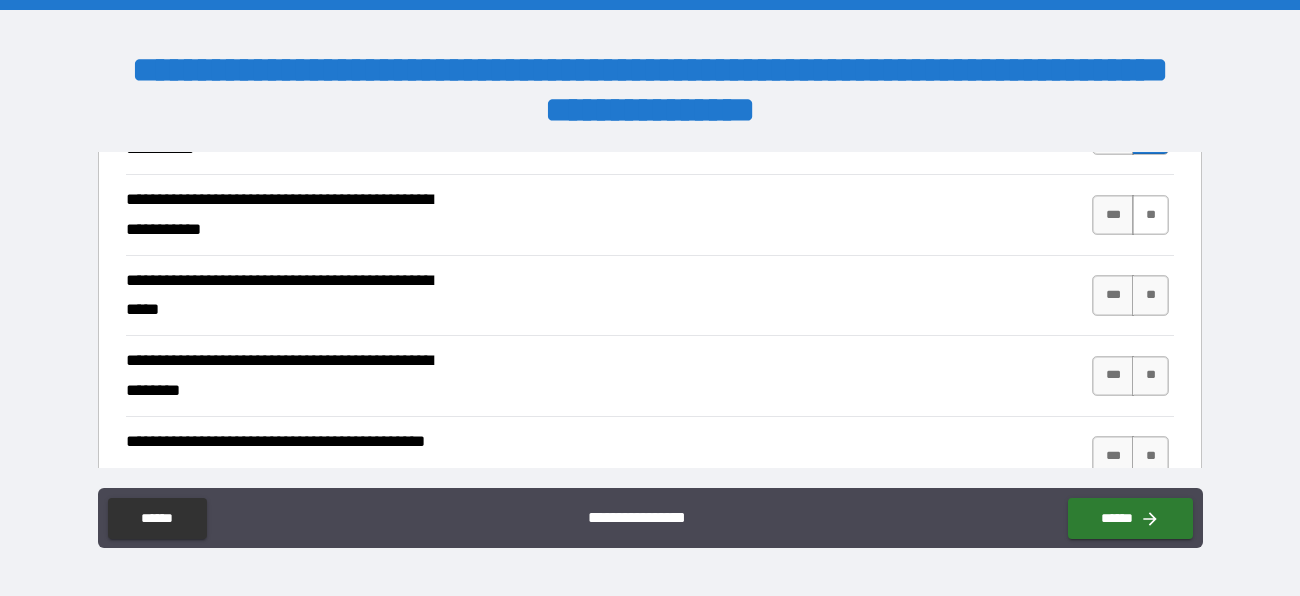 click on "**" at bounding box center [1150, 215] 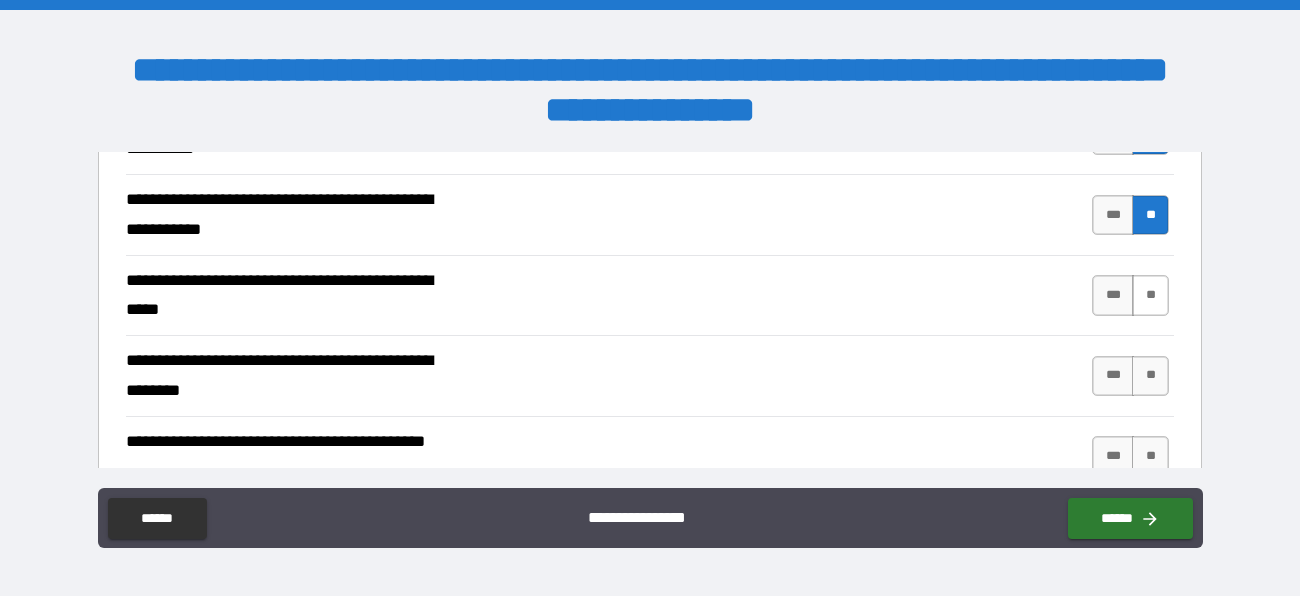 click on "**" at bounding box center (1150, 295) 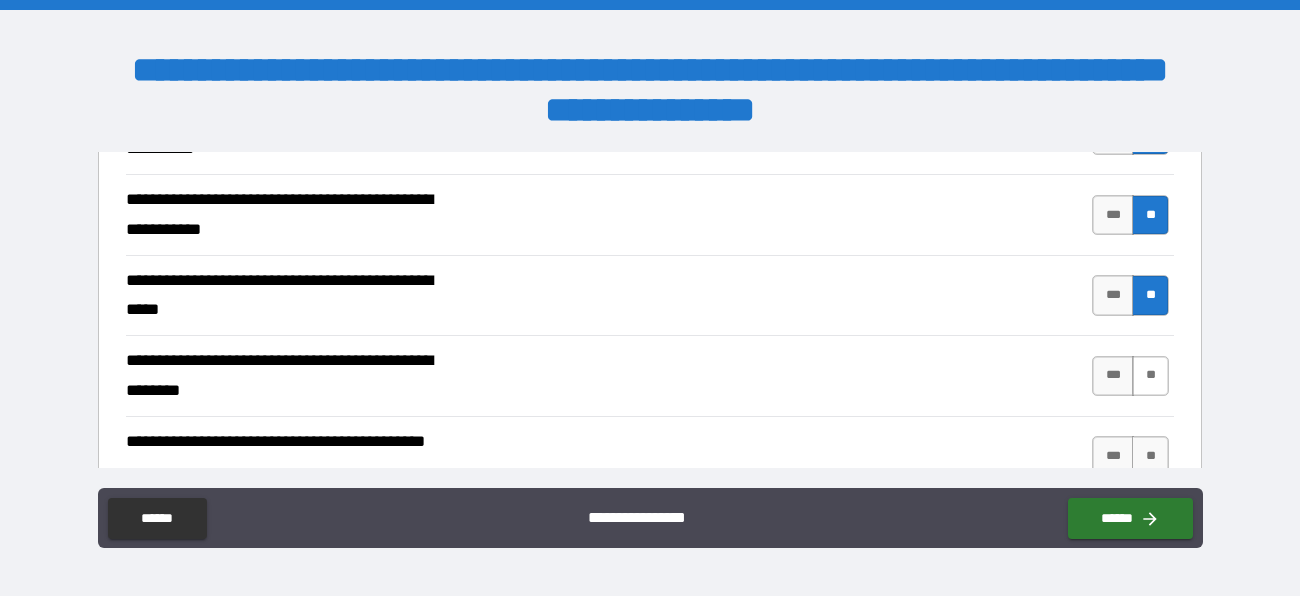 click on "**" at bounding box center (1150, 376) 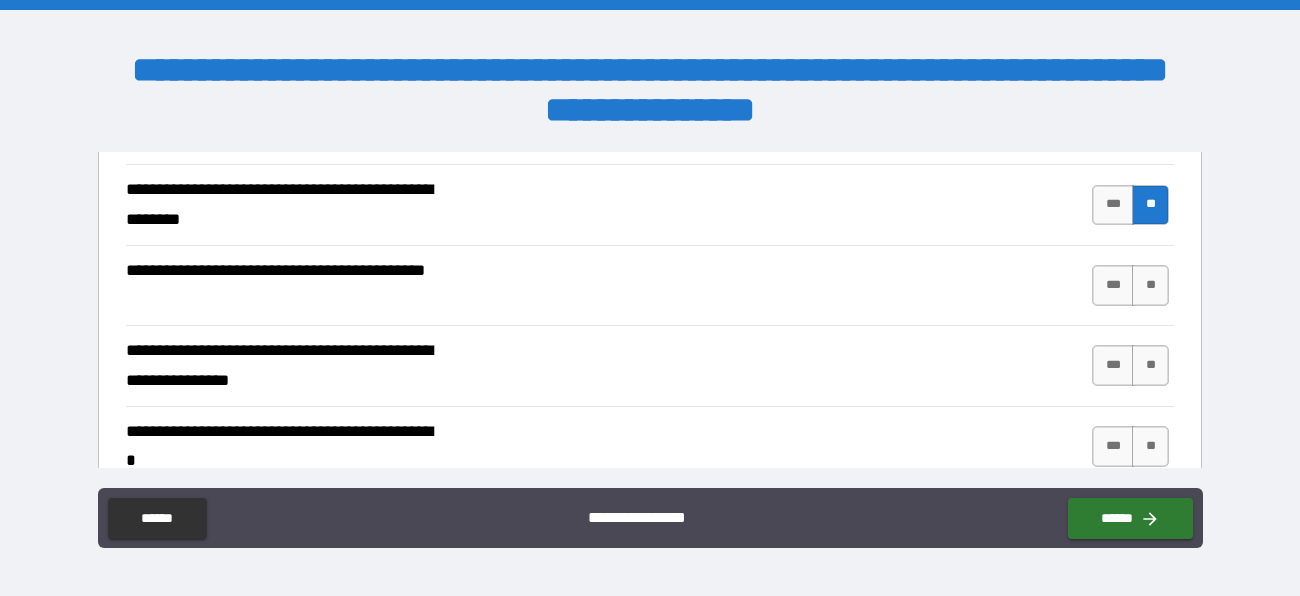 scroll, scrollTop: 3943, scrollLeft: 0, axis: vertical 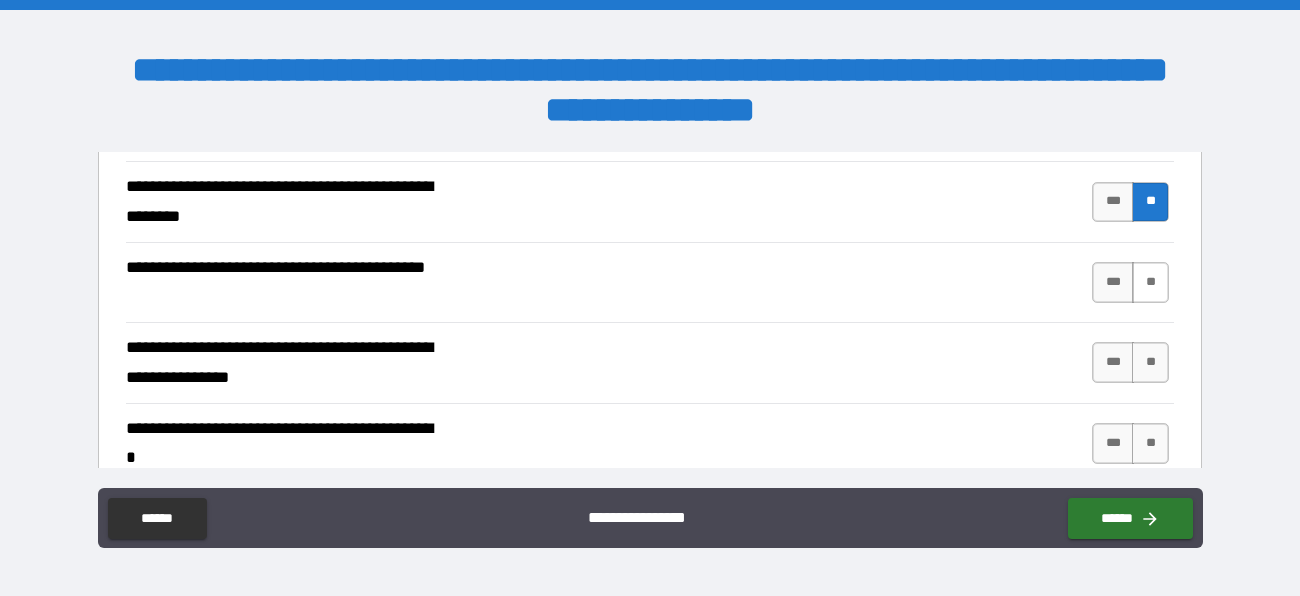 click on "**" at bounding box center [1150, 282] 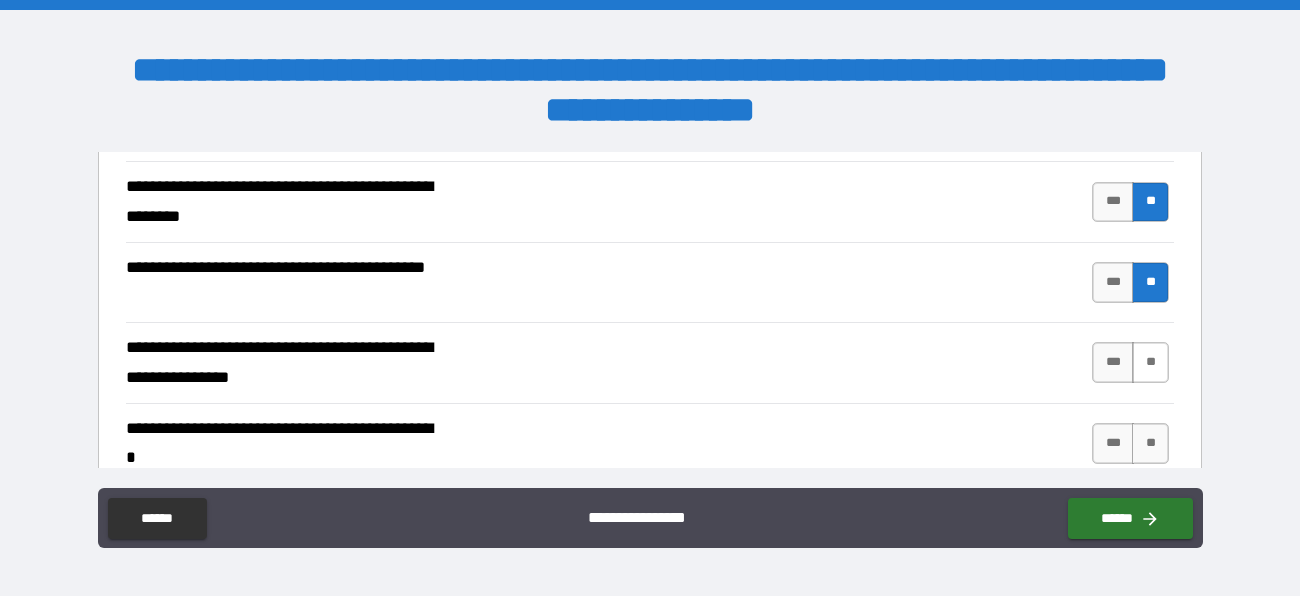 click on "**" at bounding box center (1150, 362) 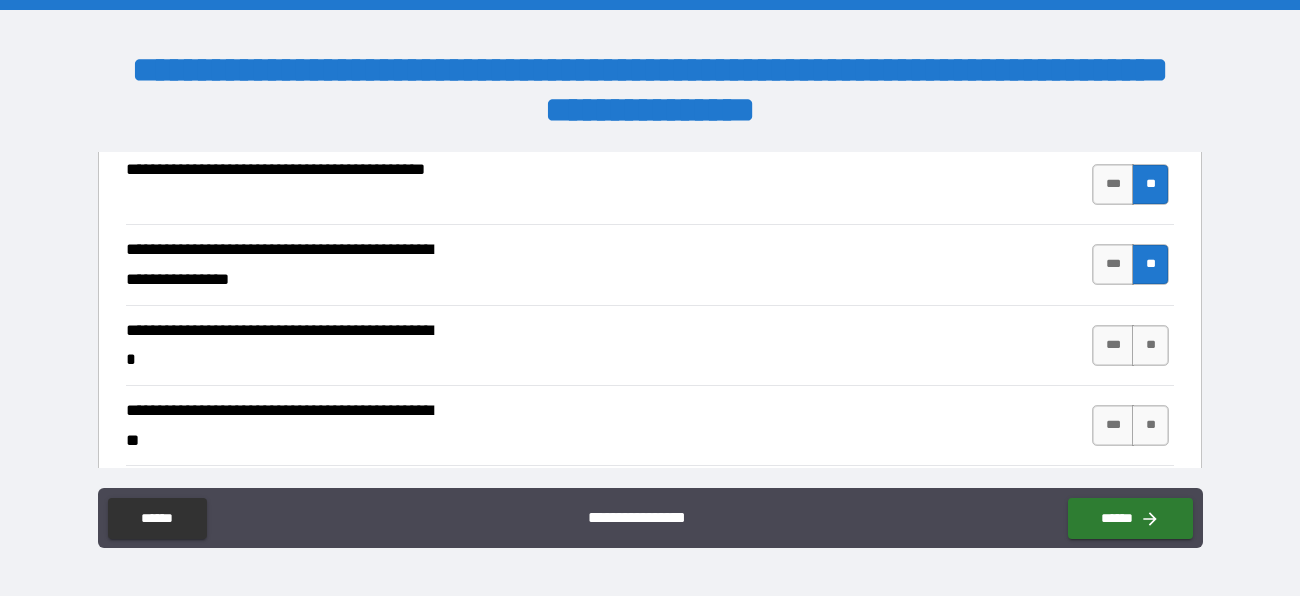click on "**" at bounding box center (1150, 345) 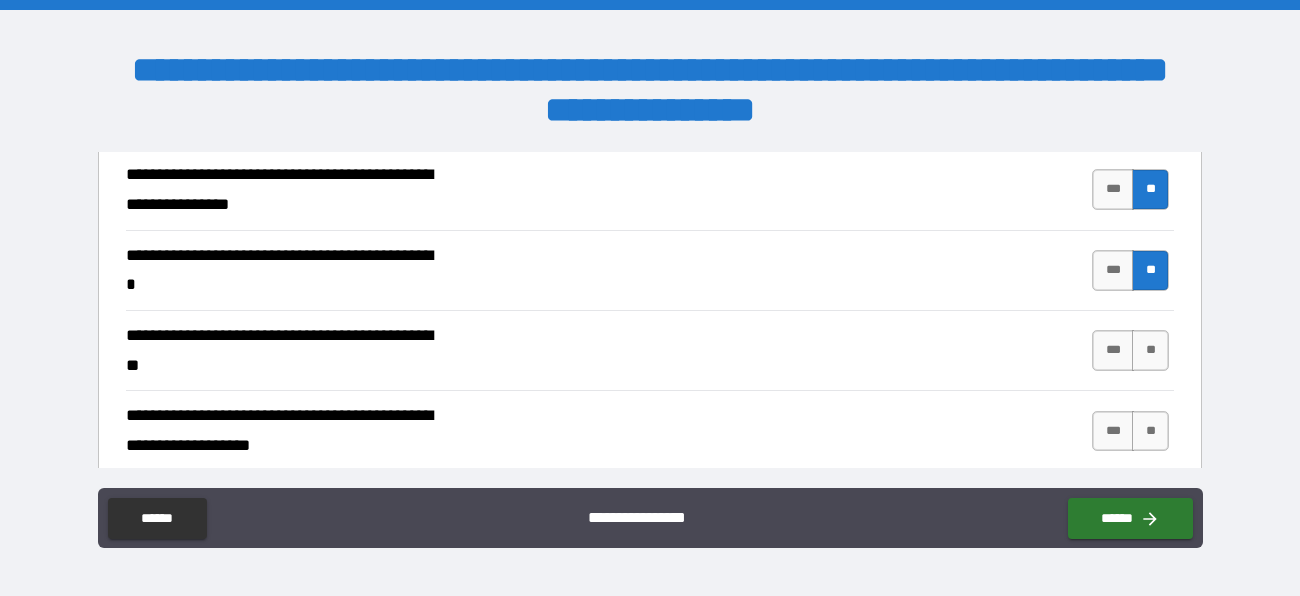 click on "**" at bounding box center [1150, 350] 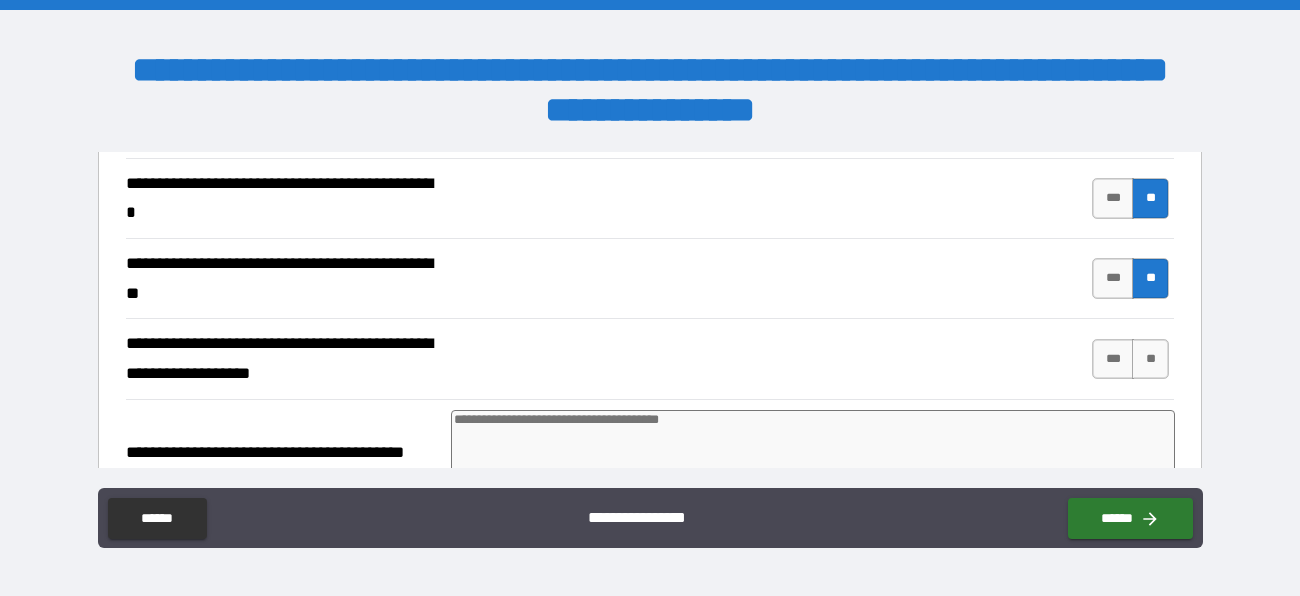 scroll, scrollTop: 4194, scrollLeft: 0, axis: vertical 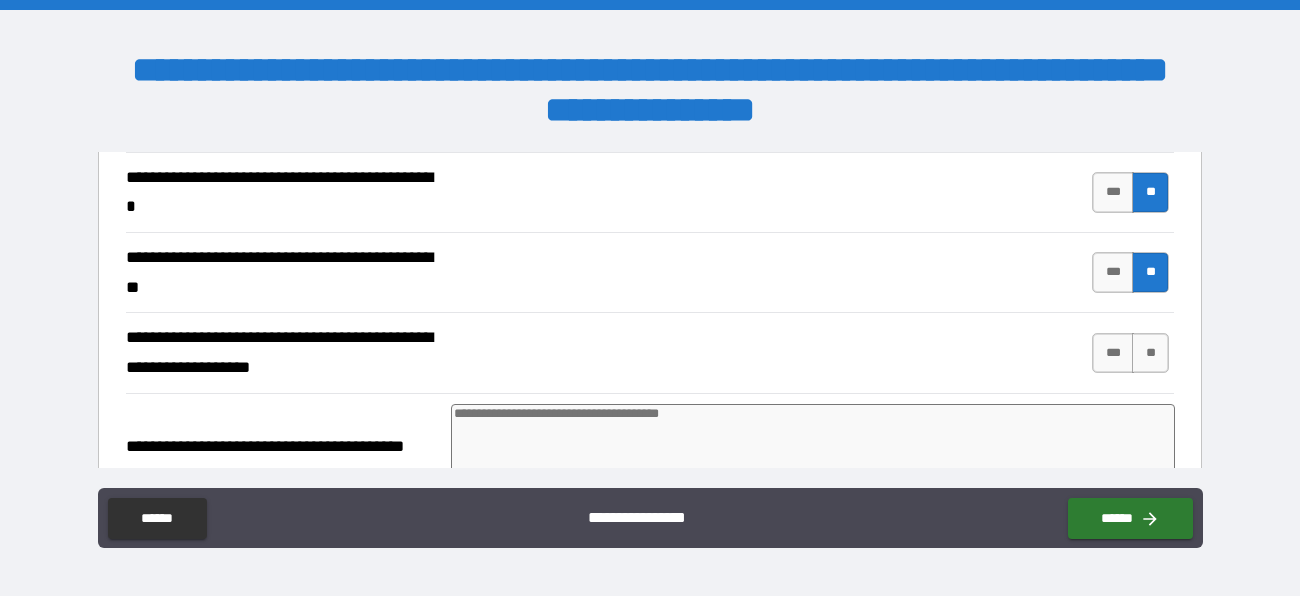 click on "**" at bounding box center [1150, 353] 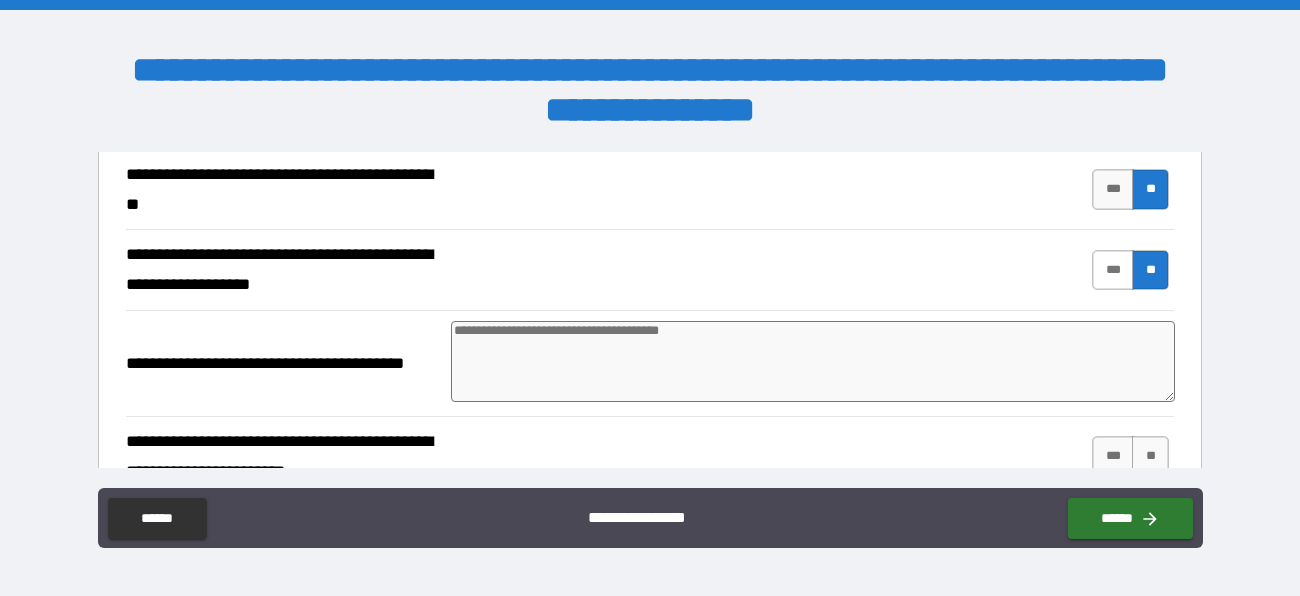 scroll, scrollTop: 4278, scrollLeft: 0, axis: vertical 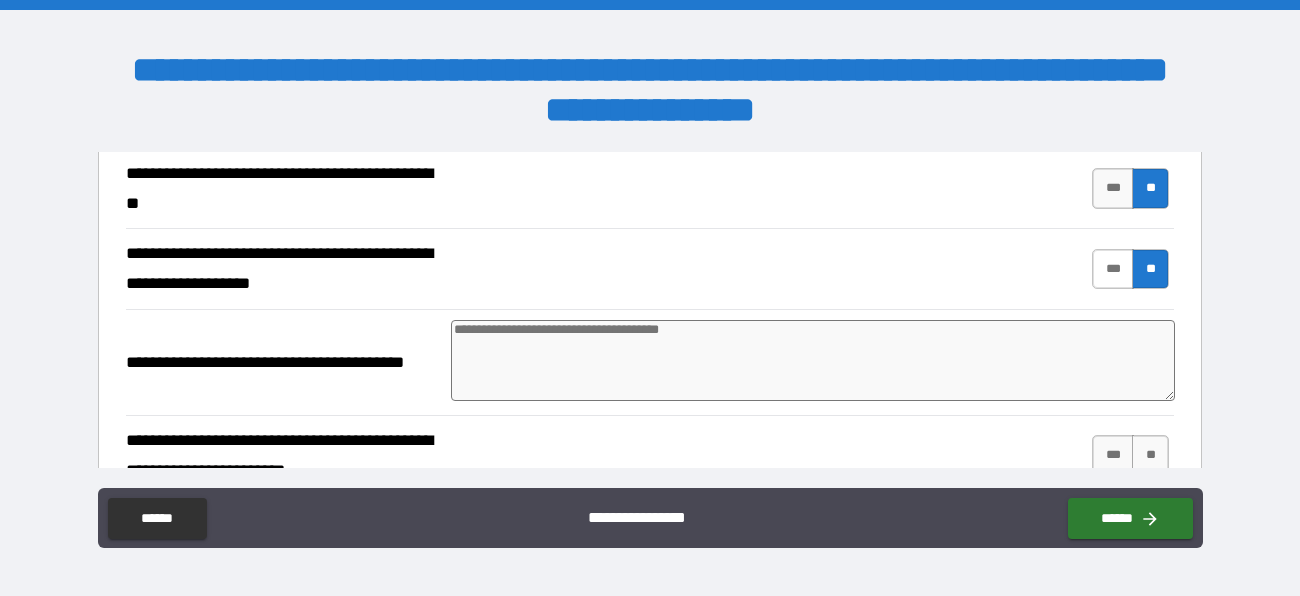 click at bounding box center [813, 360] 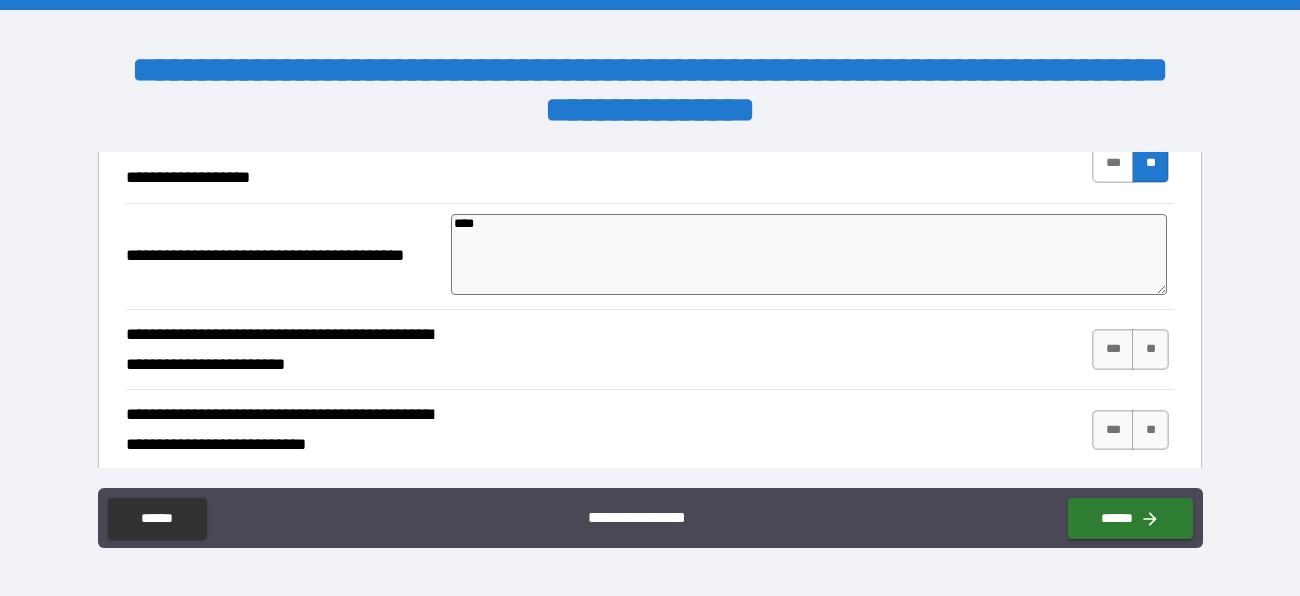 scroll, scrollTop: 4391, scrollLeft: 0, axis: vertical 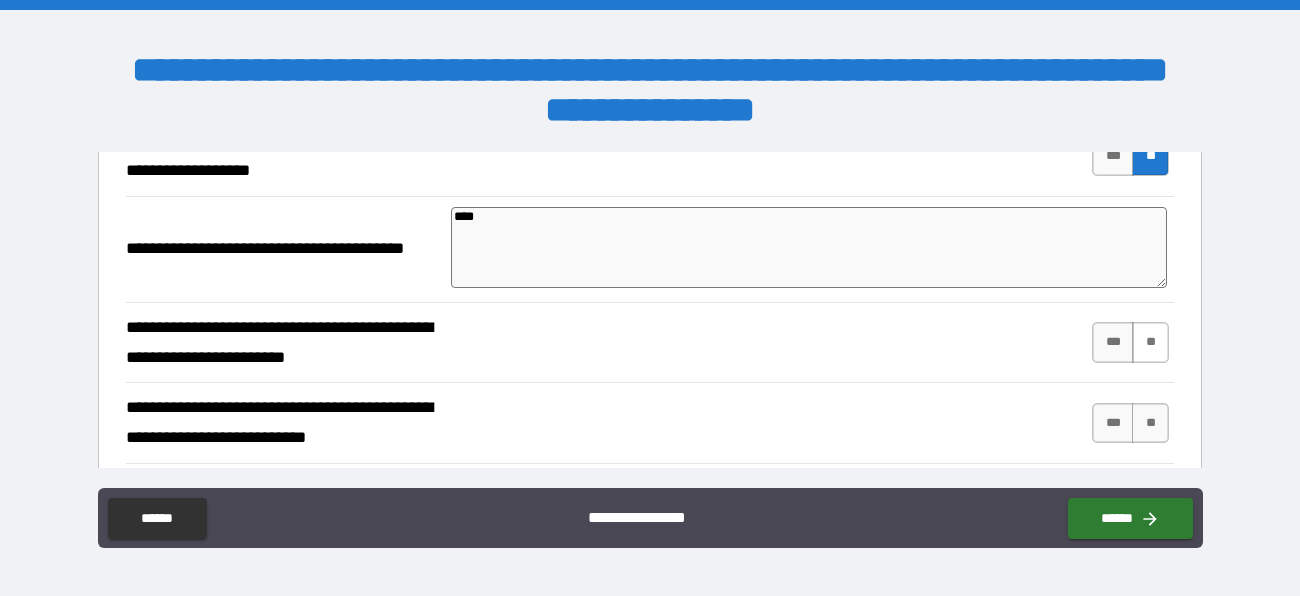 click on "**" at bounding box center (1150, 342) 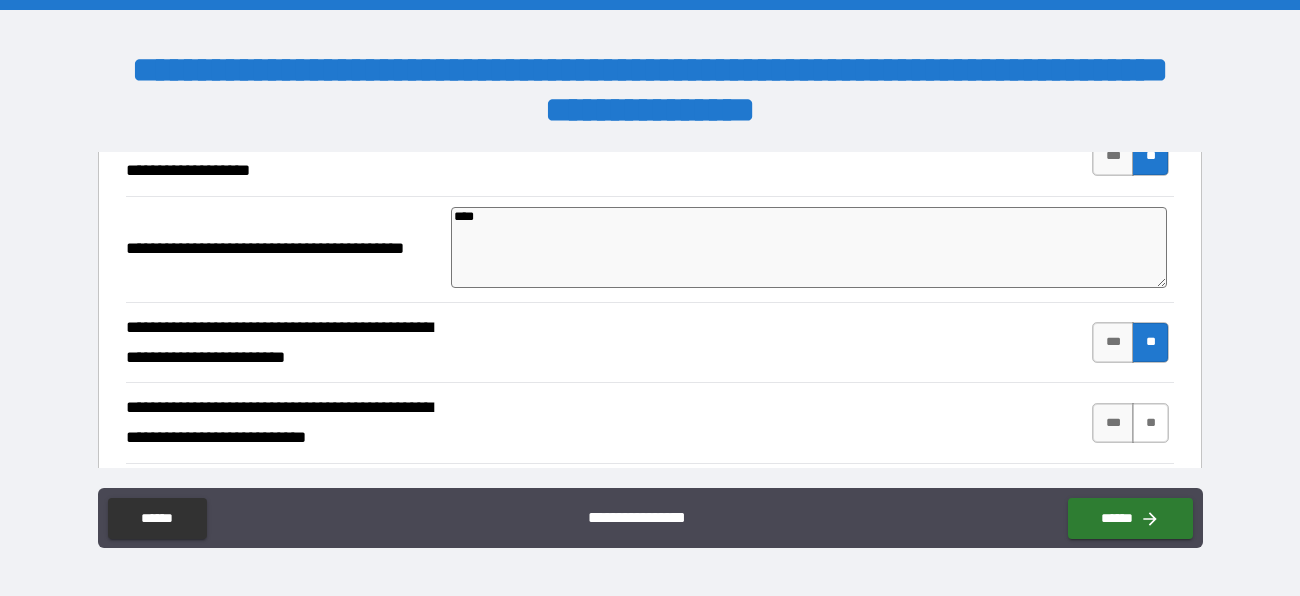 click on "**" at bounding box center [1150, 423] 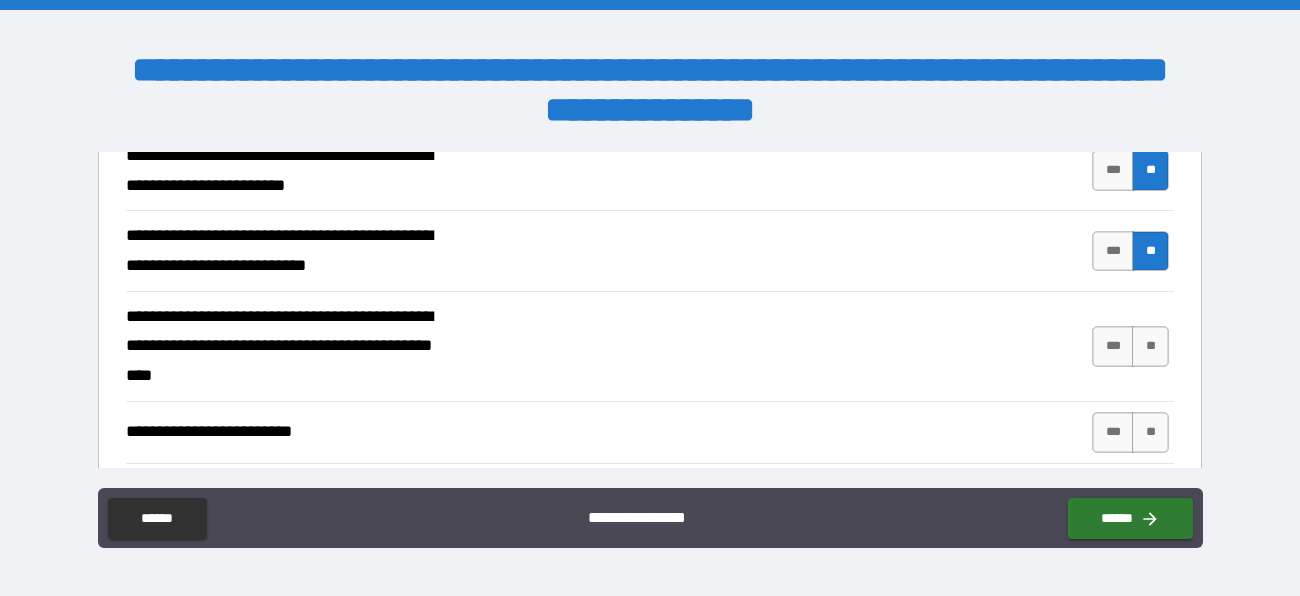 scroll, scrollTop: 4573, scrollLeft: 0, axis: vertical 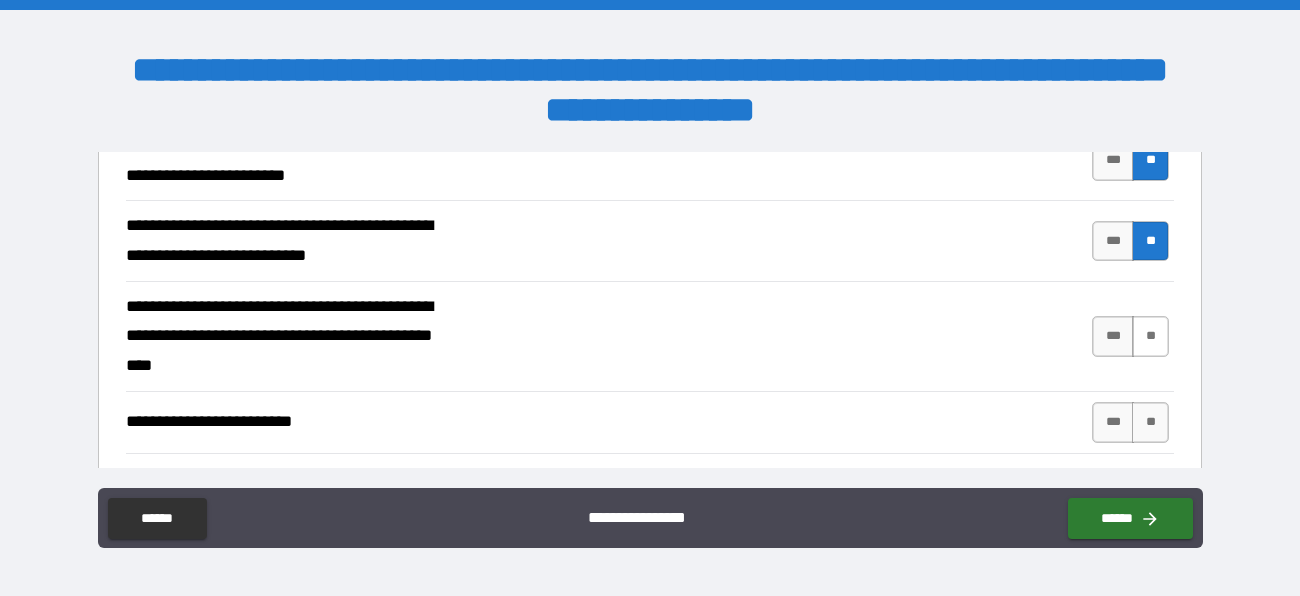click on "**" at bounding box center (1150, 336) 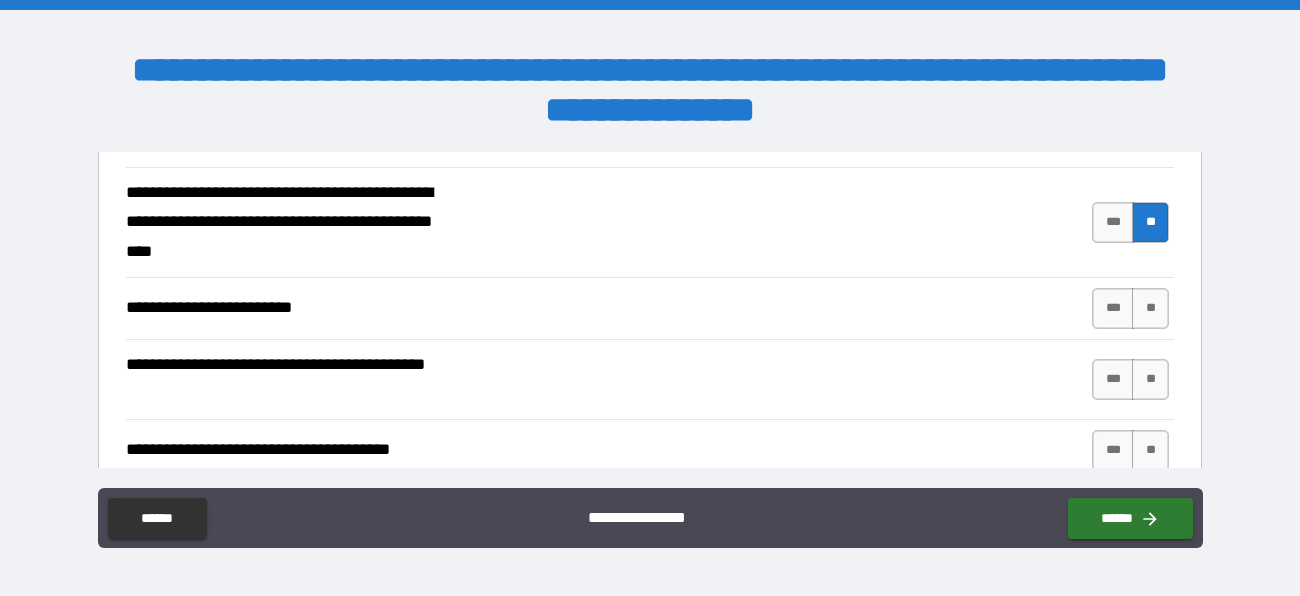 scroll, scrollTop: 4690, scrollLeft: 0, axis: vertical 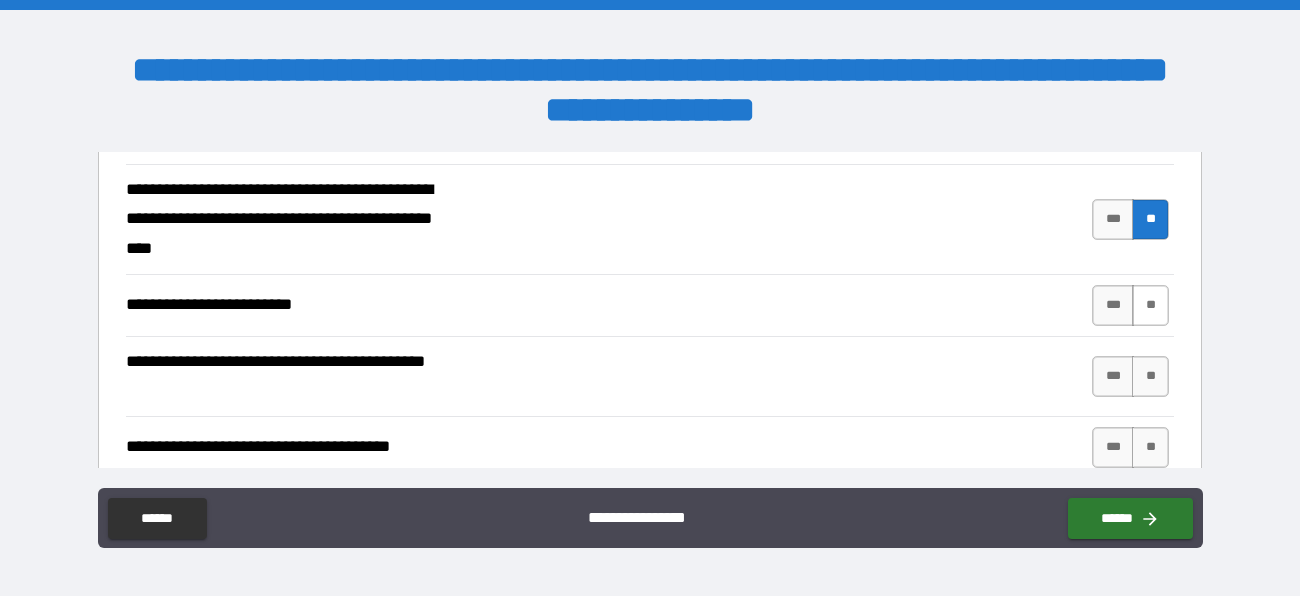 click on "**" at bounding box center (1150, 305) 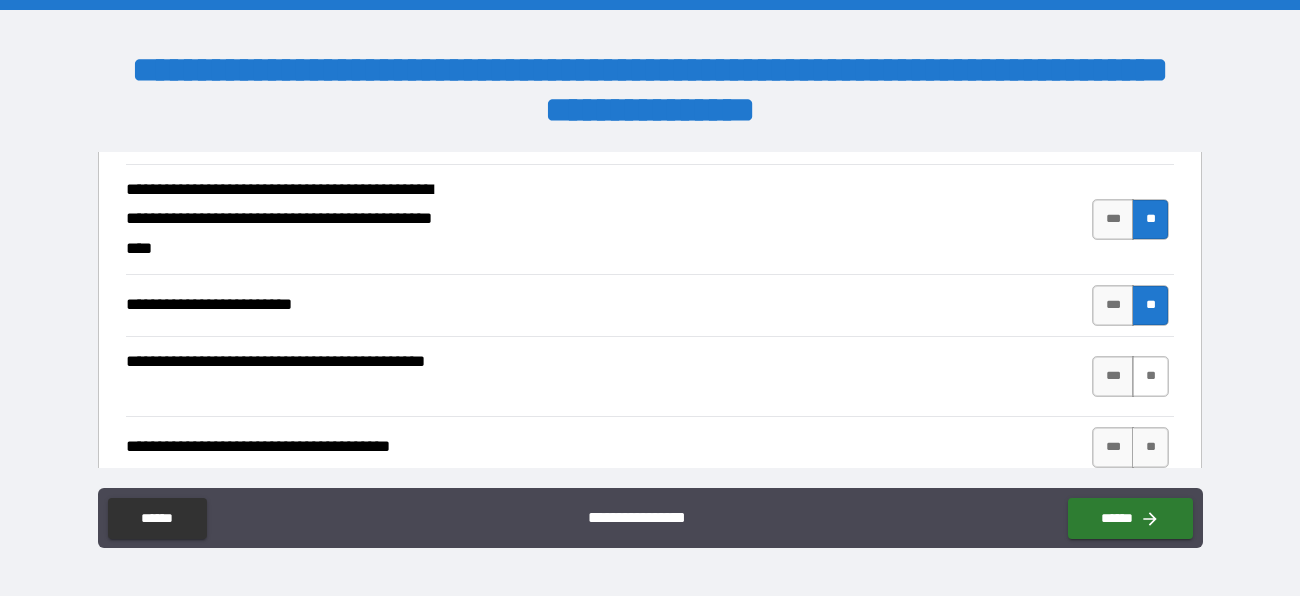click on "**" at bounding box center (1150, 376) 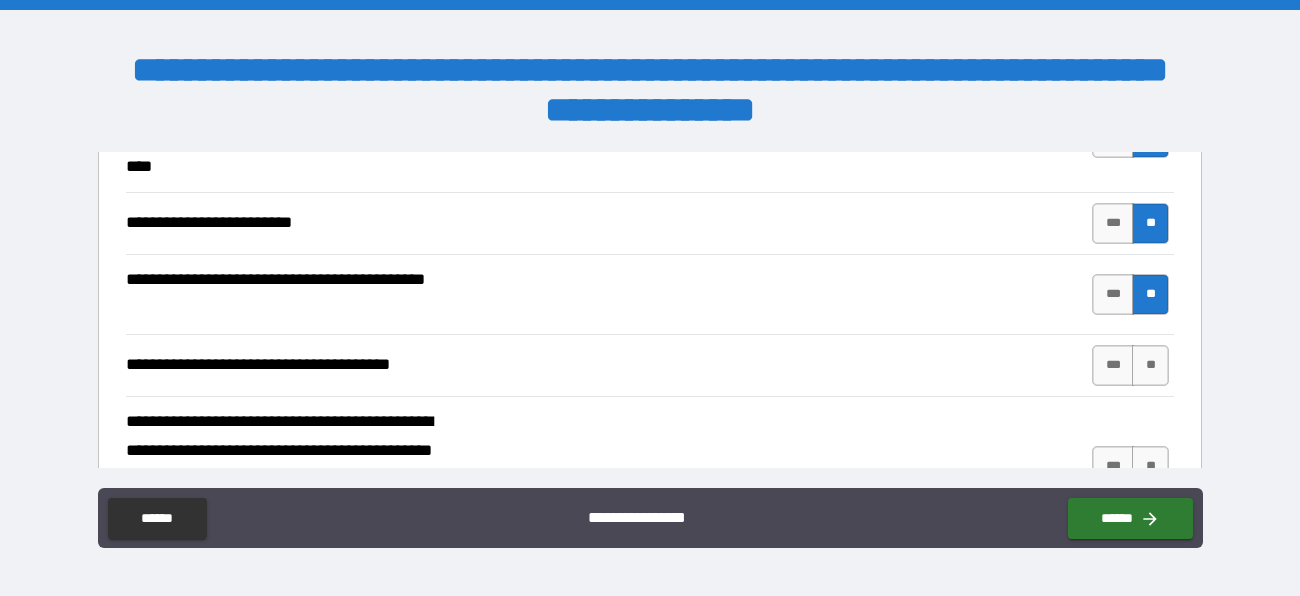 click on "**" at bounding box center (1150, 365) 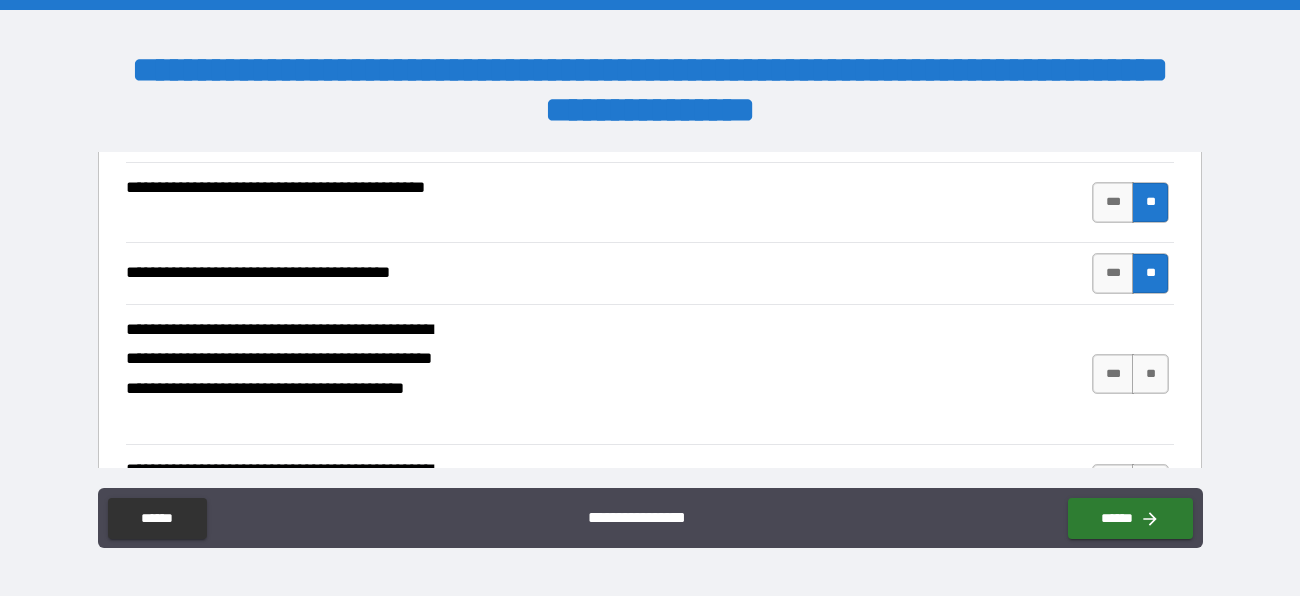 click on "**" at bounding box center (1150, 374) 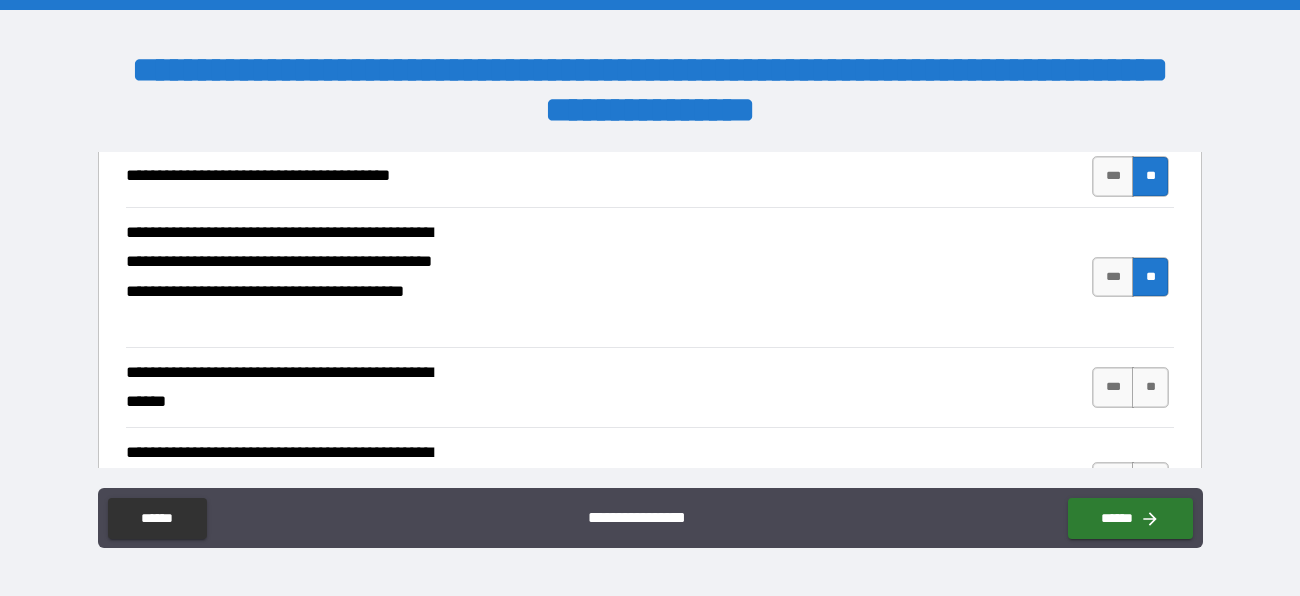 scroll, scrollTop: 4985, scrollLeft: 0, axis: vertical 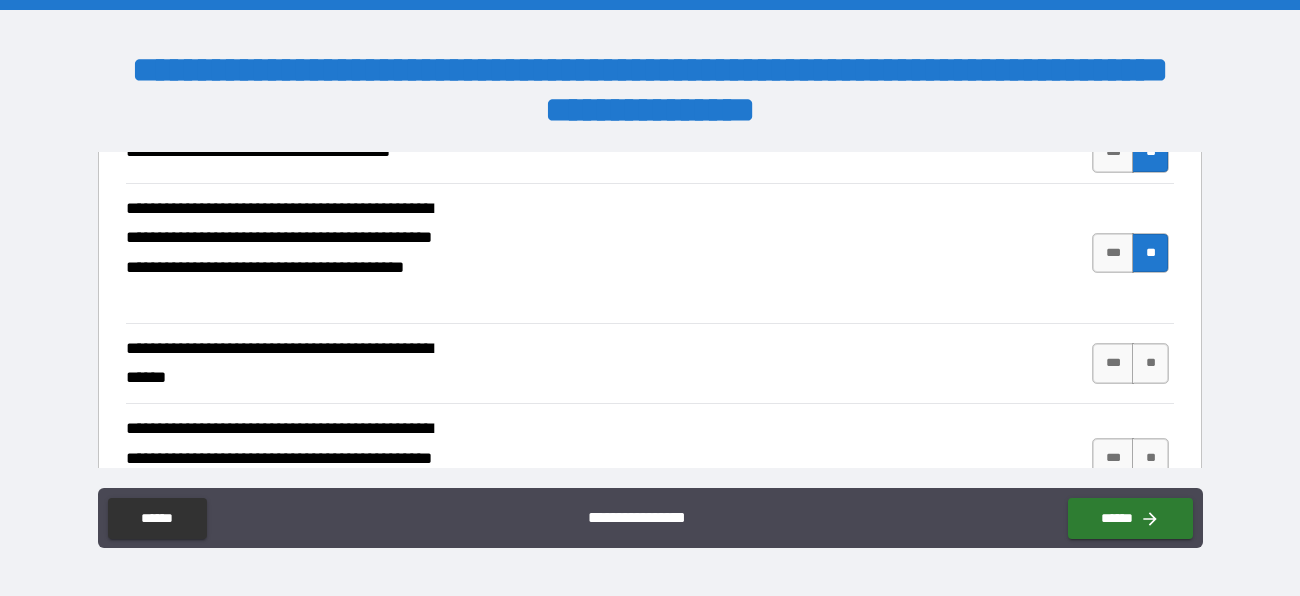 click on "**" at bounding box center (1150, 363) 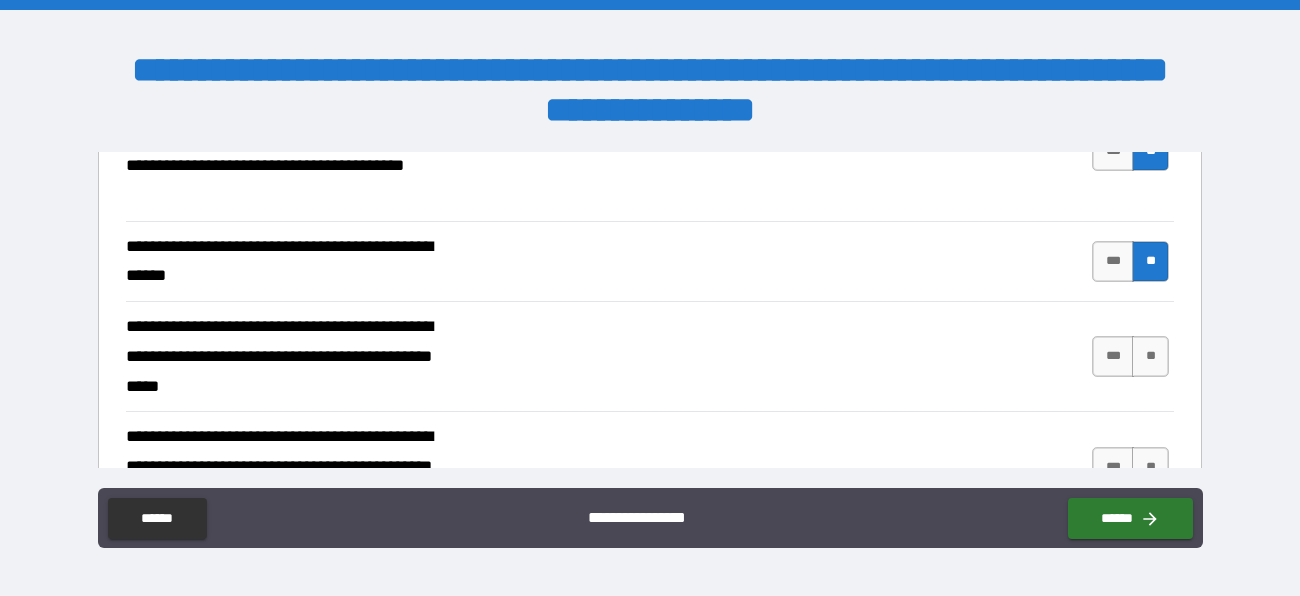 click on "**" at bounding box center (1150, 356) 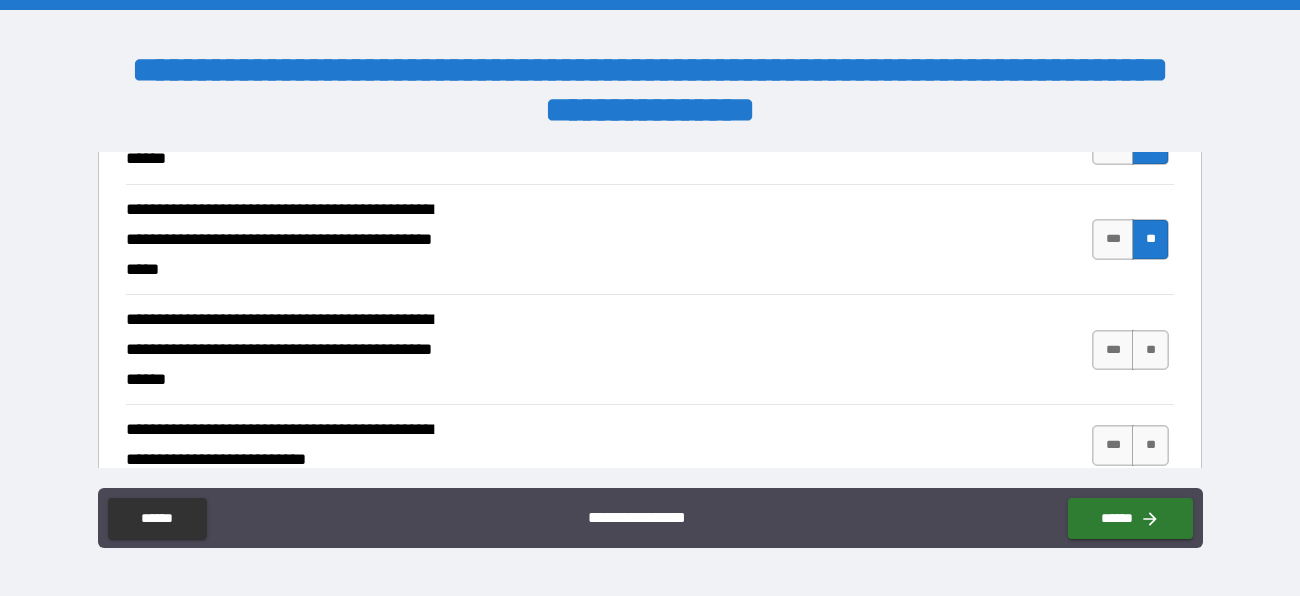 click on "**" at bounding box center [1150, 350] 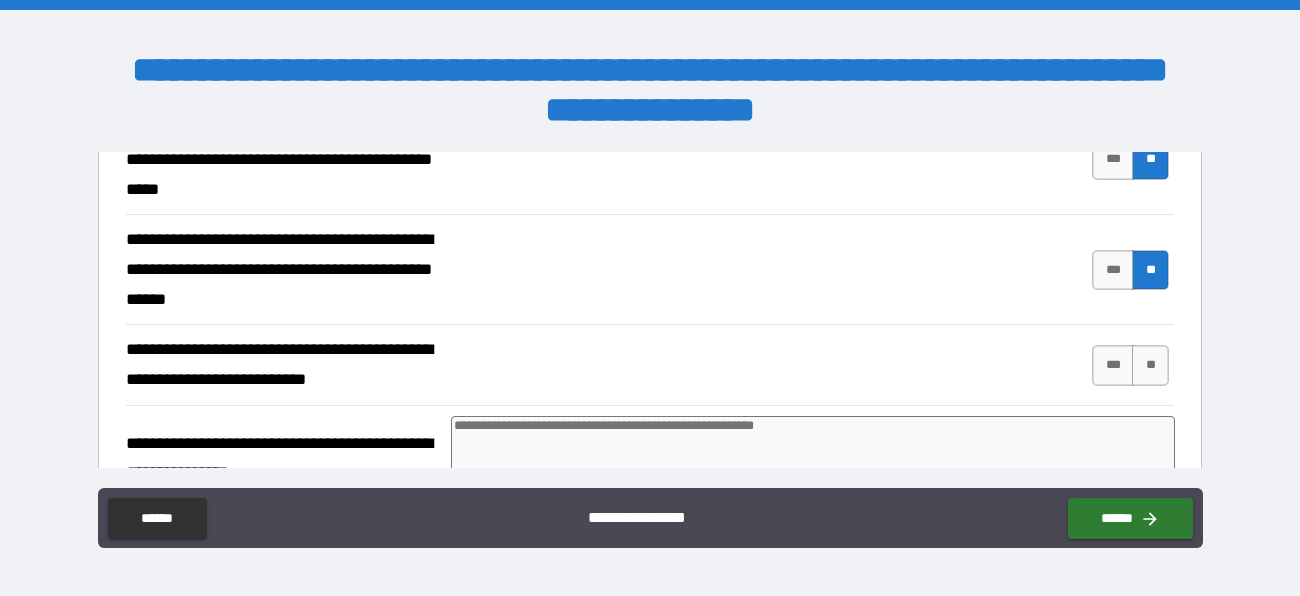 scroll, scrollTop: 5306, scrollLeft: 0, axis: vertical 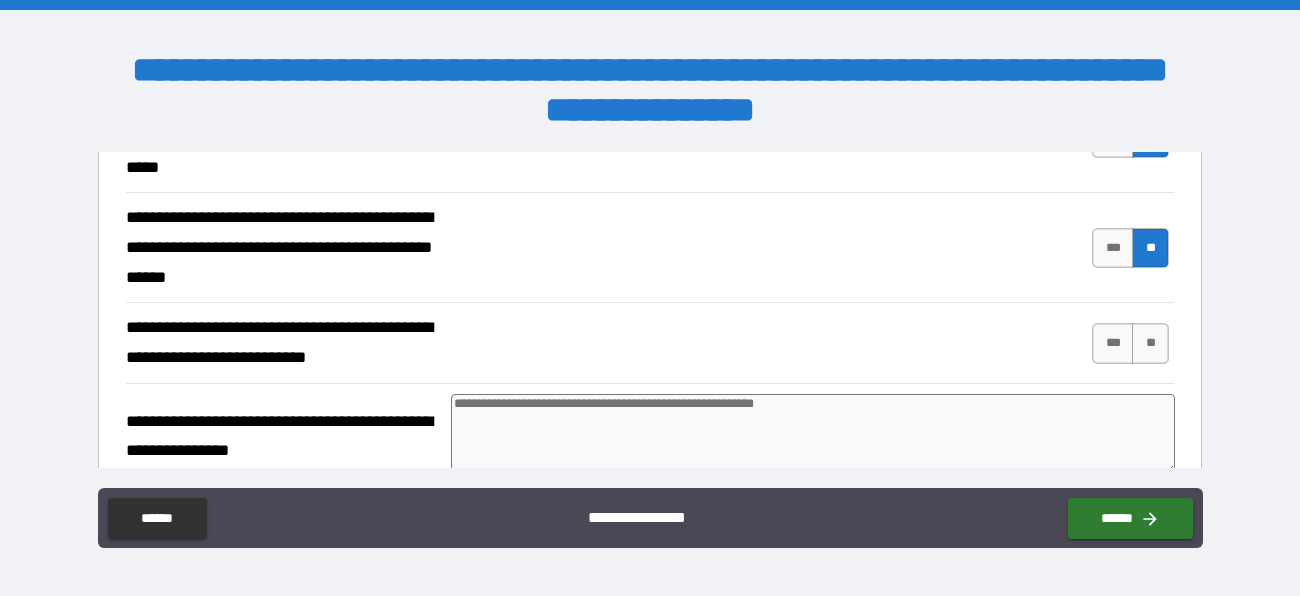 click on "**" at bounding box center [1150, 343] 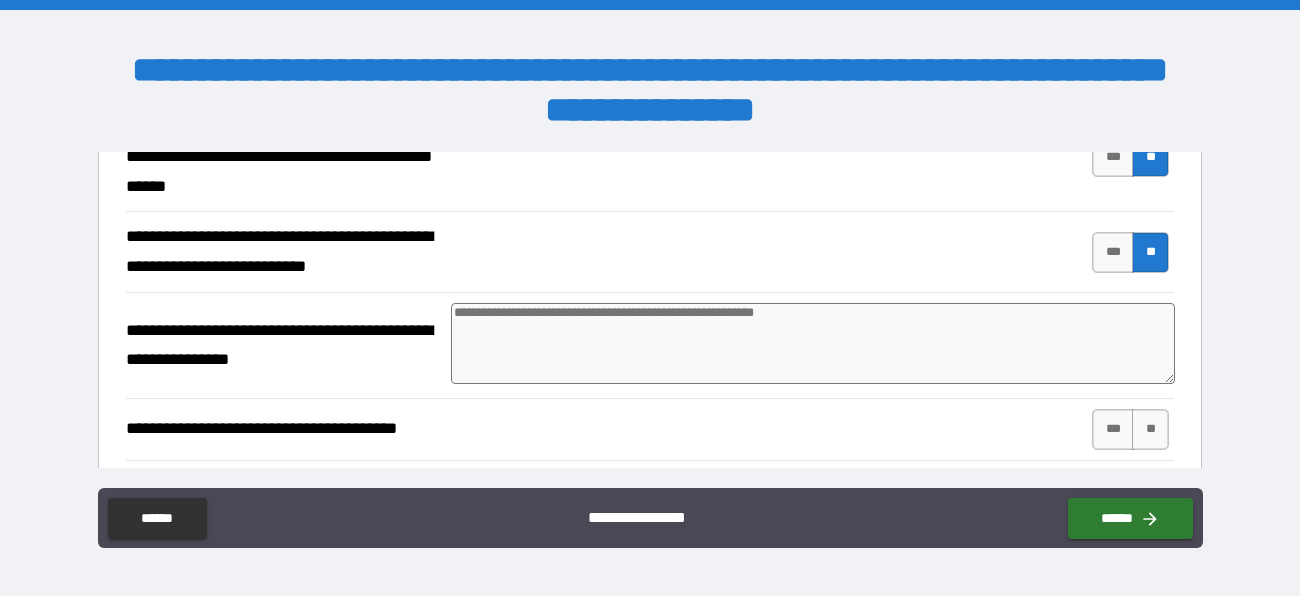 scroll, scrollTop: 5396, scrollLeft: 0, axis: vertical 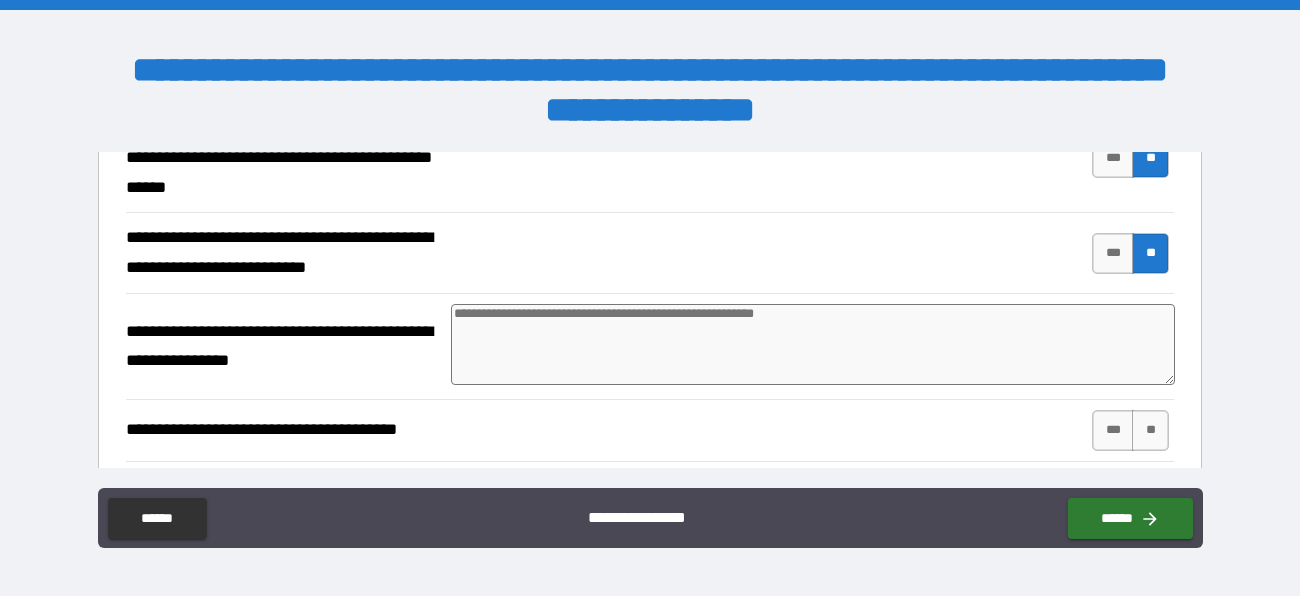 click at bounding box center (813, 344) 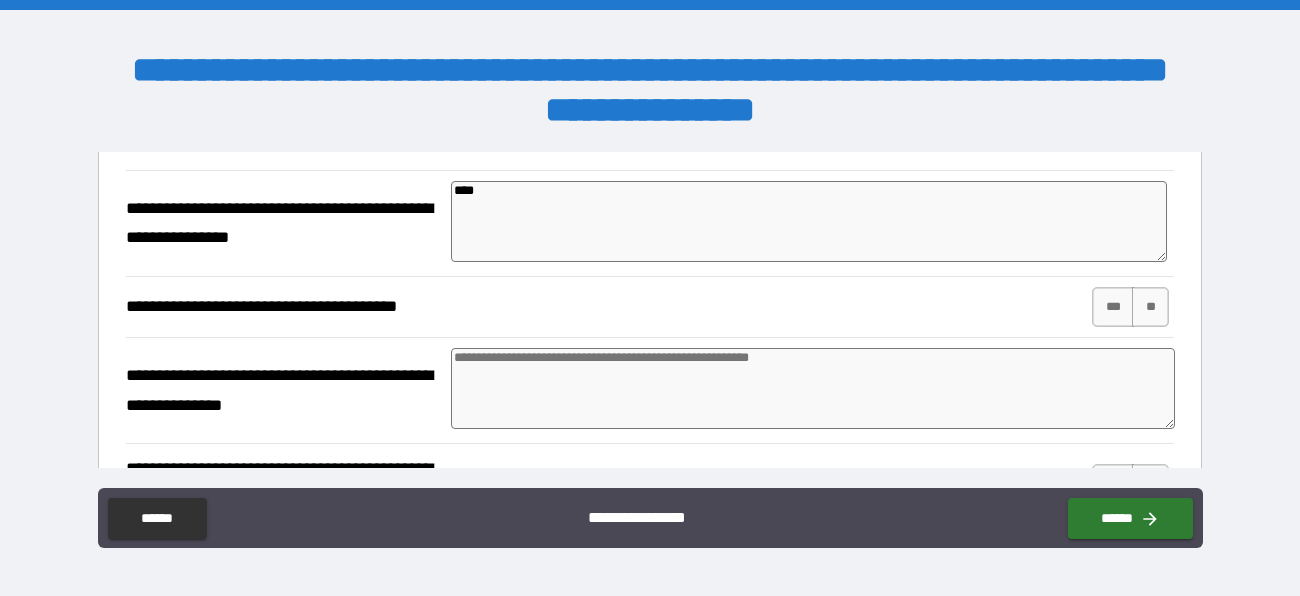 scroll, scrollTop: 5522, scrollLeft: 0, axis: vertical 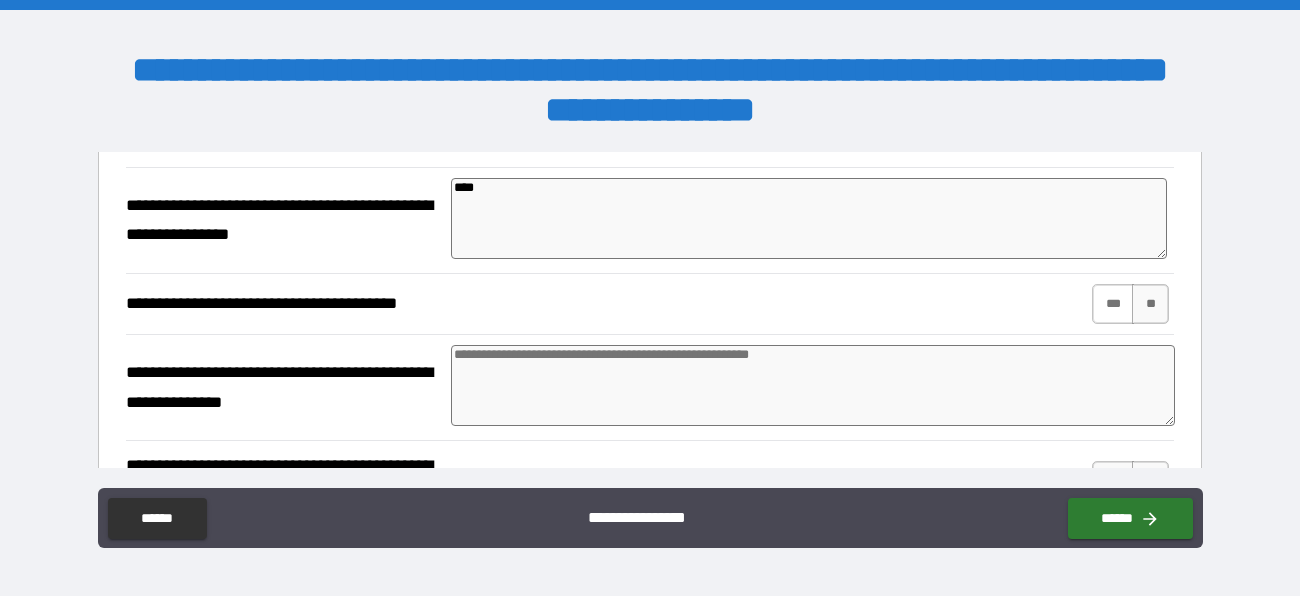 click on "***" at bounding box center [1113, 304] 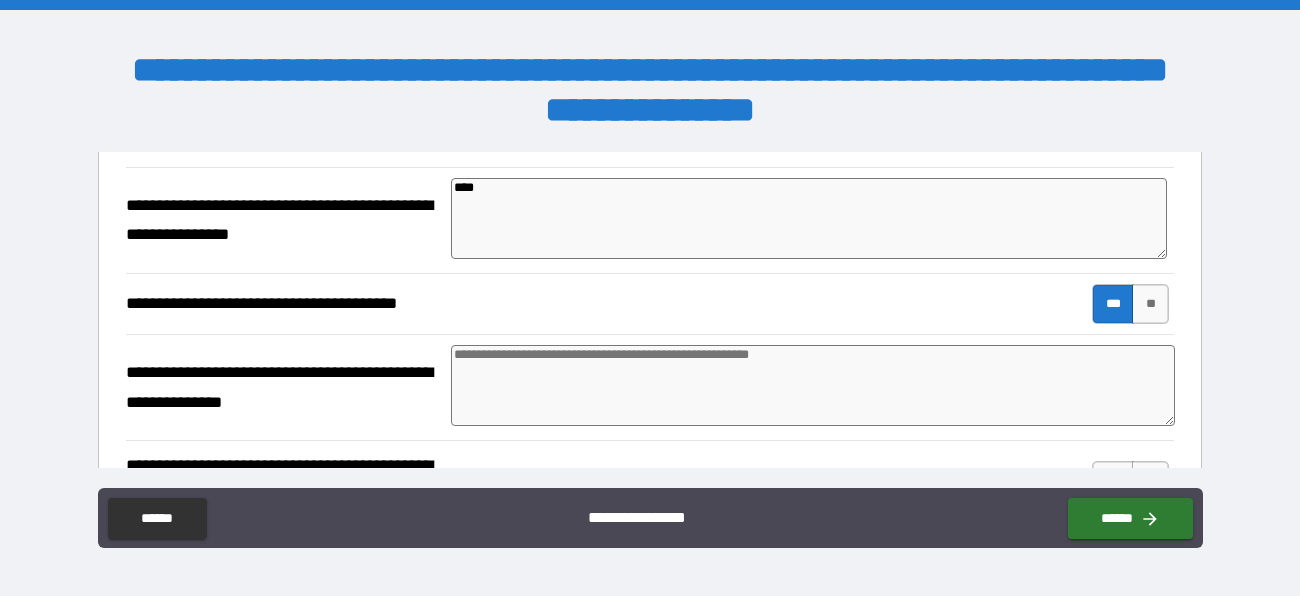 click at bounding box center (813, 385) 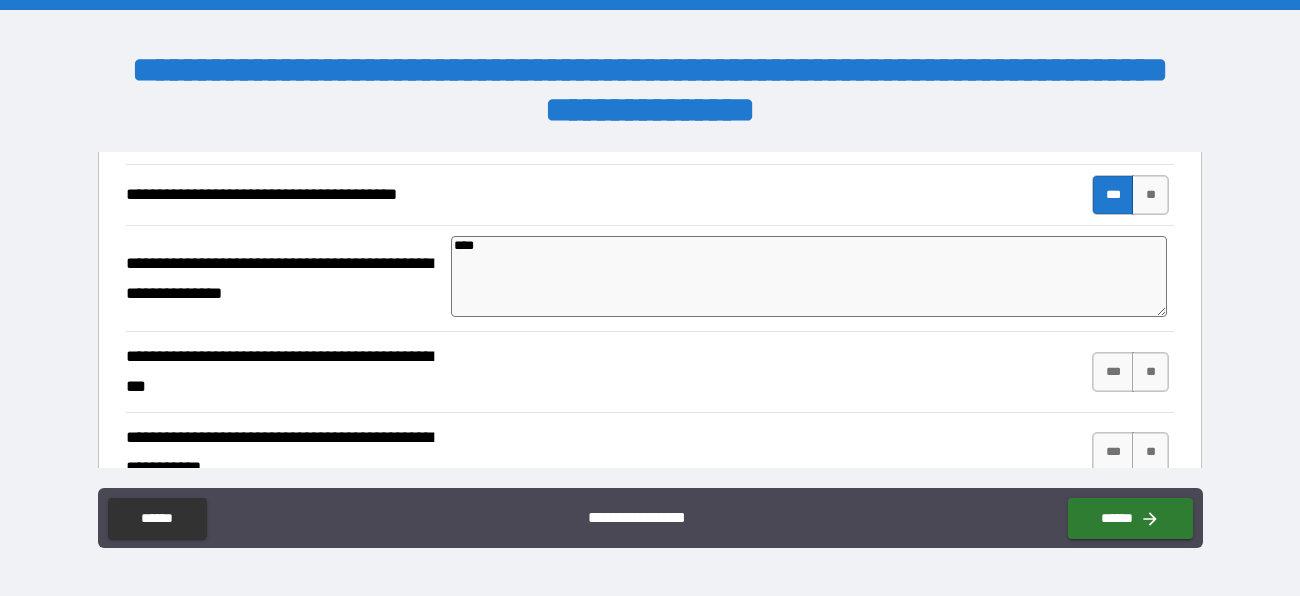 scroll, scrollTop: 5634, scrollLeft: 0, axis: vertical 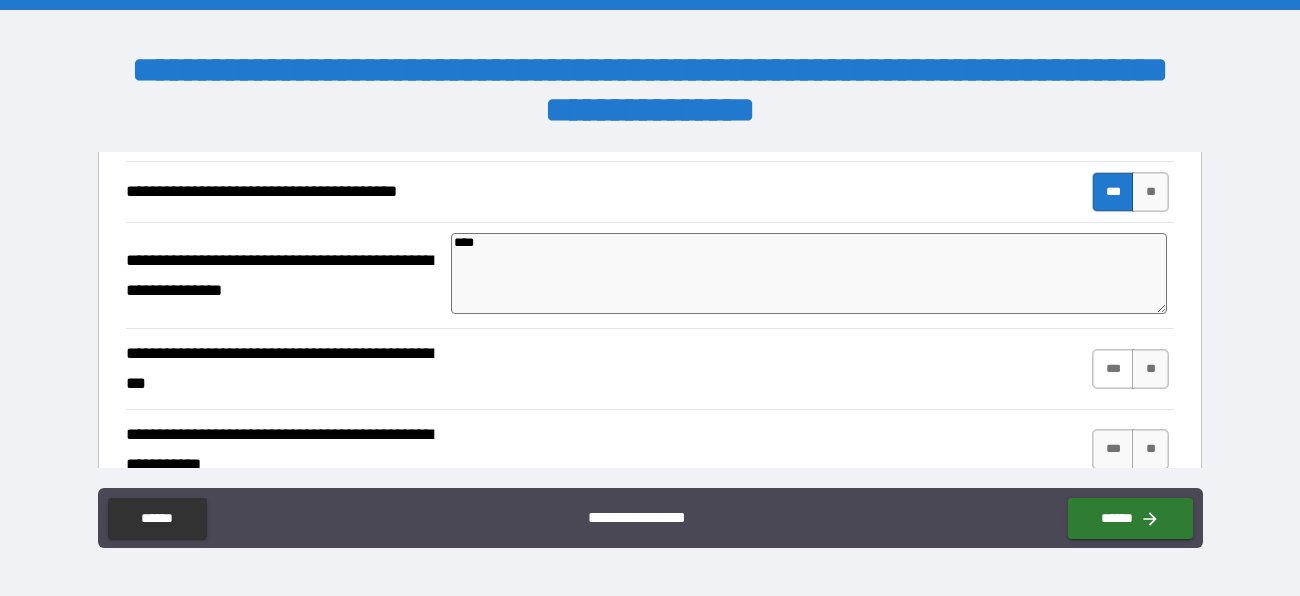 click on "***" at bounding box center (1113, 369) 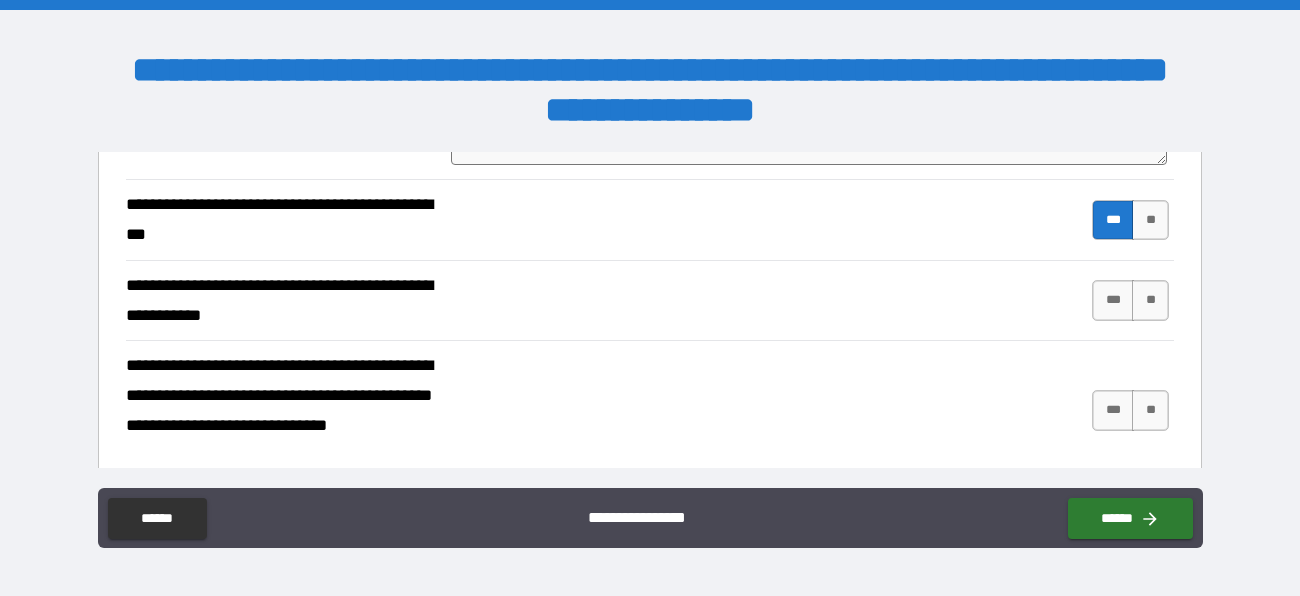 scroll, scrollTop: 5801, scrollLeft: 0, axis: vertical 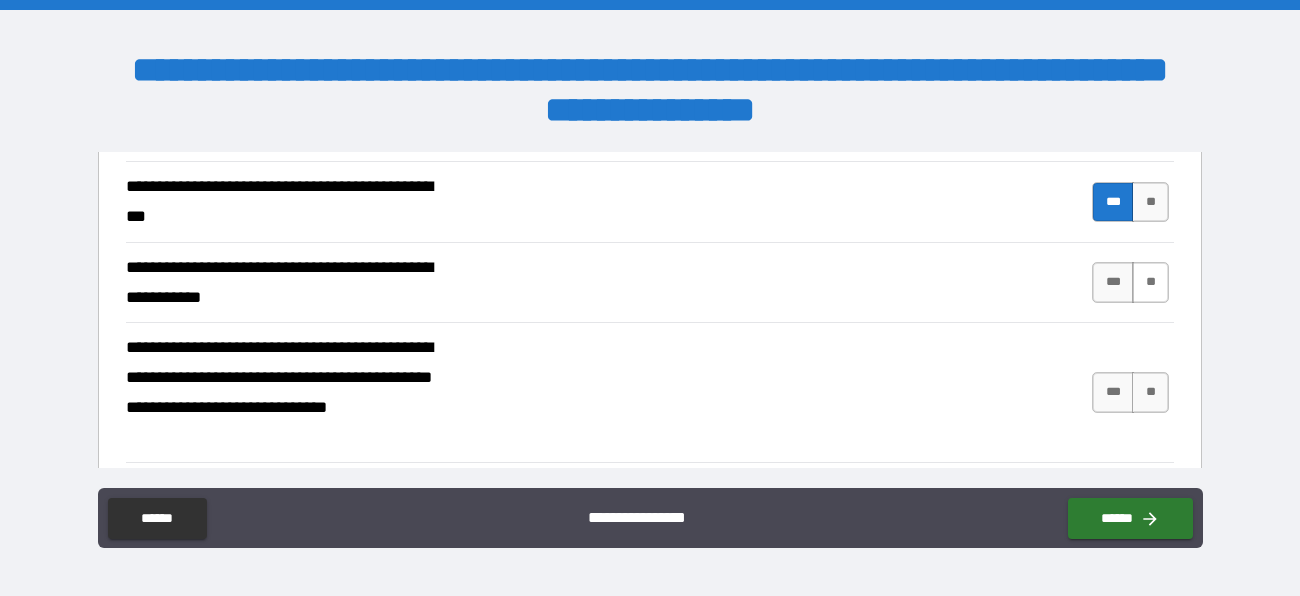 click on "**" at bounding box center (1150, 282) 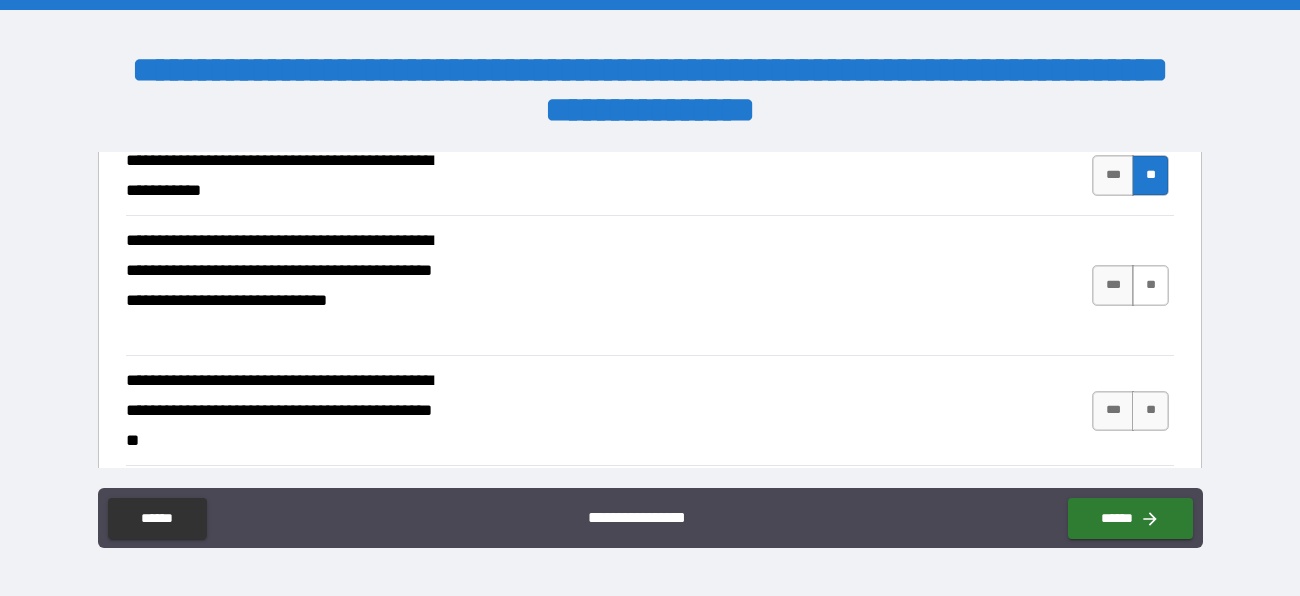 scroll, scrollTop: 5911, scrollLeft: 0, axis: vertical 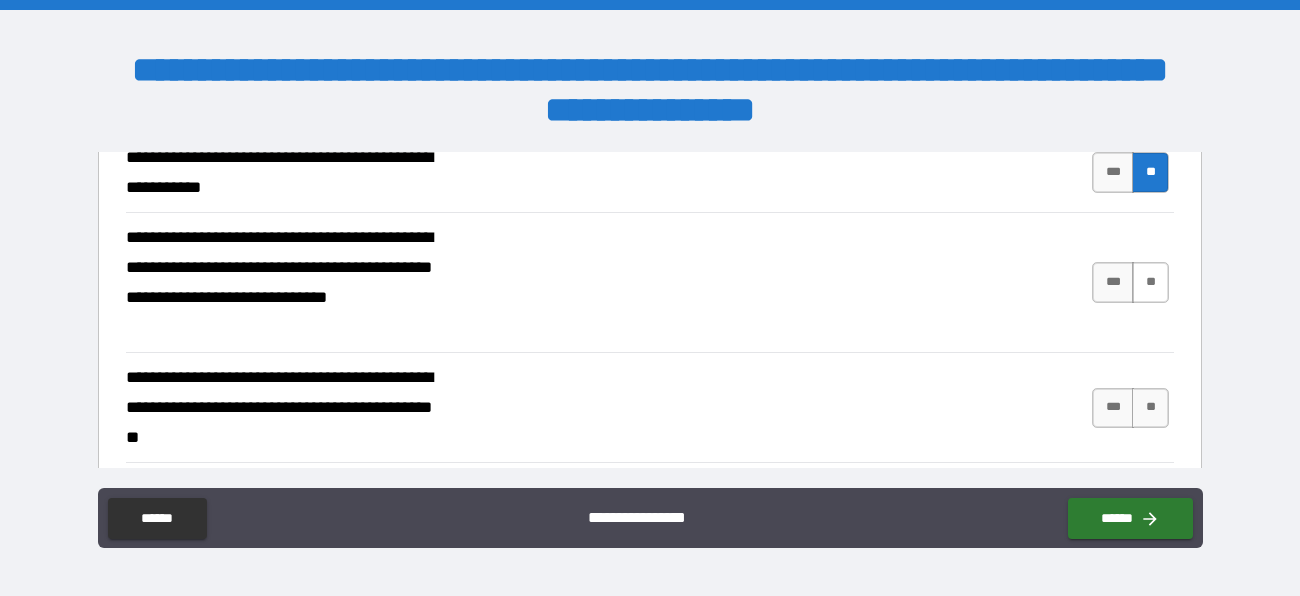 click on "**" at bounding box center (1150, 282) 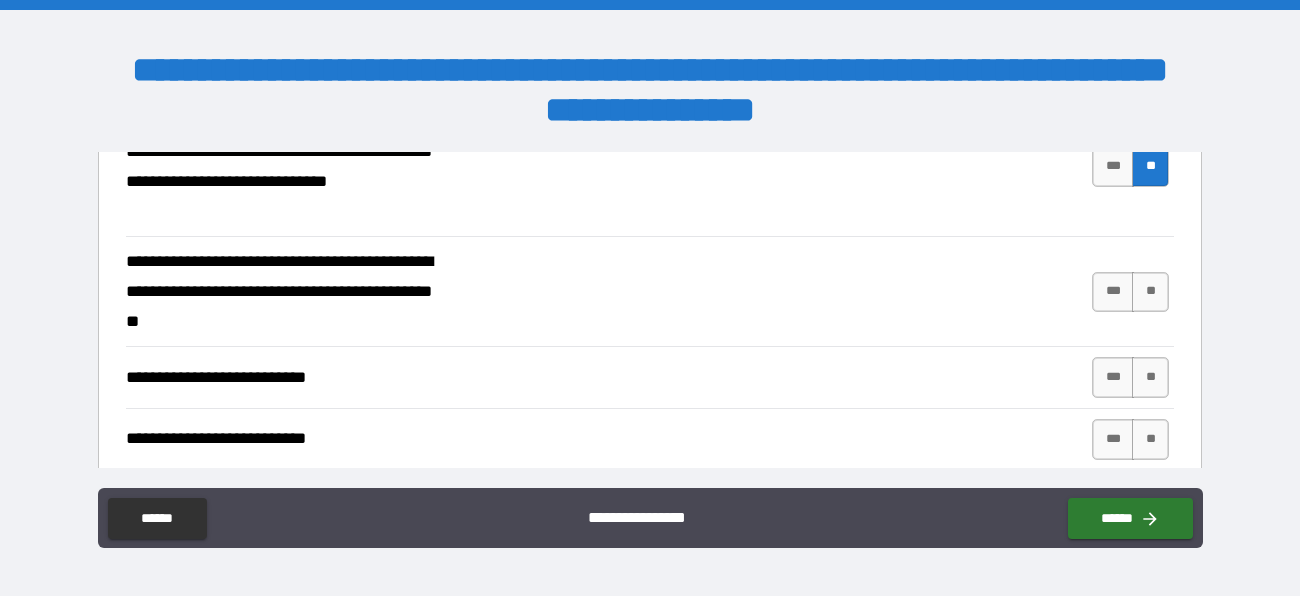 scroll, scrollTop: 6031, scrollLeft: 0, axis: vertical 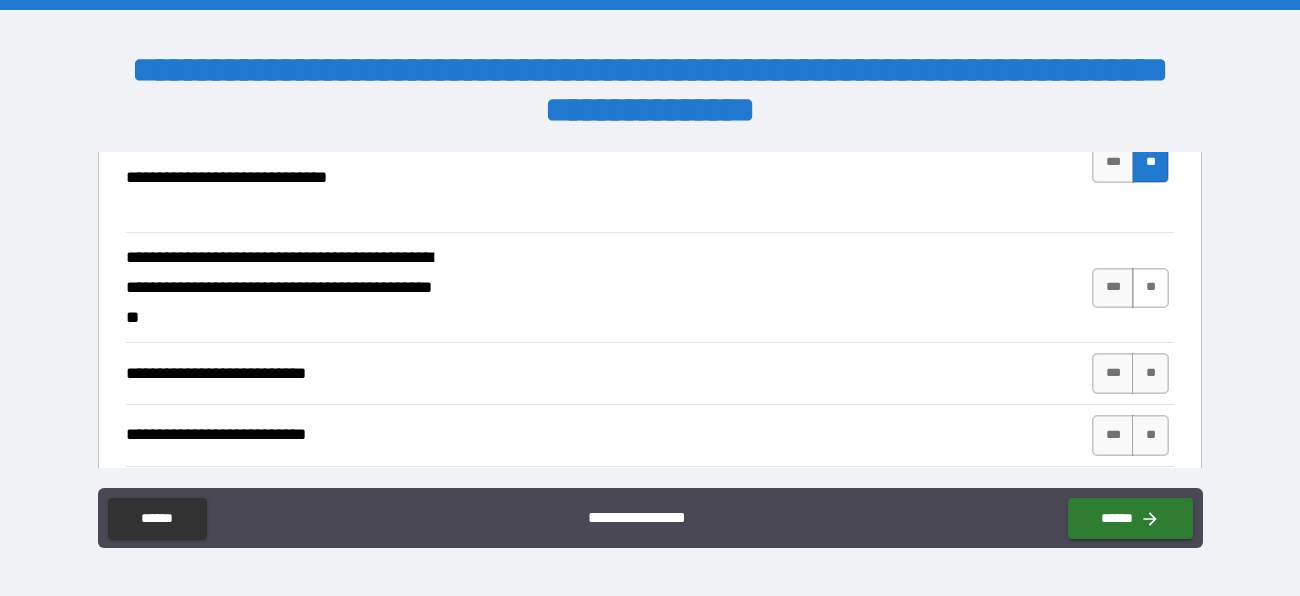 click on "**" at bounding box center [1150, 288] 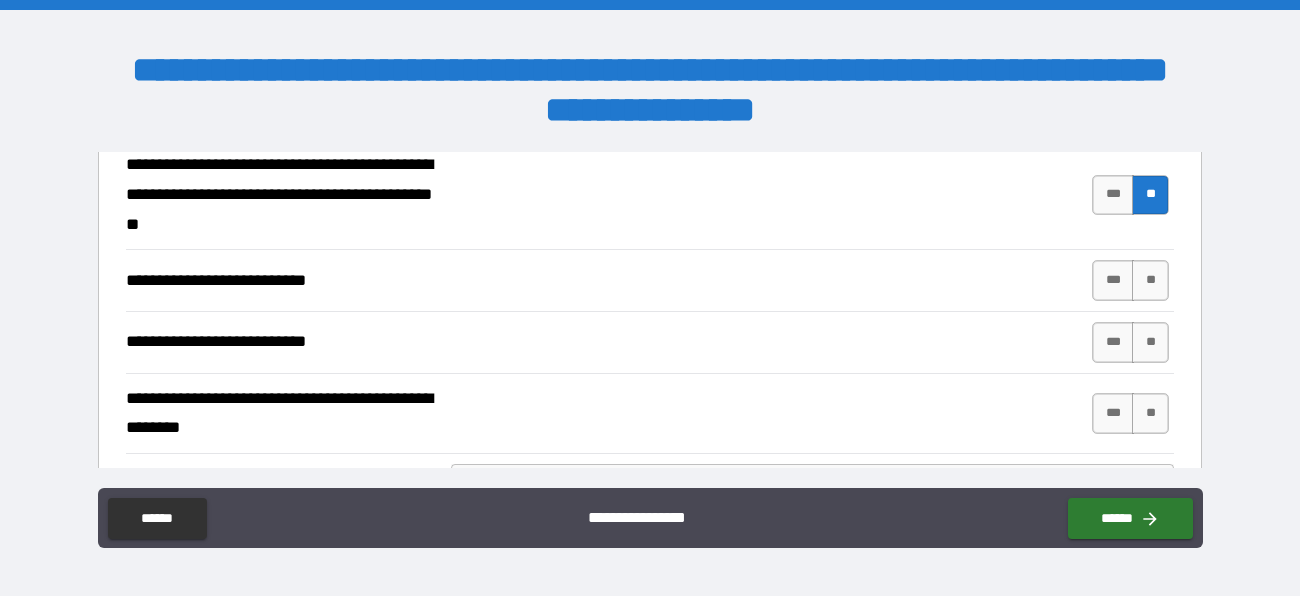 scroll, scrollTop: 6125, scrollLeft: 0, axis: vertical 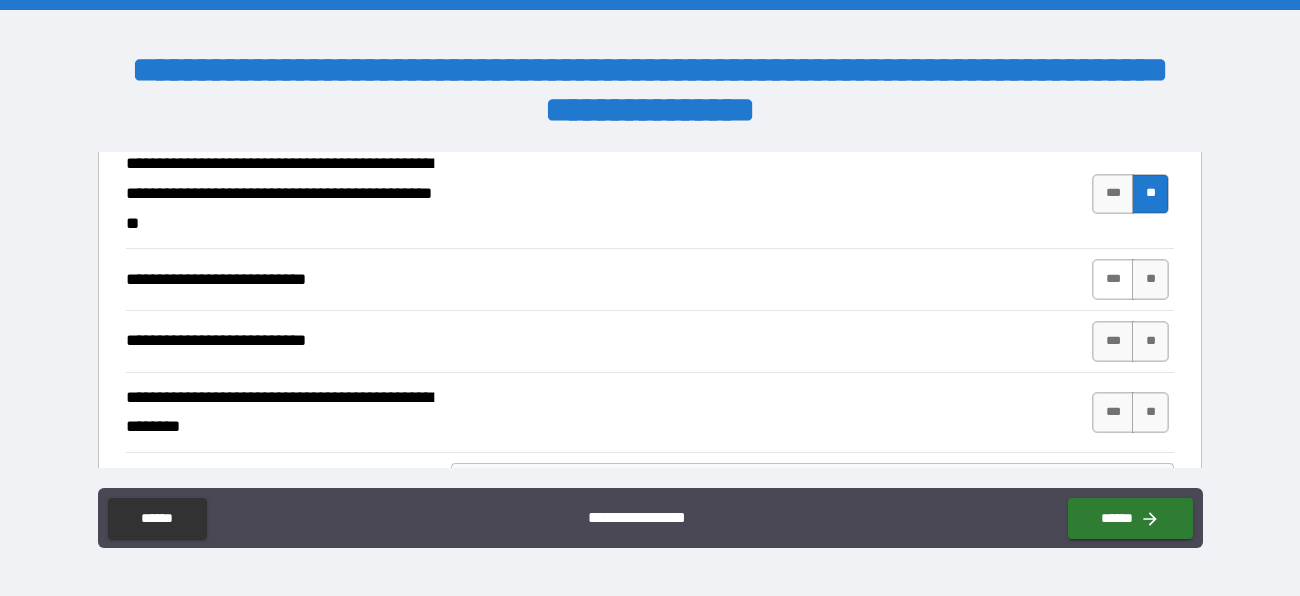 click on "***" at bounding box center (1113, 279) 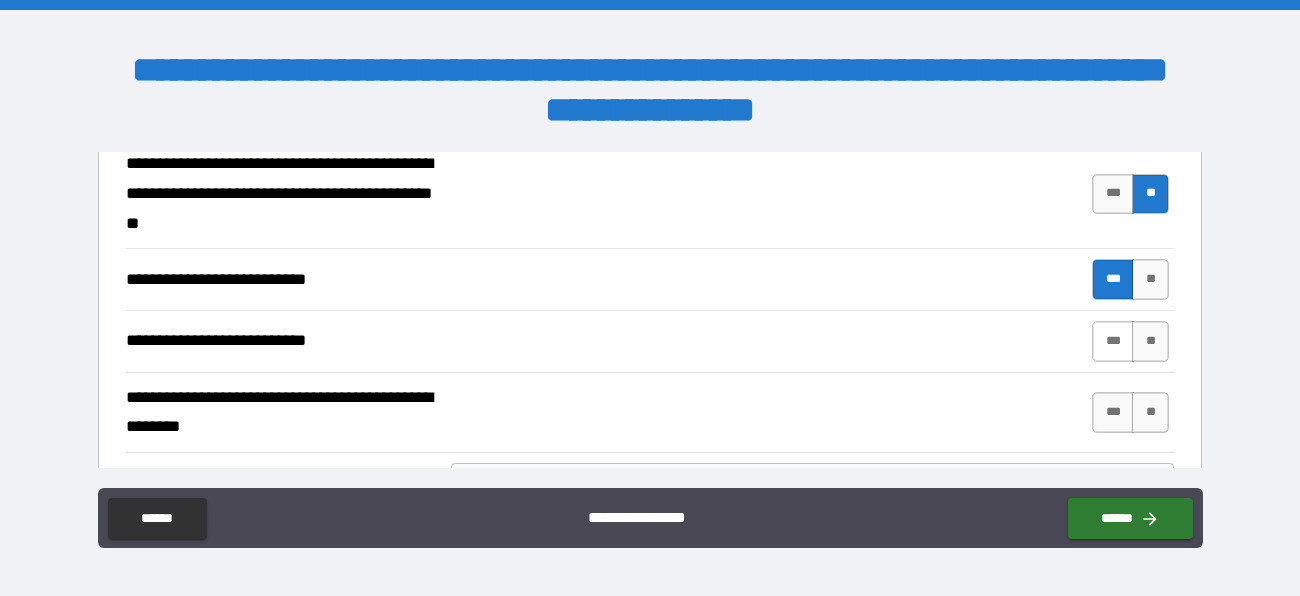 click on "***" at bounding box center (1113, 341) 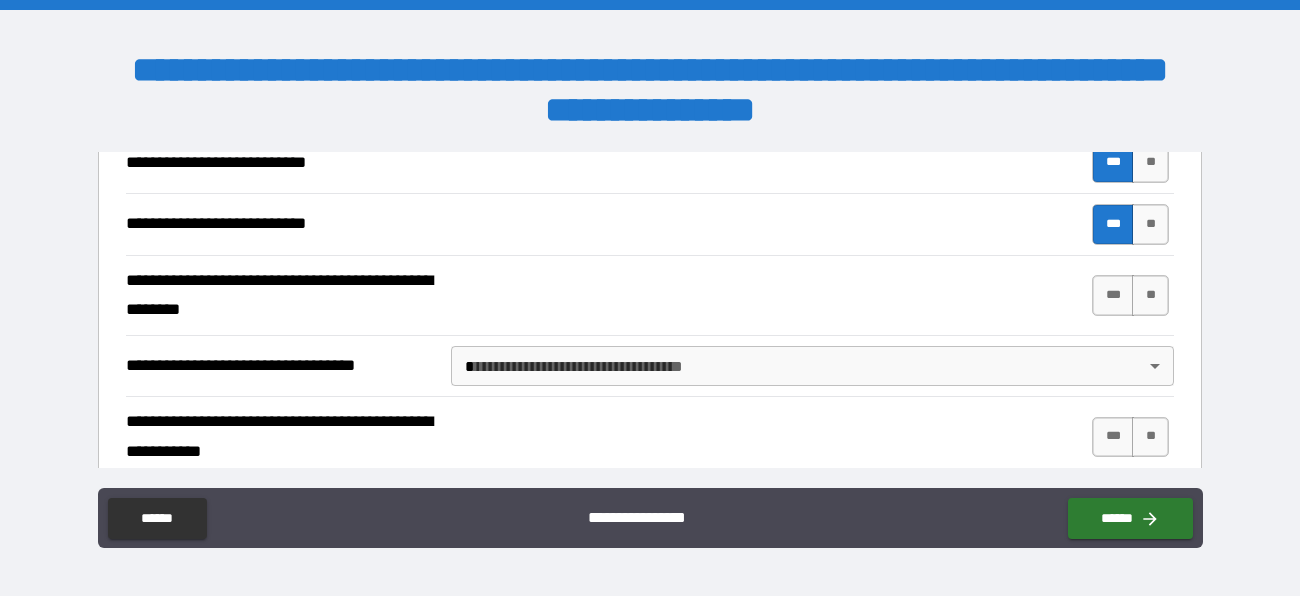 scroll, scrollTop: 6248, scrollLeft: 0, axis: vertical 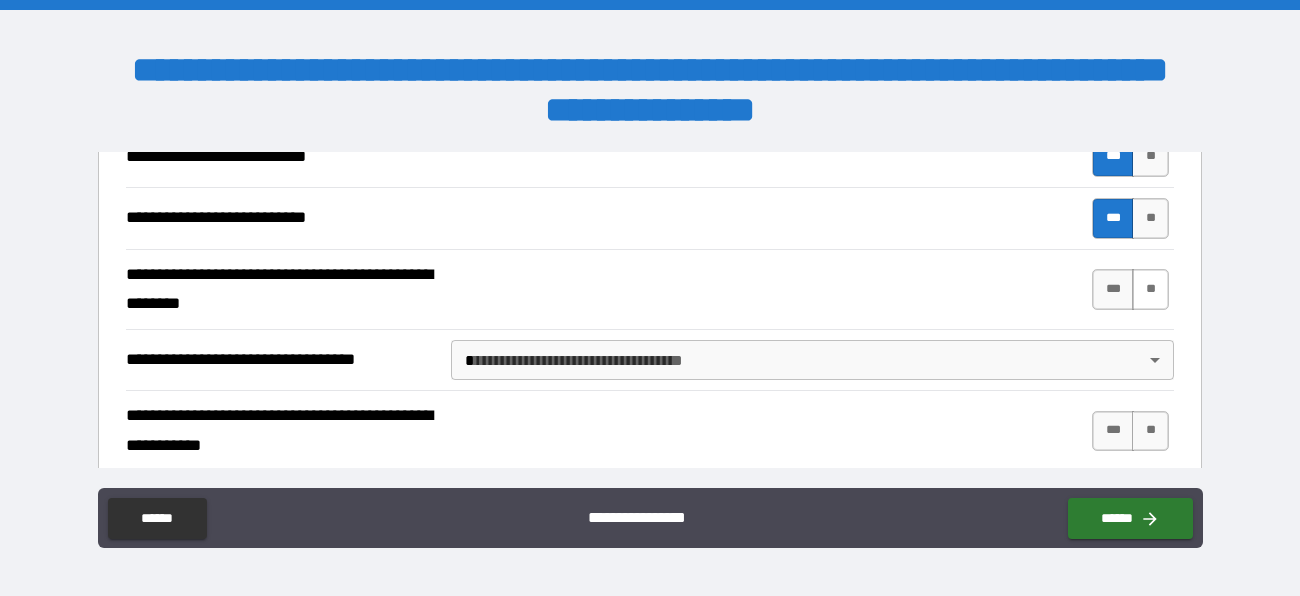 click on "**" at bounding box center (1150, 289) 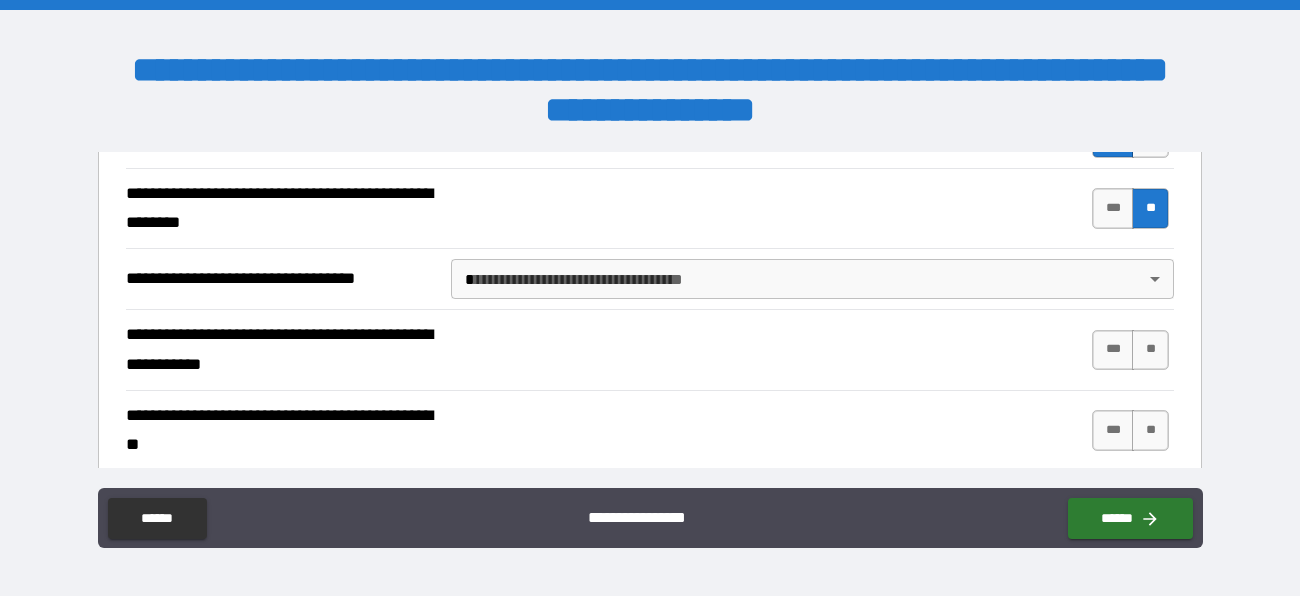 scroll, scrollTop: 6338, scrollLeft: 0, axis: vertical 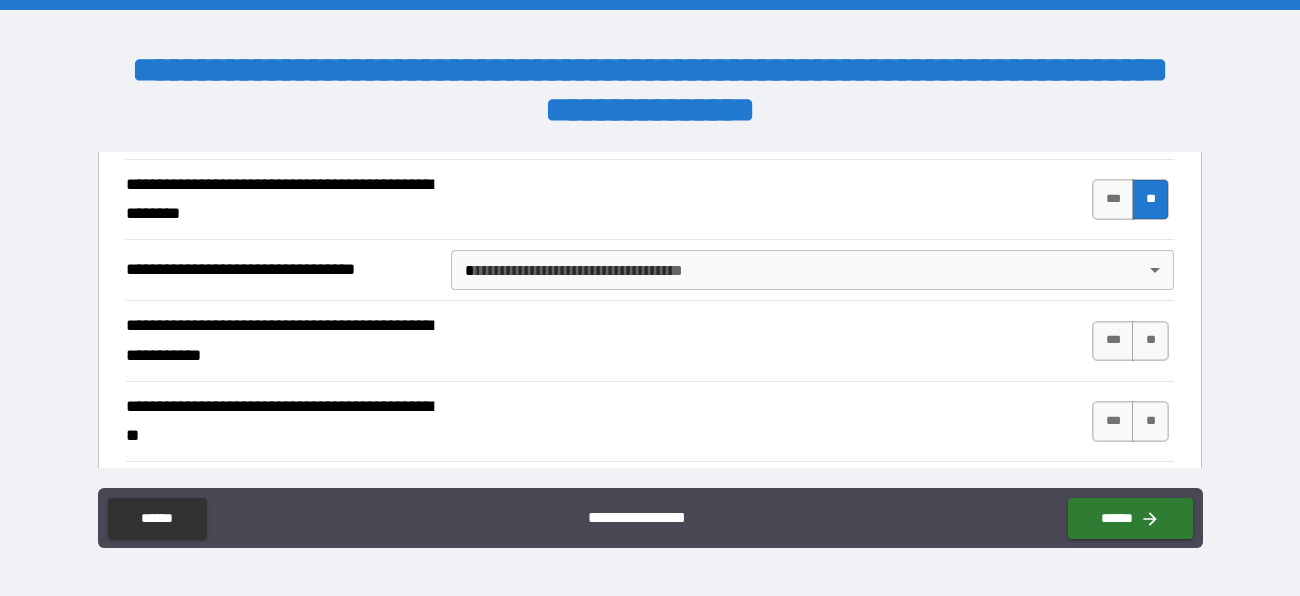 click on "**********" at bounding box center (650, 298) 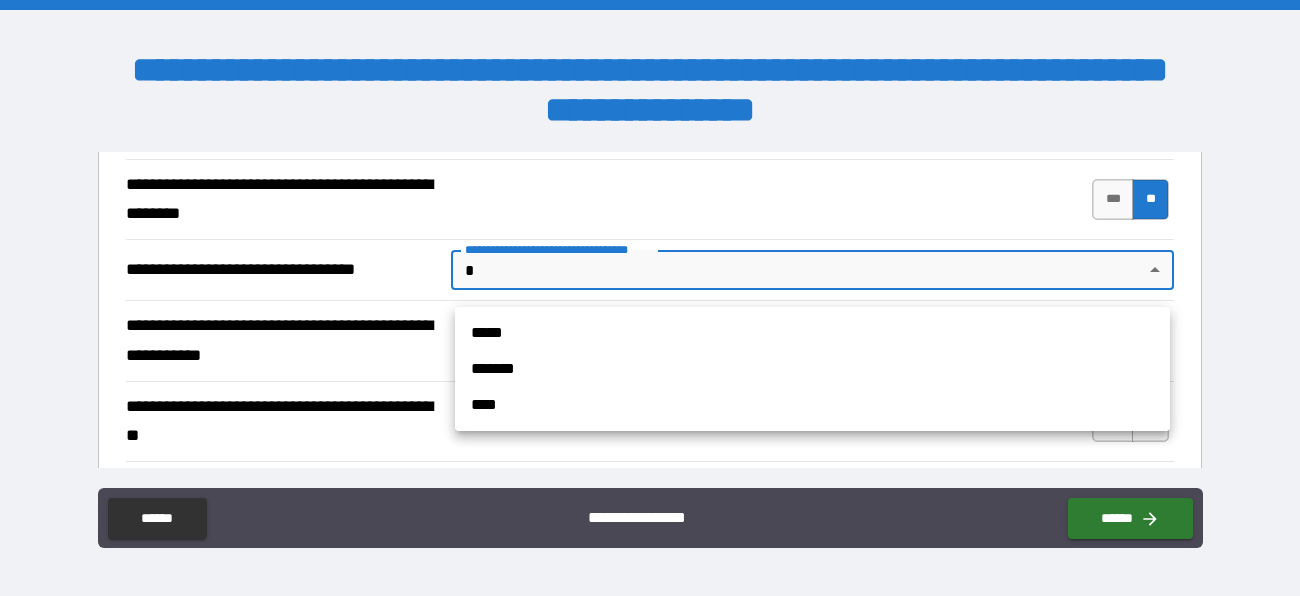 click on "*******" at bounding box center [812, 369] 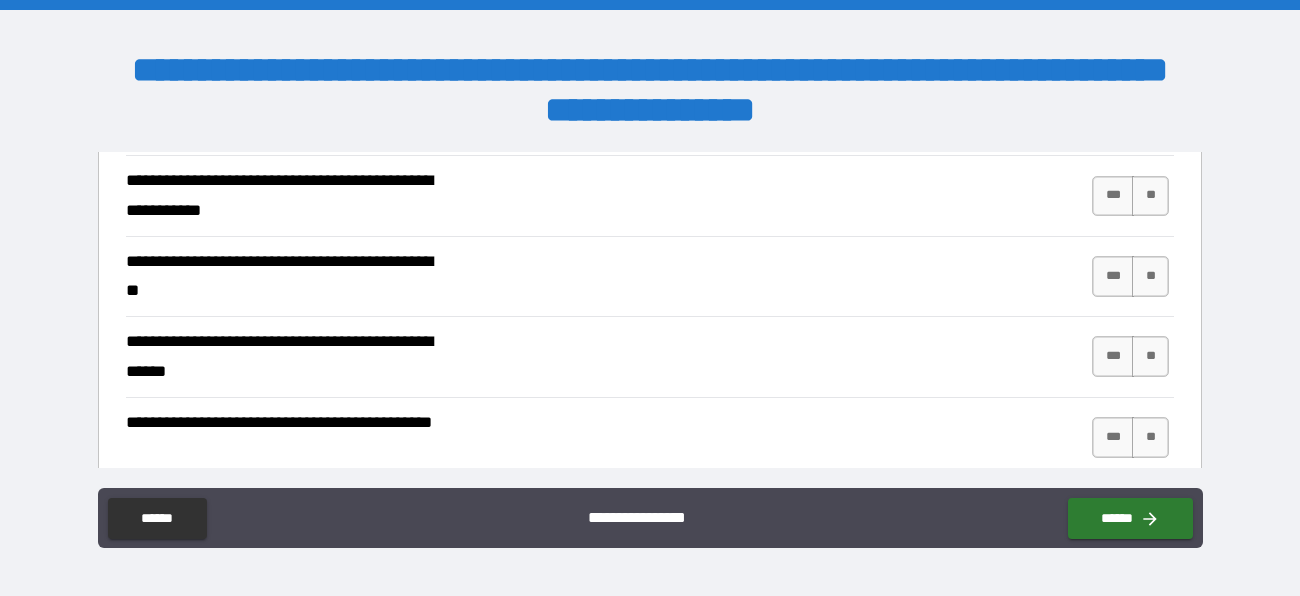 scroll, scrollTop: 6489, scrollLeft: 0, axis: vertical 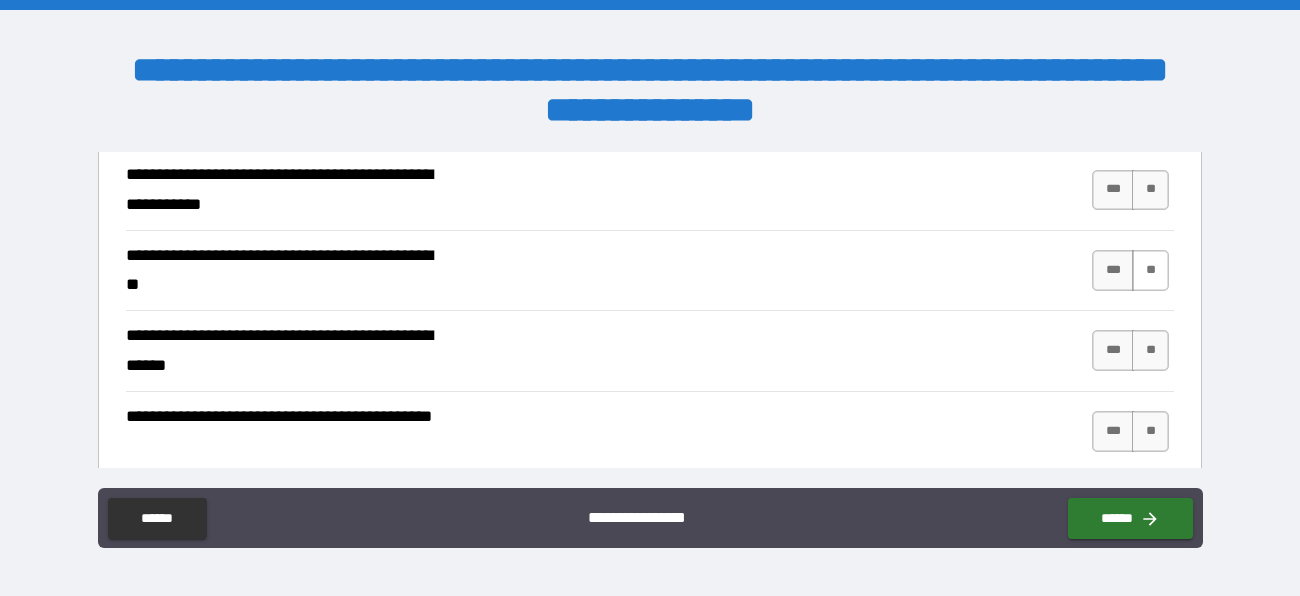 click on "**" at bounding box center [1150, 270] 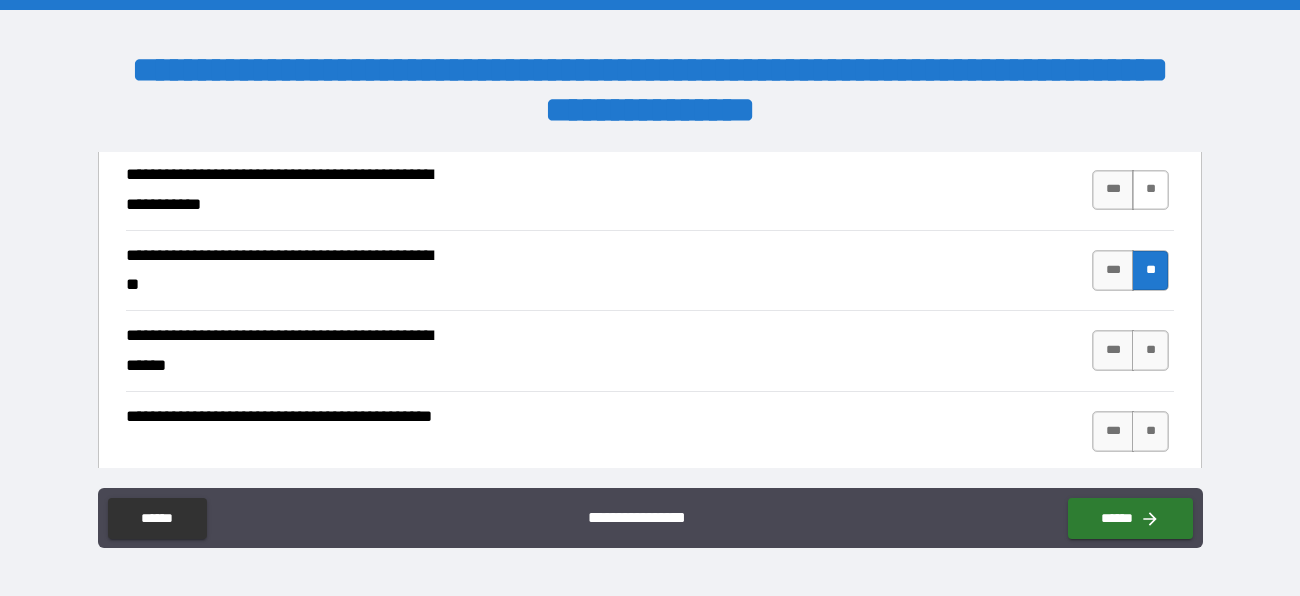 click on "**" at bounding box center (1150, 190) 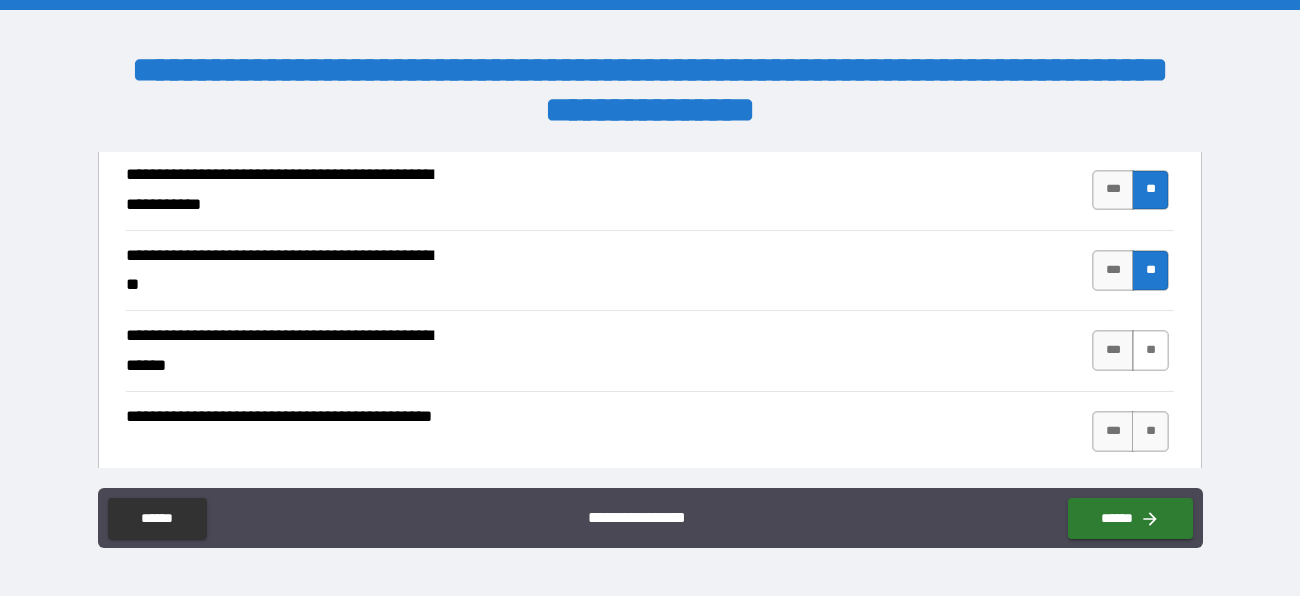 click on "**" at bounding box center (1150, 350) 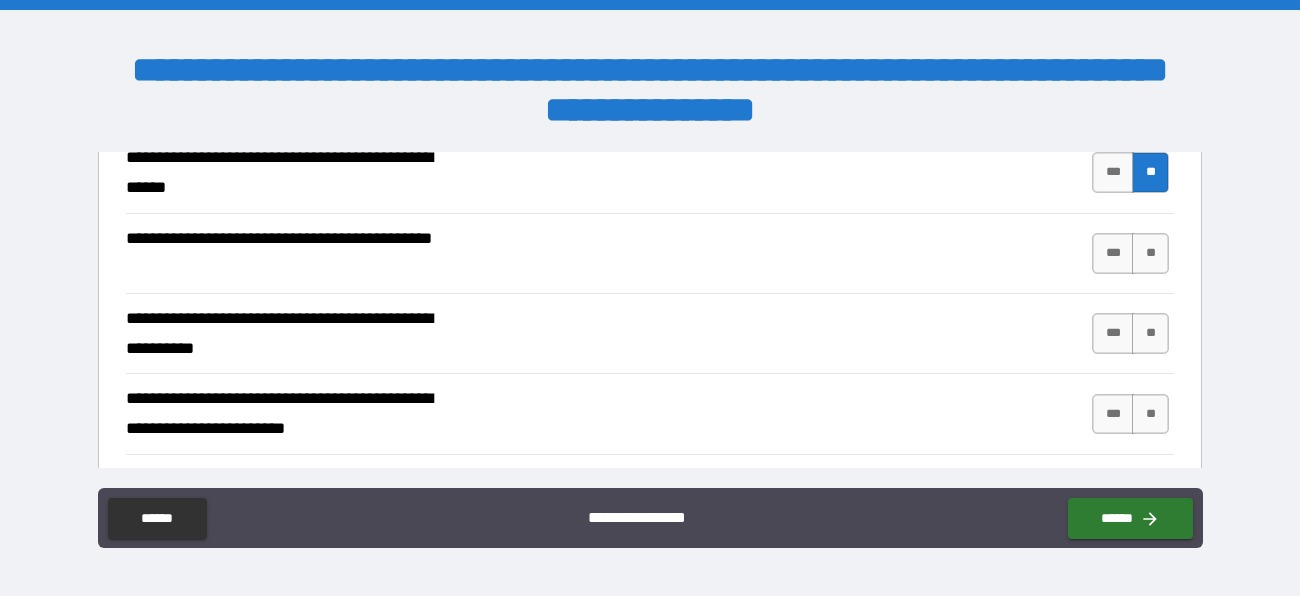 scroll, scrollTop: 6671, scrollLeft: 0, axis: vertical 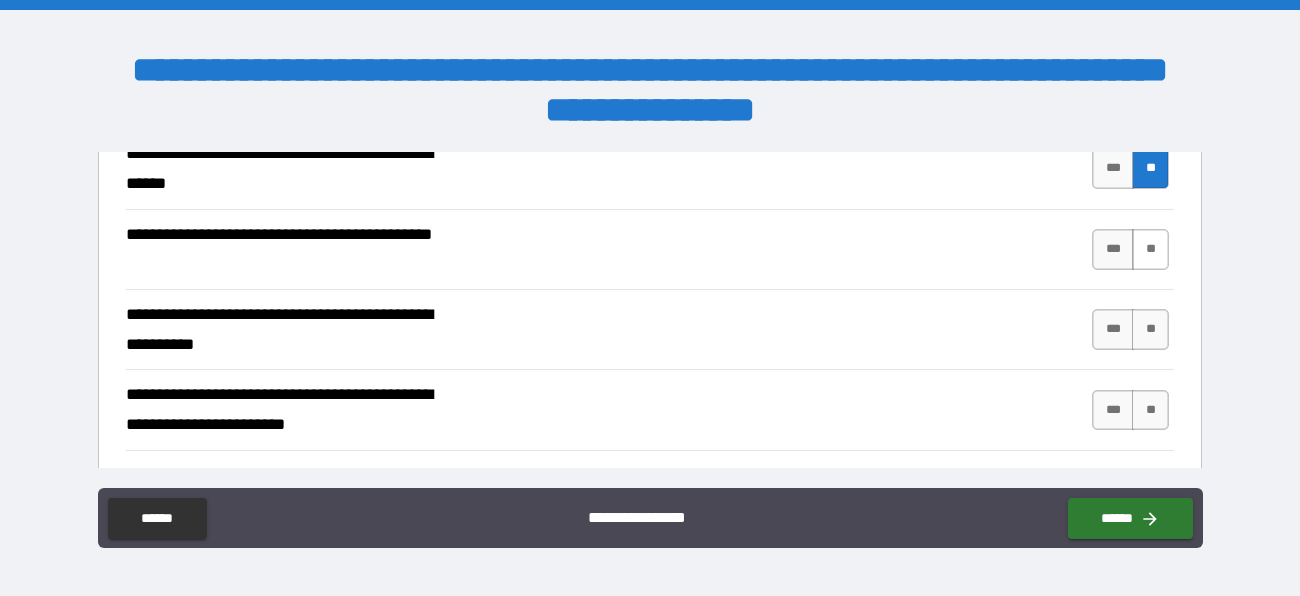 click on "**" at bounding box center (1150, 249) 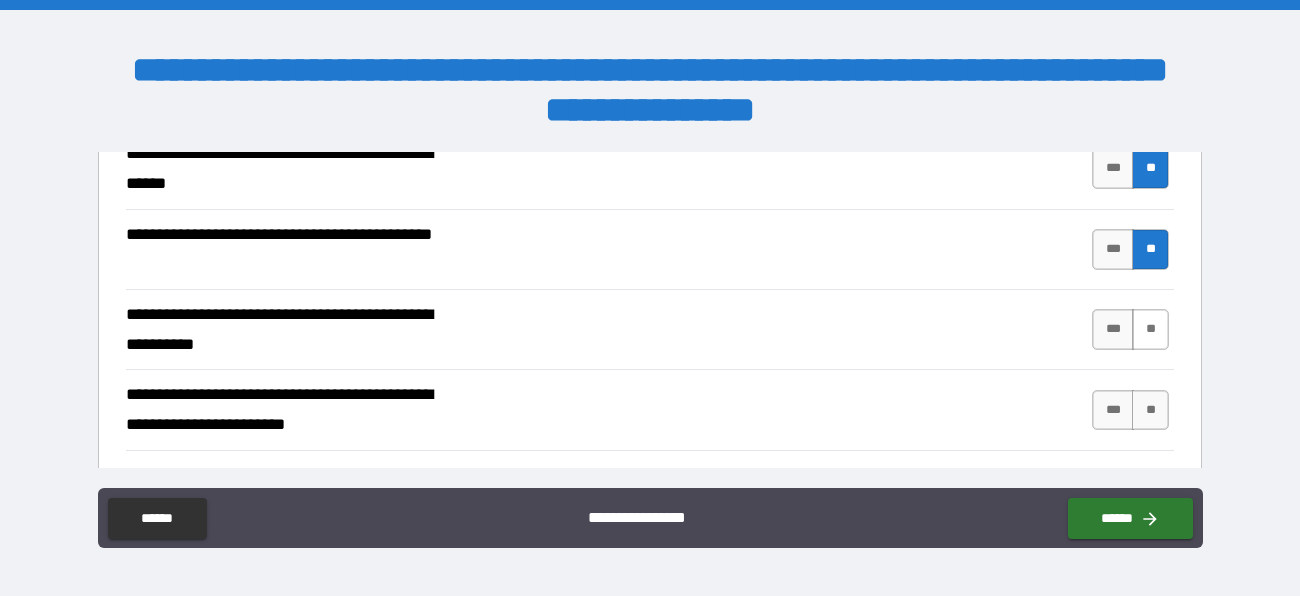 click on "**" at bounding box center [1150, 329] 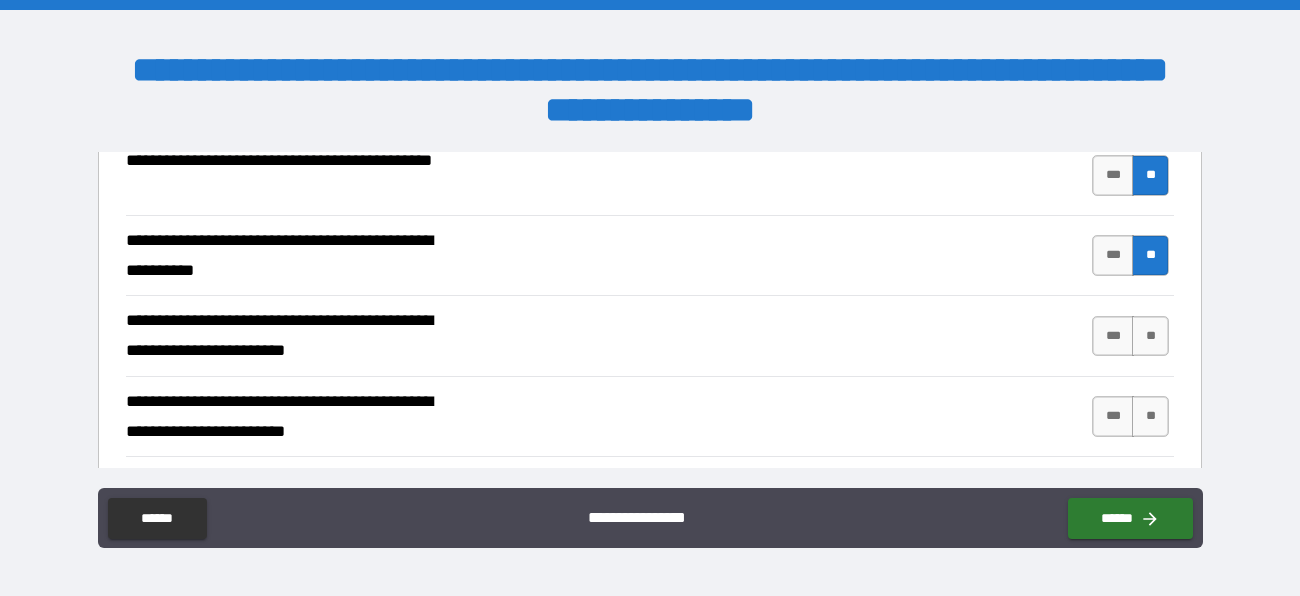 scroll, scrollTop: 6759, scrollLeft: 0, axis: vertical 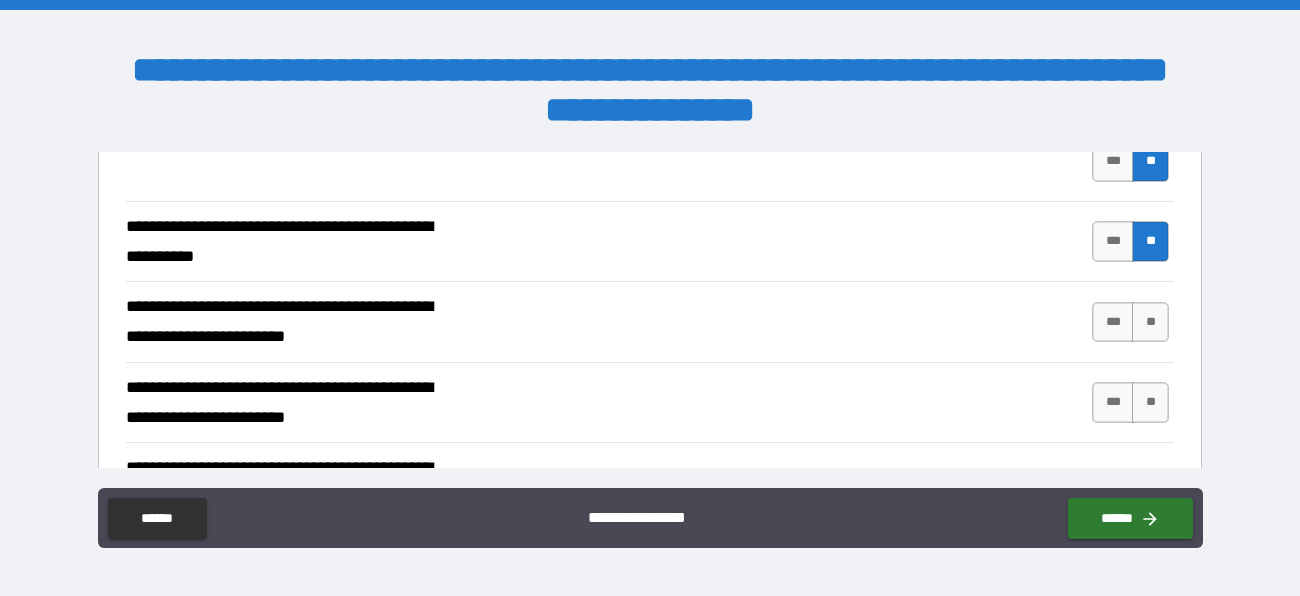 click on "**" at bounding box center (1150, 322) 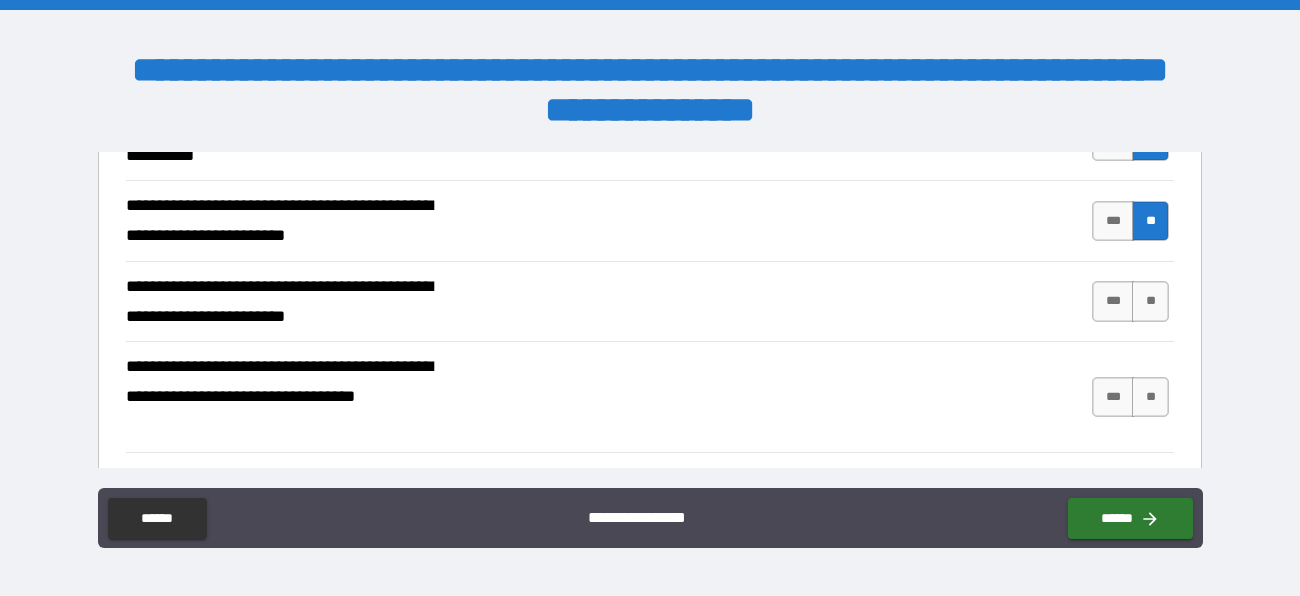 click on "*** **" at bounding box center [1133, 301] 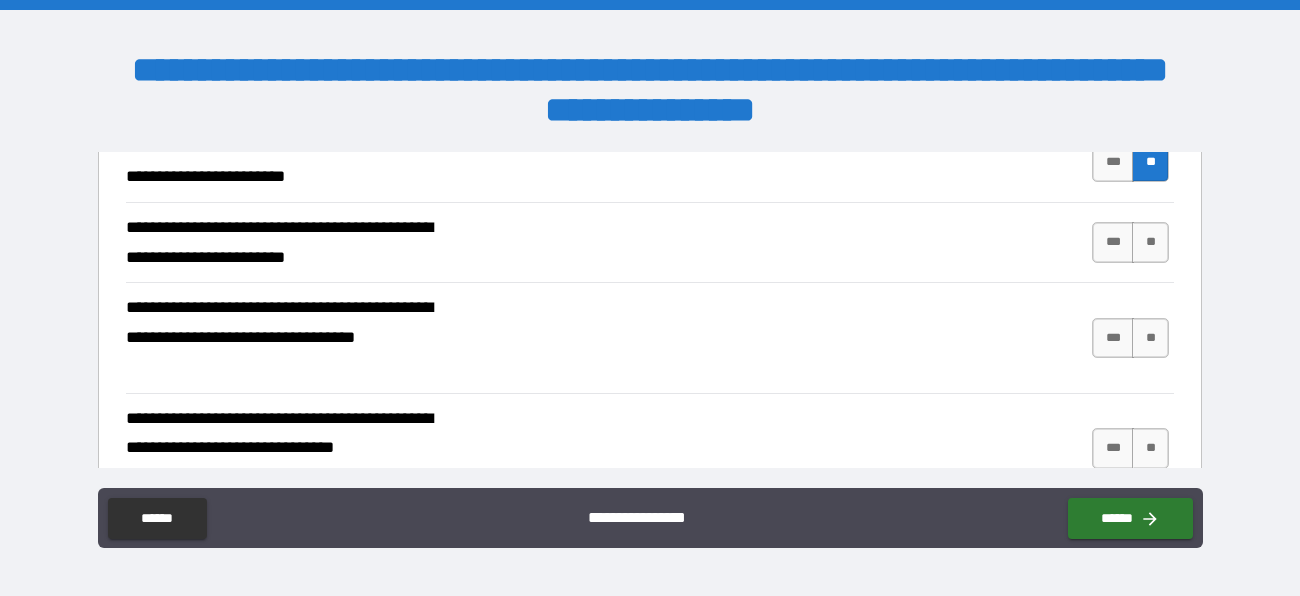 scroll, scrollTop: 6924, scrollLeft: 0, axis: vertical 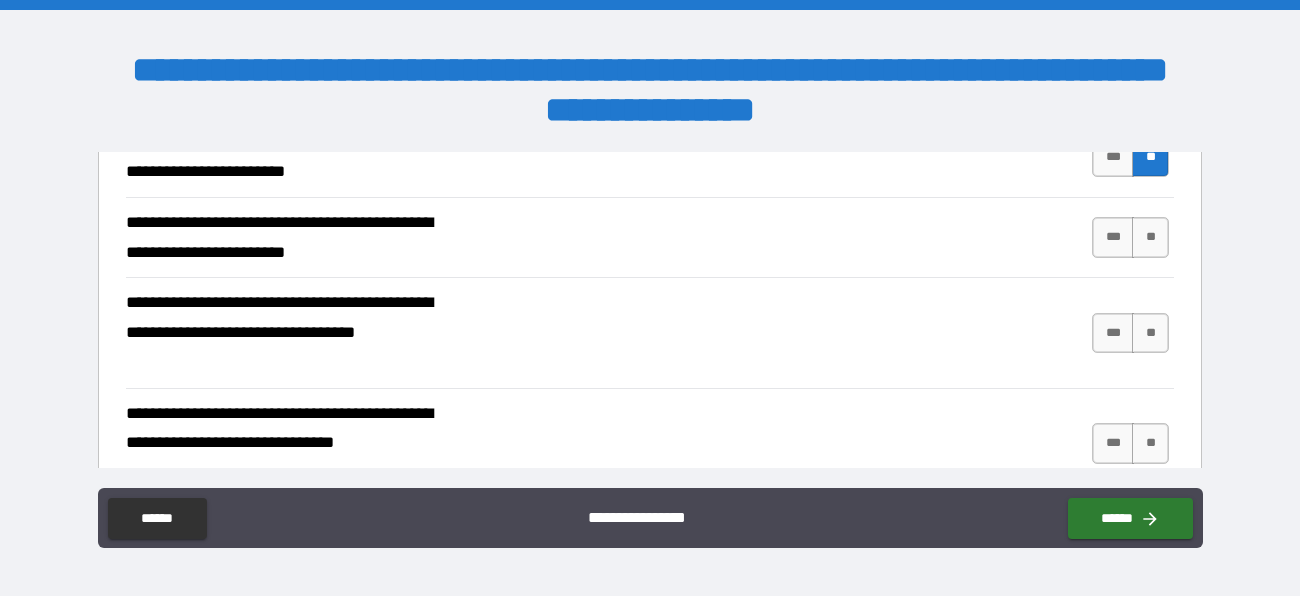 click on "**" at bounding box center [1150, 333] 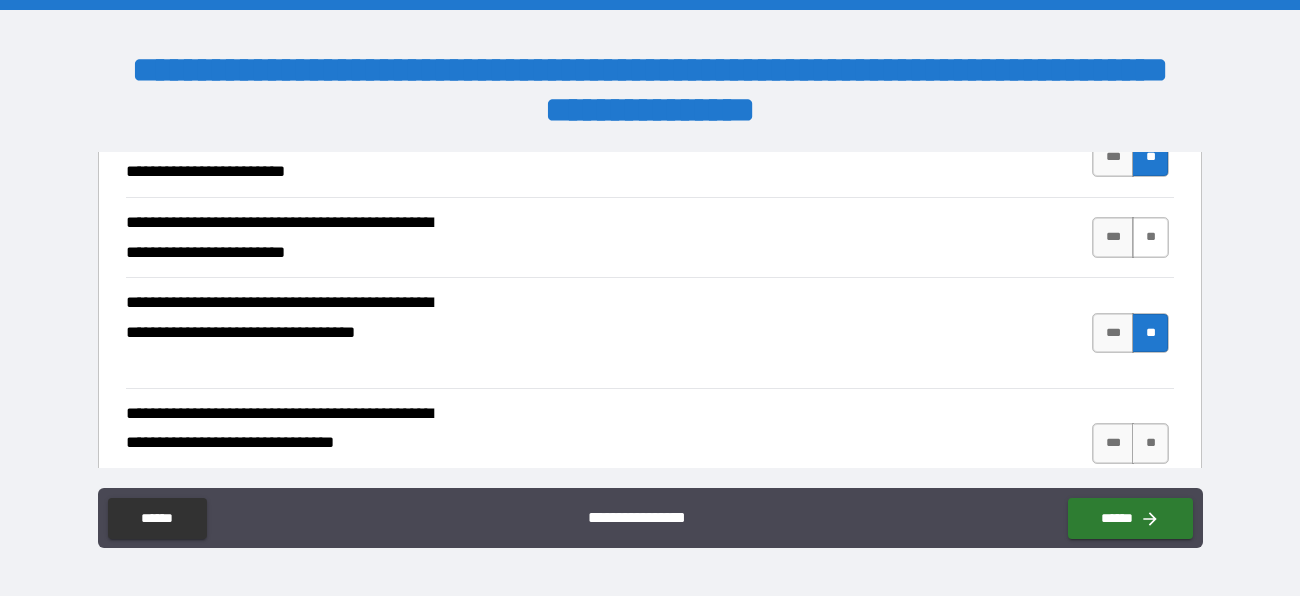 click on "**" at bounding box center [1150, 237] 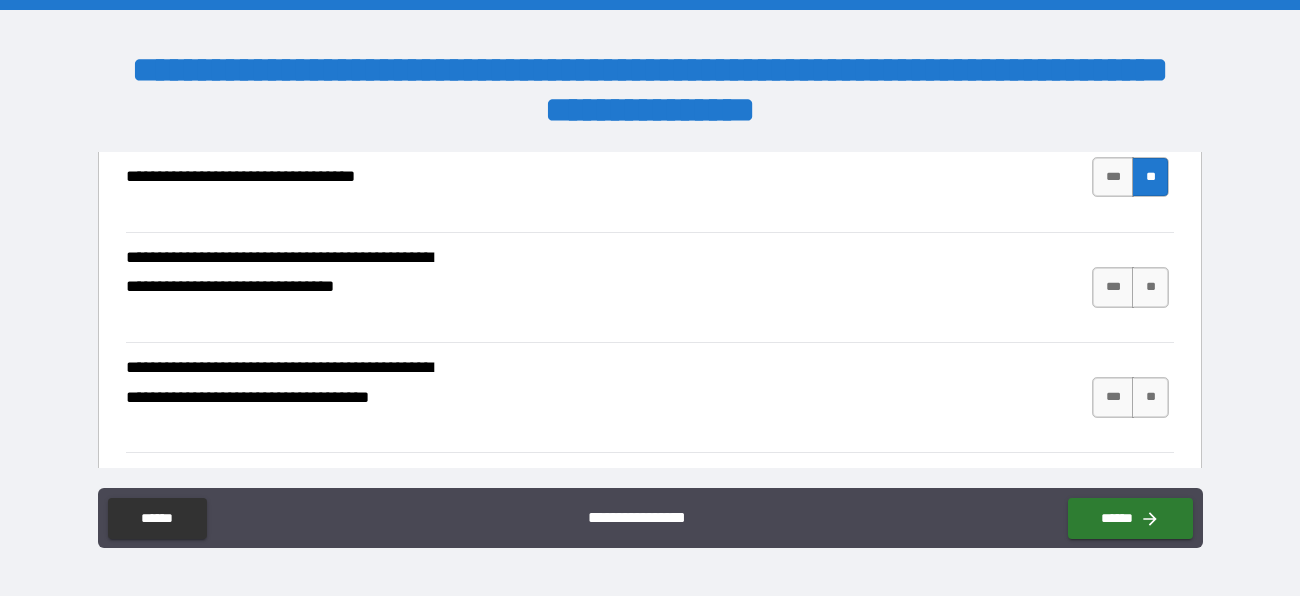 scroll, scrollTop: 7084, scrollLeft: 0, axis: vertical 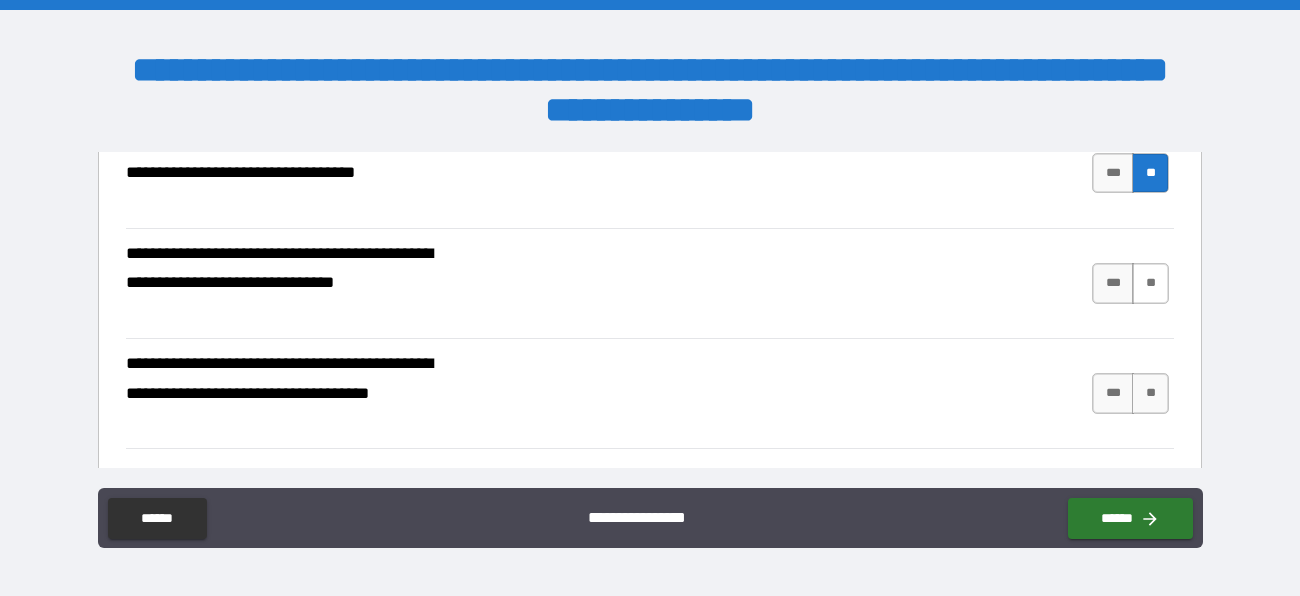 click on "**" at bounding box center (1150, 283) 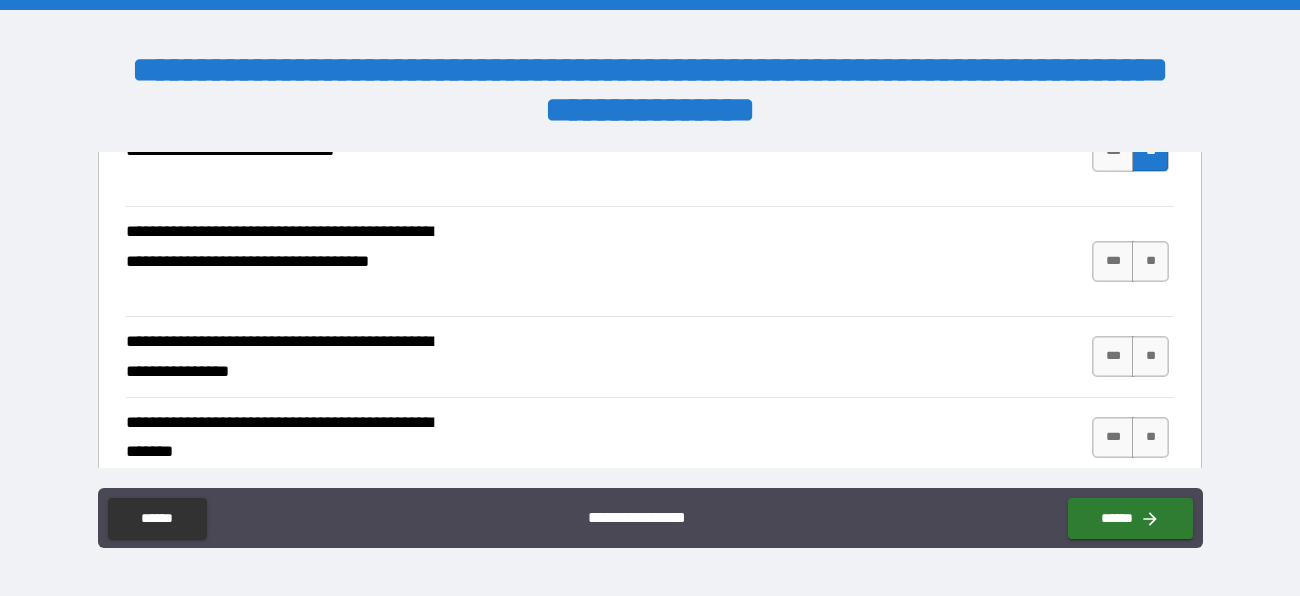 click on "**" at bounding box center [1150, 261] 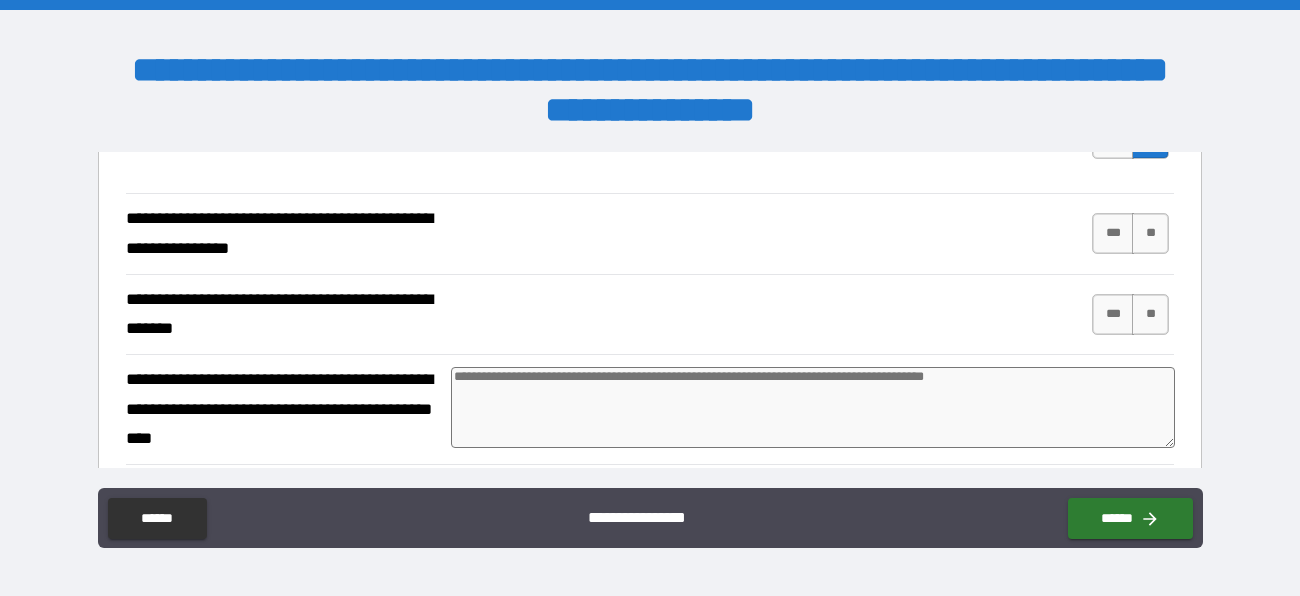 scroll, scrollTop: 7341, scrollLeft: 0, axis: vertical 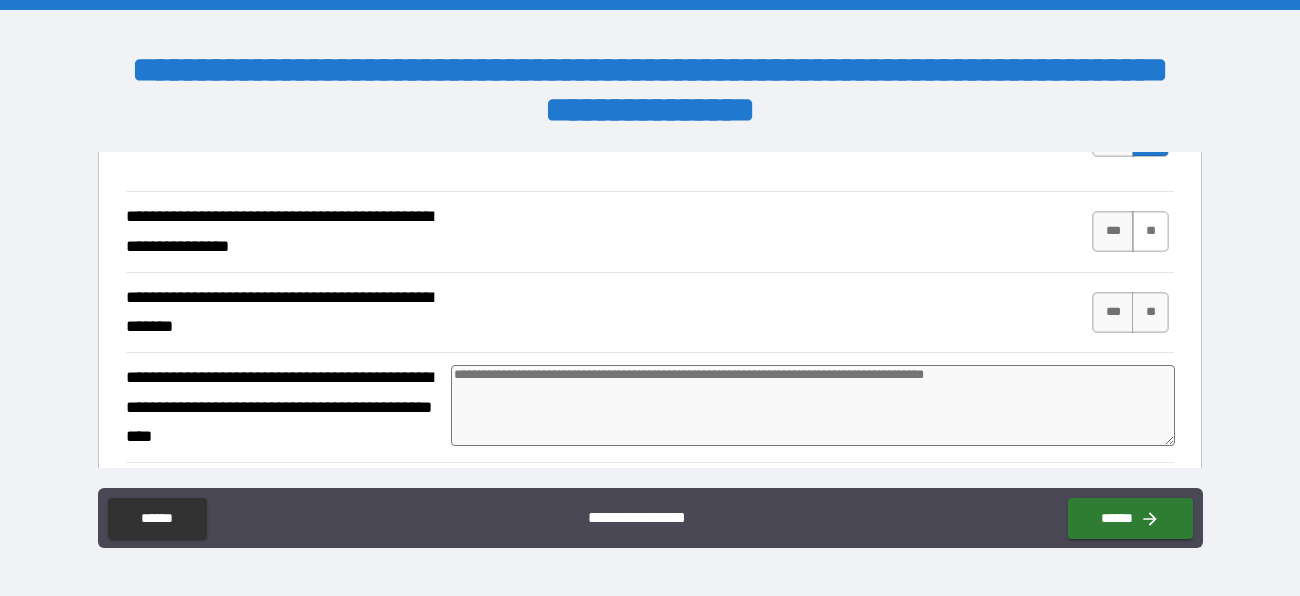 click on "**" at bounding box center [1150, 231] 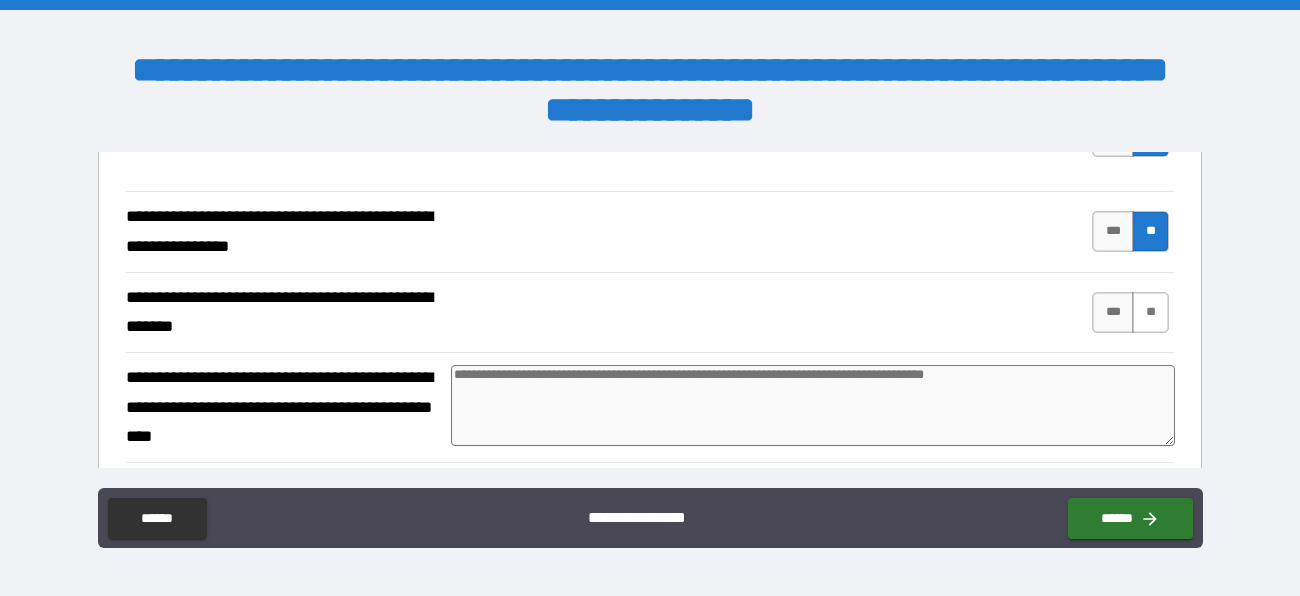 click on "**" at bounding box center (1150, 312) 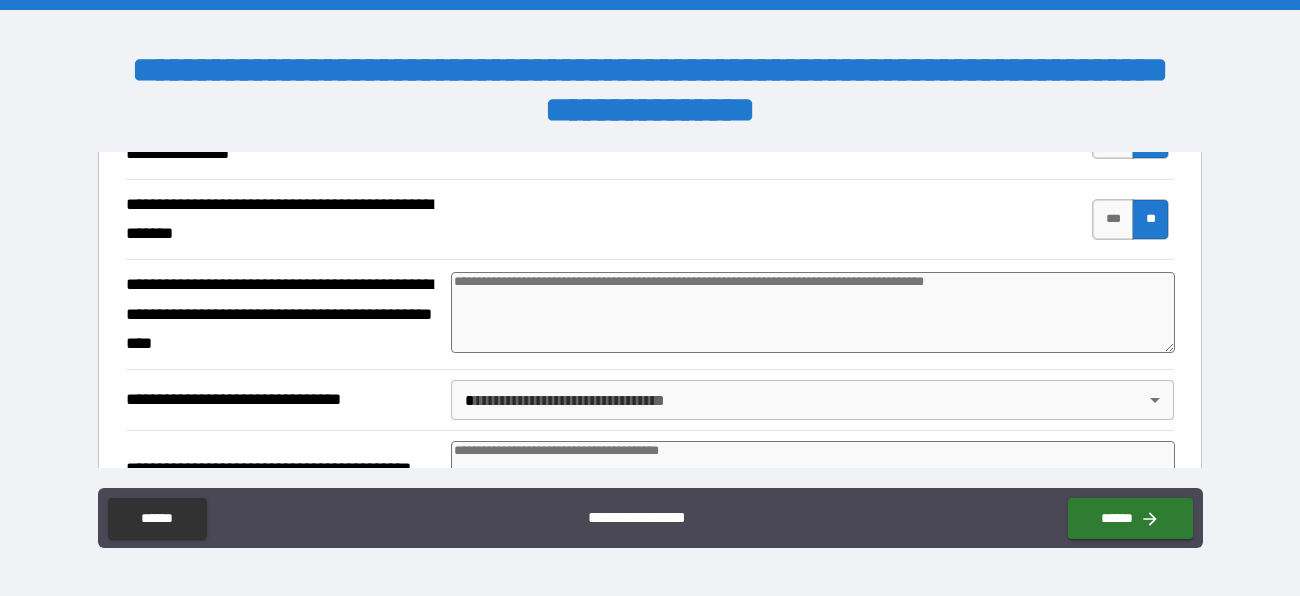 scroll, scrollTop: 7497, scrollLeft: 0, axis: vertical 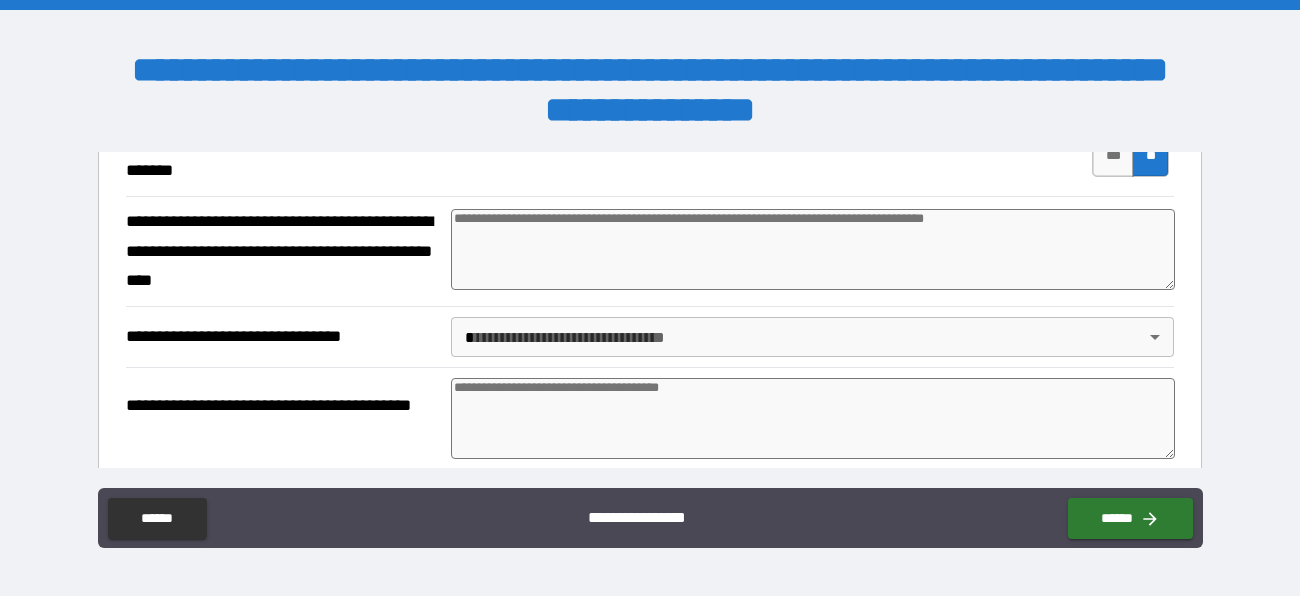 click on "**********" at bounding box center [650, 298] 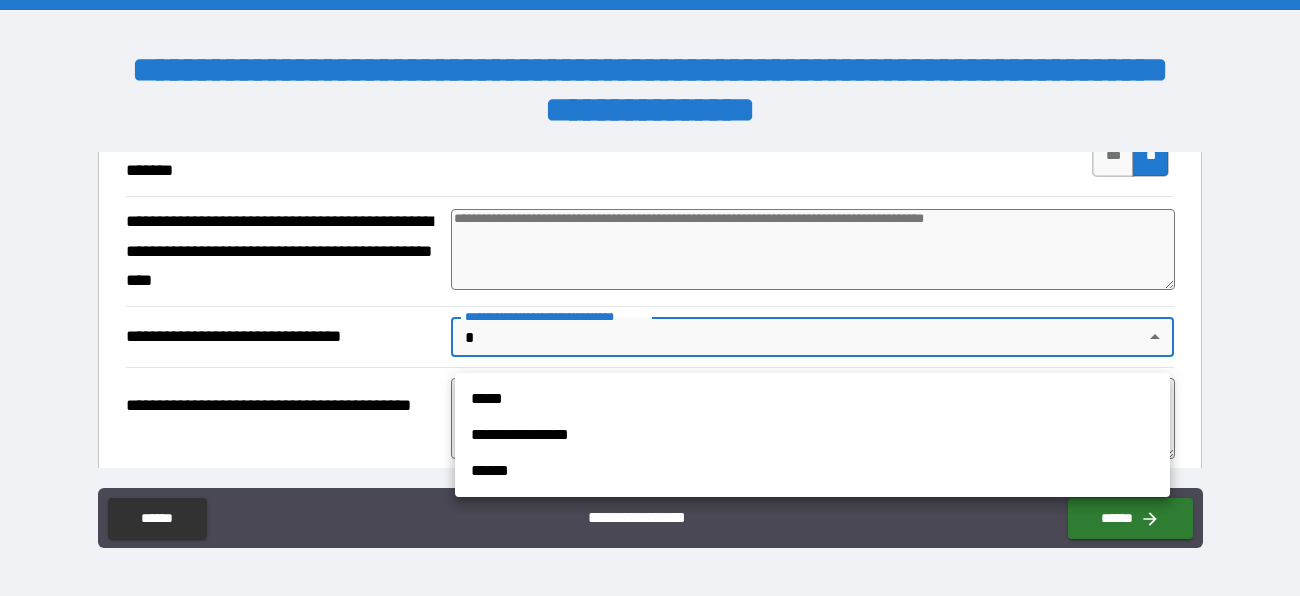 click on "**********" at bounding box center [812, 435] 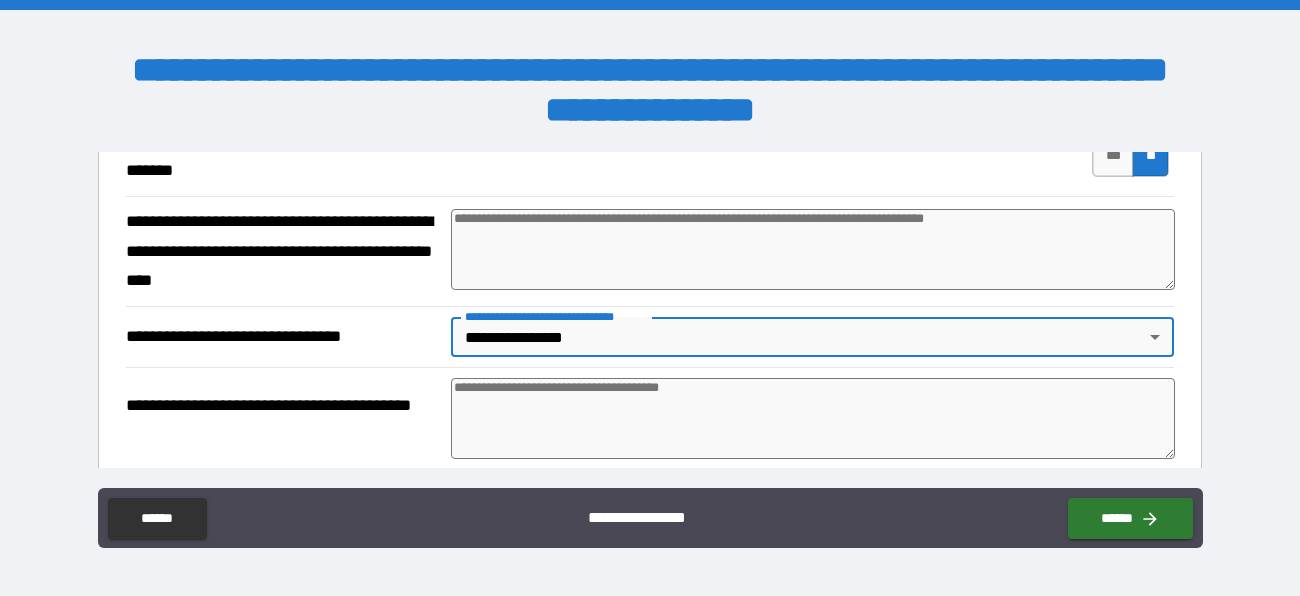 click at bounding box center [813, 418] 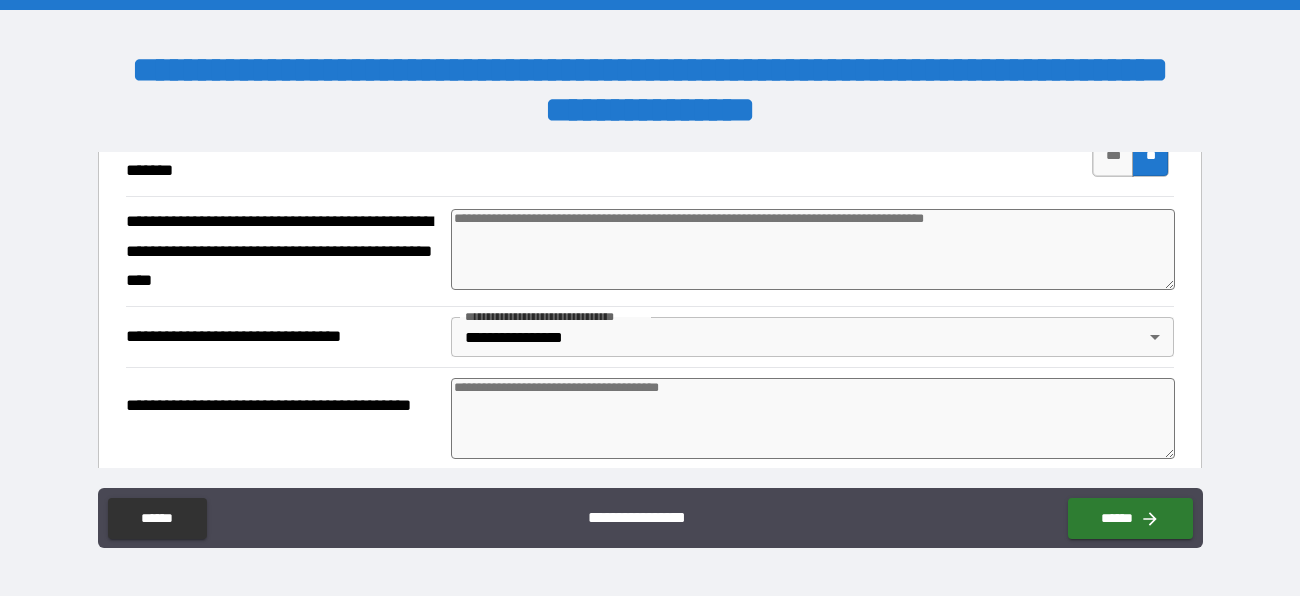 click at bounding box center (813, 418) 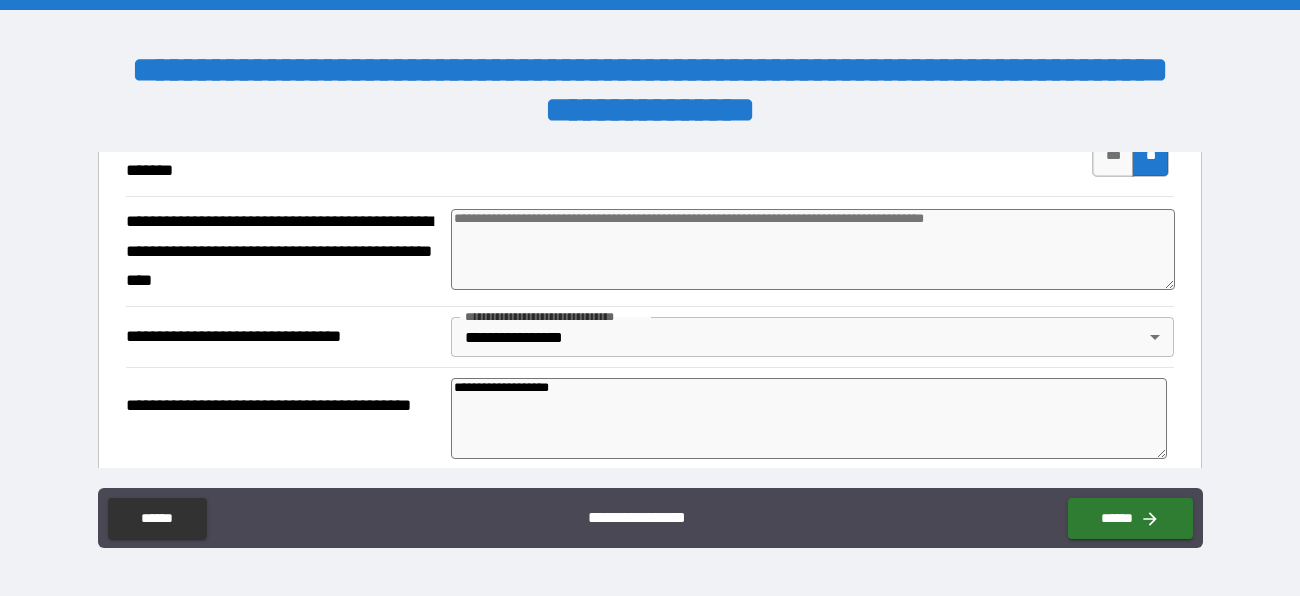 click at bounding box center (813, 249) 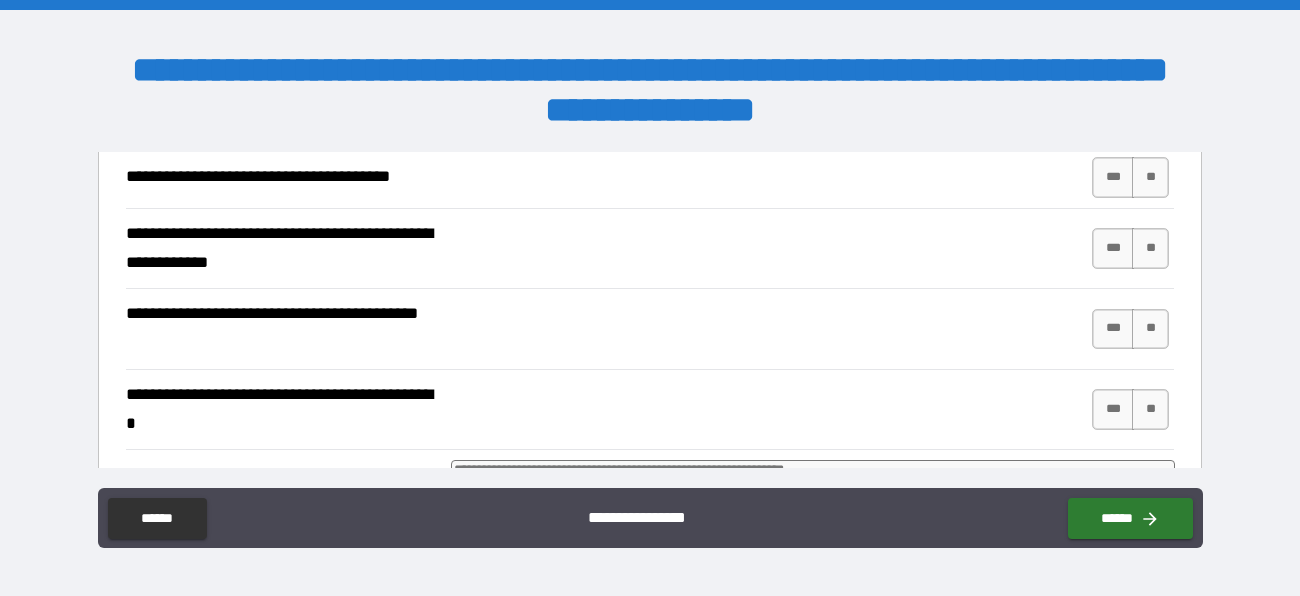 scroll, scrollTop: 7827, scrollLeft: 0, axis: vertical 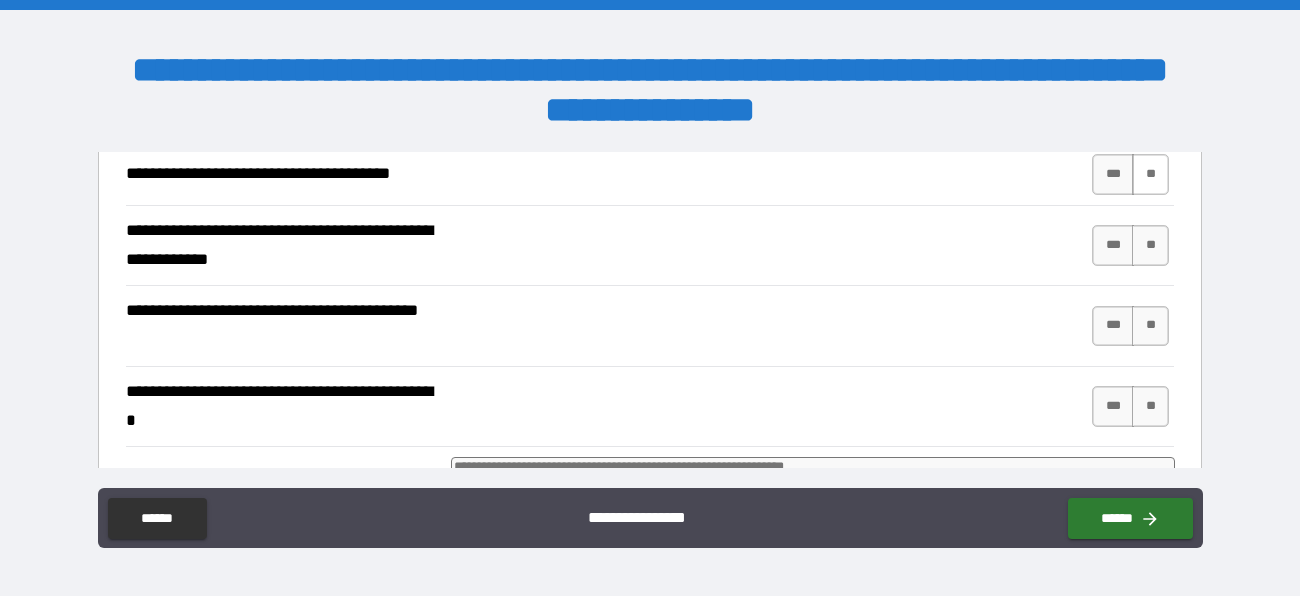 click on "**" at bounding box center [1150, 174] 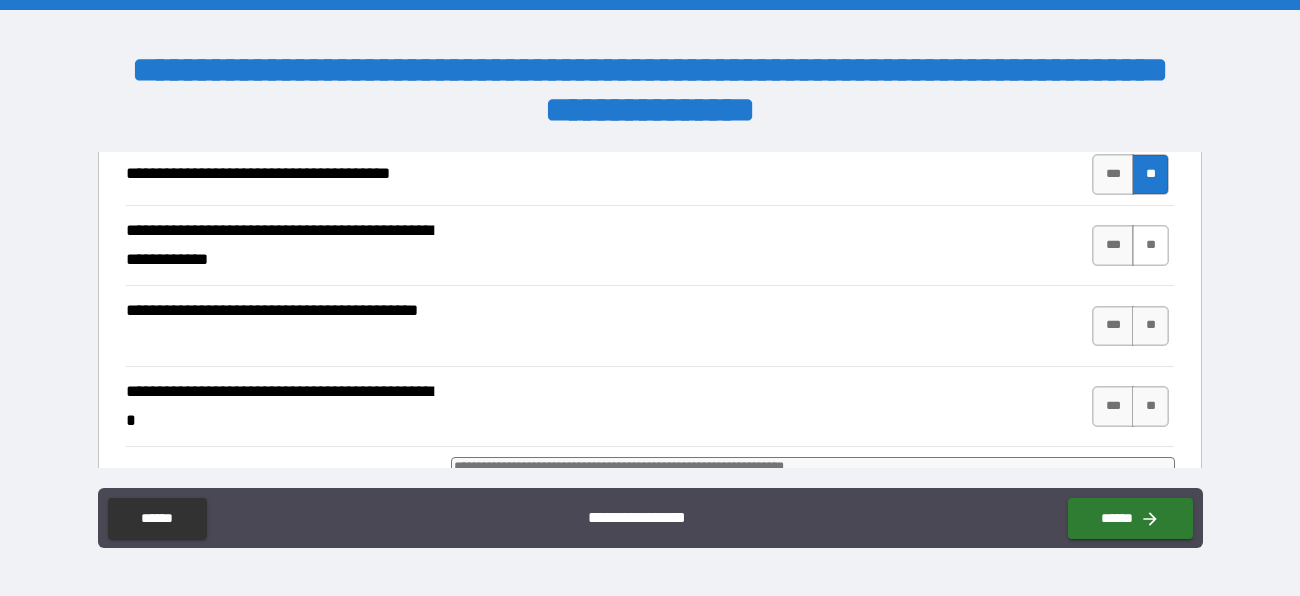 click on "**" at bounding box center [1150, 245] 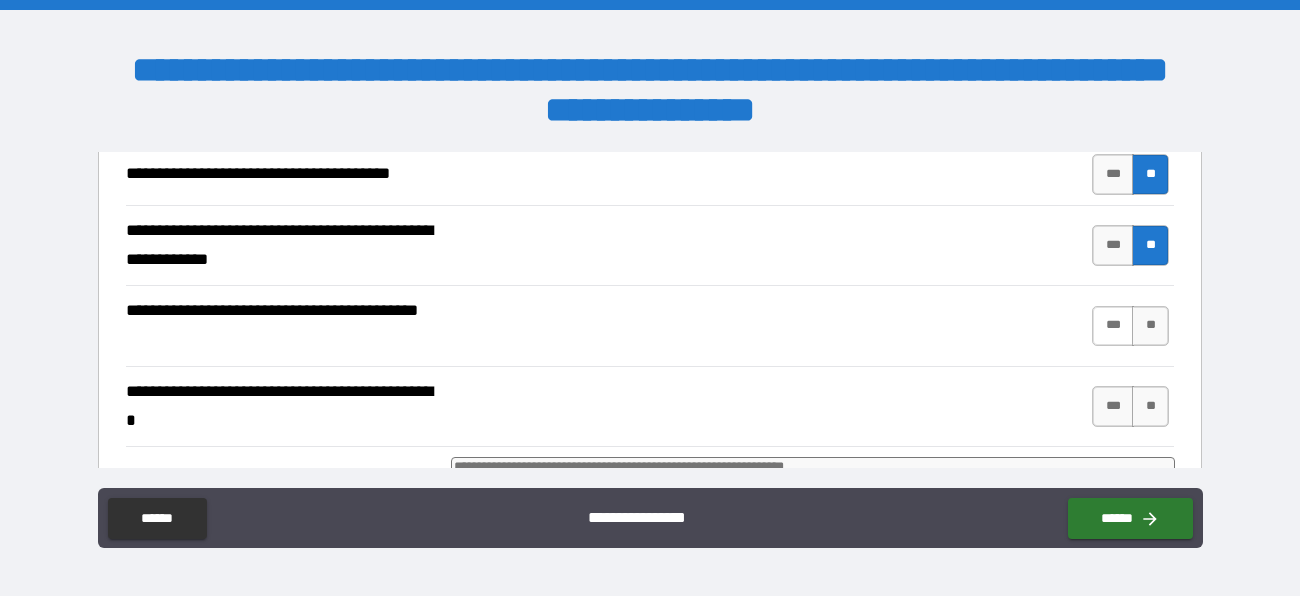 click on "***" at bounding box center [1113, 326] 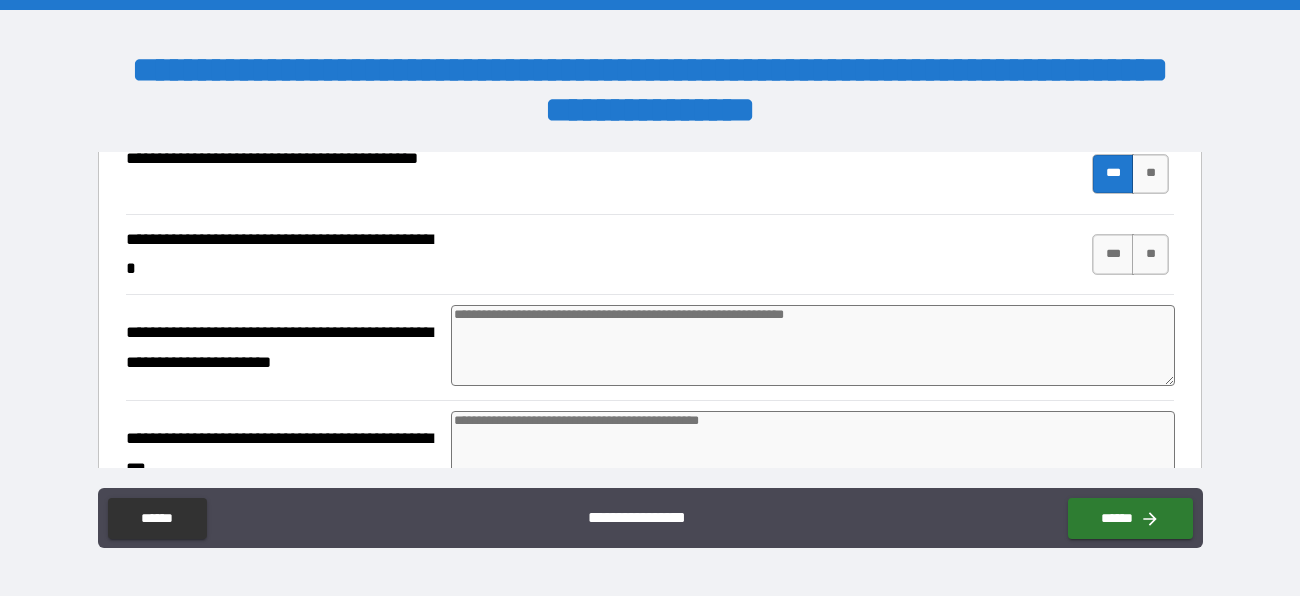 scroll, scrollTop: 7982, scrollLeft: 0, axis: vertical 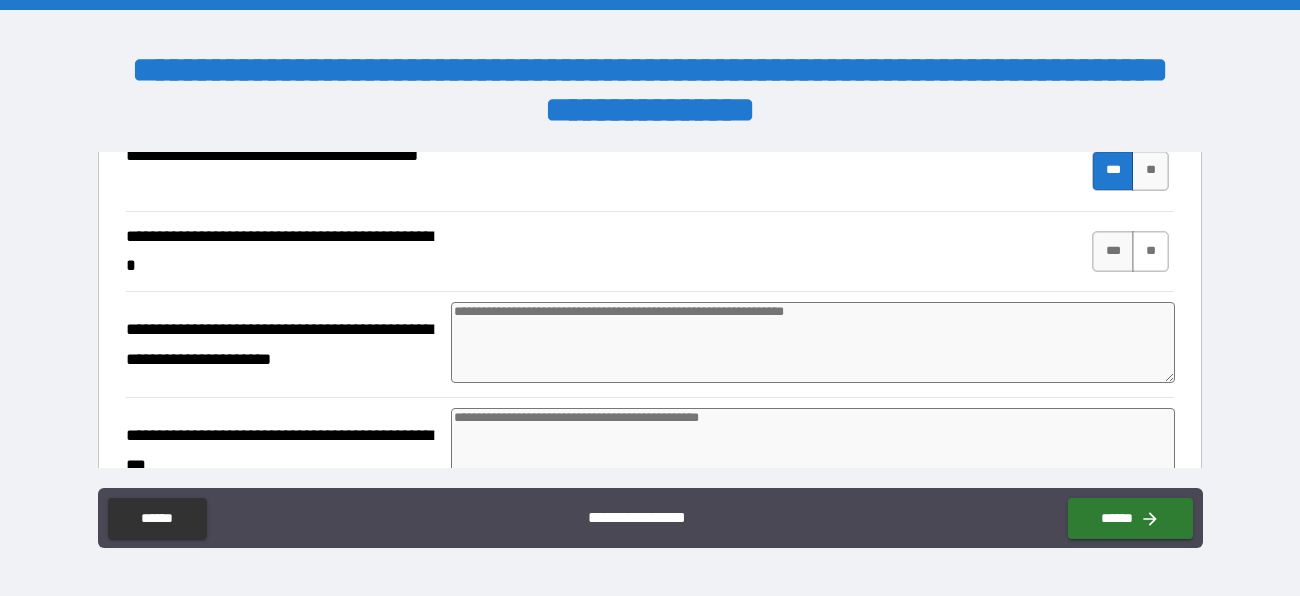 click on "**" at bounding box center (1150, 251) 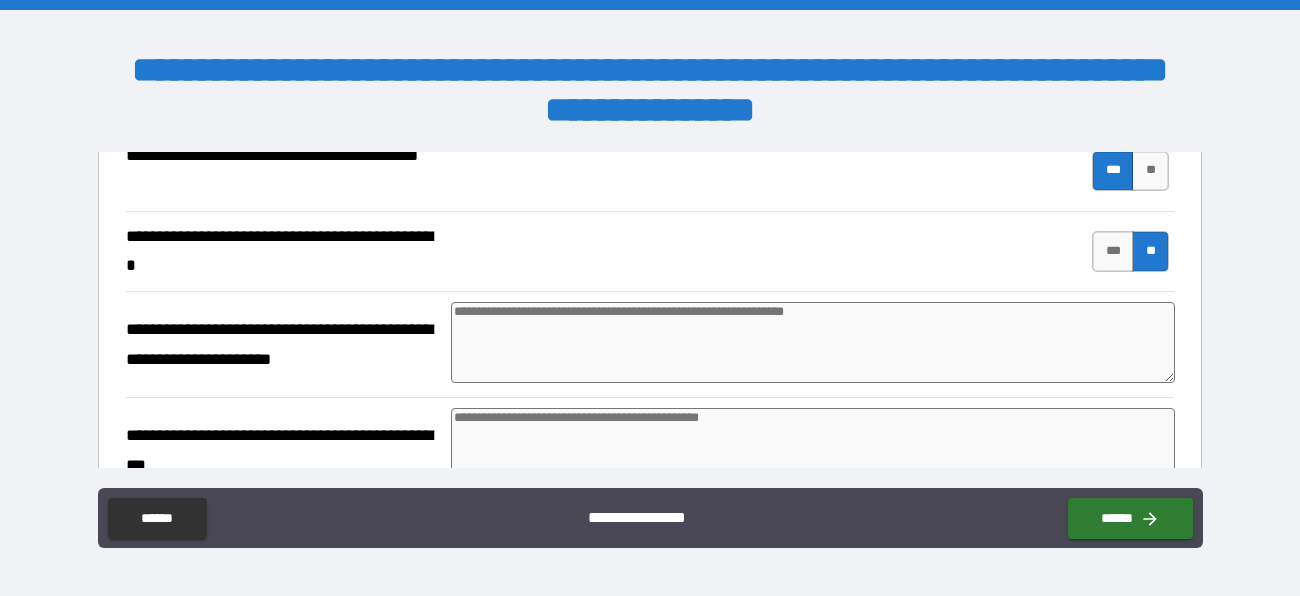 click at bounding box center (813, 342) 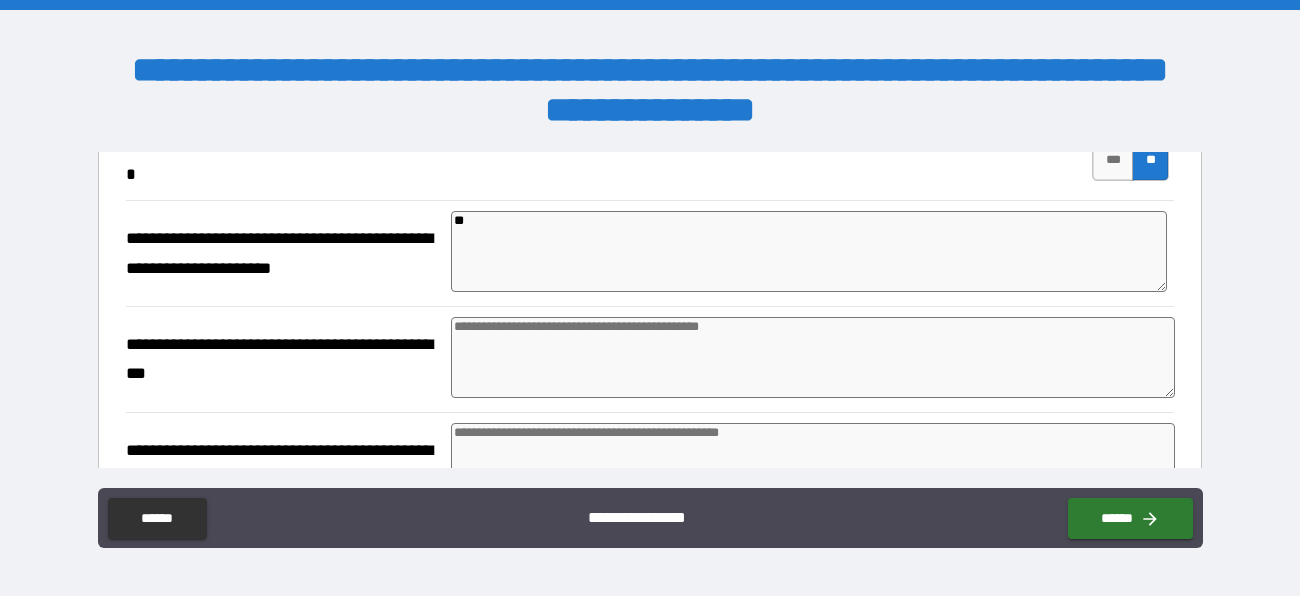 scroll, scrollTop: 8082, scrollLeft: 0, axis: vertical 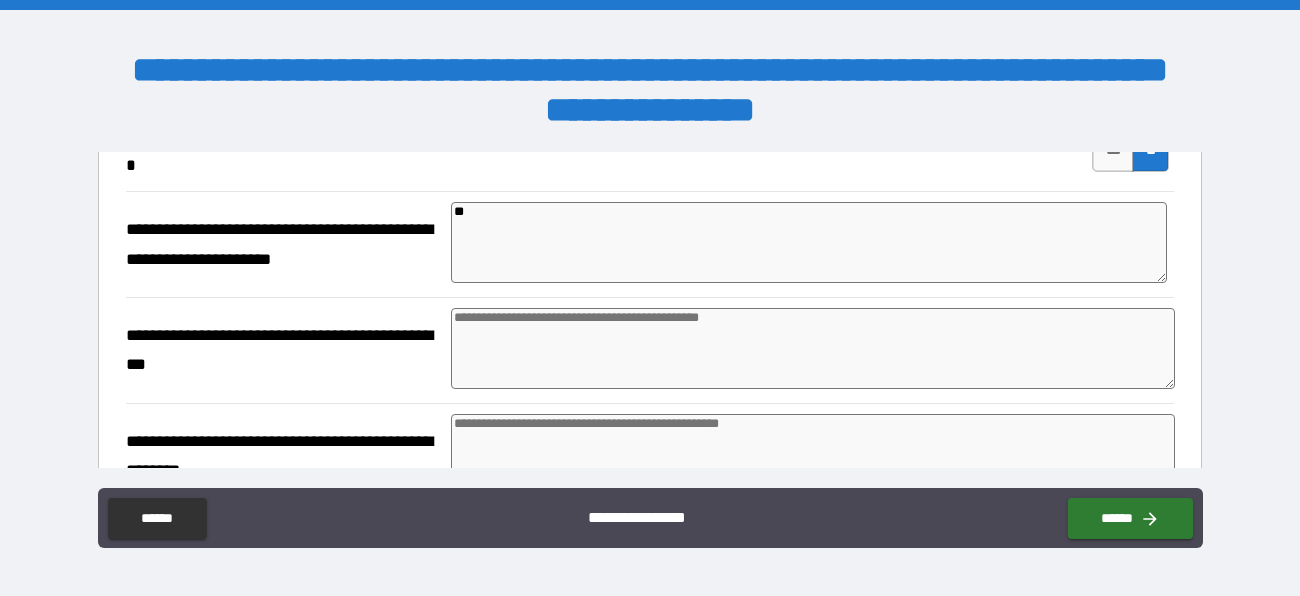 click at bounding box center [813, 348] 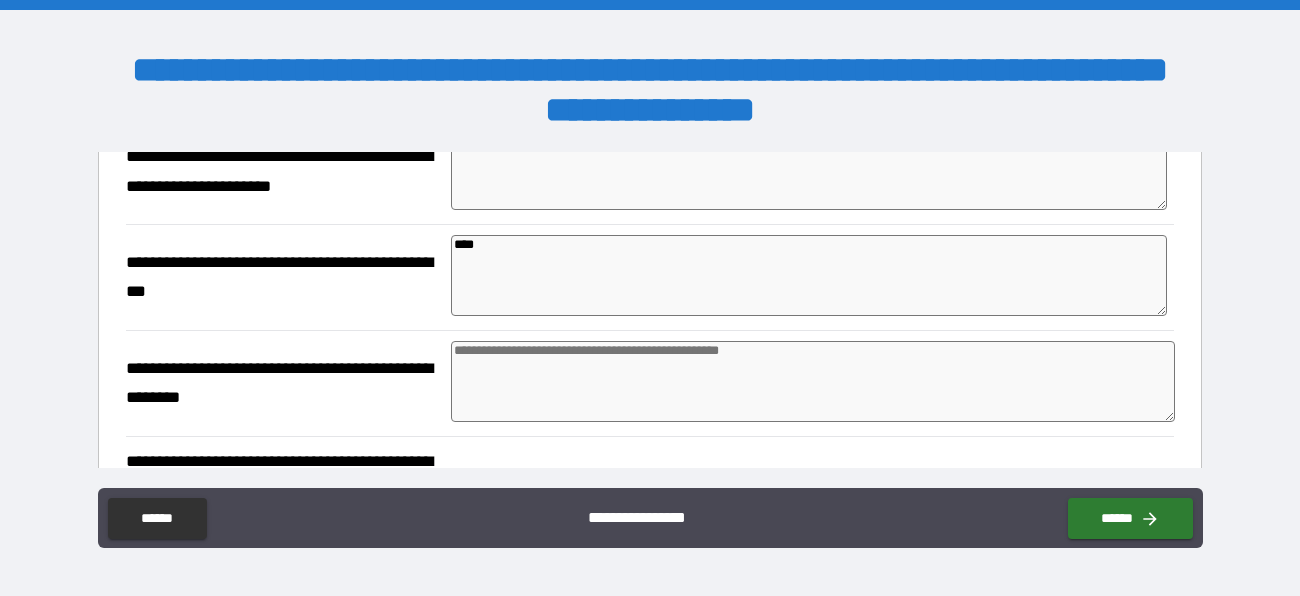 scroll, scrollTop: 8170, scrollLeft: 0, axis: vertical 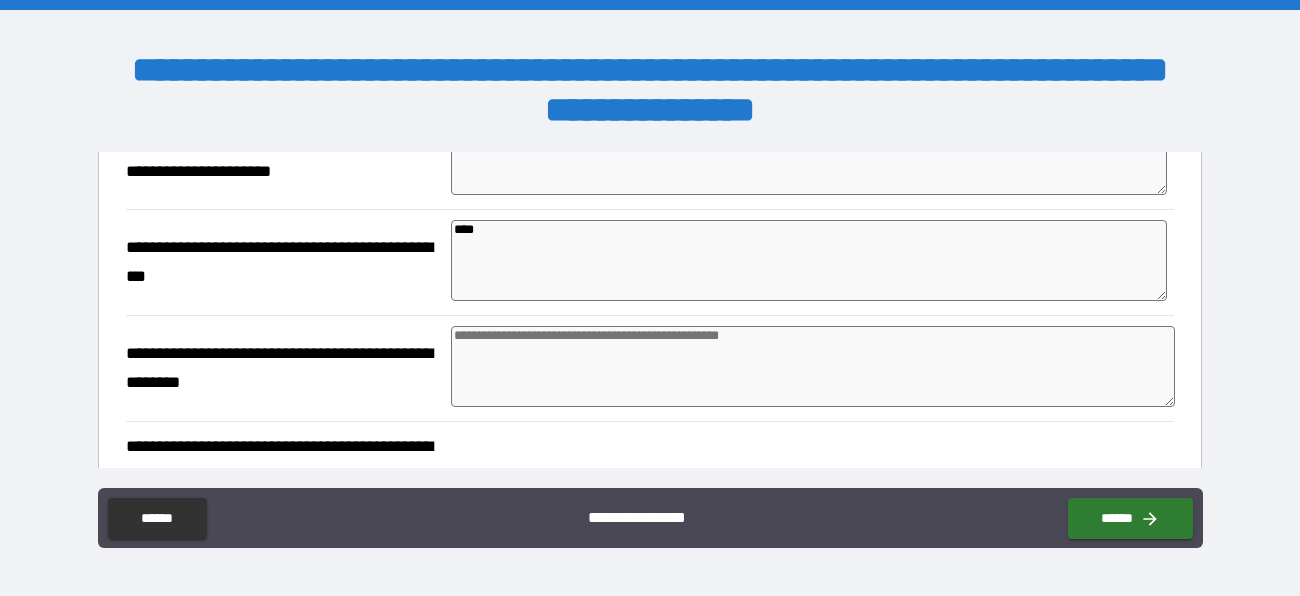 click at bounding box center [813, 366] 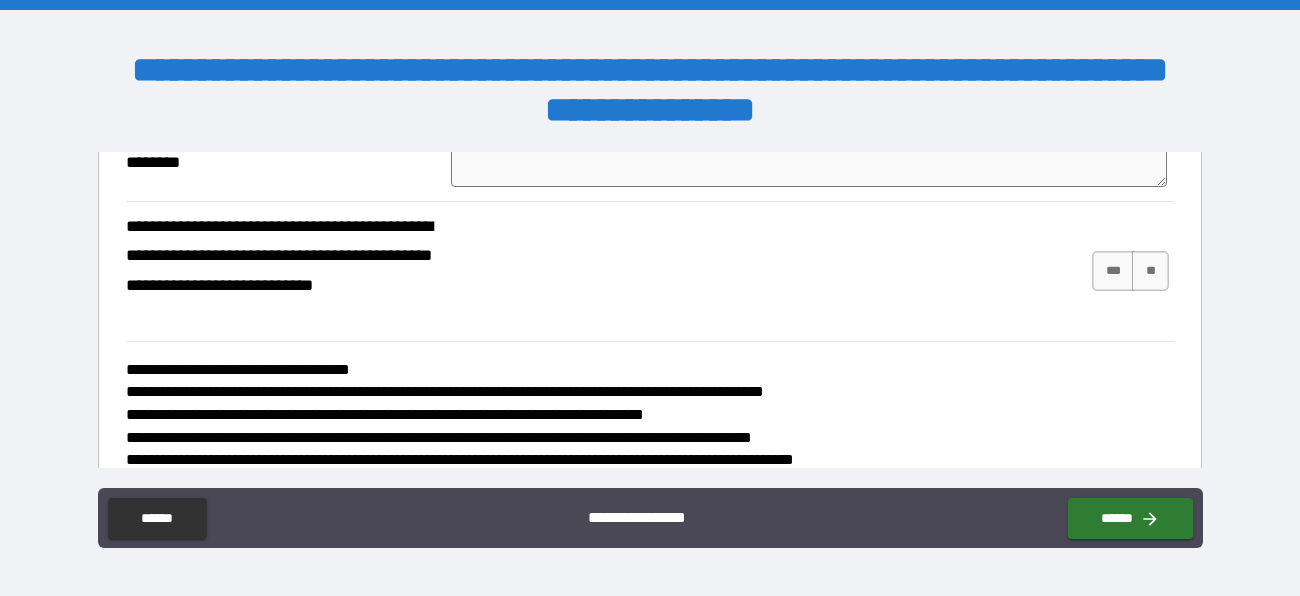 scroll, scrollTop: 8391, scrollLeft: 0, axis: vertical 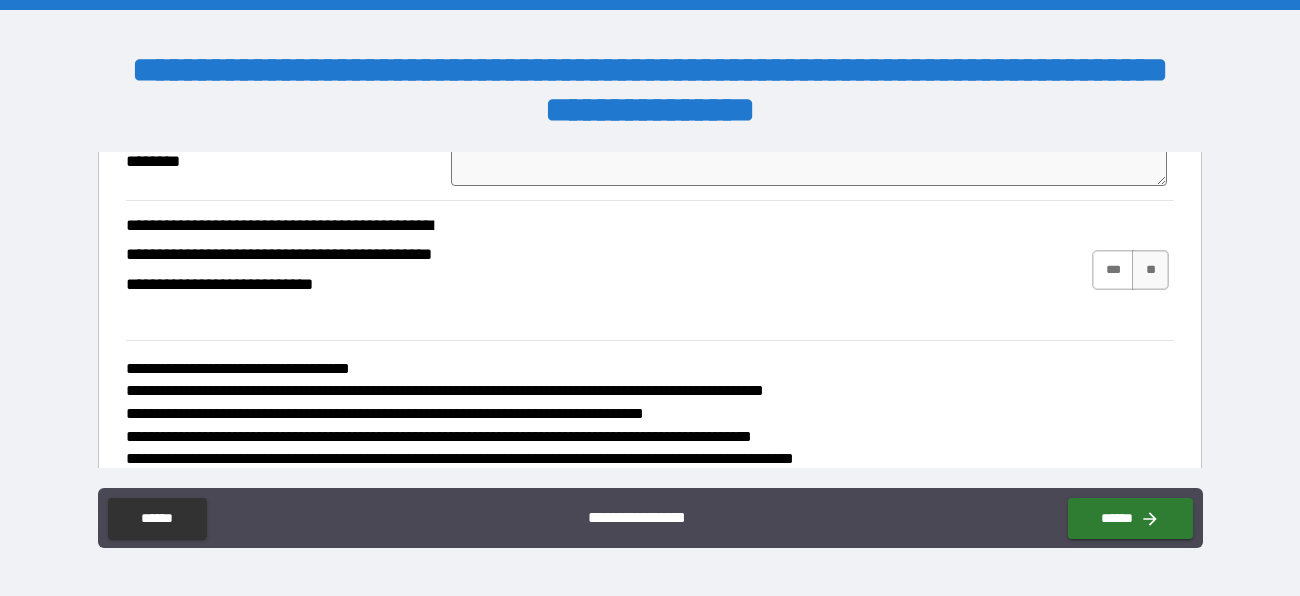 click on "***" at bounding box center [1113, 270] 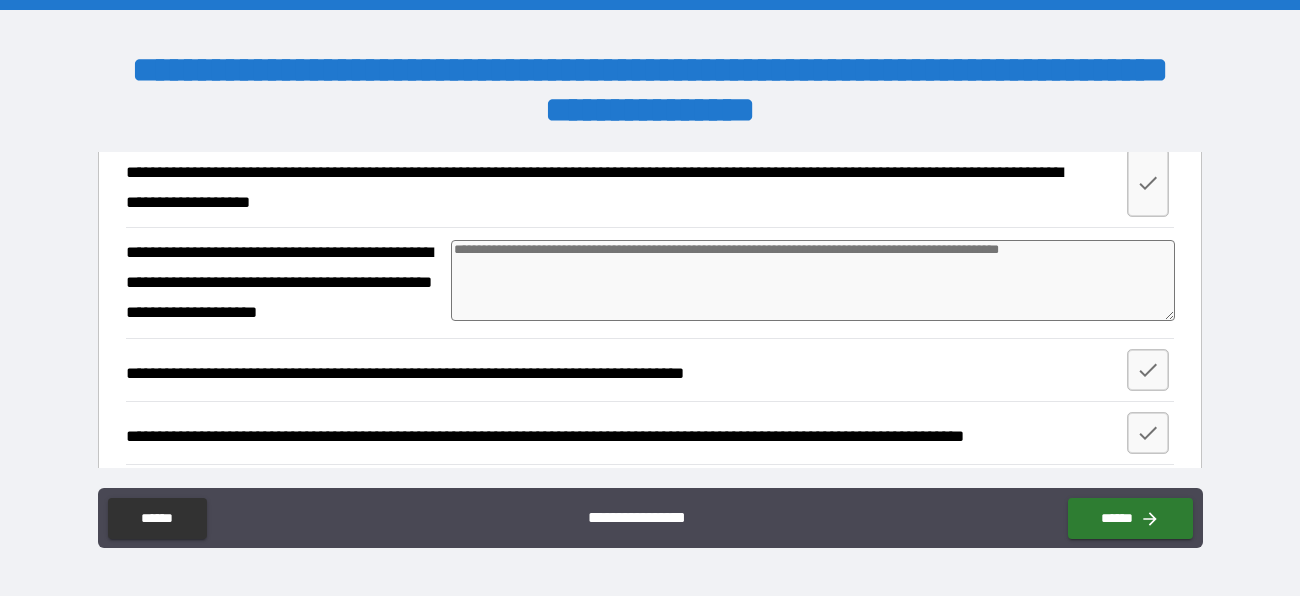 scroll, scrollTop: 8759, scrollLeft: 0, axis: vertical 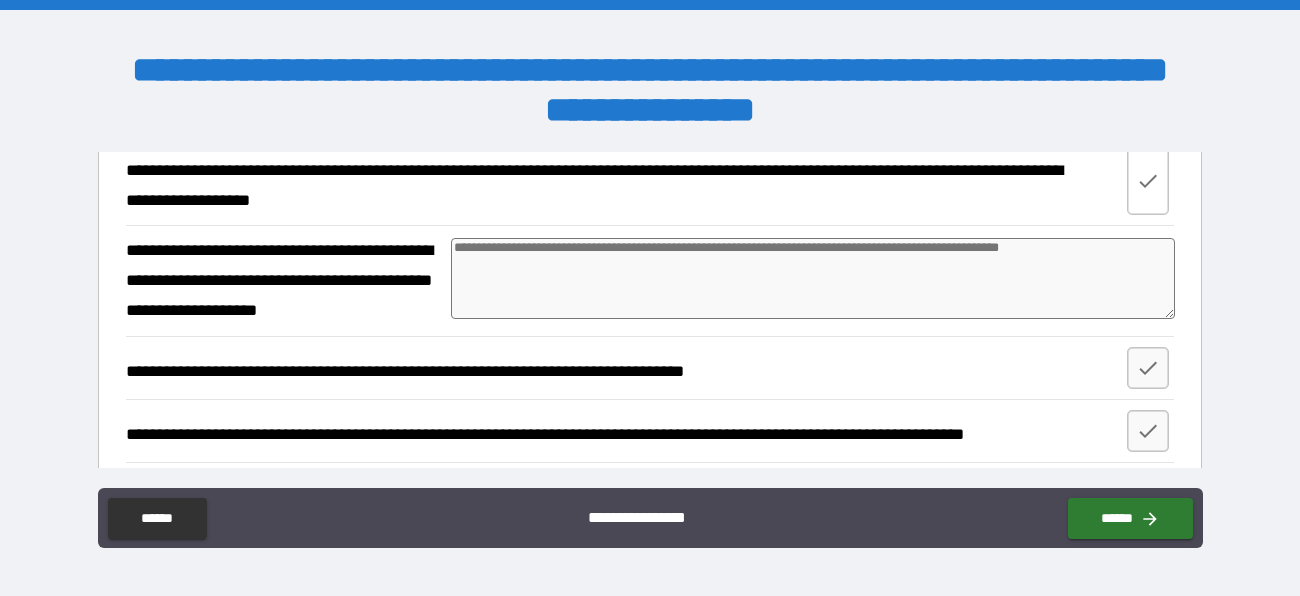 click at bounding box center (1148, 180) 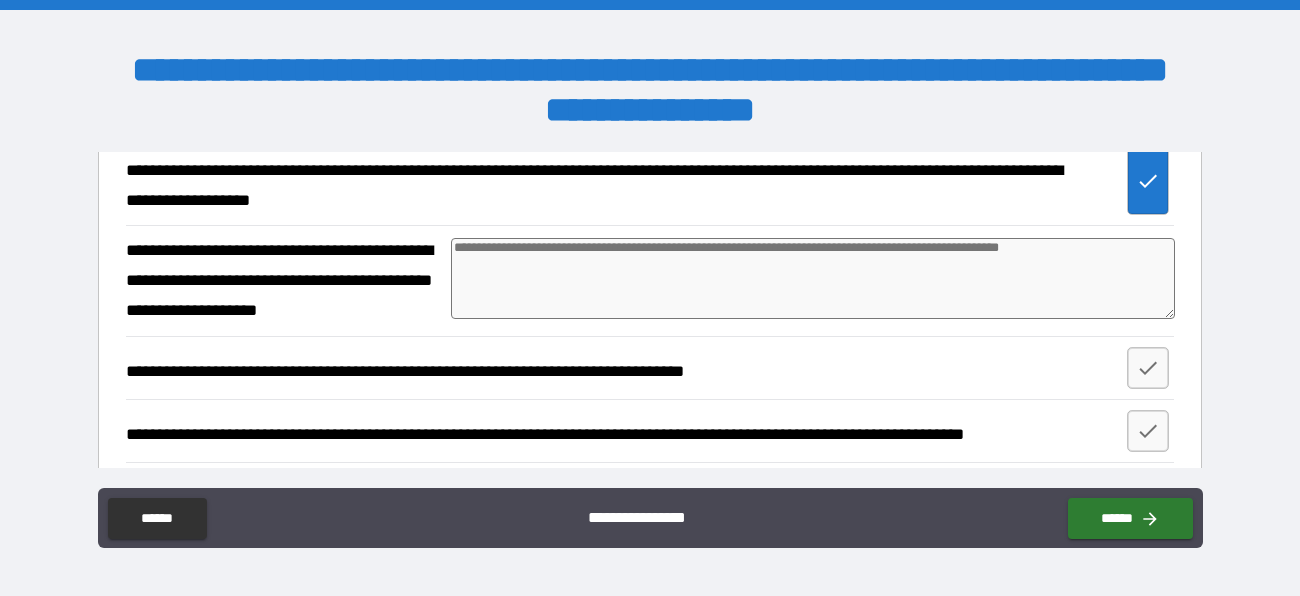 click at bounding box center [813, 278] 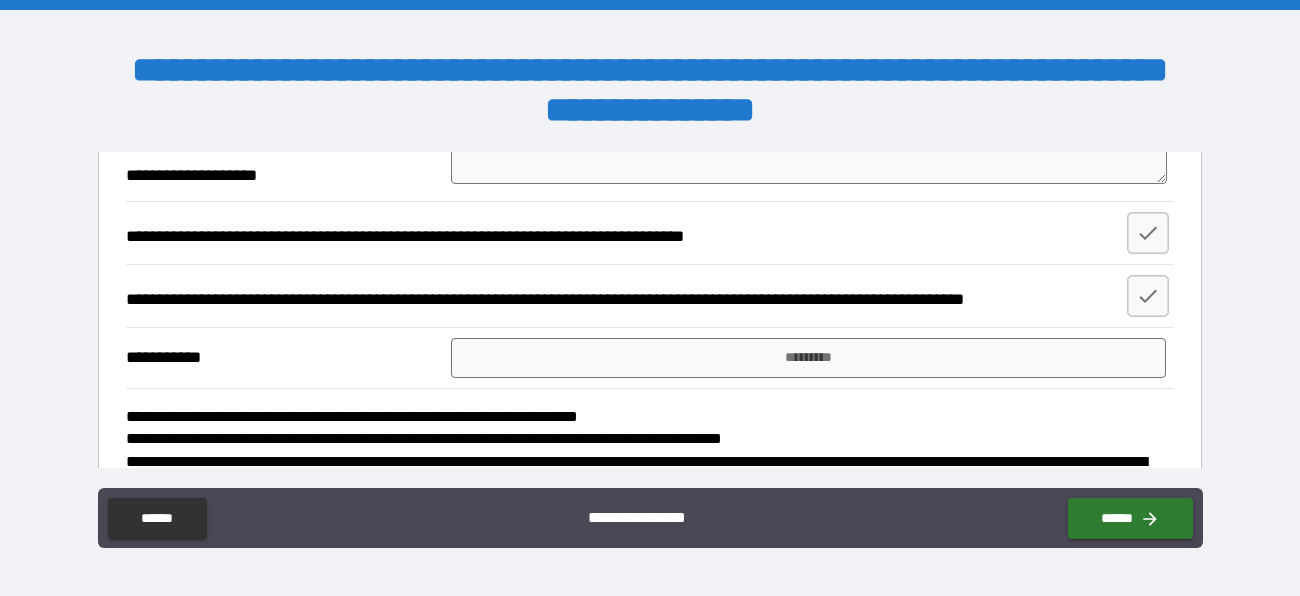 scroll, scrollTop: 8894, scrollLeft: 0, axis: vertical 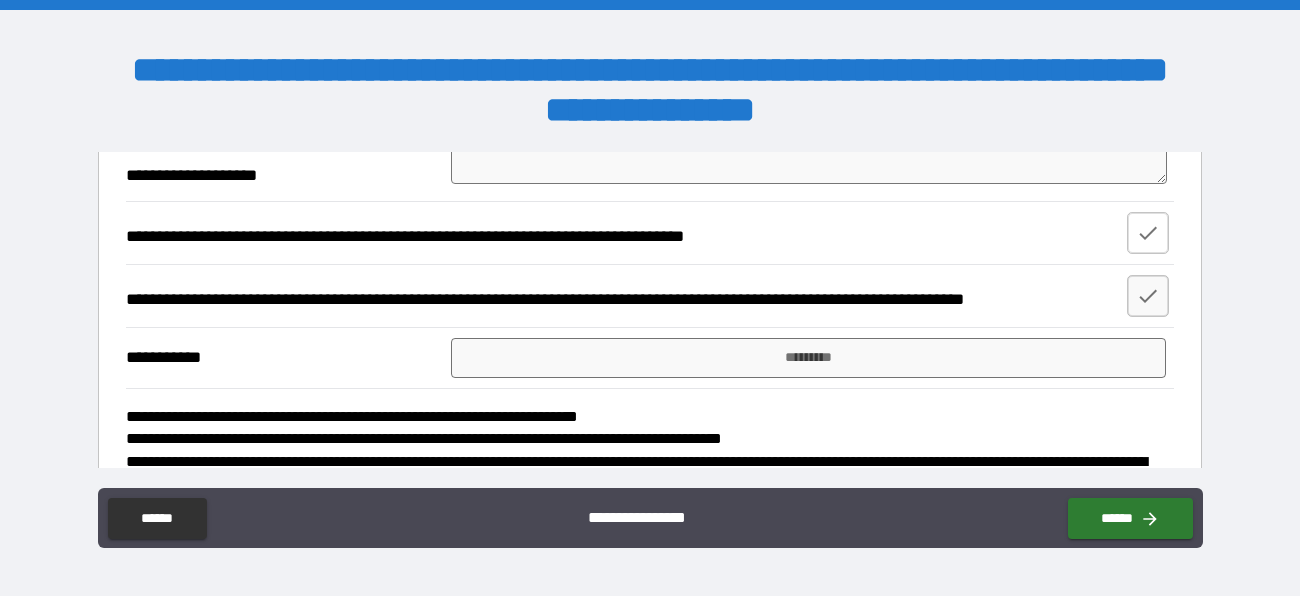 click at bounding box center [1148, 233] 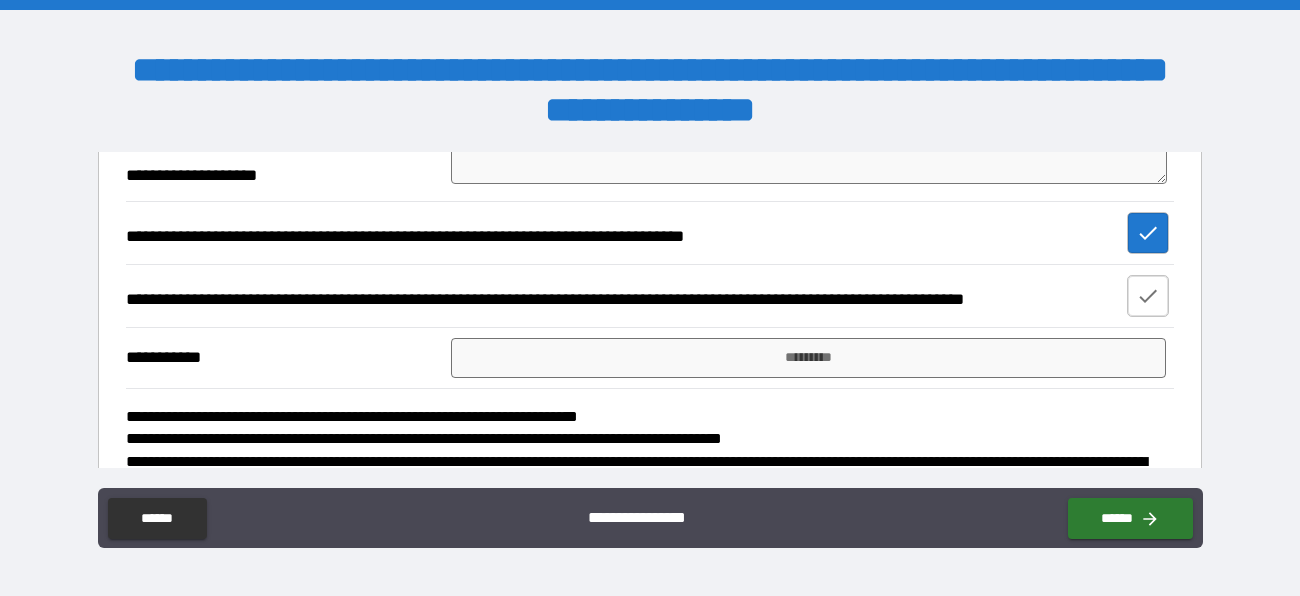 click 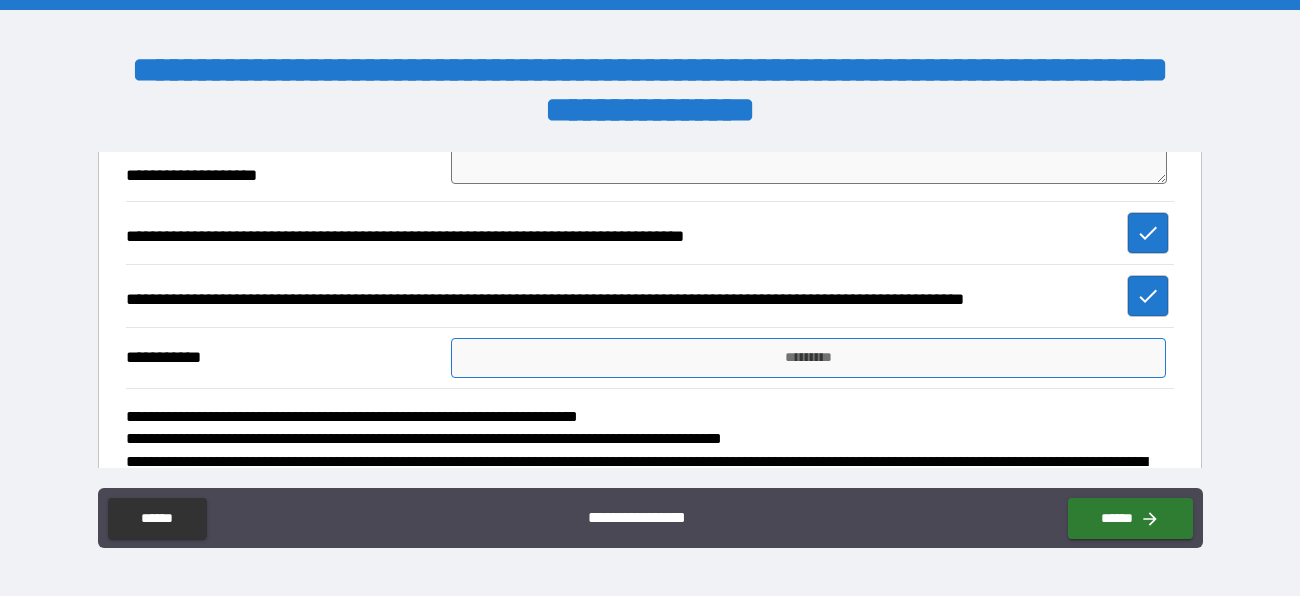 click on "*********" at bounding box center (808, 358) 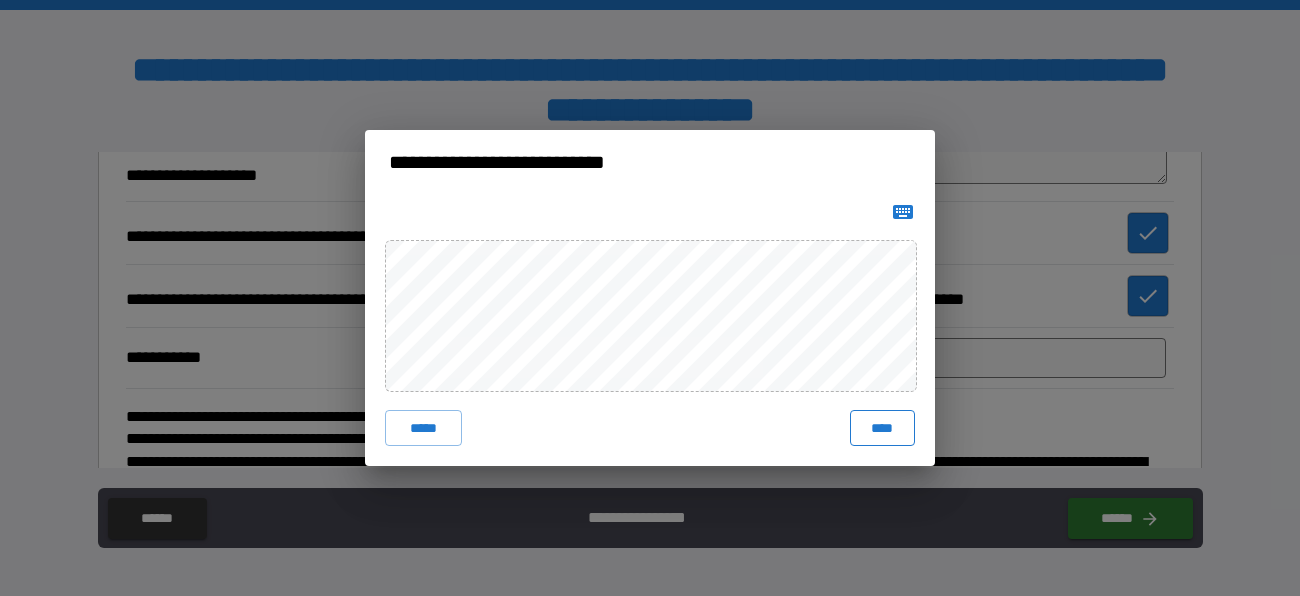 click on "****" at bounding box center (882, 428) 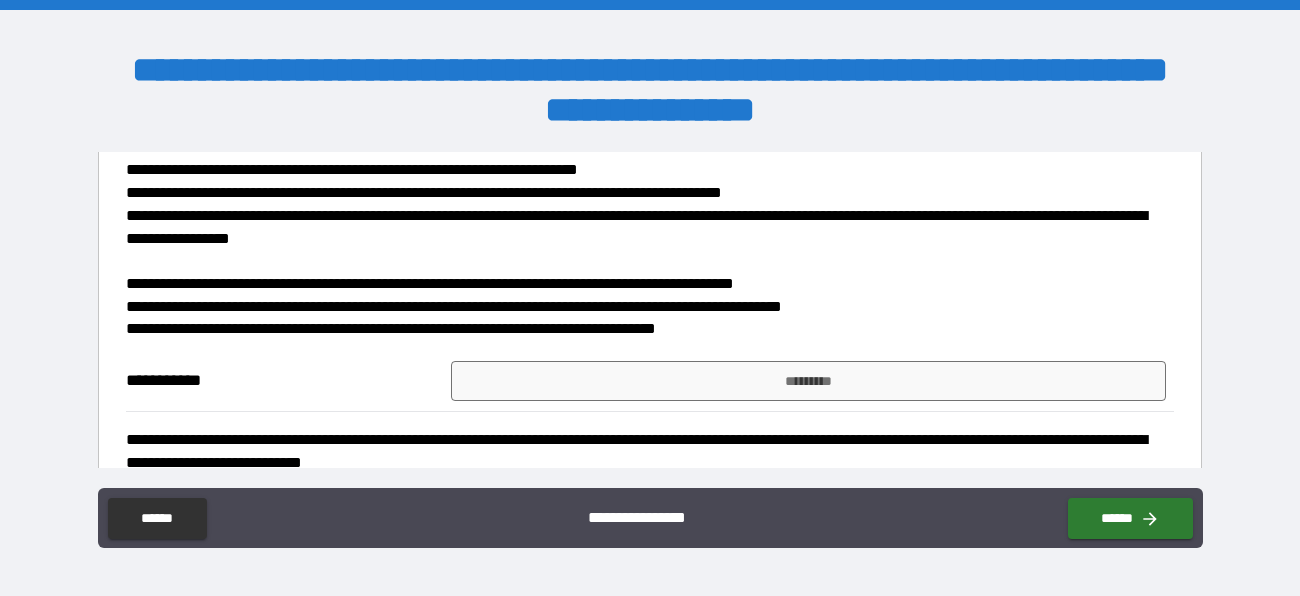 scroll, scrollTop: 9160, scrollLeft: 0, axis: vertical 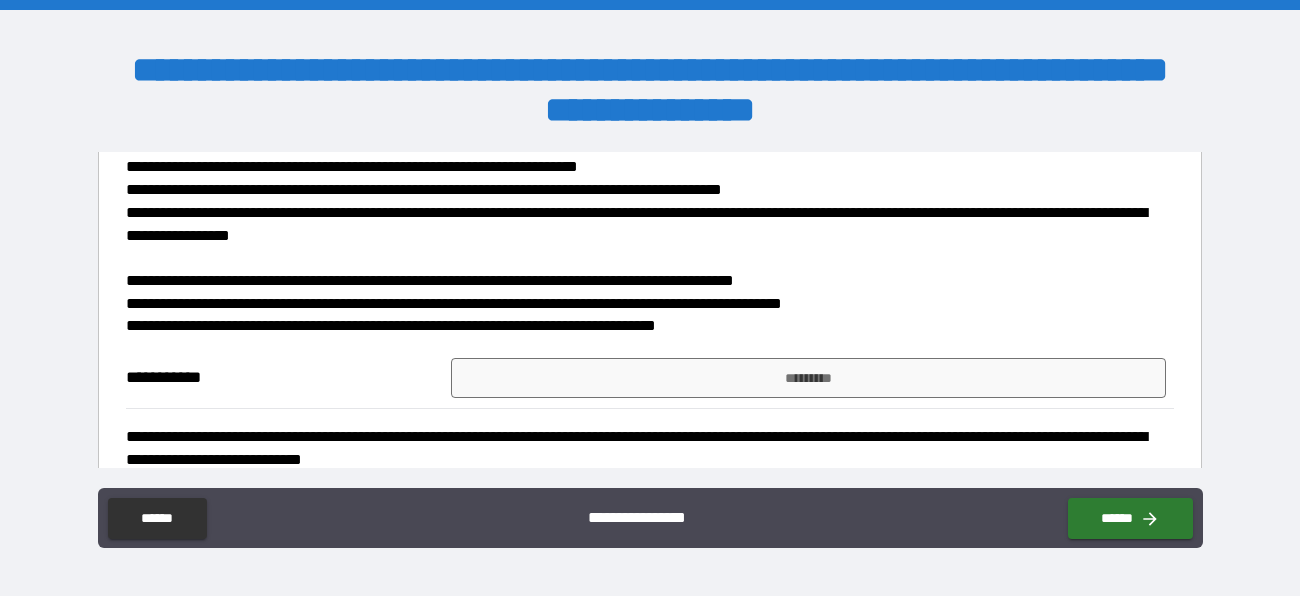click on "*********" at bounding box center (808, 378) 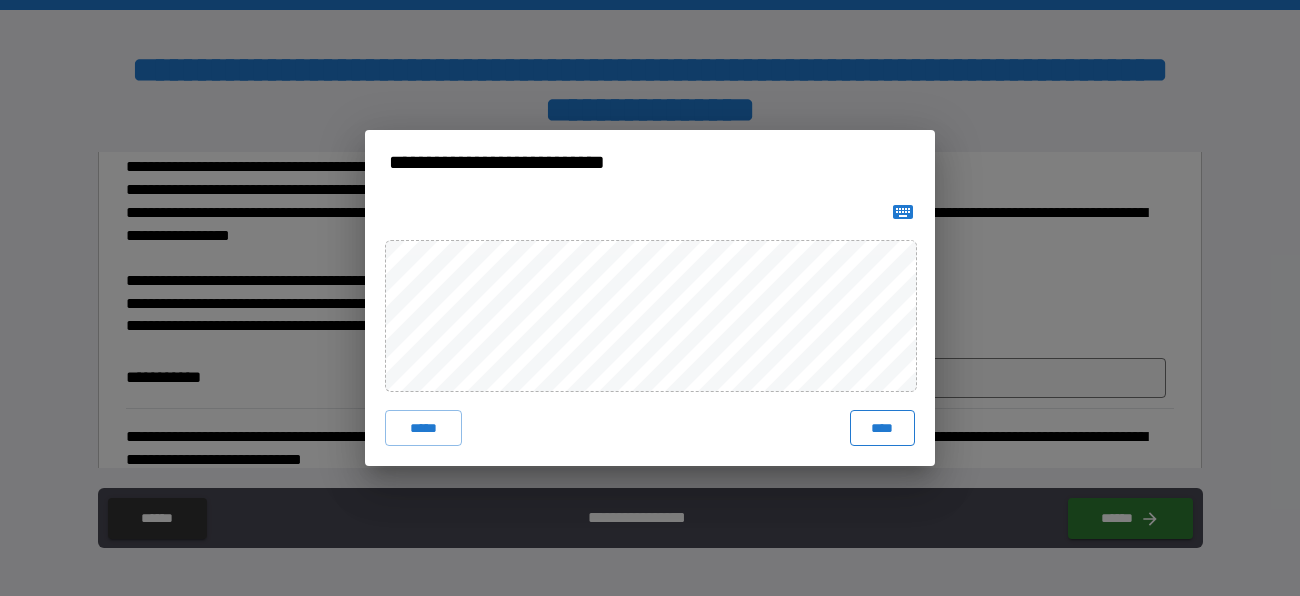 click on "****" at bounding box center [882, 428] 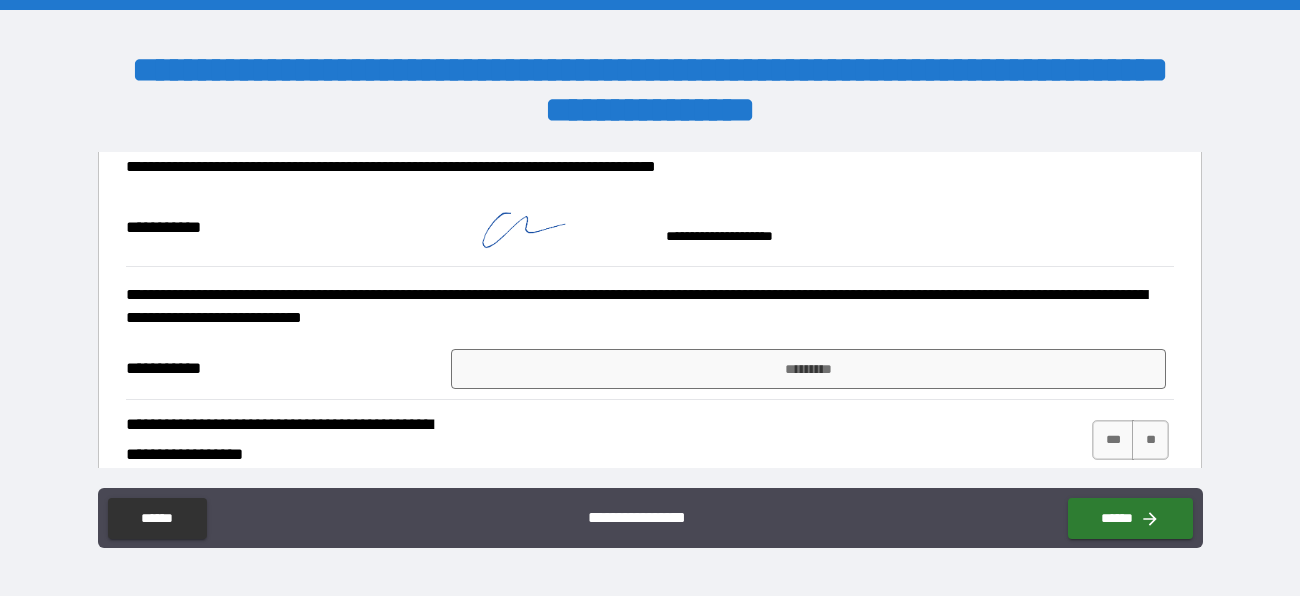 scroll, scrollTop: 9324, scrollLeft: 0, axis: vertical 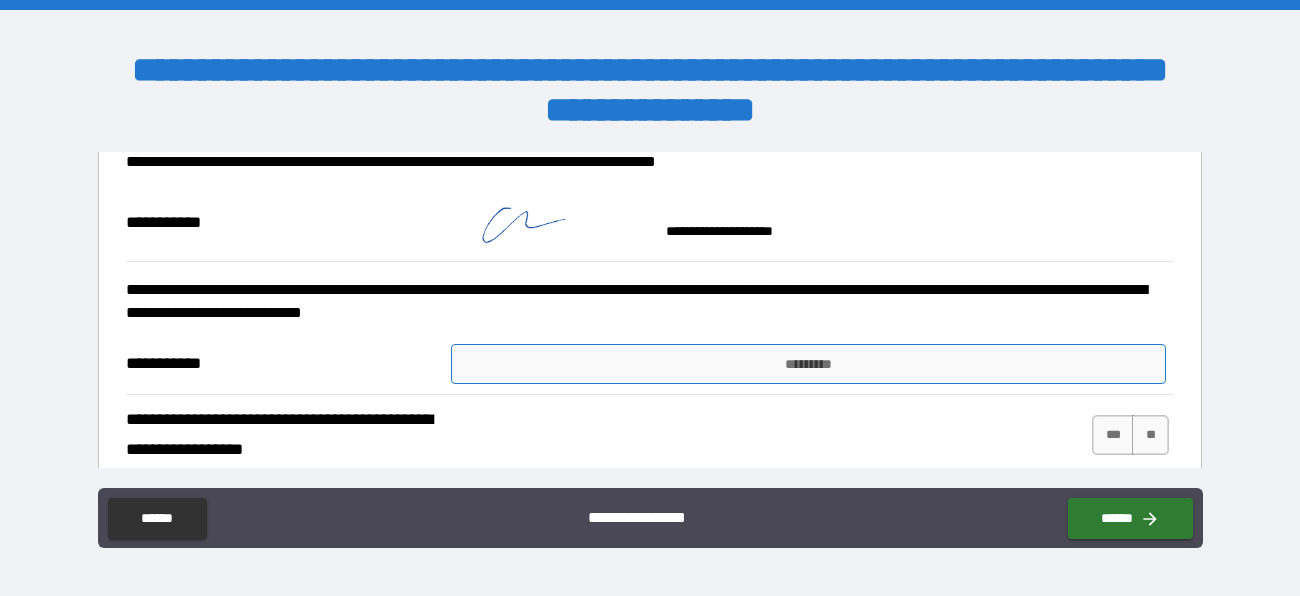 click on "*********" at bounding box center (808, 364) 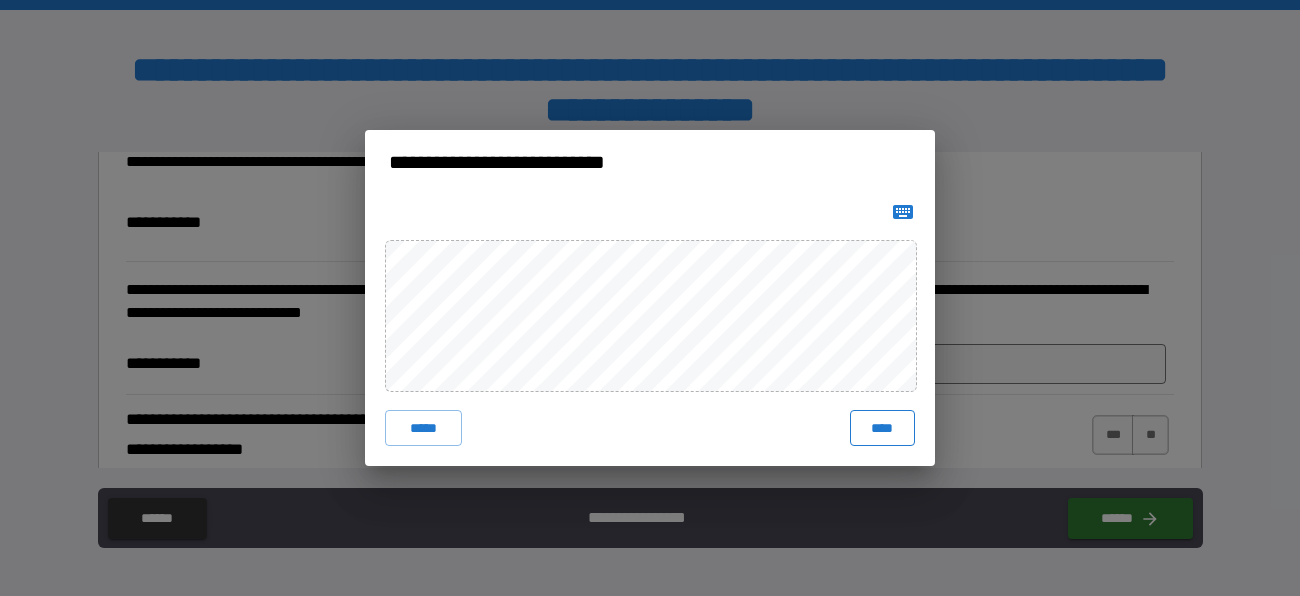 click on "****" at bounding box center (882, 428) 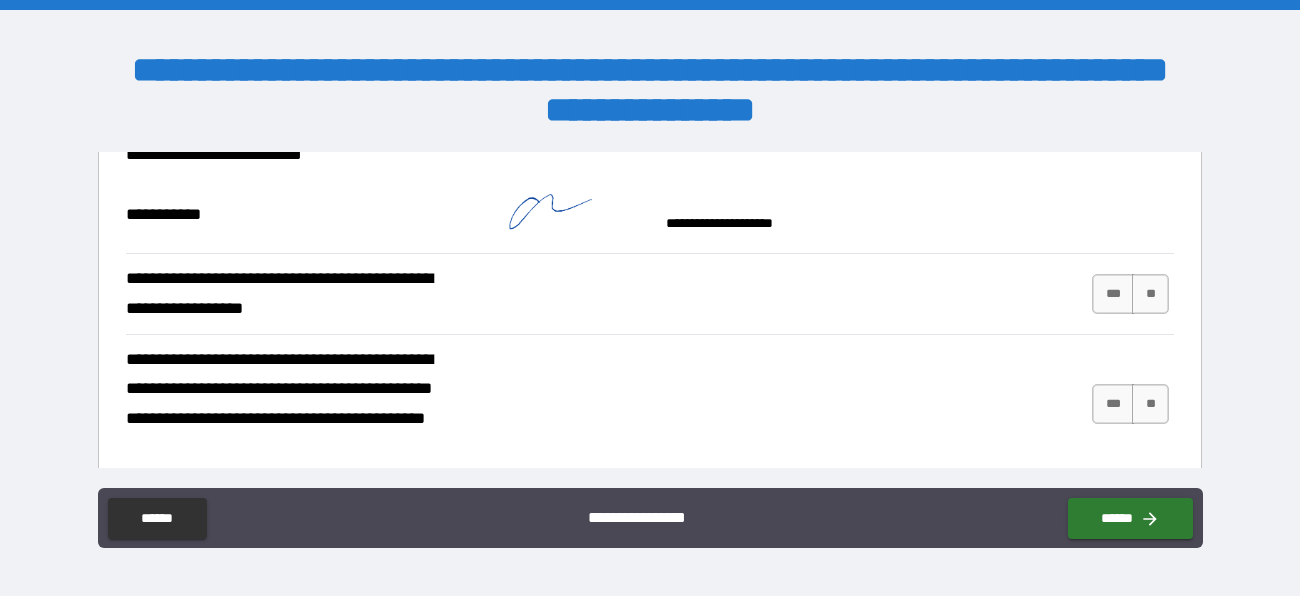 scroll, scrollTop: 9491, scrollLeft: 0, axis: vertical 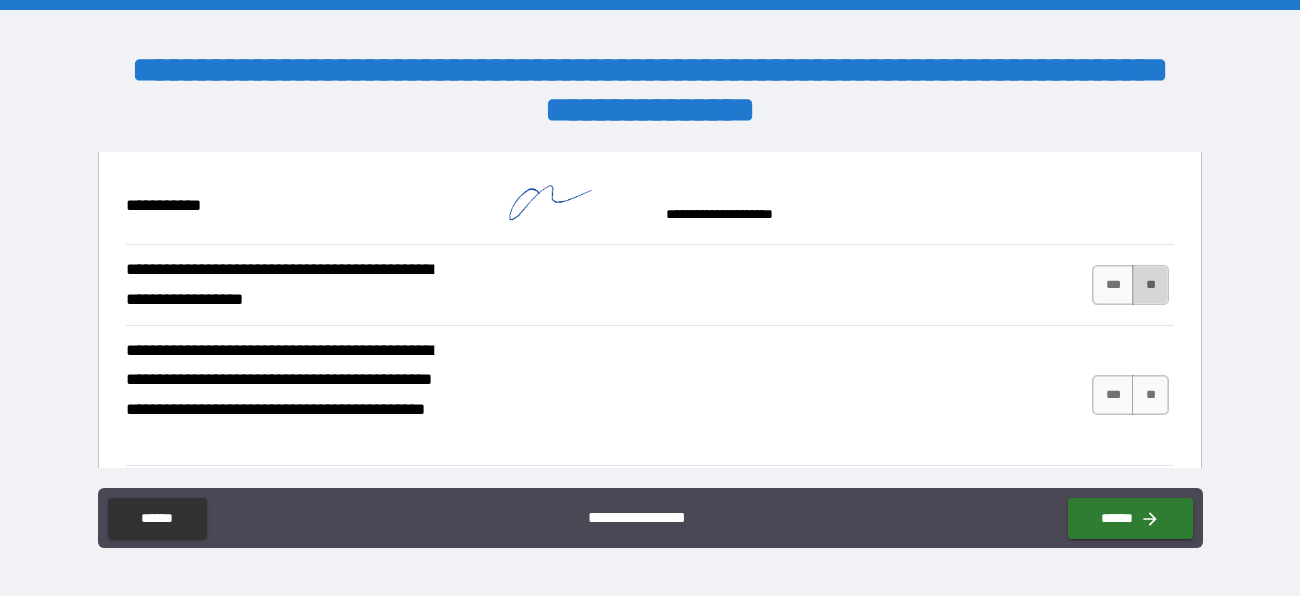 click on "**" at bounding box center [1150, 285] 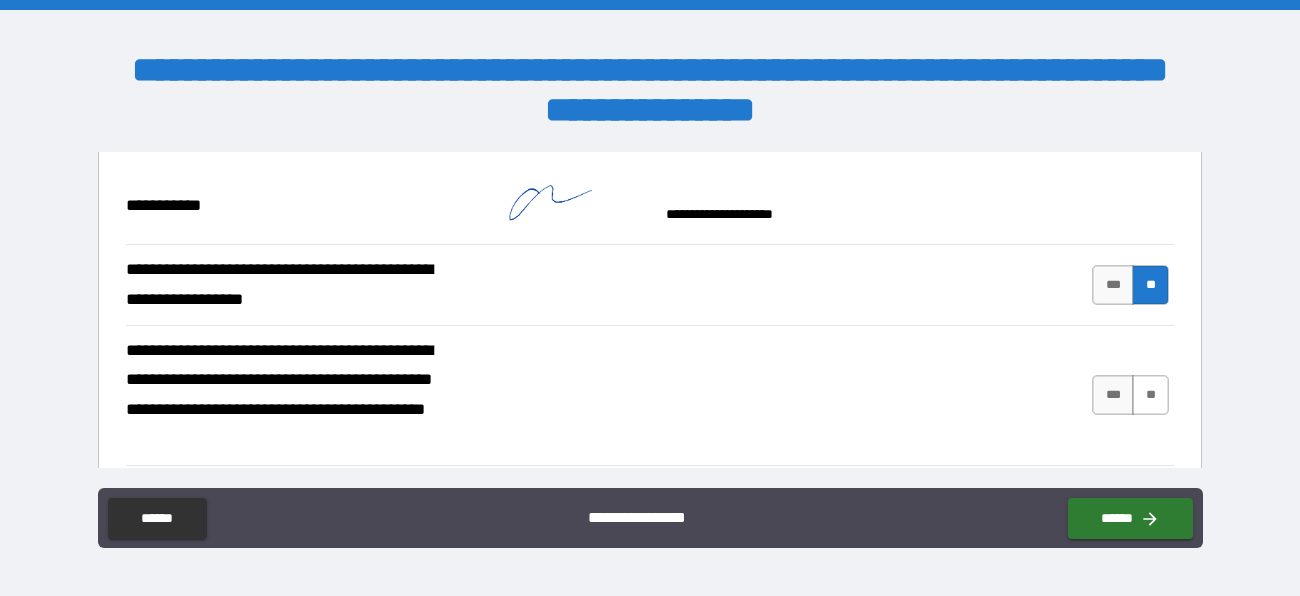 click on "**" at bounding box center [1150, 395] 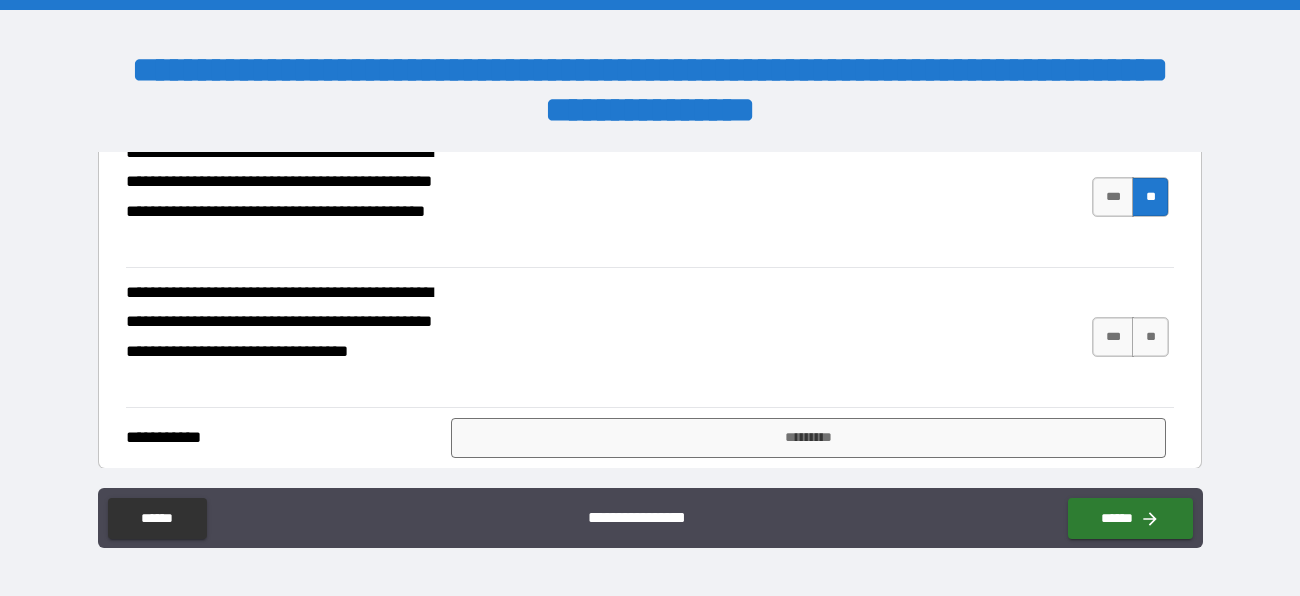 scroll, scrollTop: 9720, scrollLeft: 0, axis: vertical 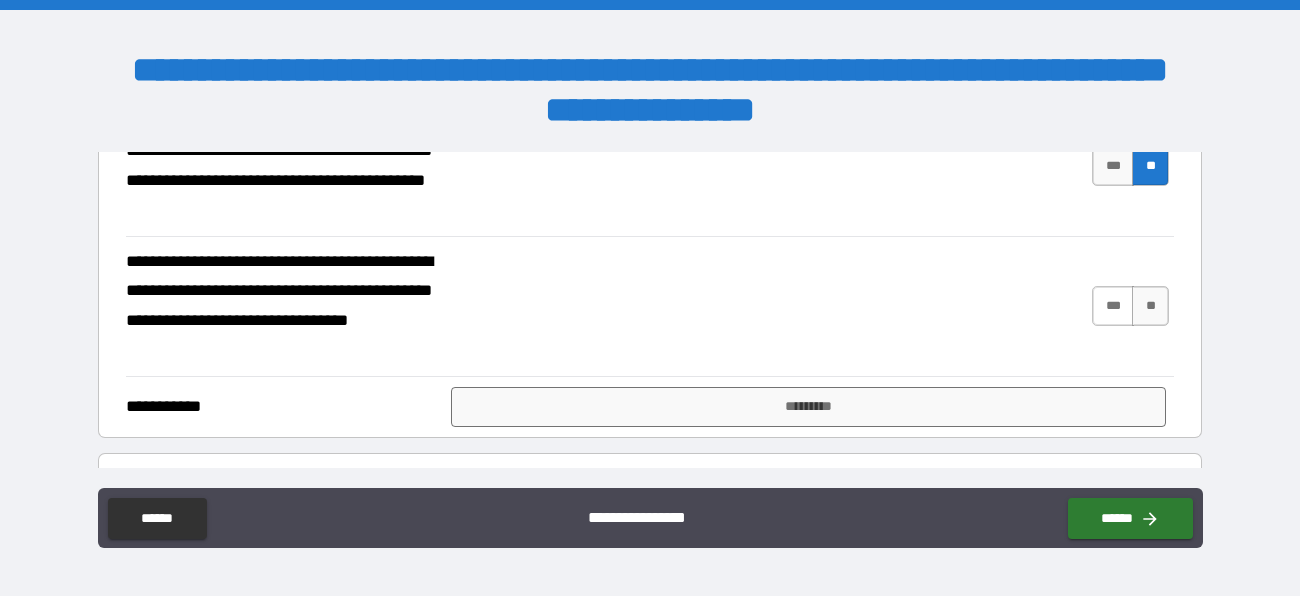 click on "***" at bounding box center (1113, 306) 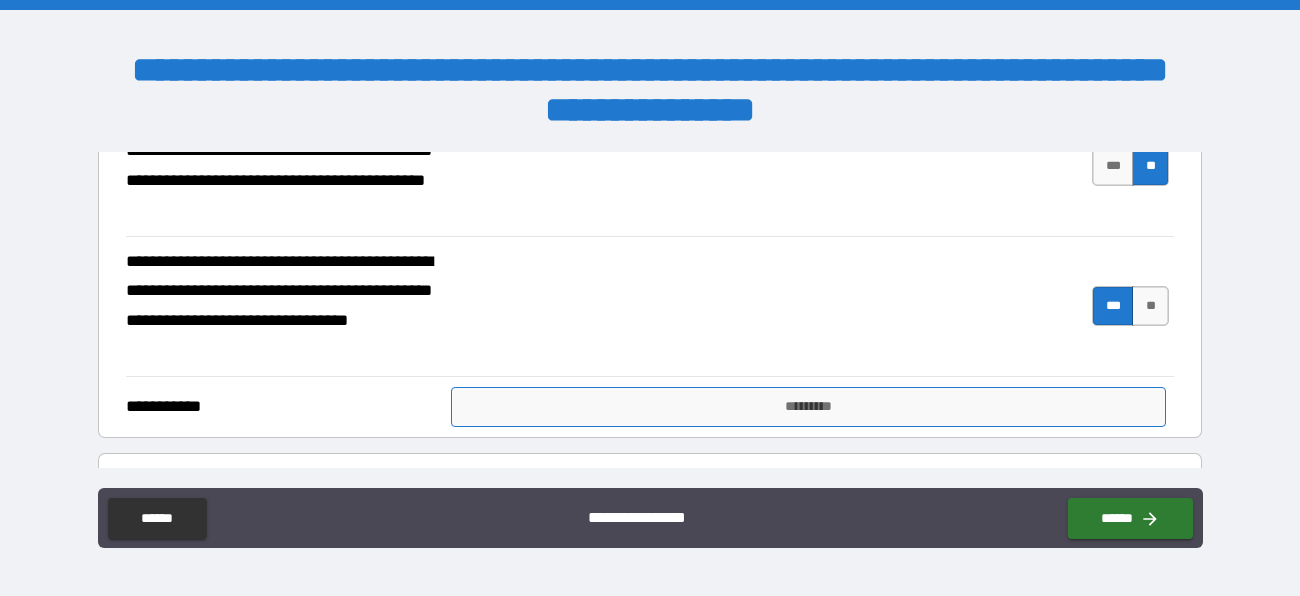 click on "*********" at bounding box center (808, 407) 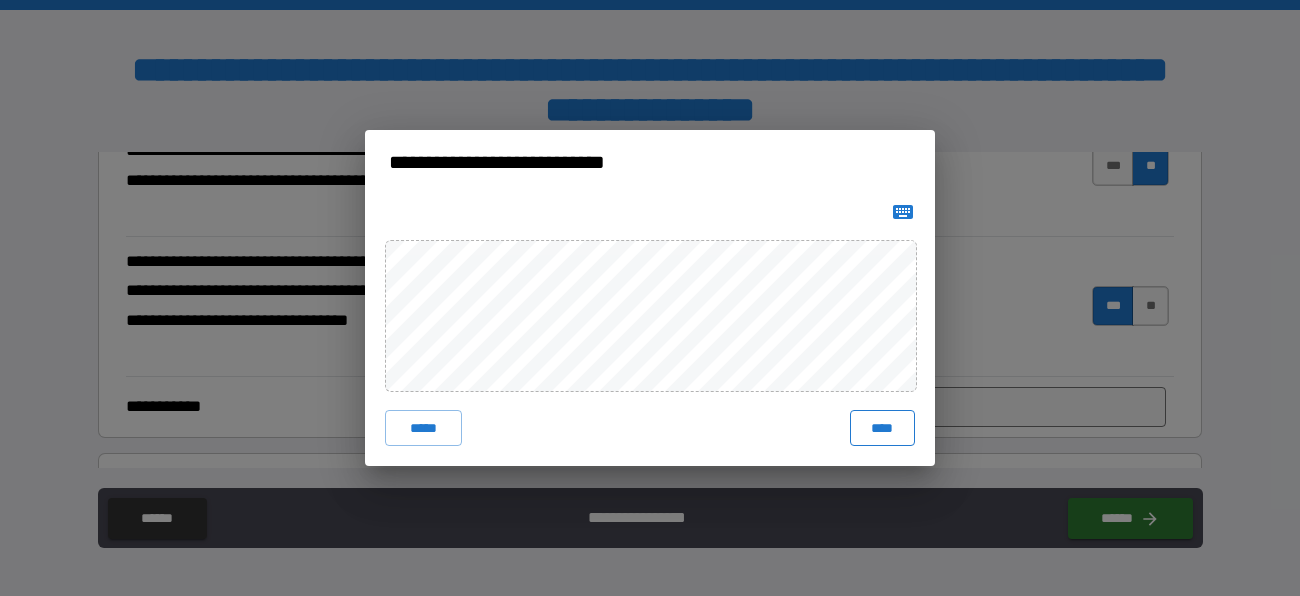 click on "****" at bounding box center [882, 428] 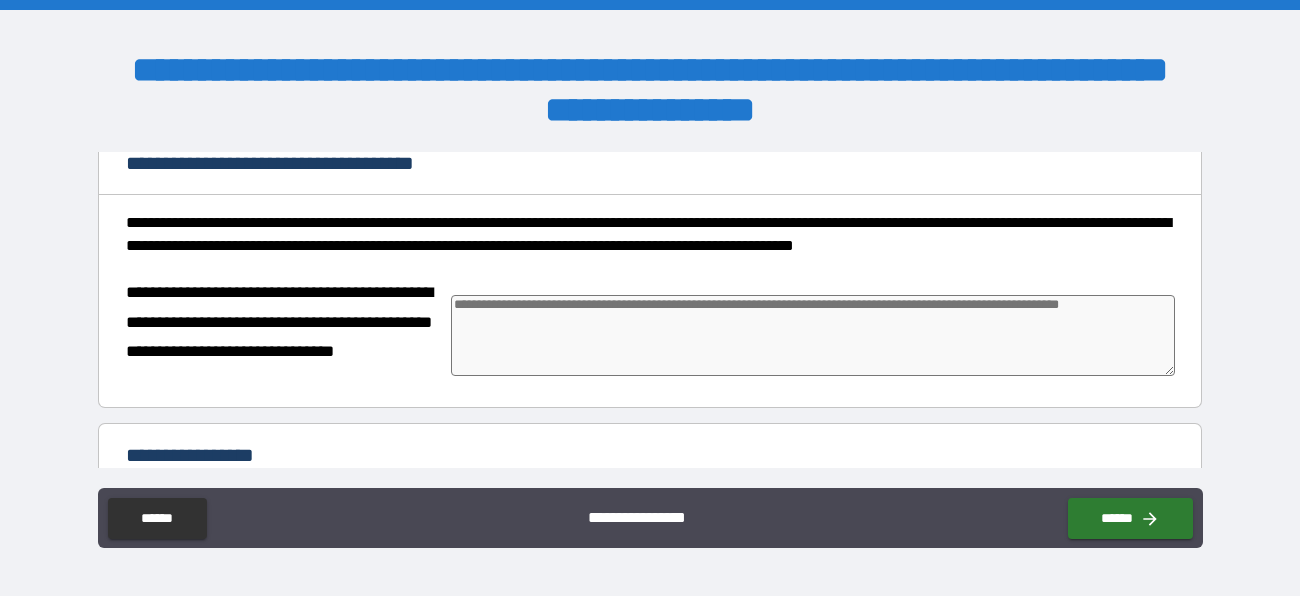 scroll, scrollTop: 10075, scrollLeft: 0, axis: vertical 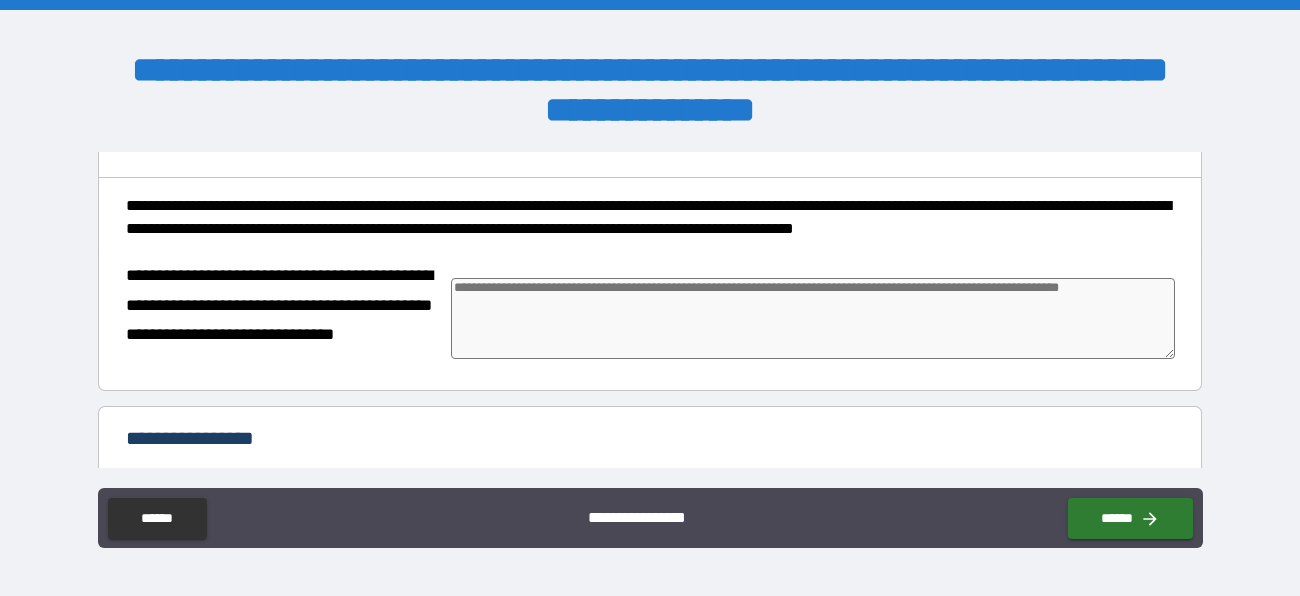 click at bounding box center (813, 318) 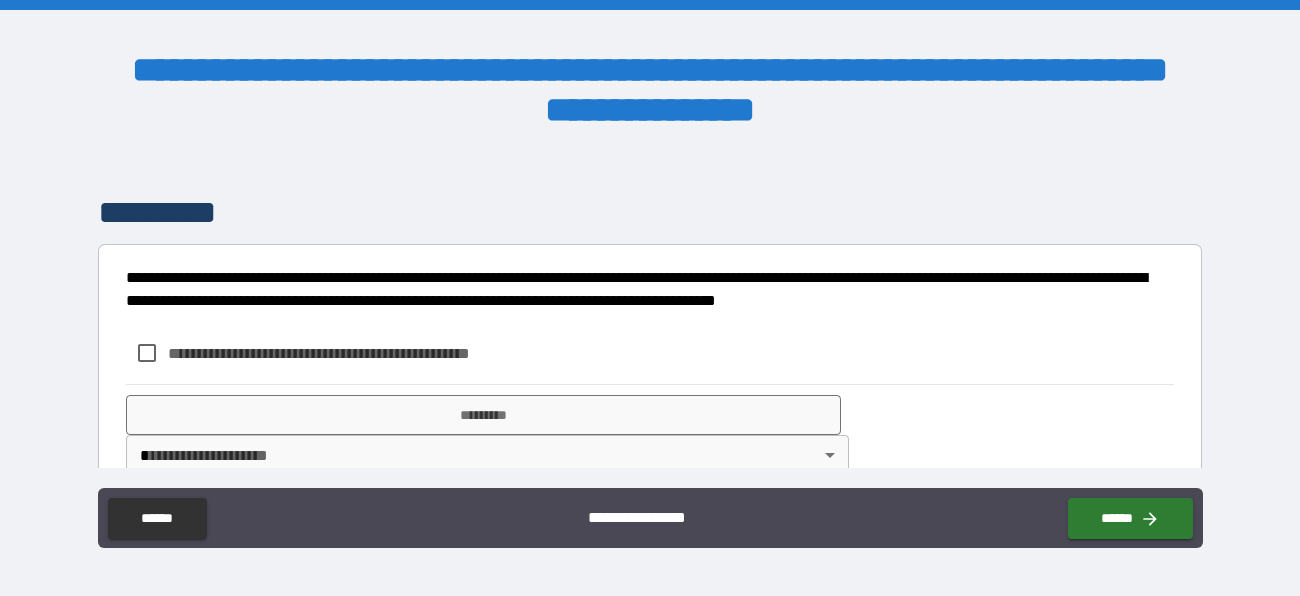 scroll, scrollTop: 10535, scrollLeft: 0, axis: vertical 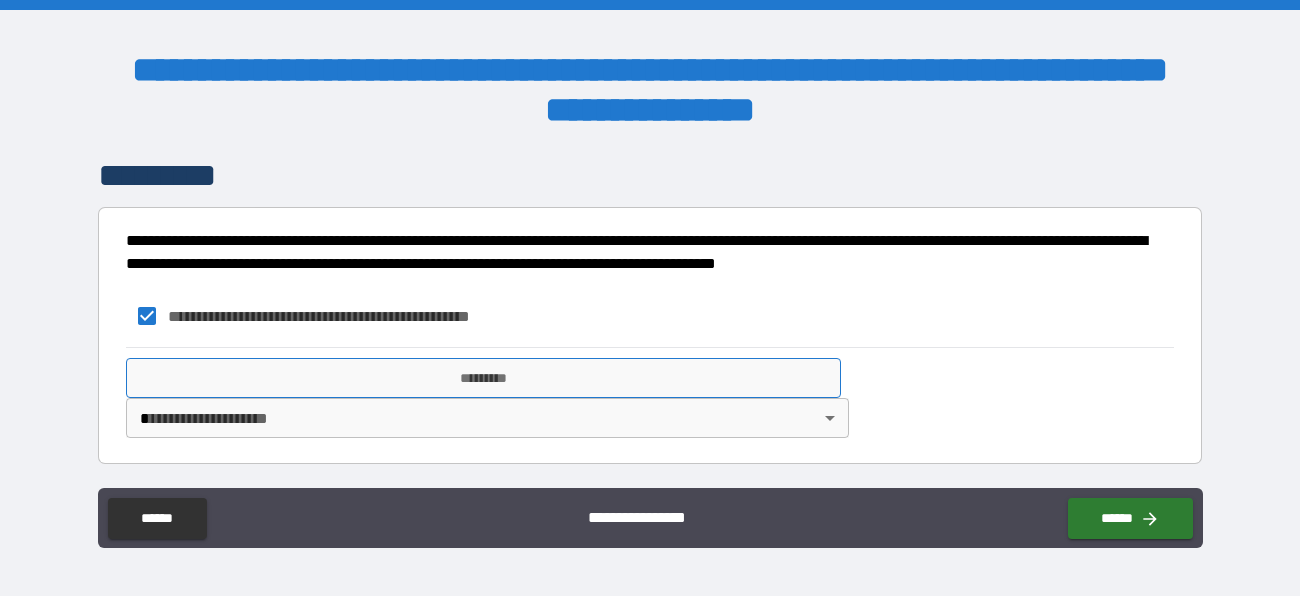click on "*********" at bounding box center (483, 378) 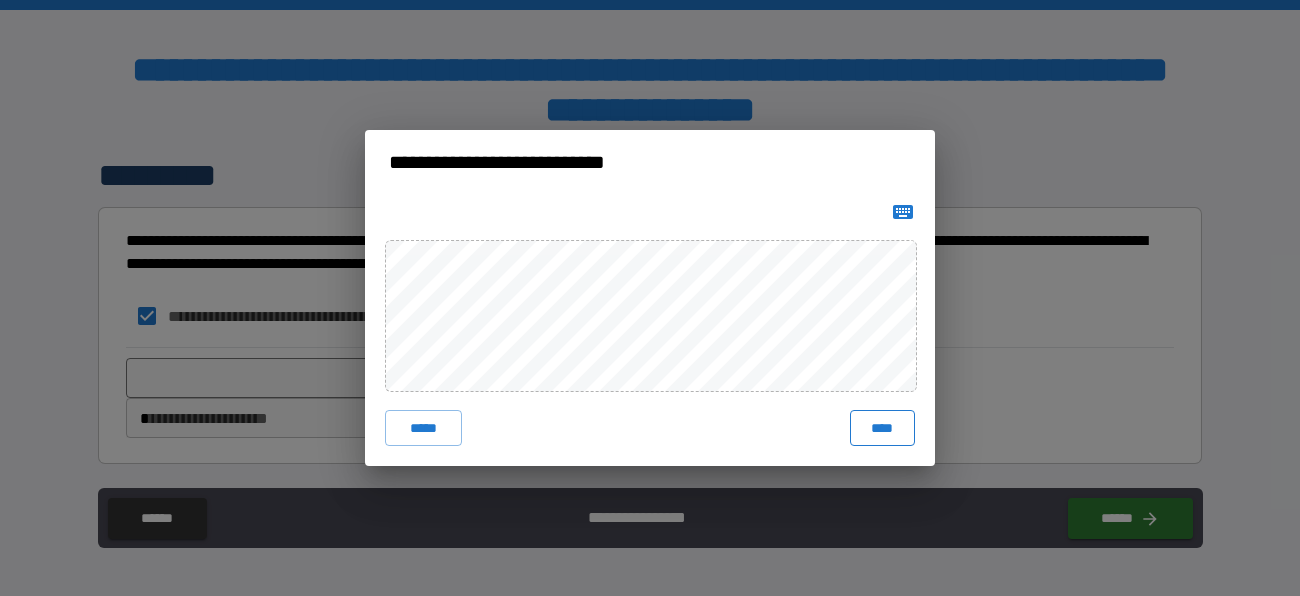 click on "****" at bounding box center (882, 428) 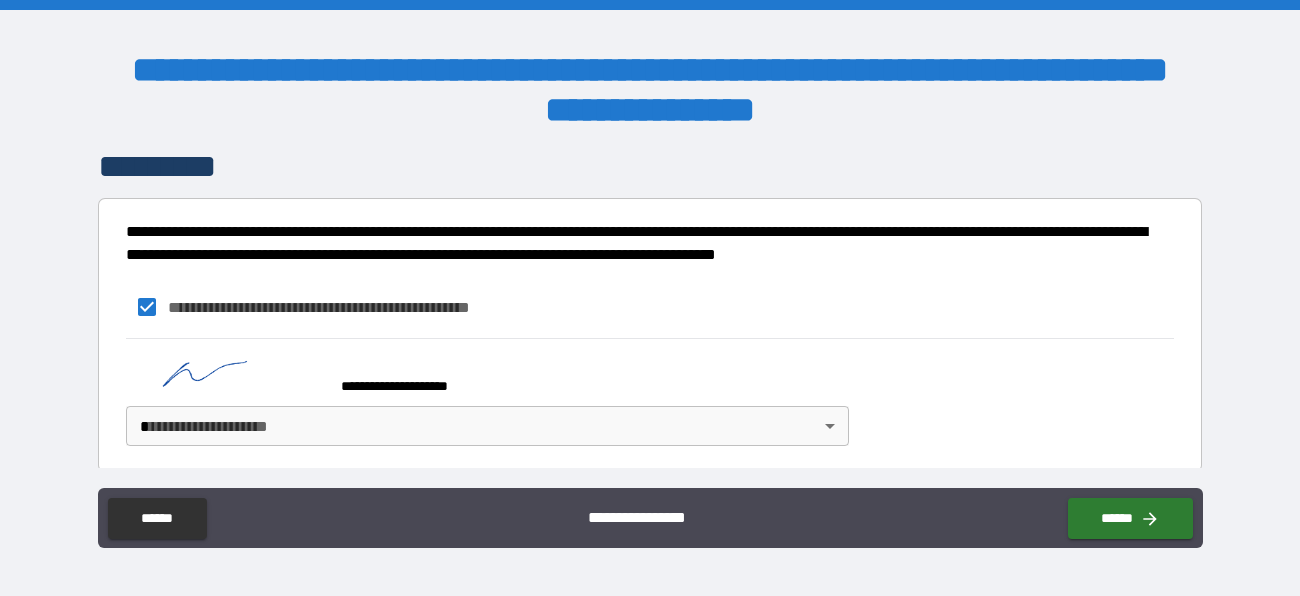 click on "**********" at bounding box center (650, 298) 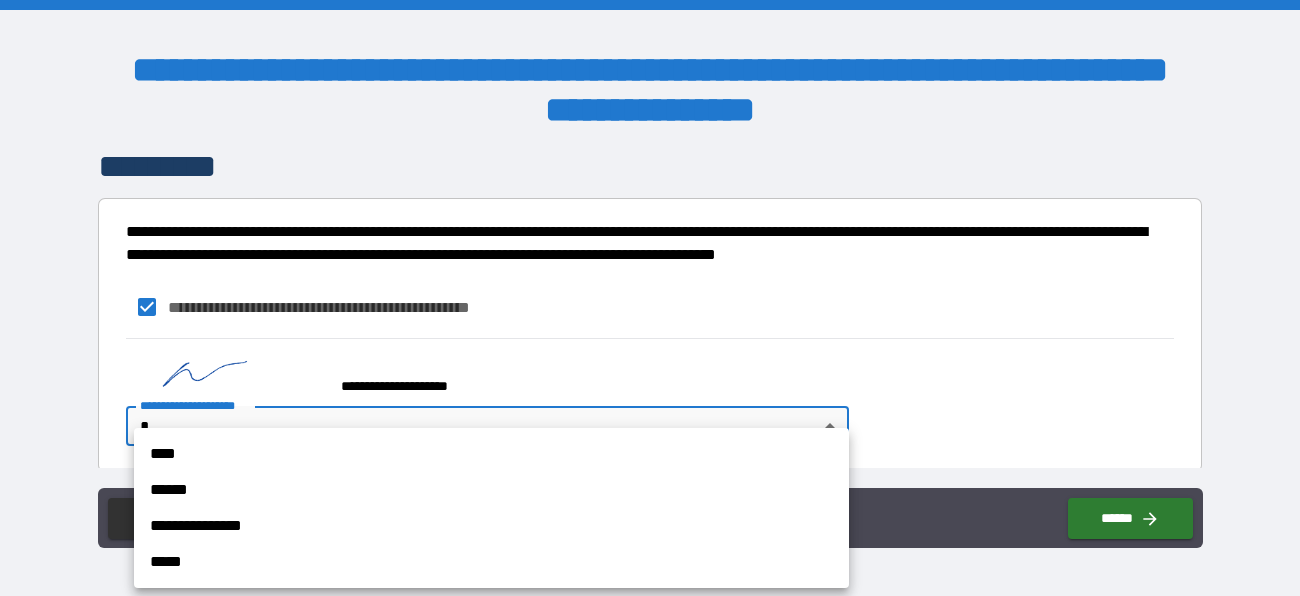 click on "**********" at bounding box center (491, 526) 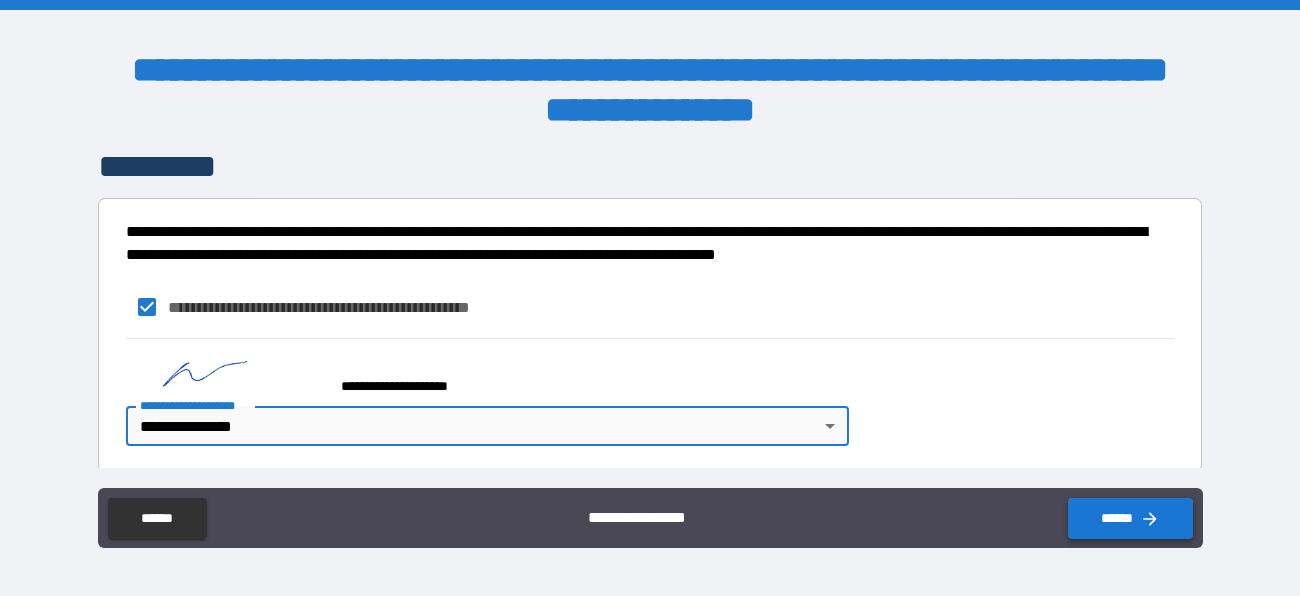 click on "******" at bounding box center (1130, 518) 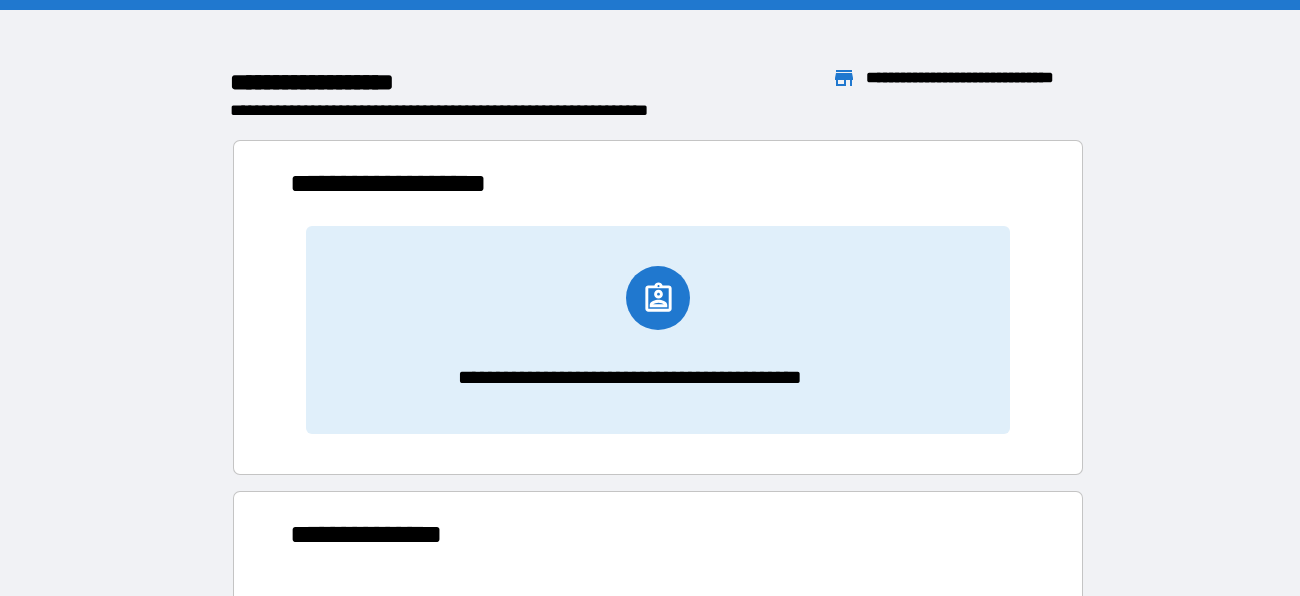 scroll, scrollTop: 0, scrollLeft: 0, axis: both 